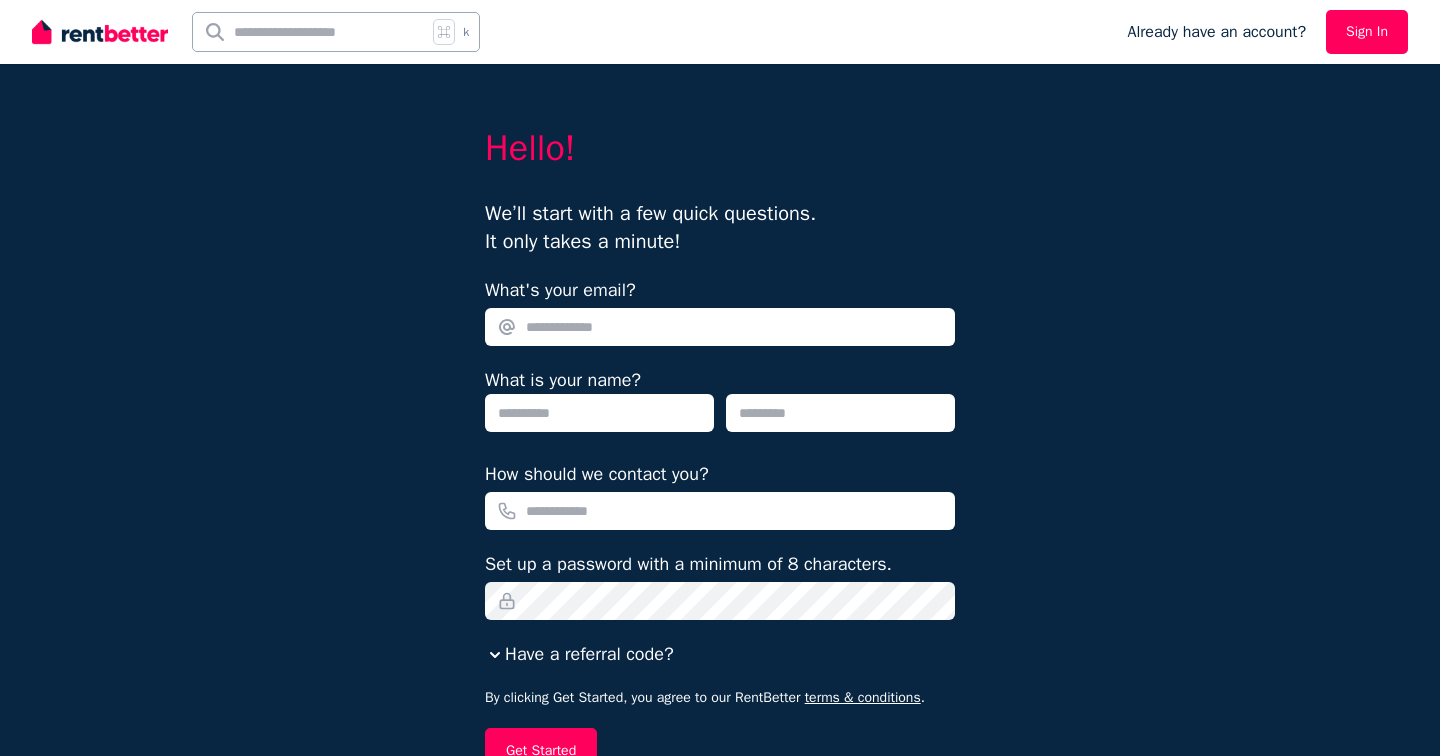 scroll, scrollTop: 0, scrollLeft: 0, axis: both 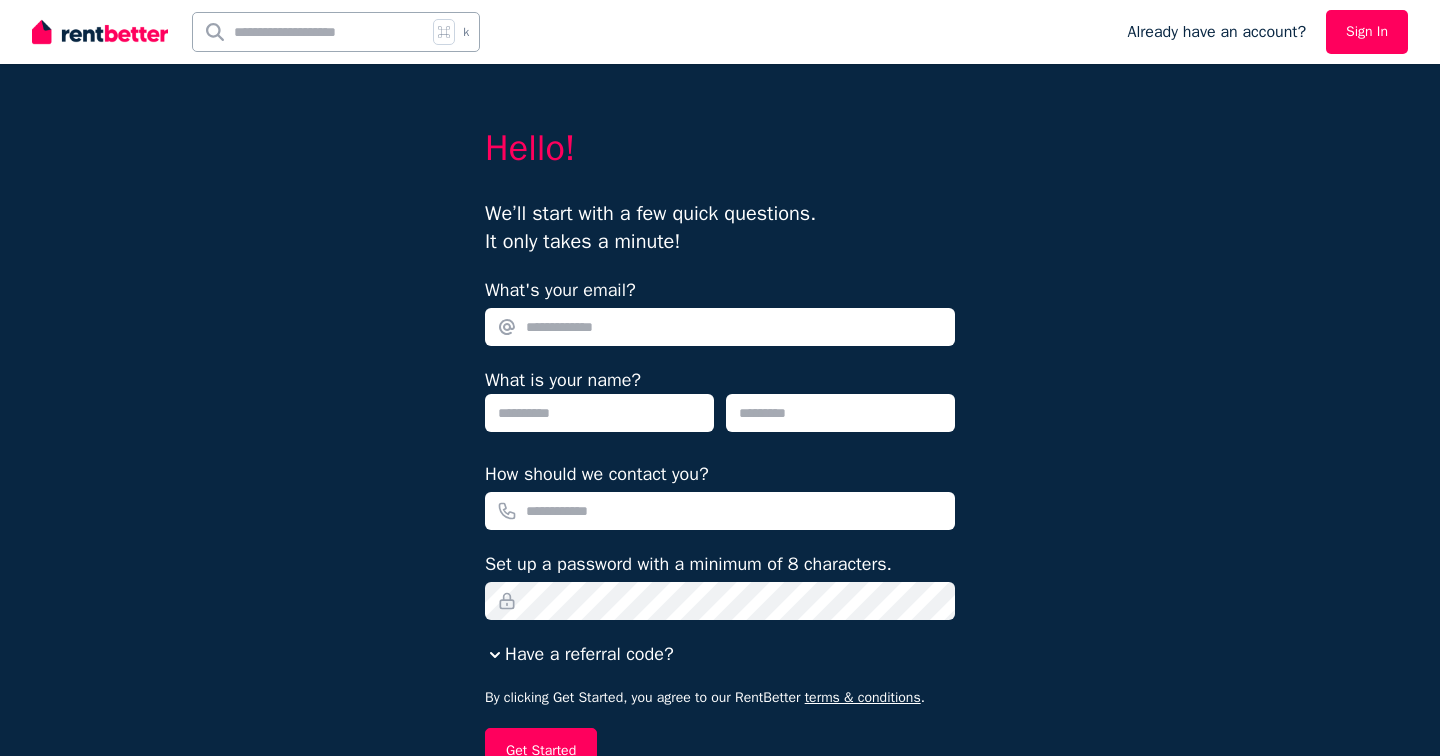 click on "What's your email?" at bounding box center [720, 327] 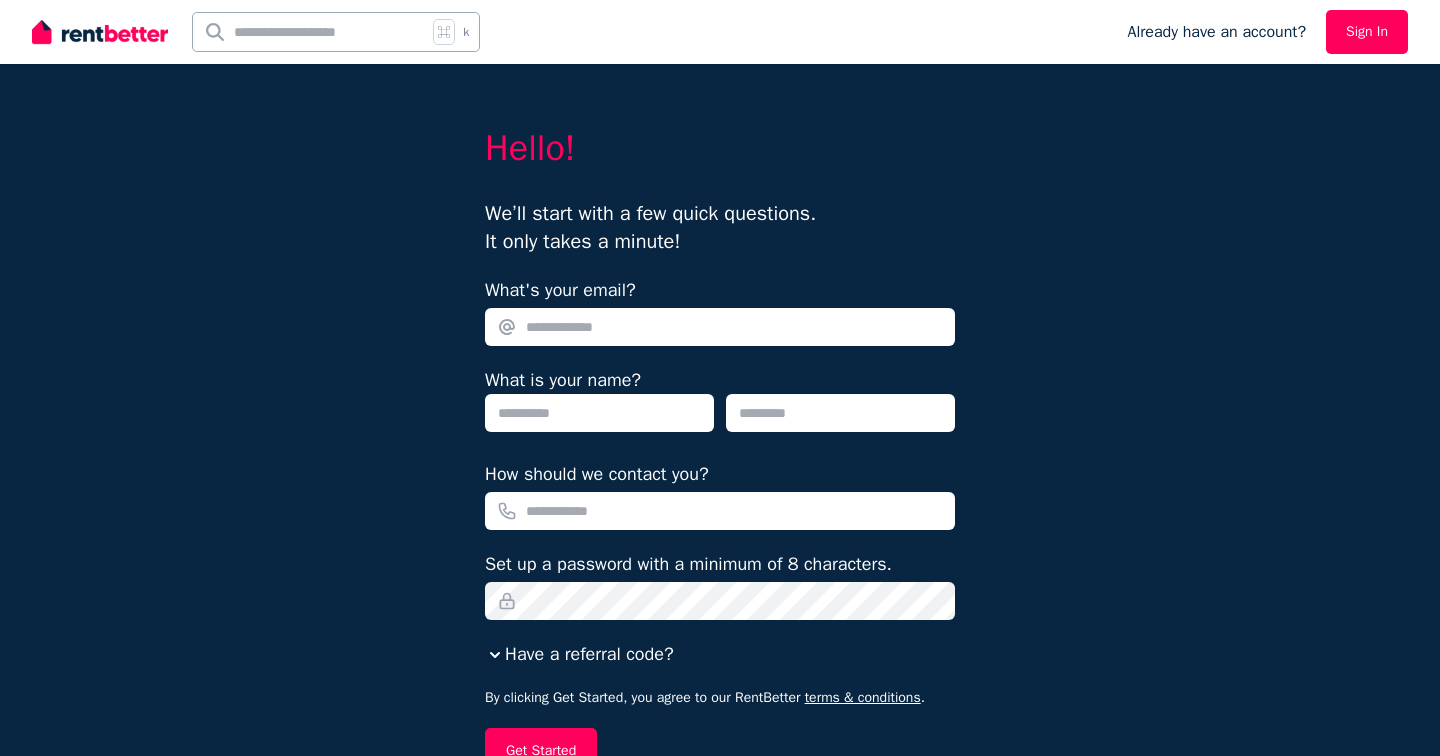 type on "**********" 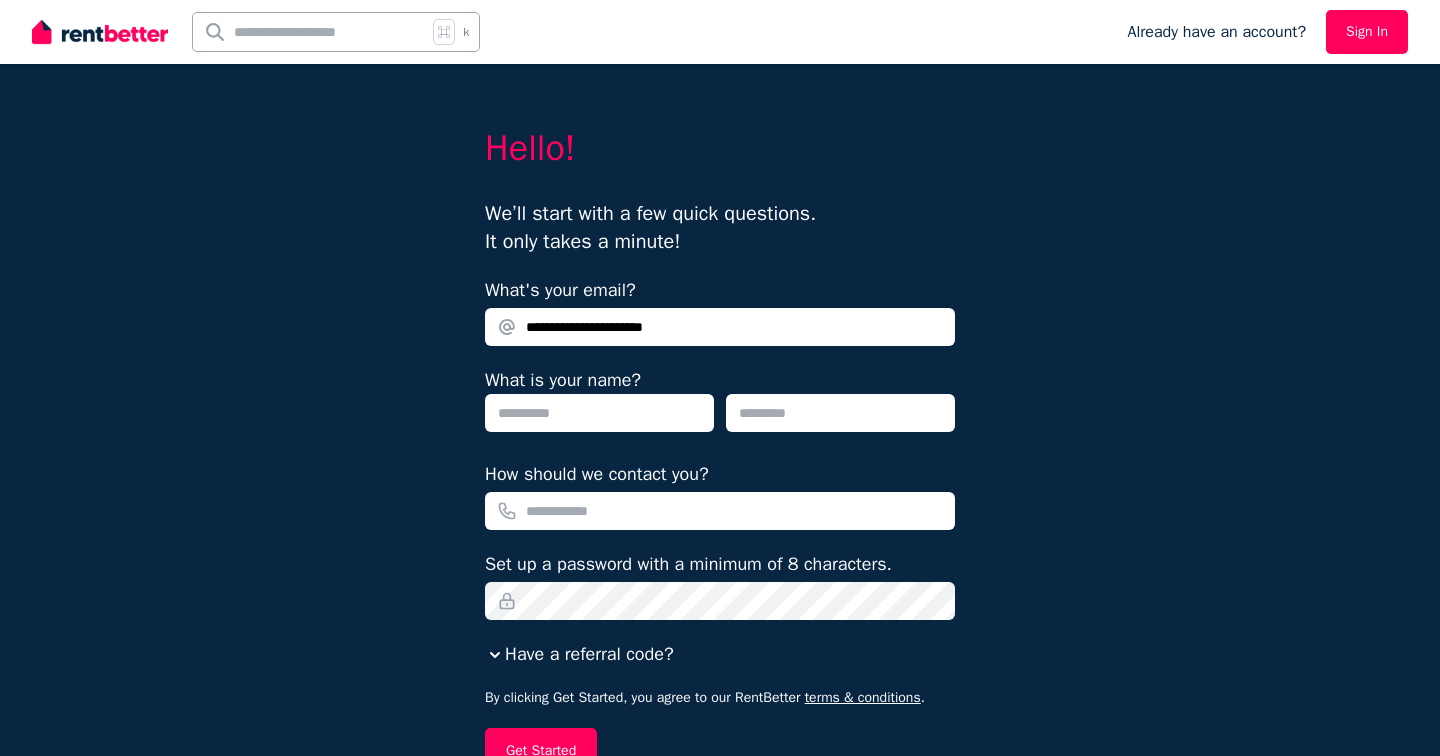 type on "******" 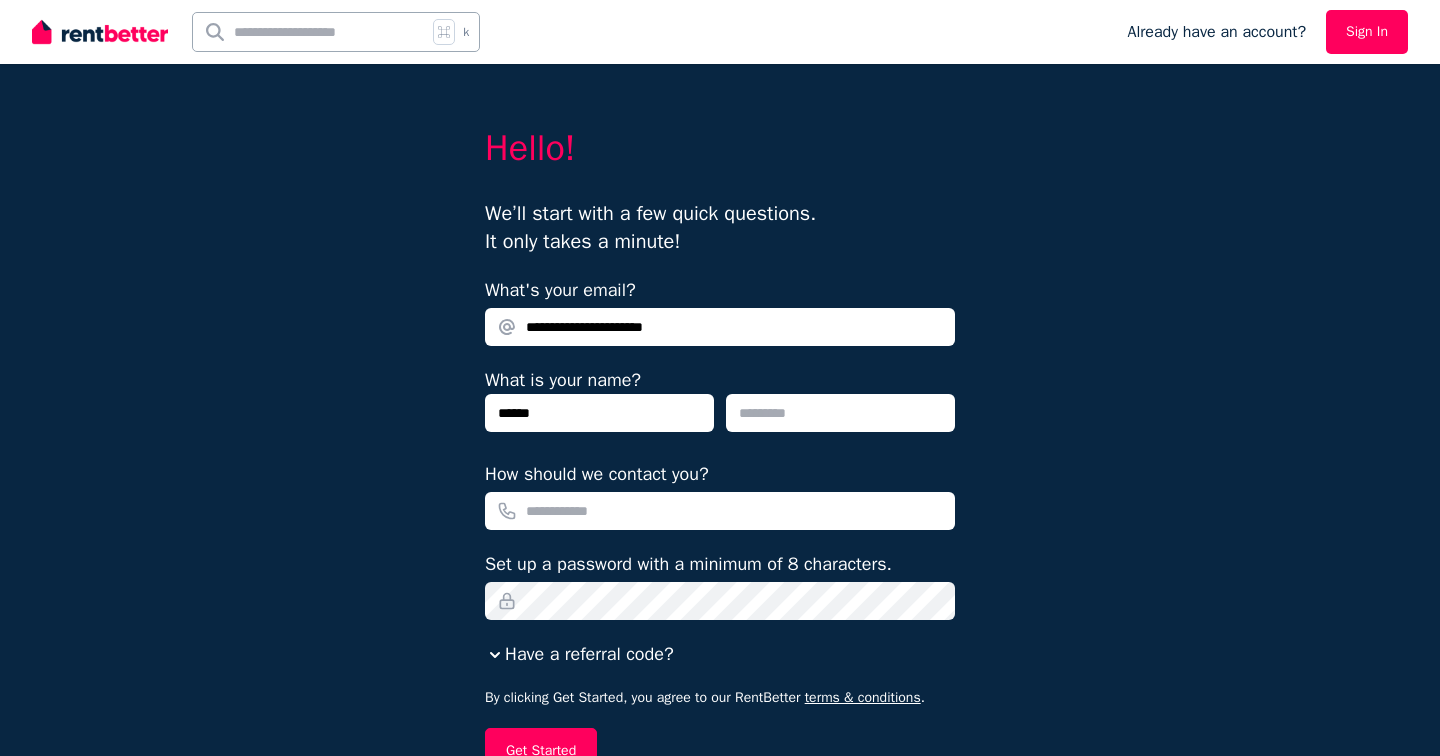 type on "******" 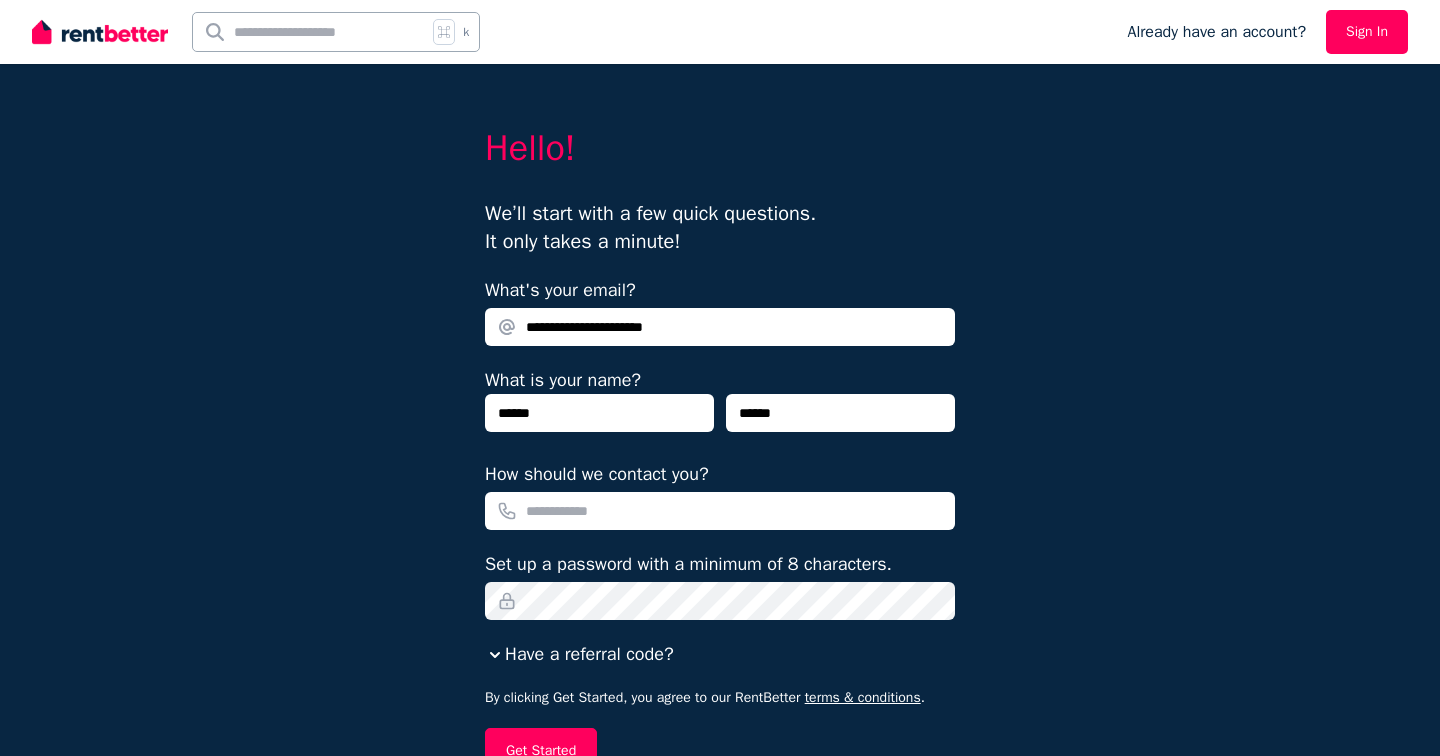 type on "**********" 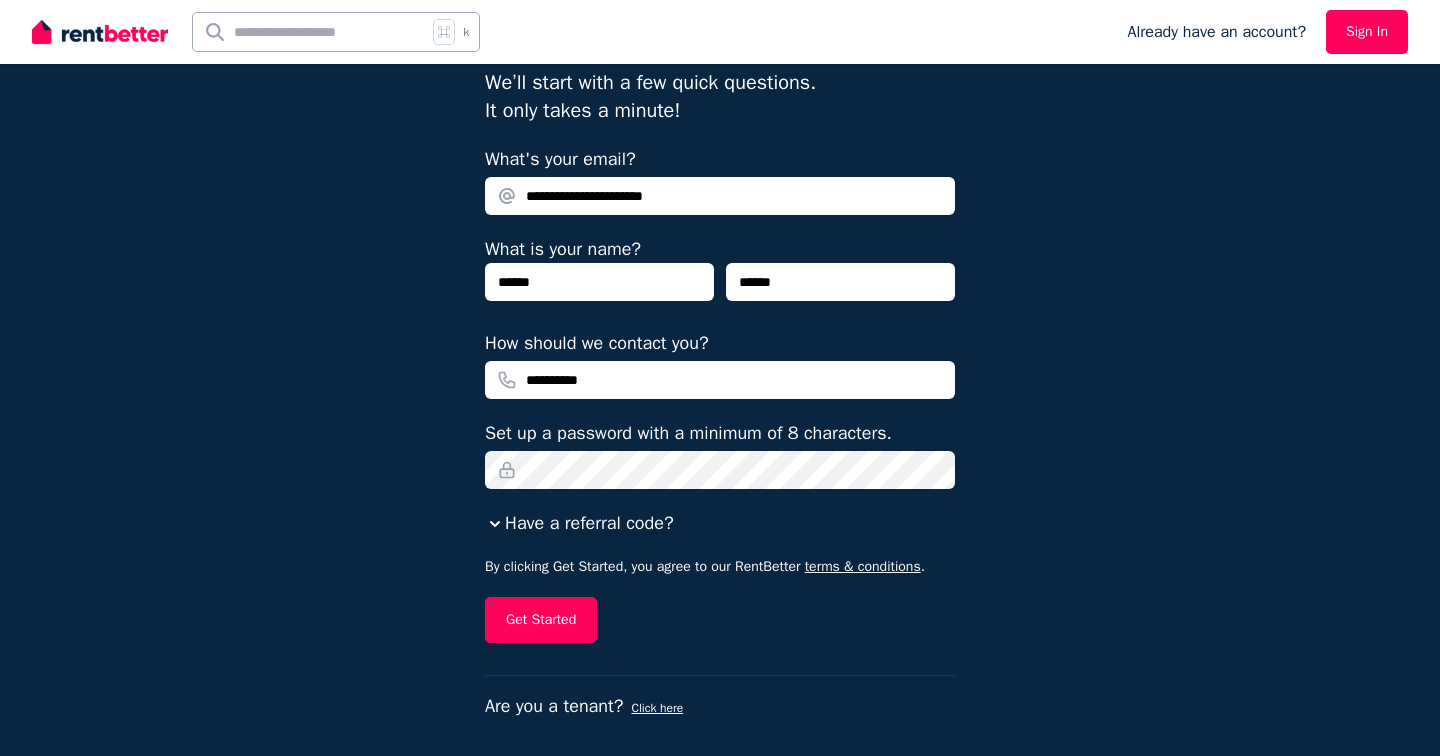 scroll, scrollTop: 143, scrollLeft: 0, axis: vertical 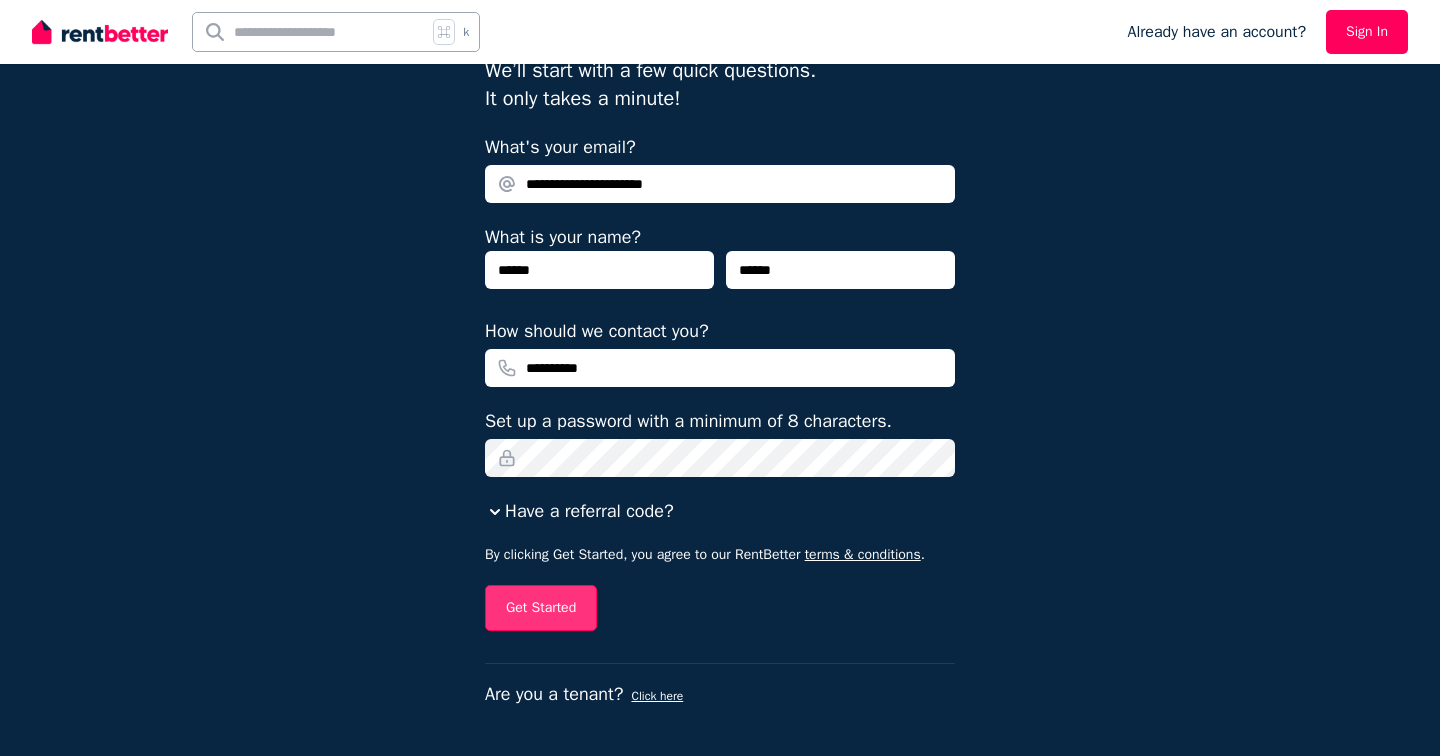 click on "Get Started" at bounding box center (541, 608) 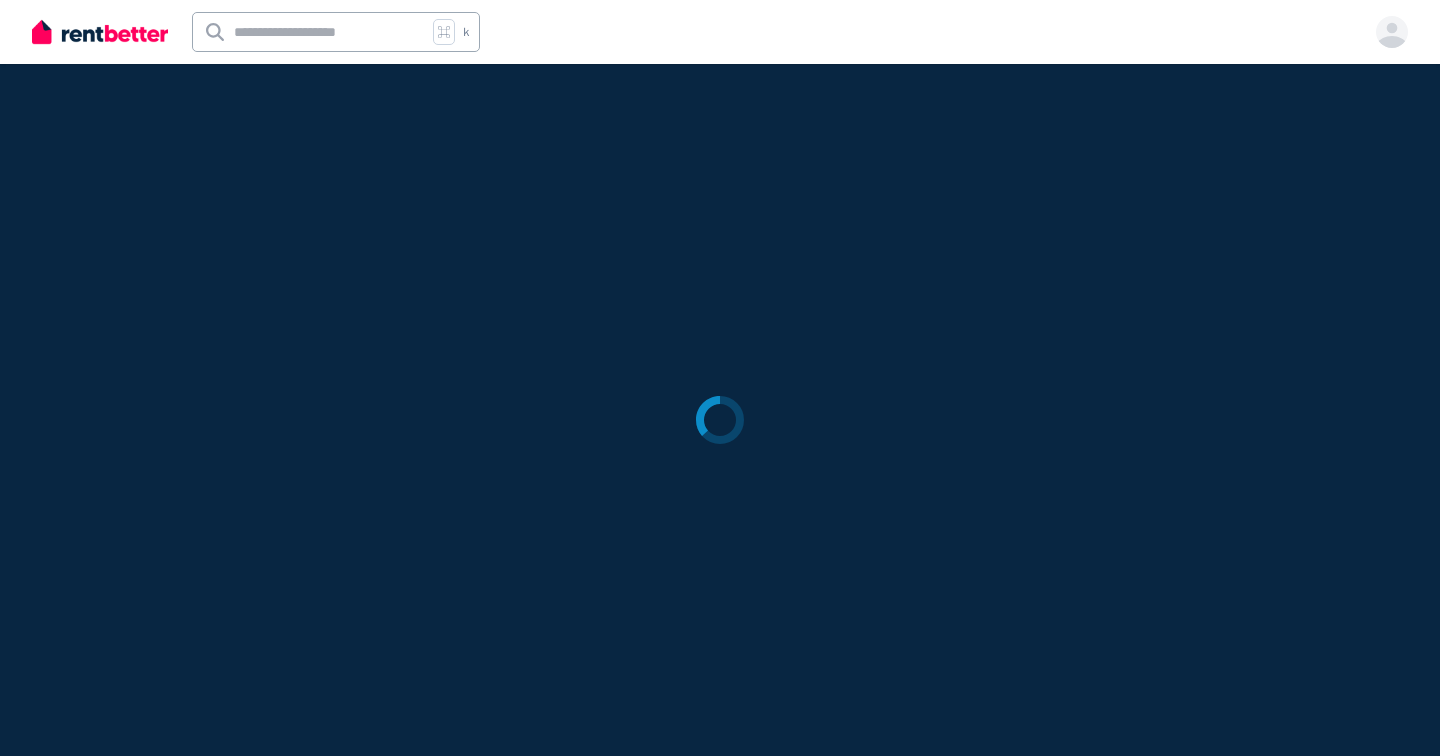 scroll, scrollTop: 0, scrollLeft: 0, axis: both 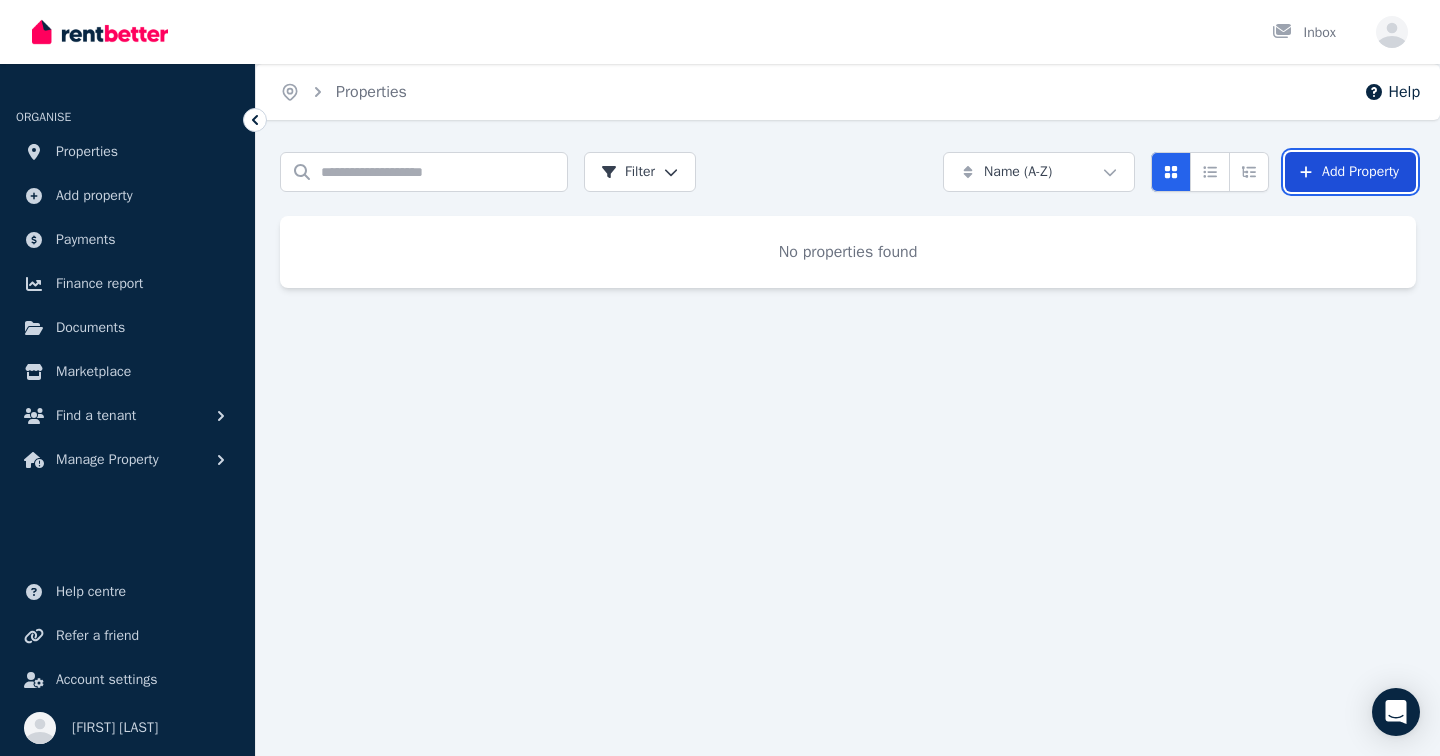 click on "Add Property" at bounding box center (1350, 172) 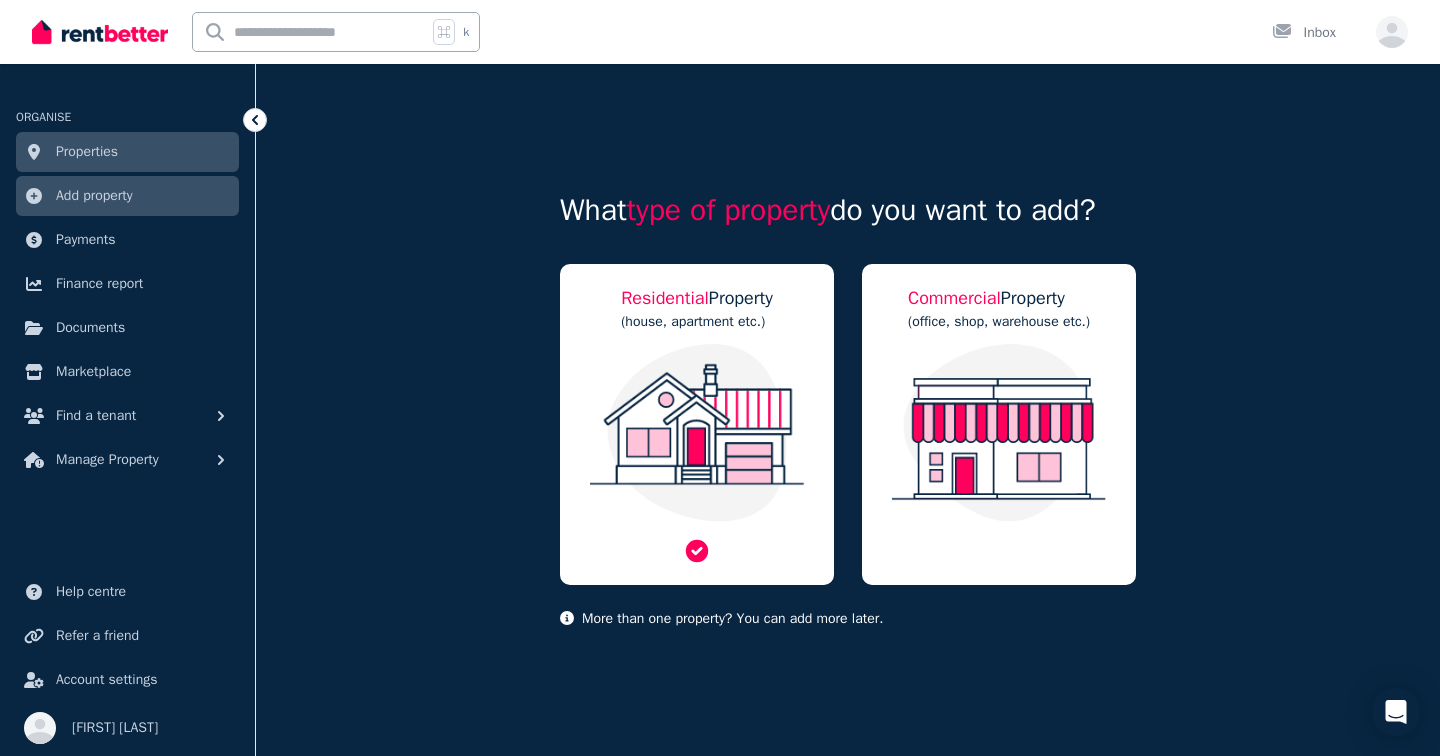 click at bounding box center [697, 433] 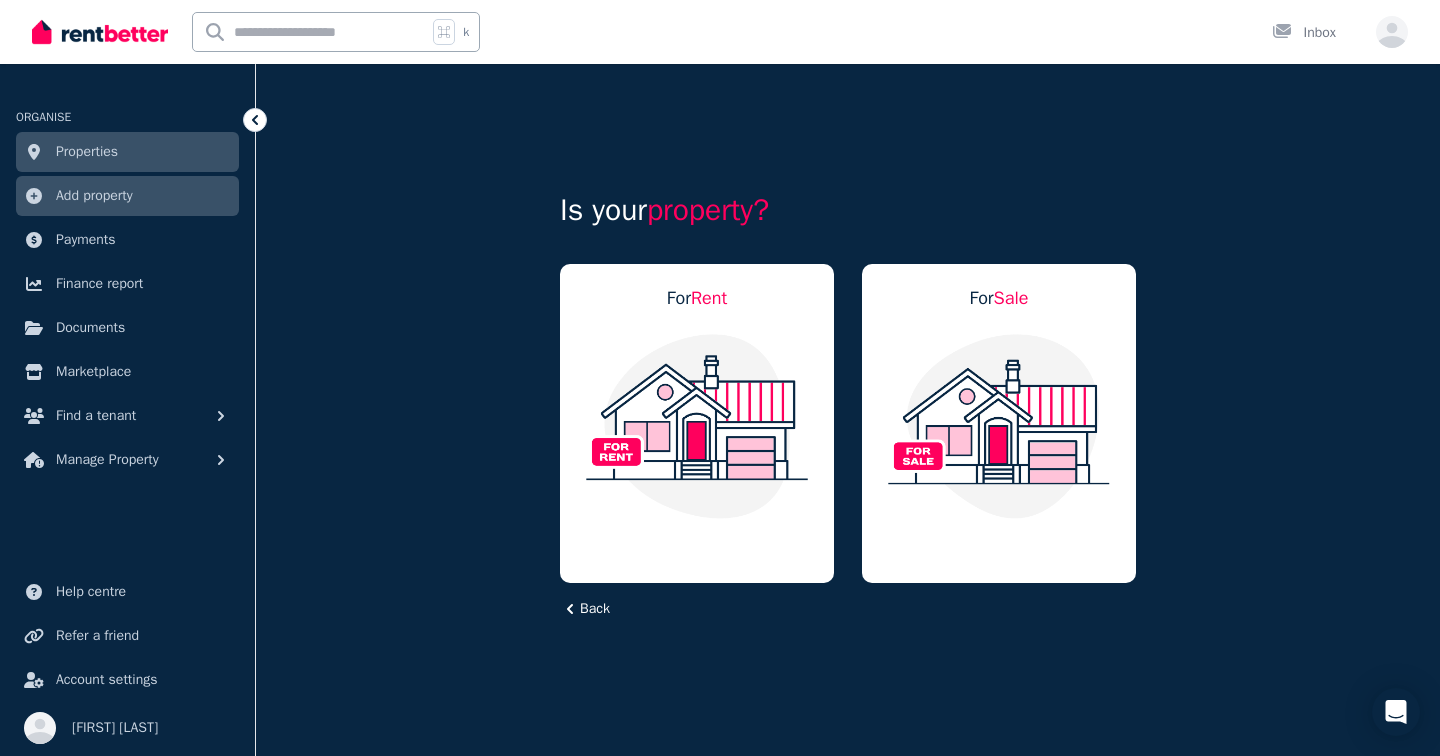 click at bounding box center (697, 426) 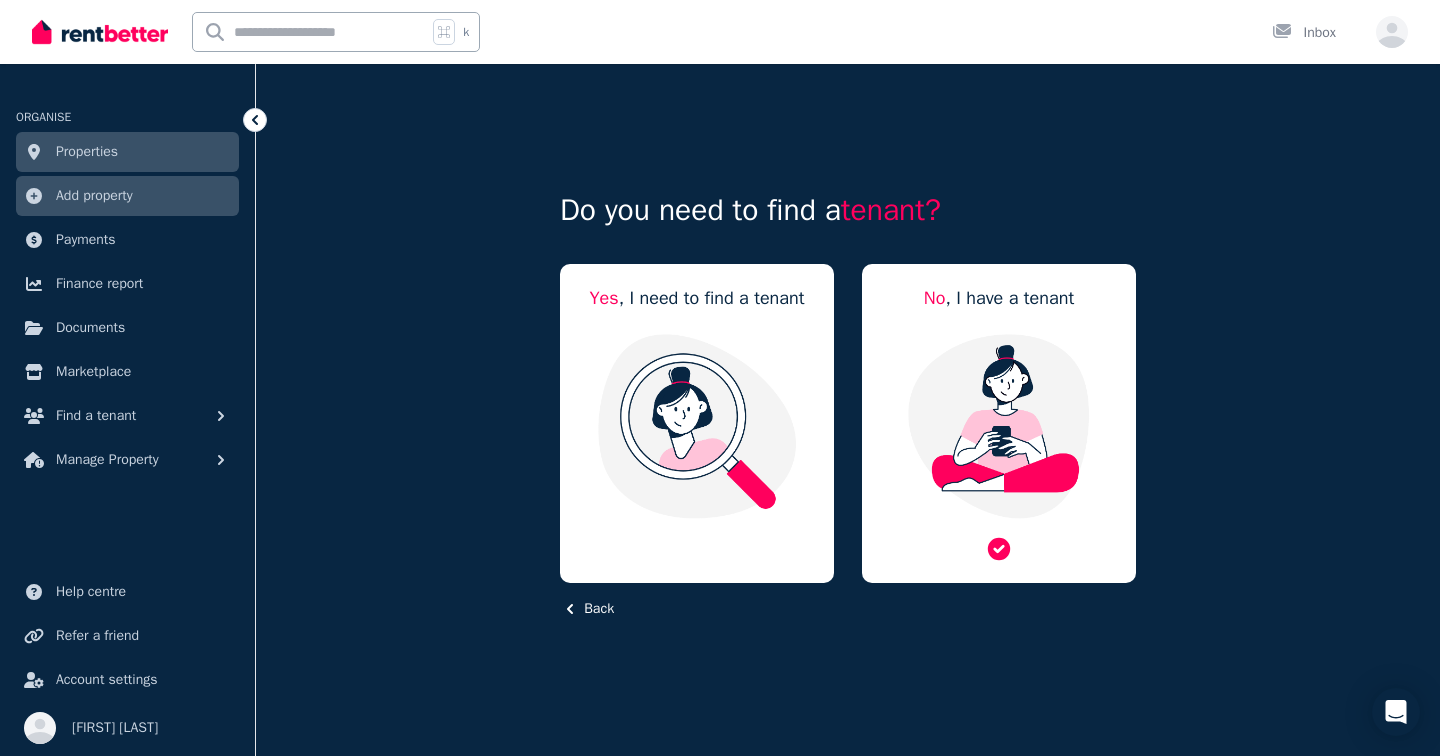 click at bounding box center (999, 426) 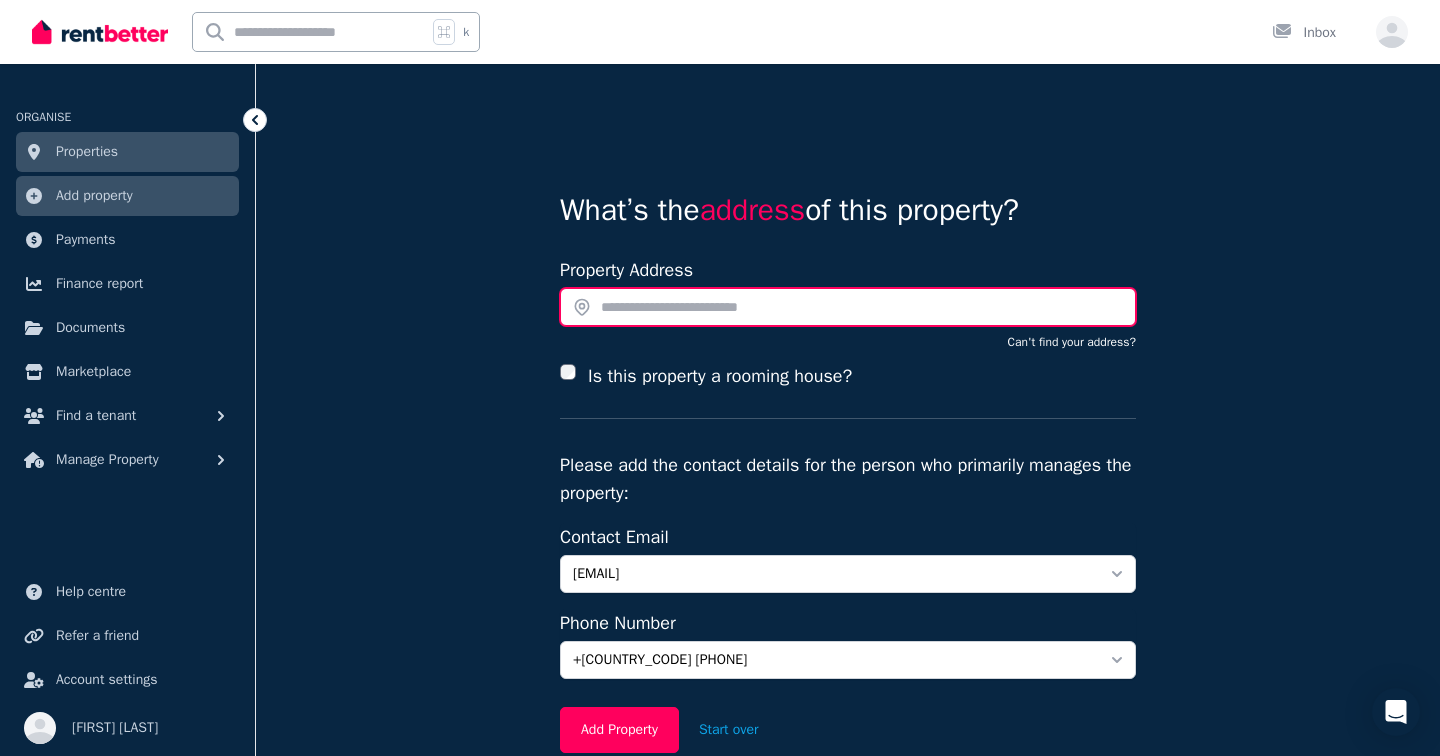 click at bounding box center [848, 307] 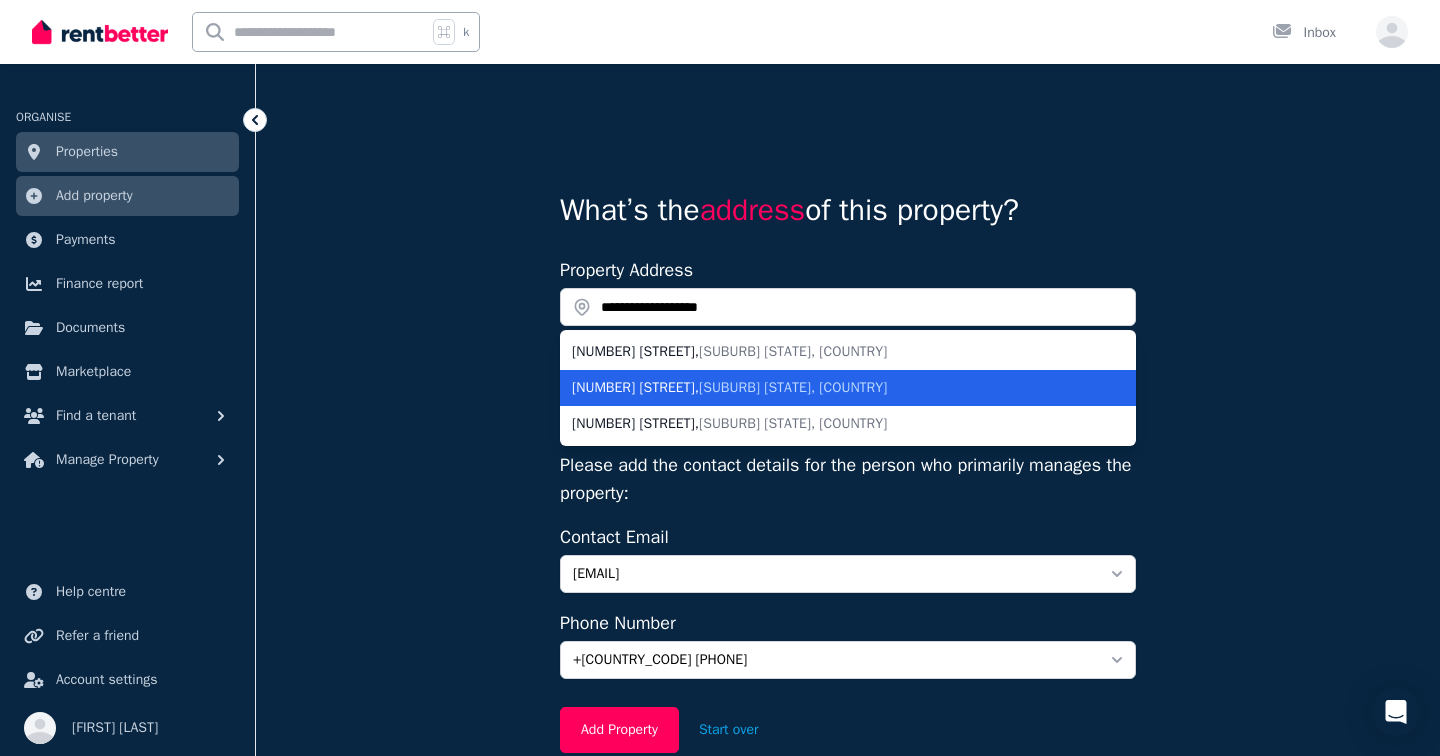click on "Mooloolah Valley QLD, Australia" at bounding box center [793, 387] 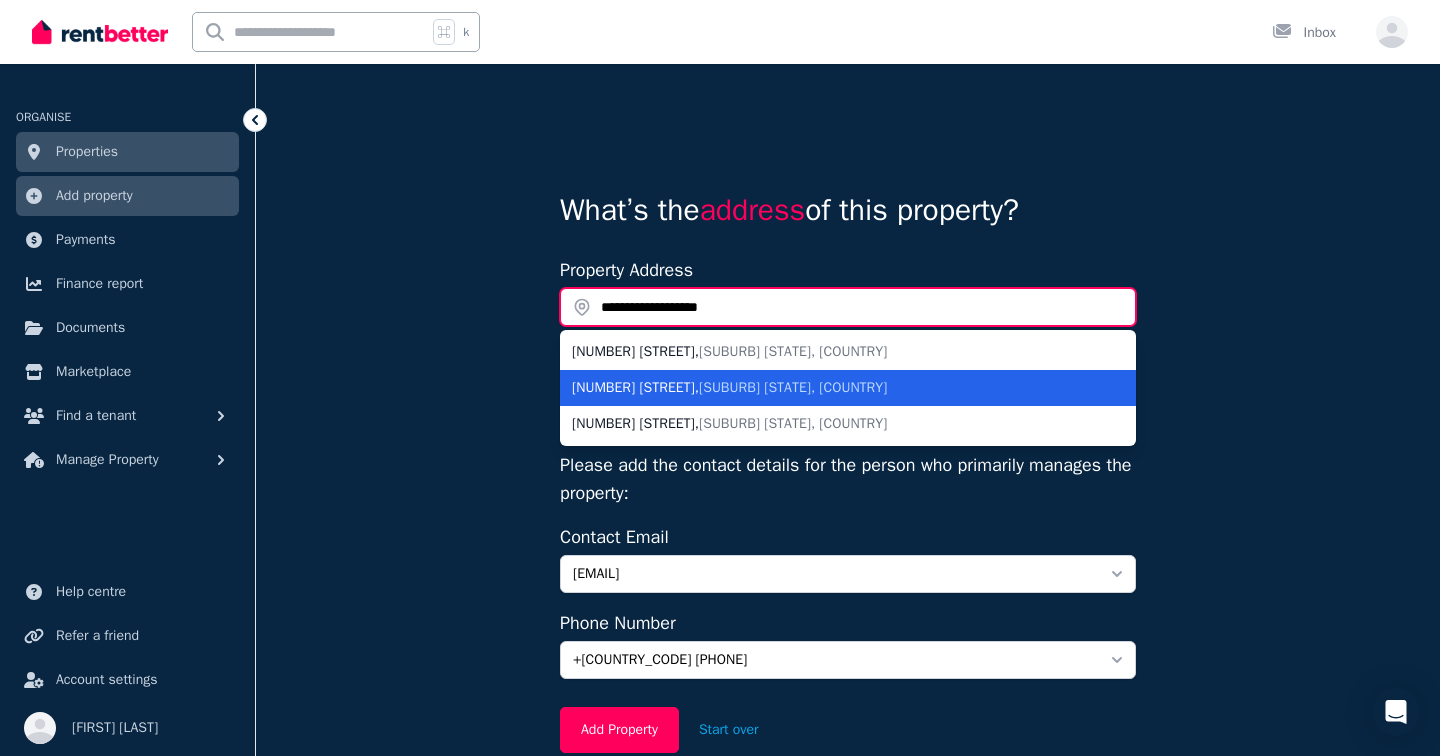 type on "**********" 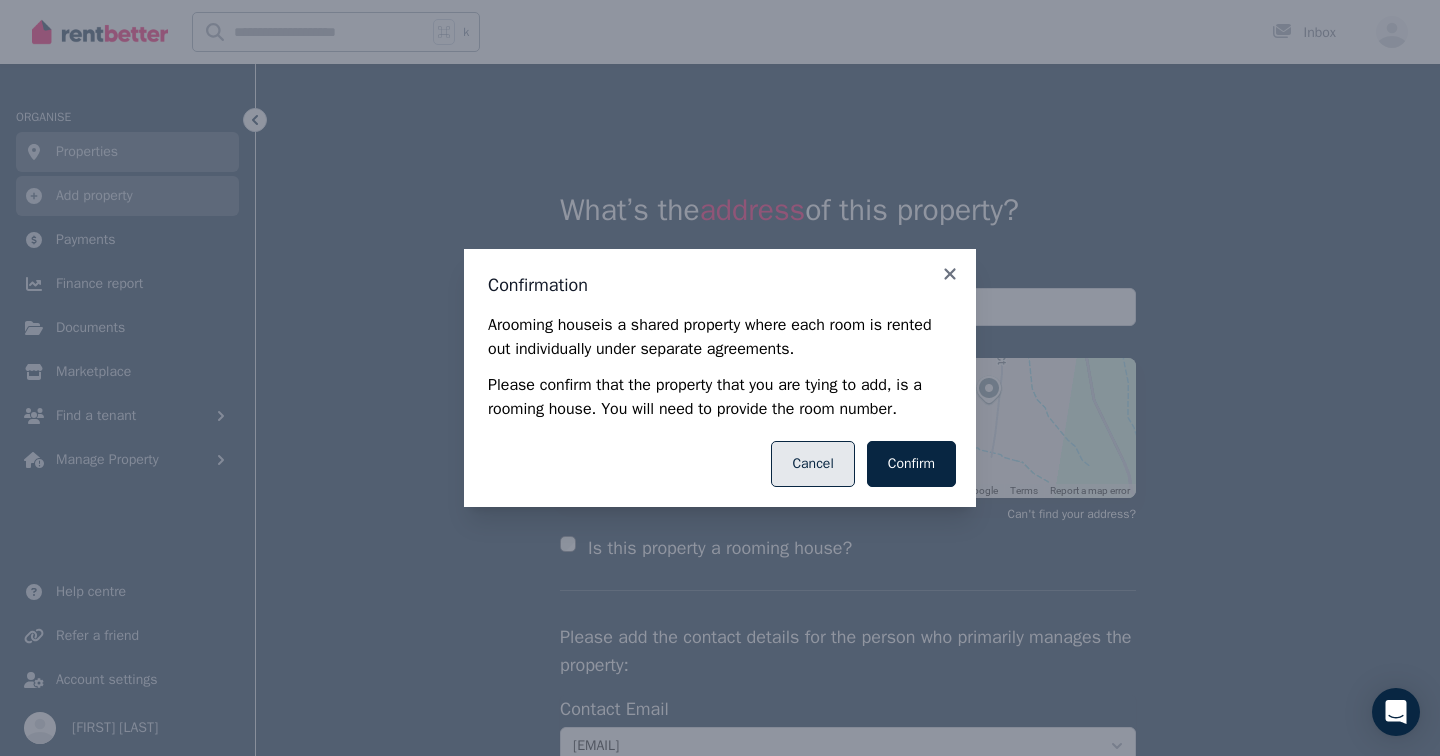 click on "Cancel" at bounding box center [812, 464] 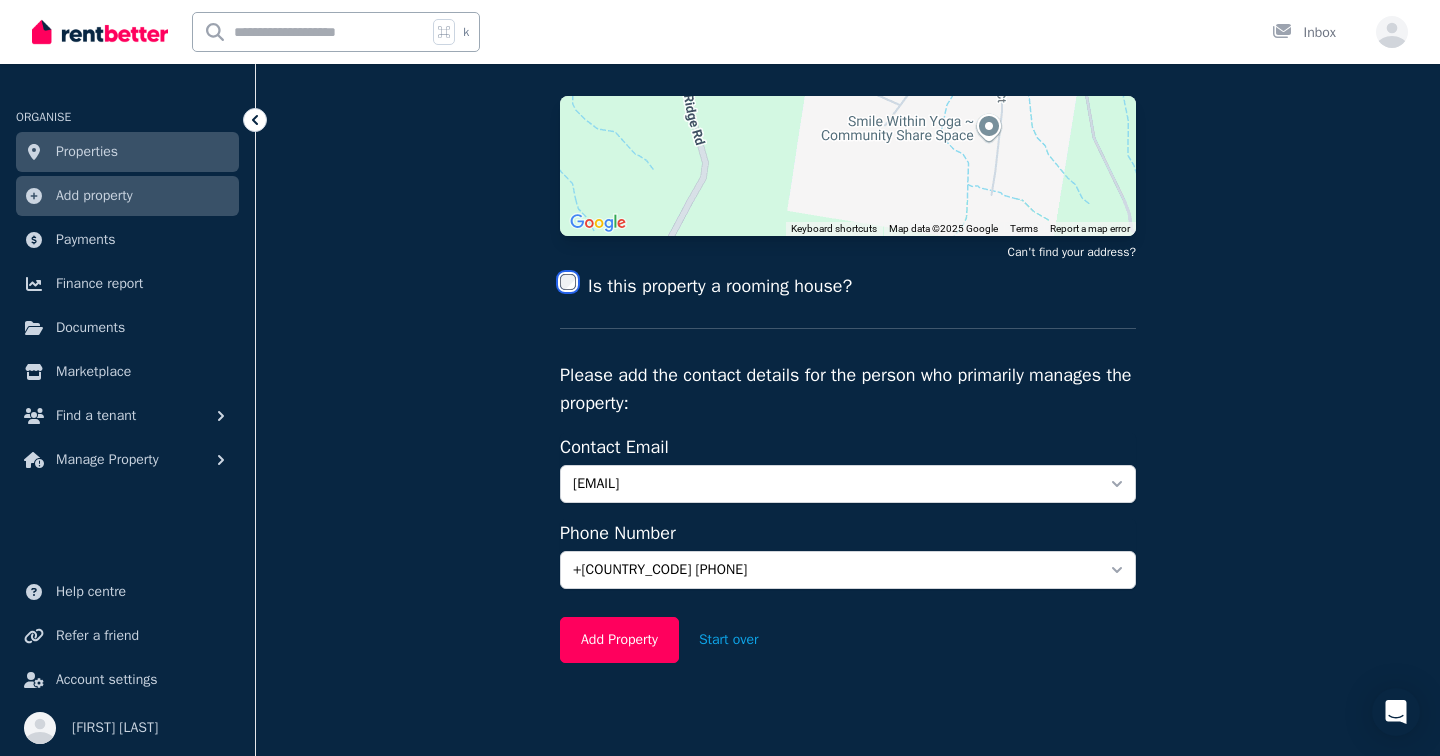 scroll, scrollTop: 281, scrollLeft: 0, axis: vertical 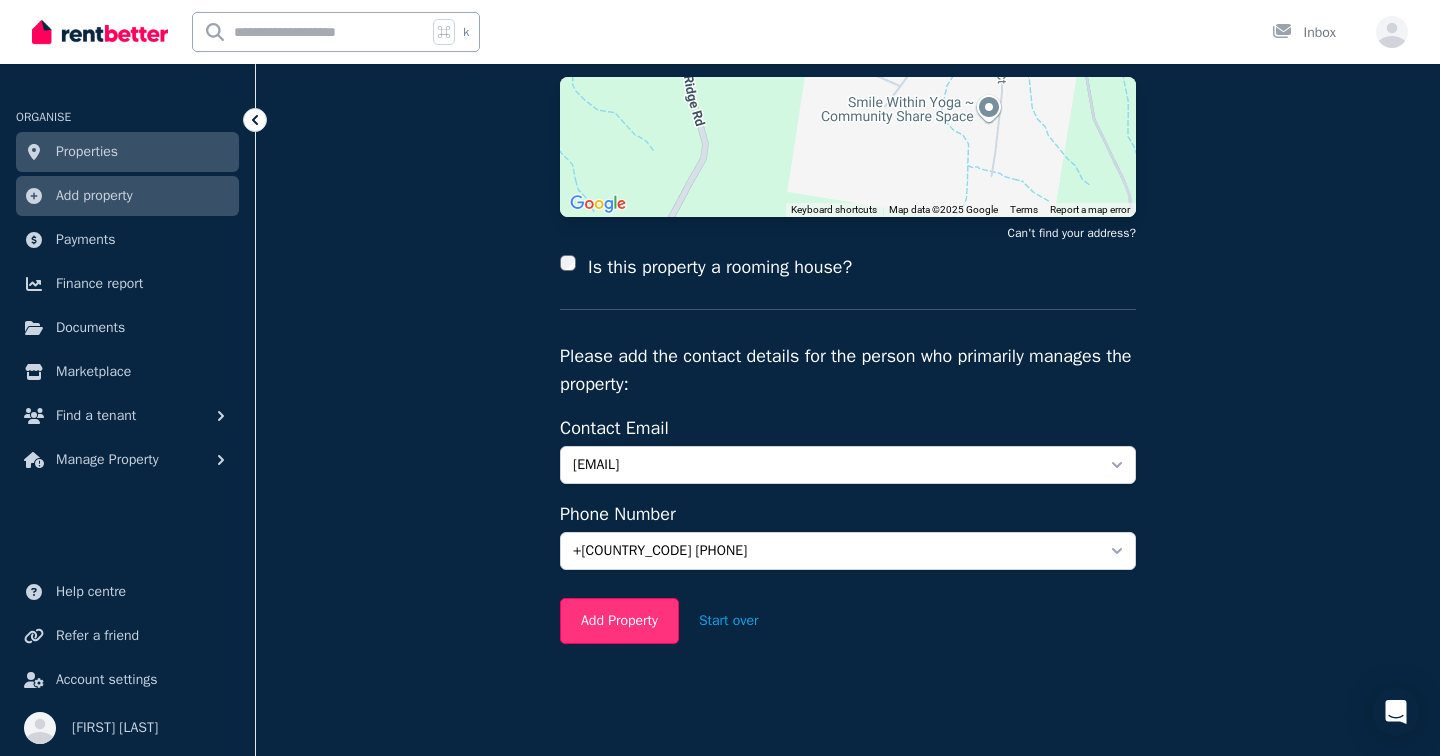 click on "Add Property" at bounding box center [619, 621] 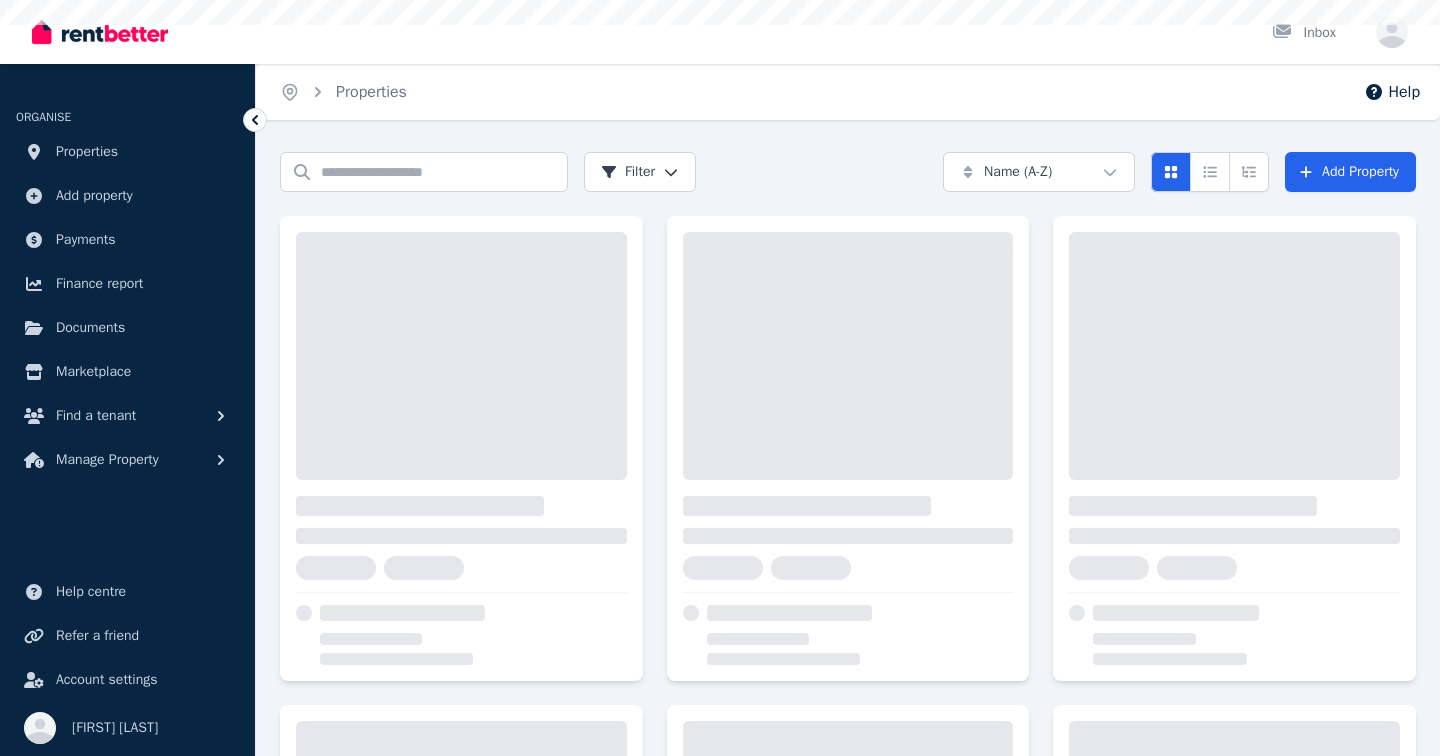 scroll, scrollTop: 0, scrollLeft: 0, axis: both 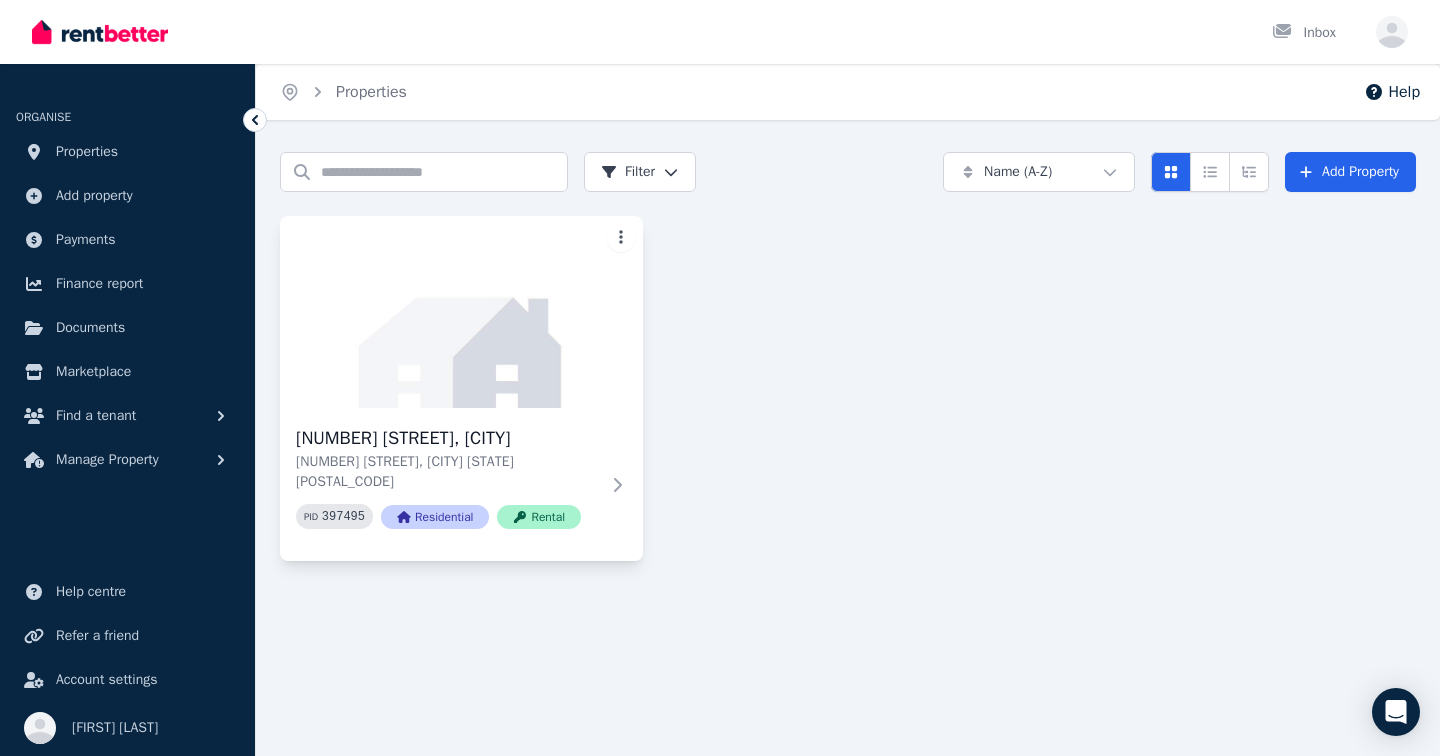 click on "Open main menu Inbox Open user menu ORGANISE Properties Add property Payments Finance report Documents Marketplace Find a tenant Manage Property Help centre Refer a friend Account settings Your profile [FIRST] [LAST] Home Properties Help Search properties Filter Name (A-Z) Add Property [NUMBER] [STREET], [CITY] [NUMBER] [STREET], [CITY] [STATE] PID   397495 Residential Rental" at bounding box center [720, 378] 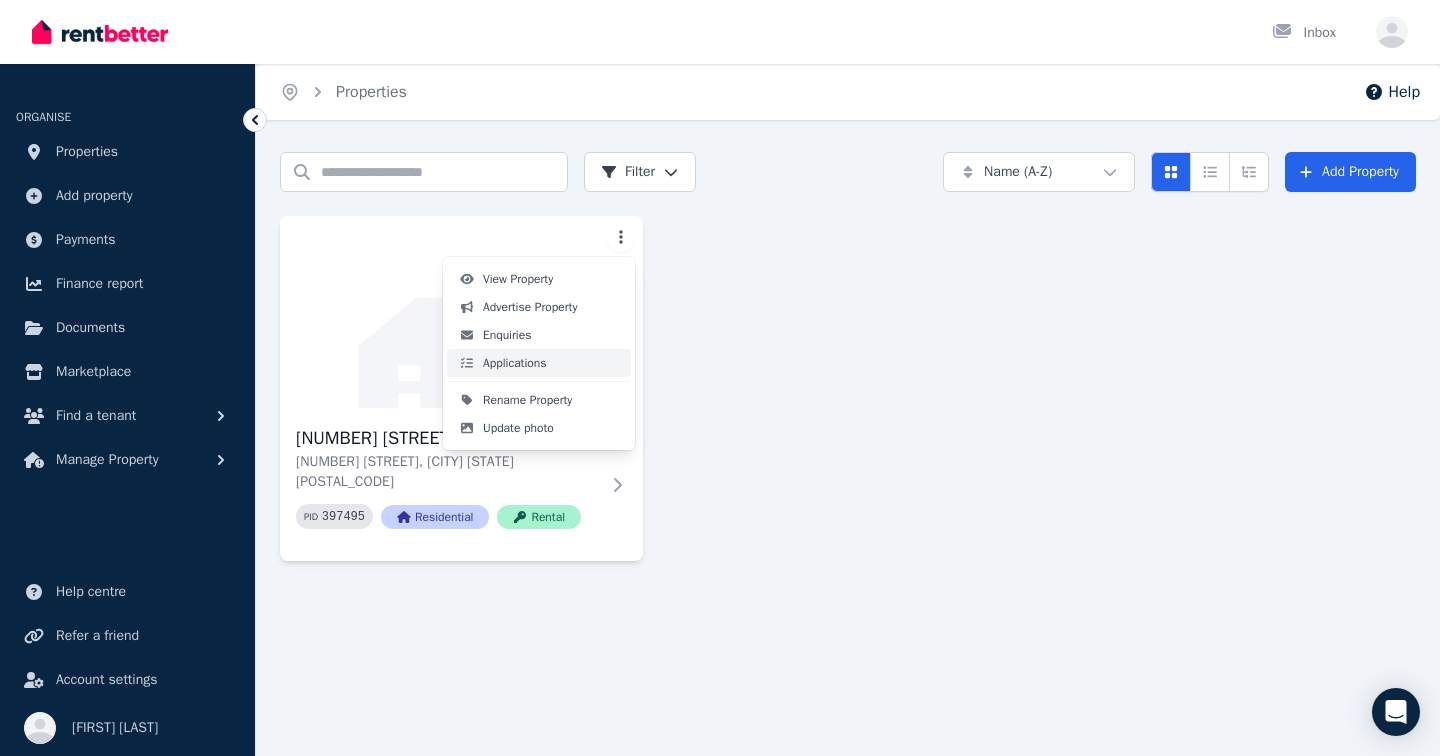click on "Applications" at bounding box center [539, 363] 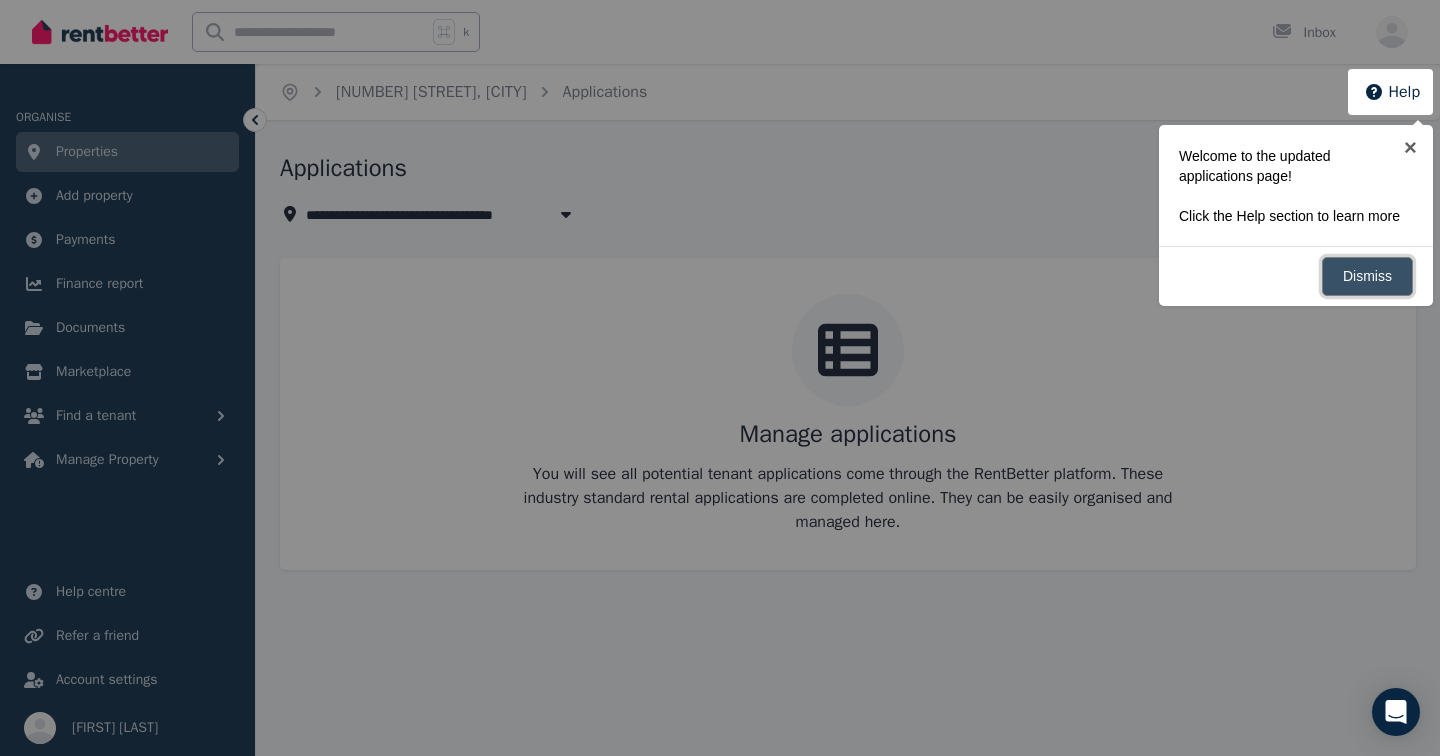 click on "Dismiss" at bounding box center (1367, 276) 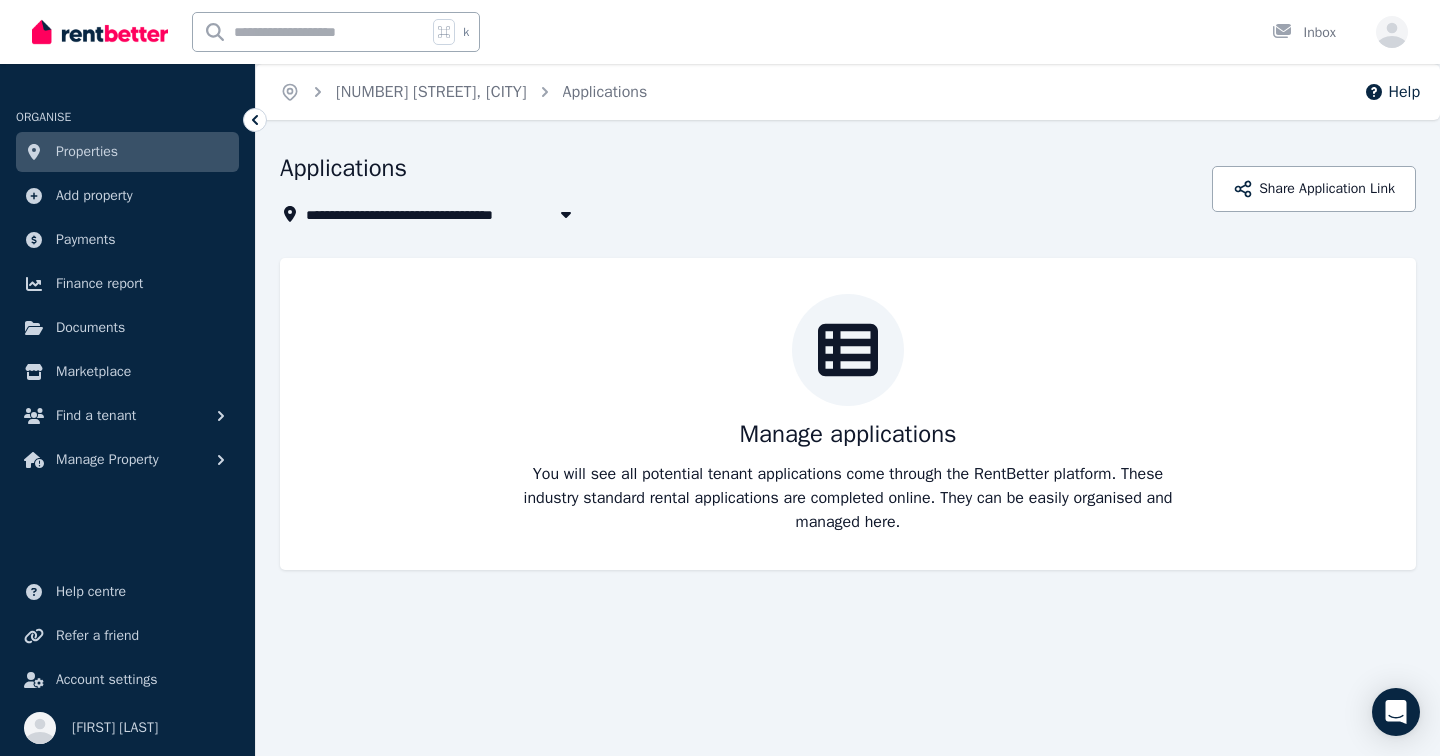 click 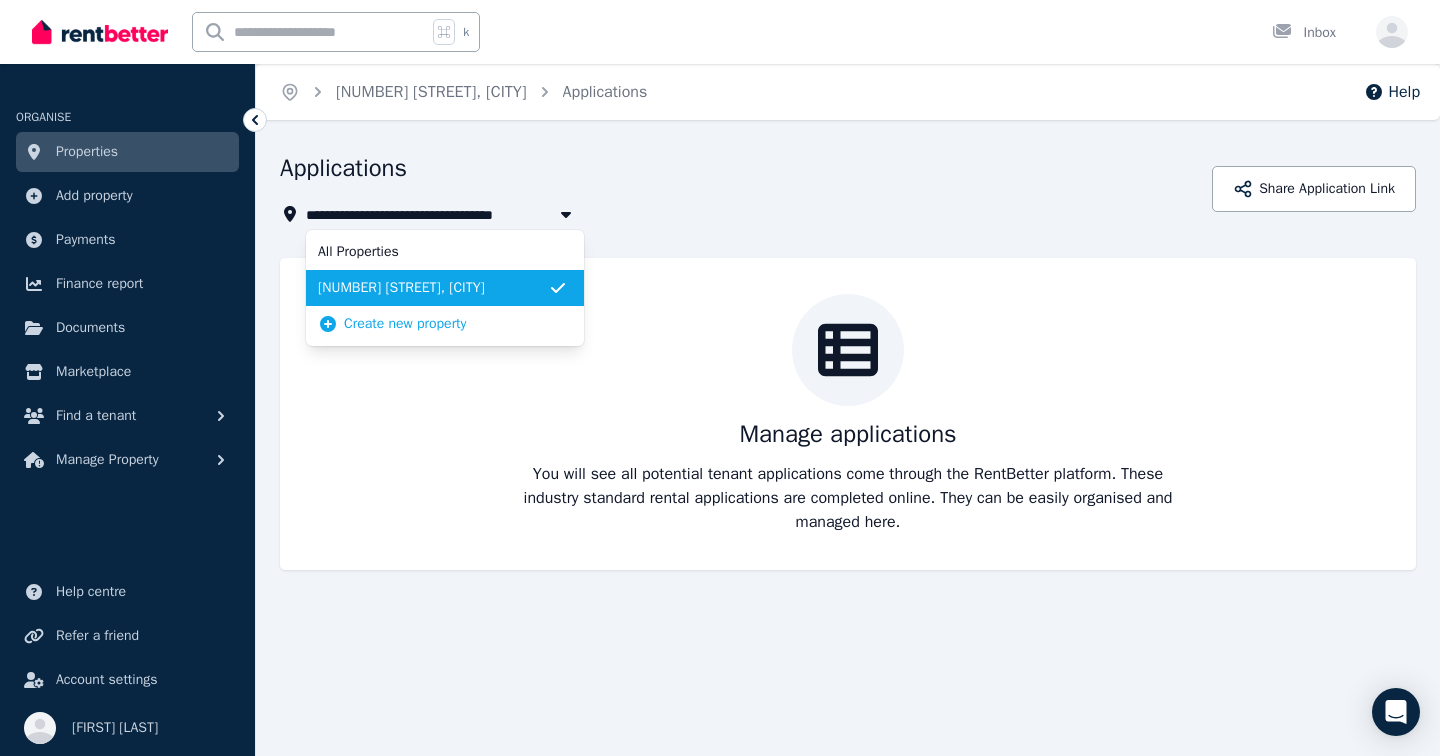 click on "24 Valley View Rise, Mooloolah Valley" at bounding box center (433, 288) 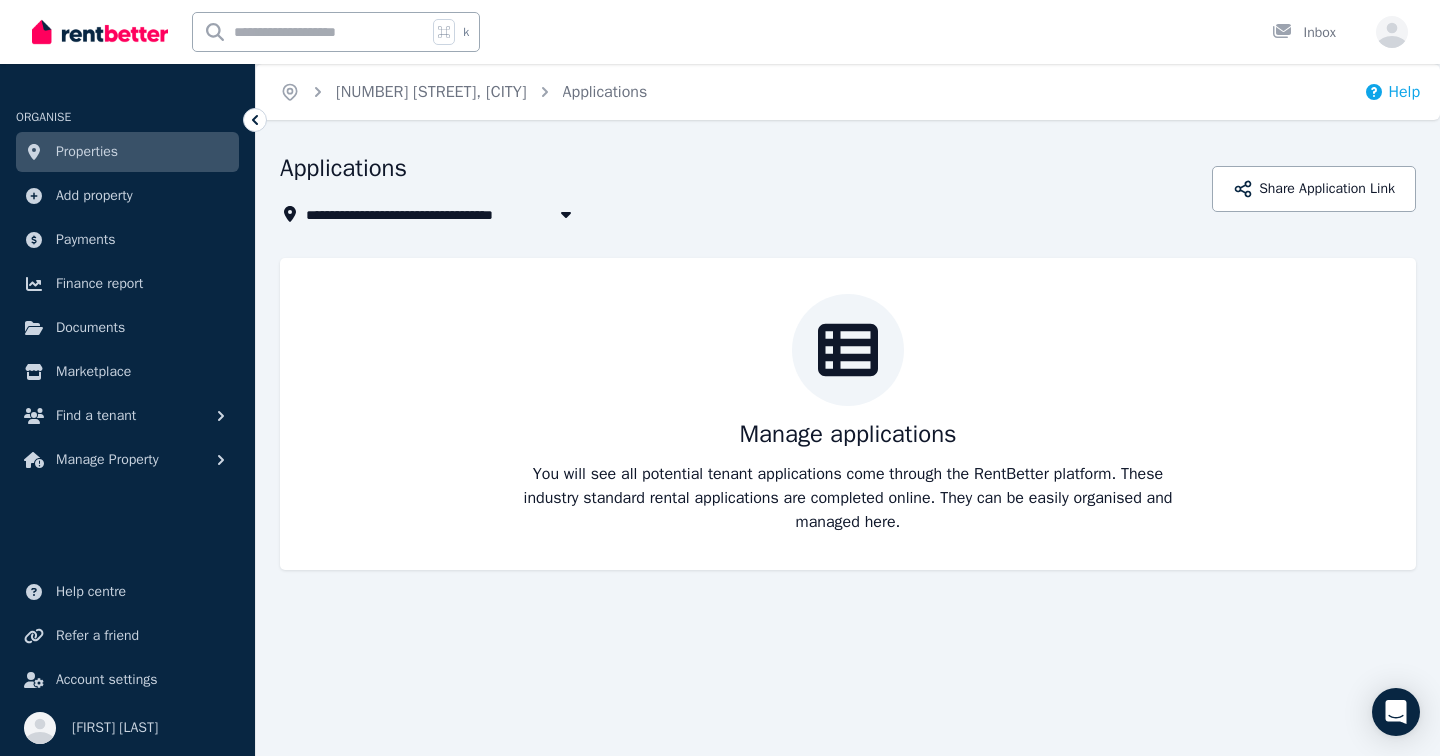 click on "Help" at bounding box center [1392, 92] 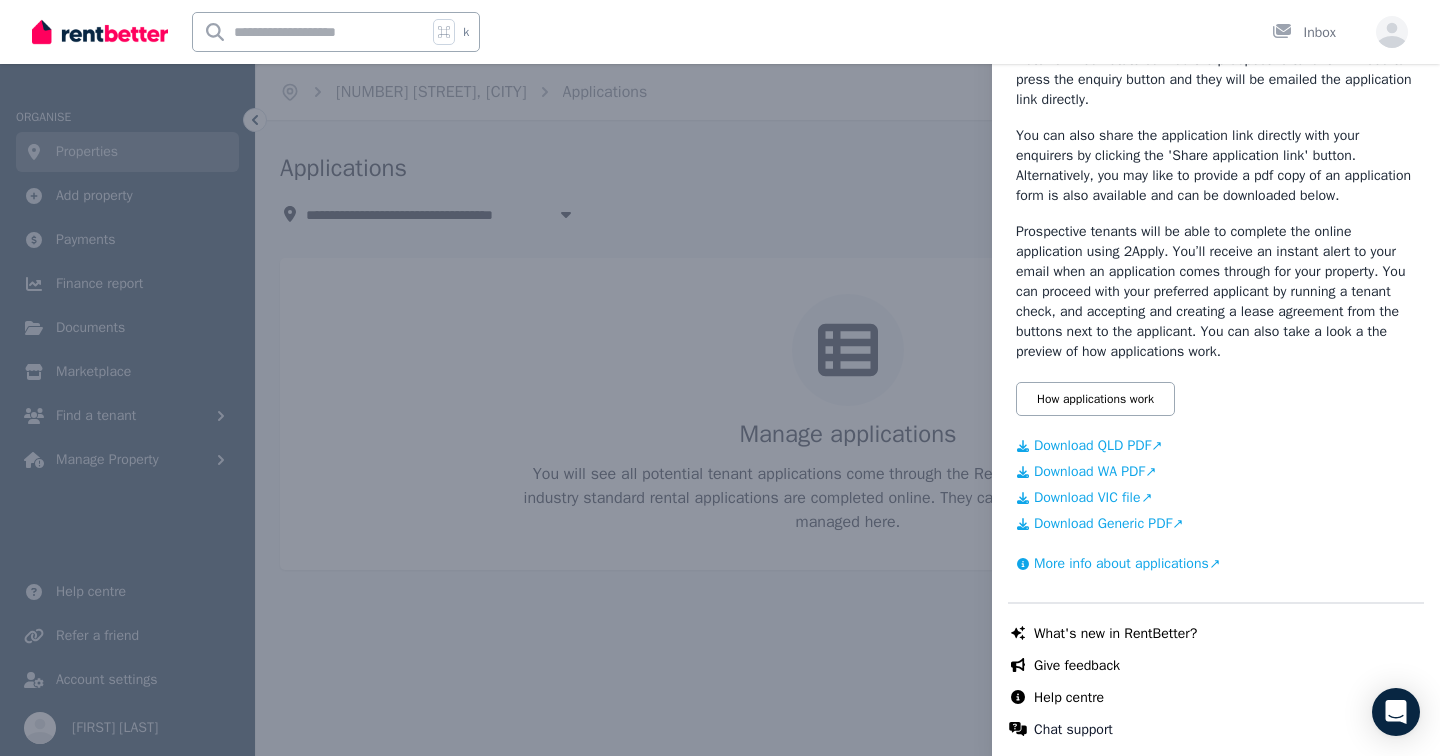 scroll, scrollTop: 354, scrollLeft: 0, axis: vertical 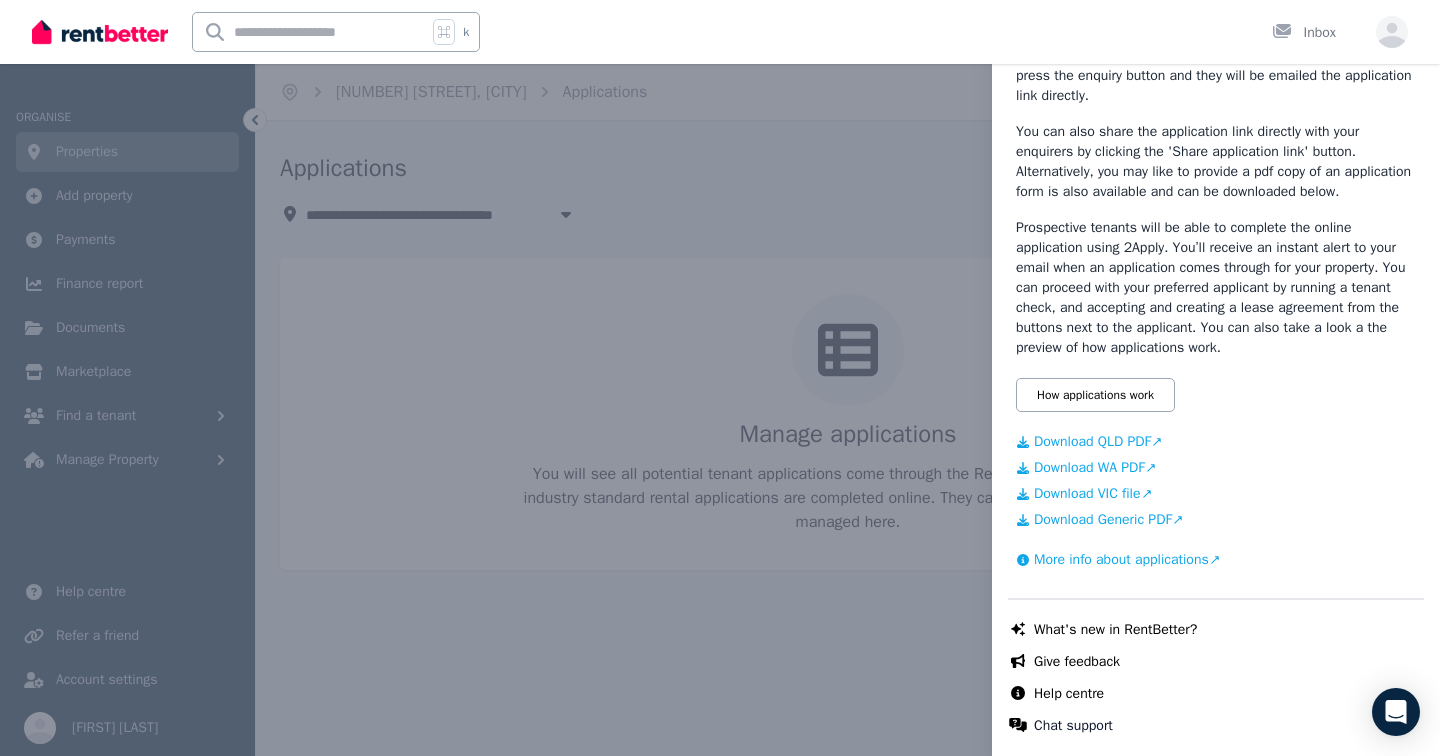 click on "Download QLD PDF" at bounding box center [1216, 442] 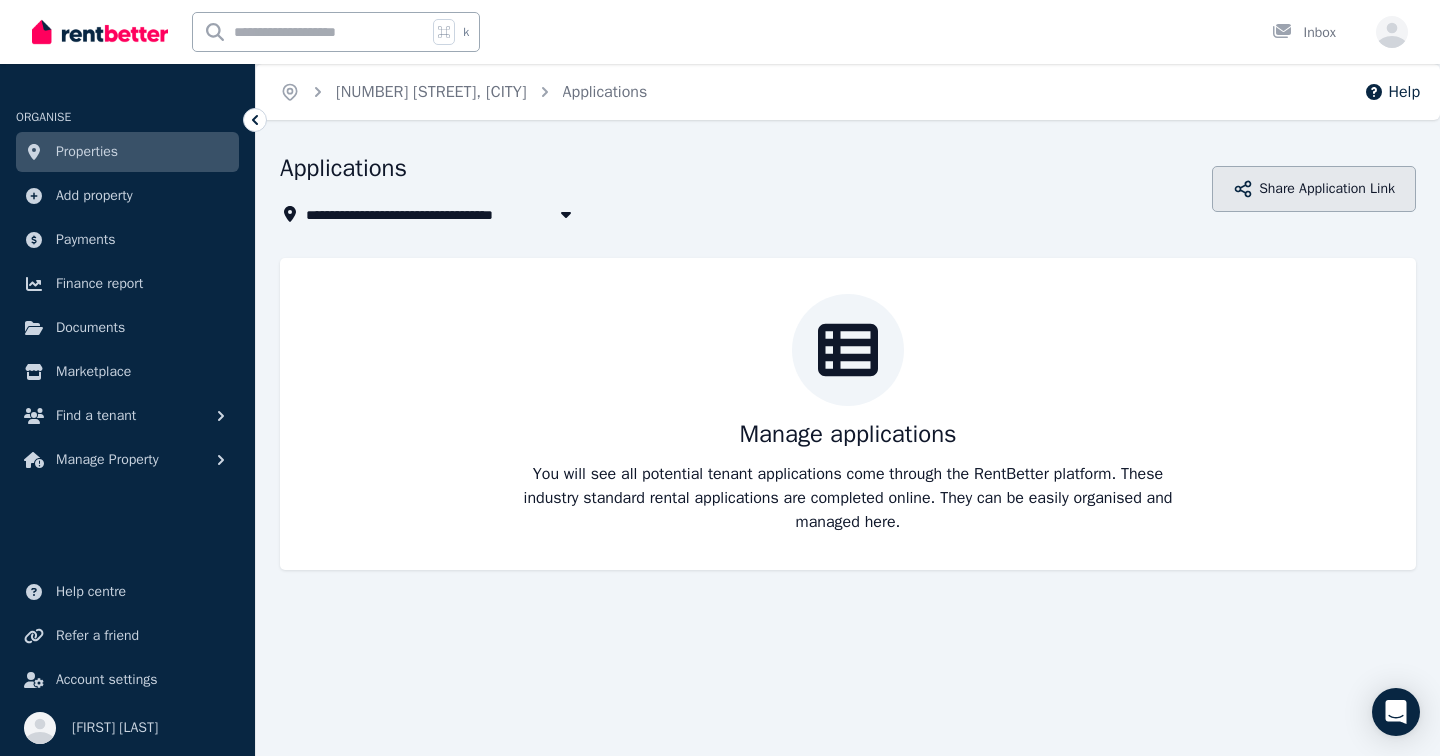 click on "Share Application Link" at bounding box center [1314, 189] 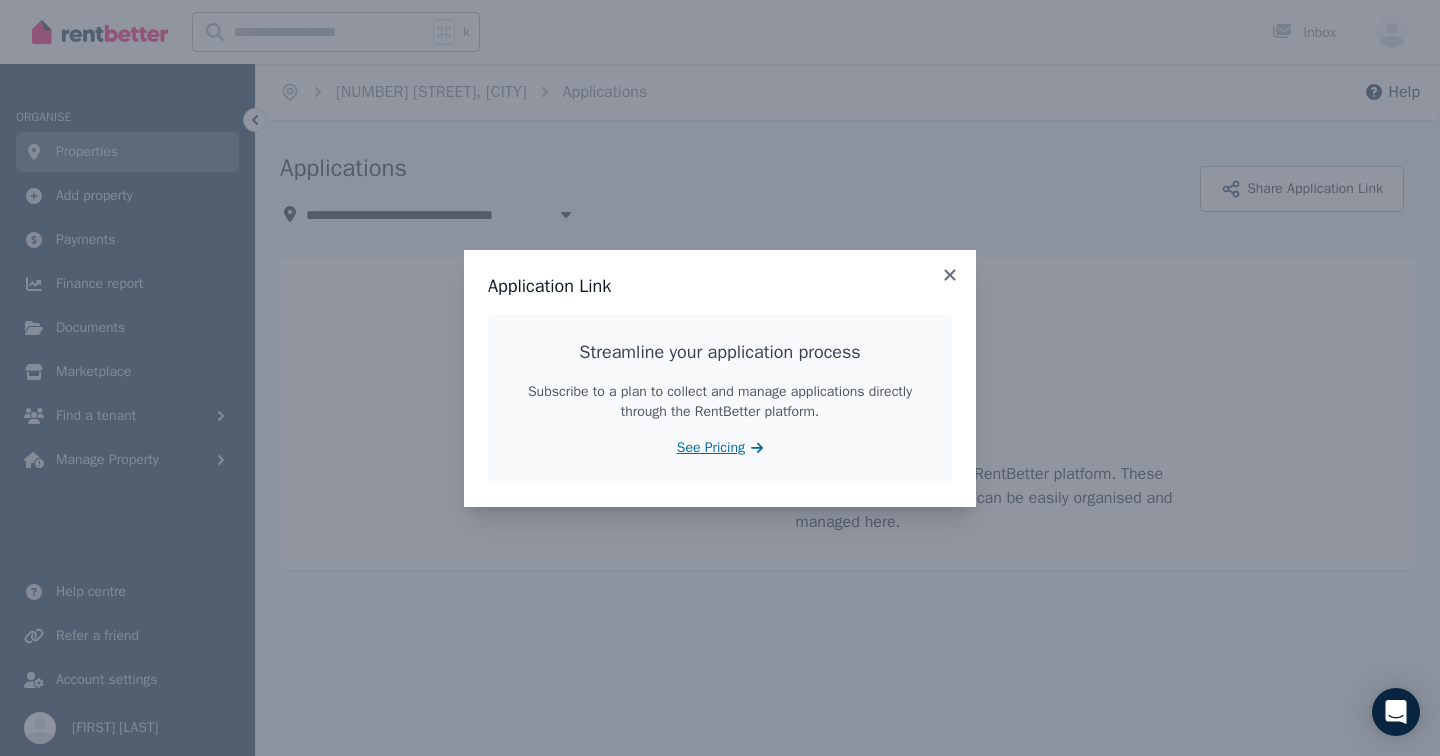 click on "See Pricing" at bounding box center (711, 448) 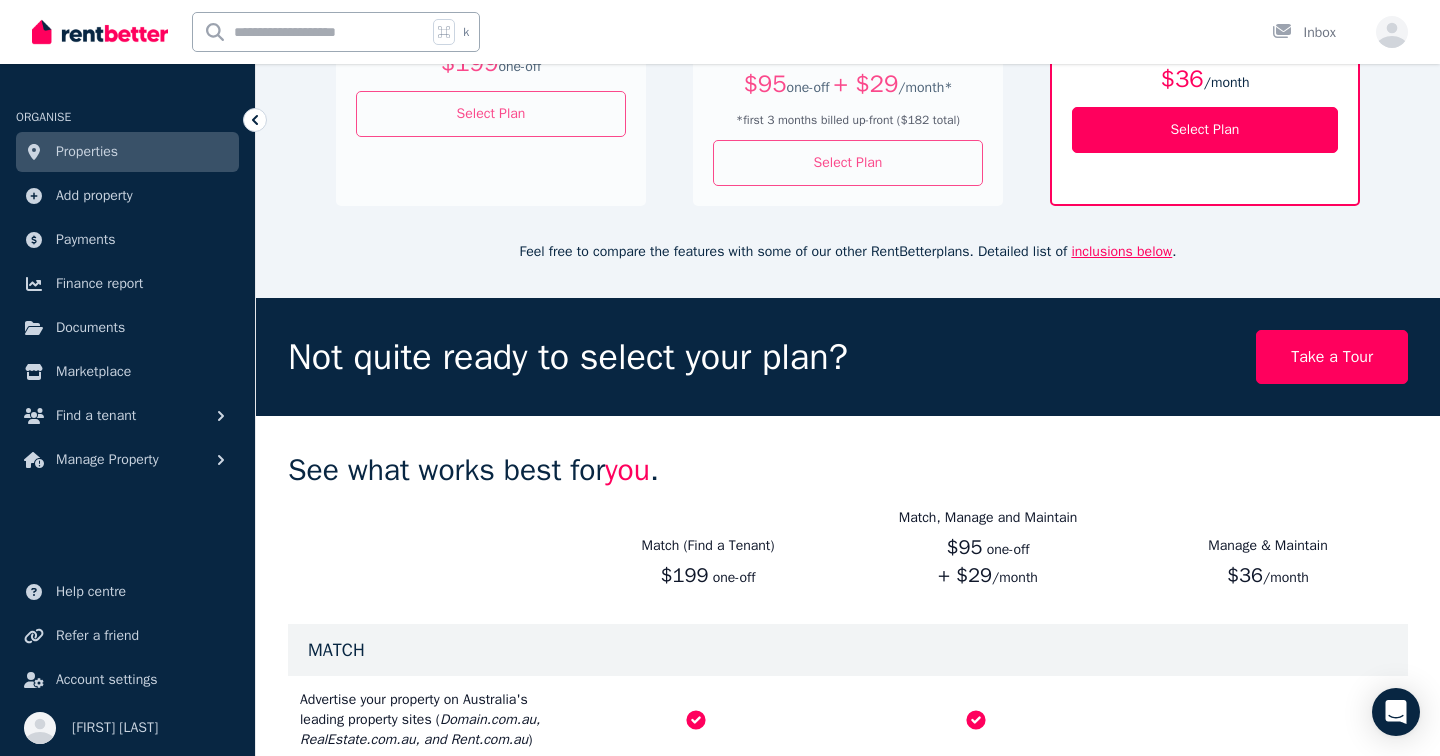 scroll, scrollTop: 76, scrollLeft: 0, axis: vertical 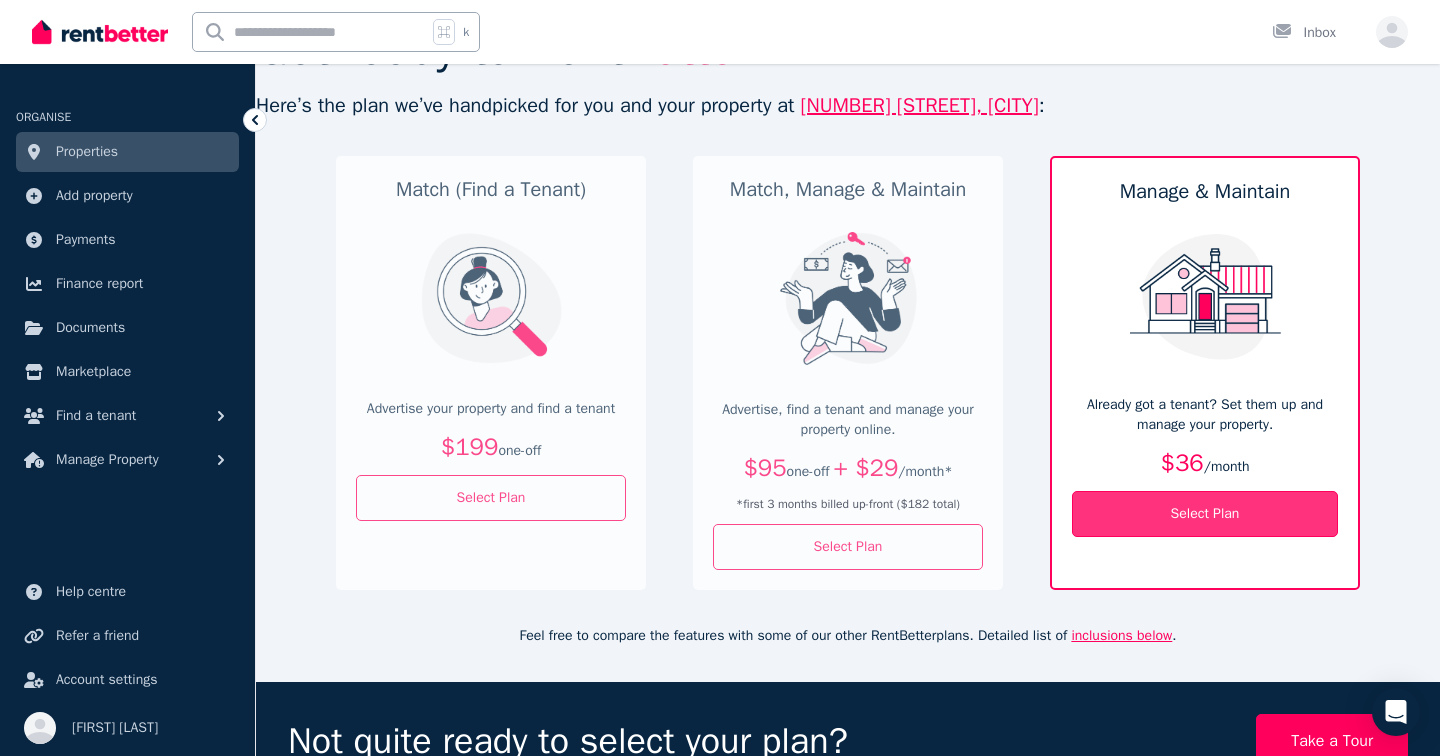 click on "Select Plan" at bounding box center [1205, 514] 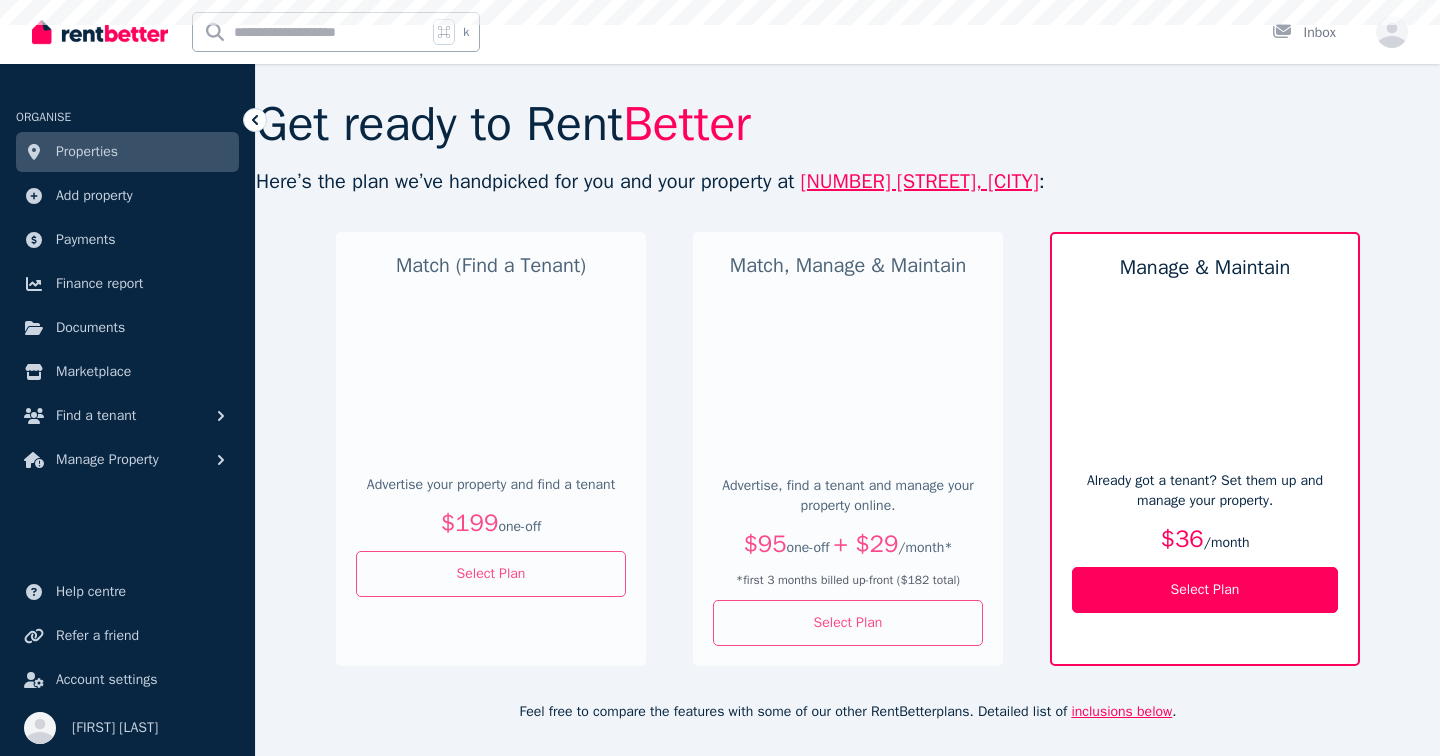 scroll, scrollTop: 0, scrollLeft: 0, axis: both 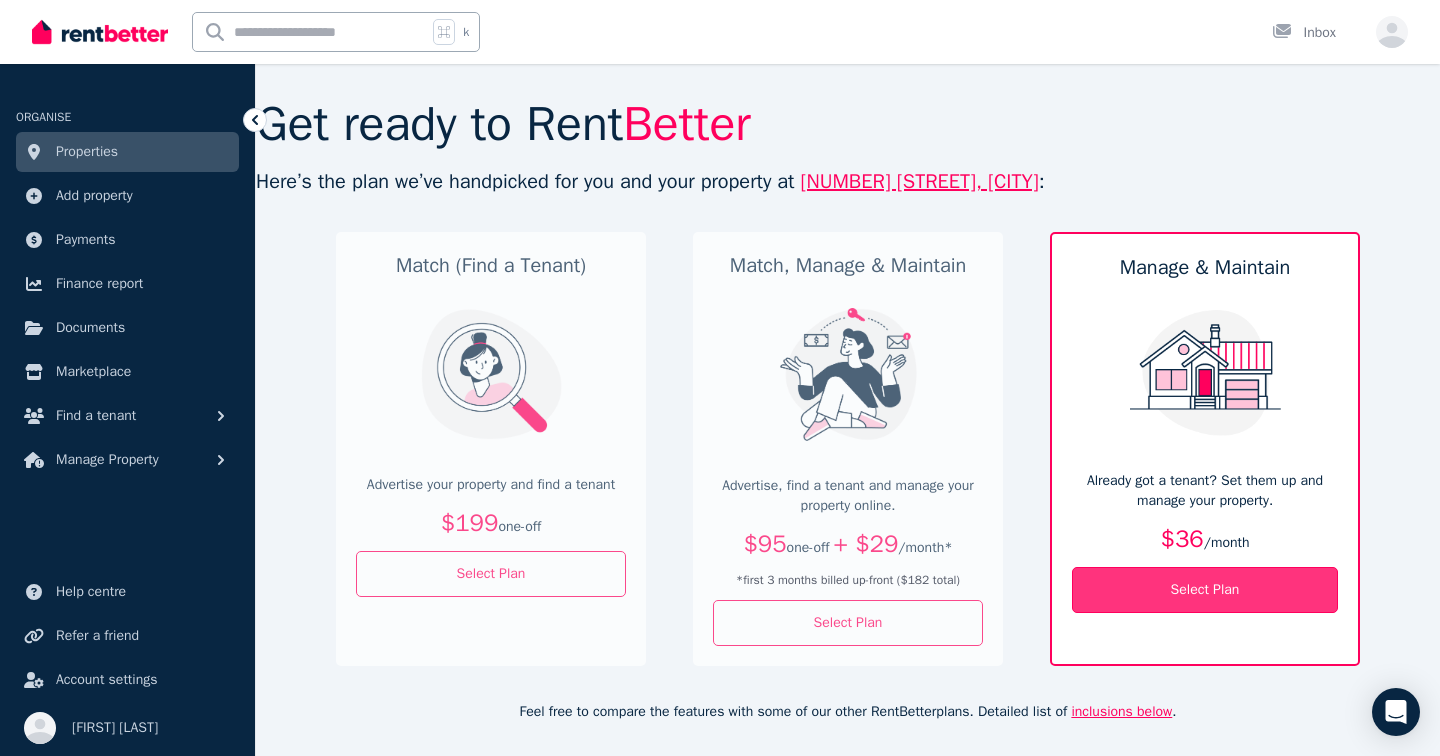 click on "Select Plan" at bounding box center (1205, 590) 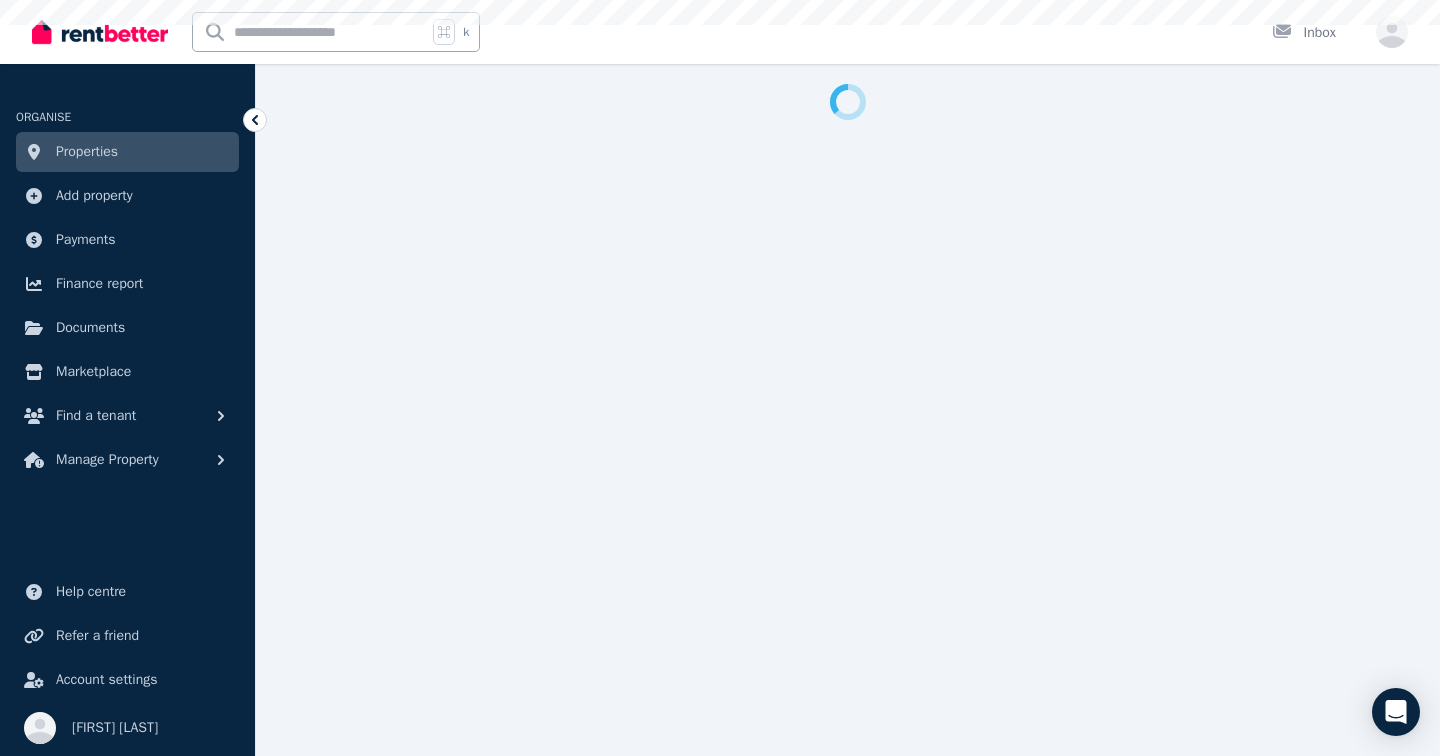scroll, scrollTop: 0, scrollLeft: 0, axis: both 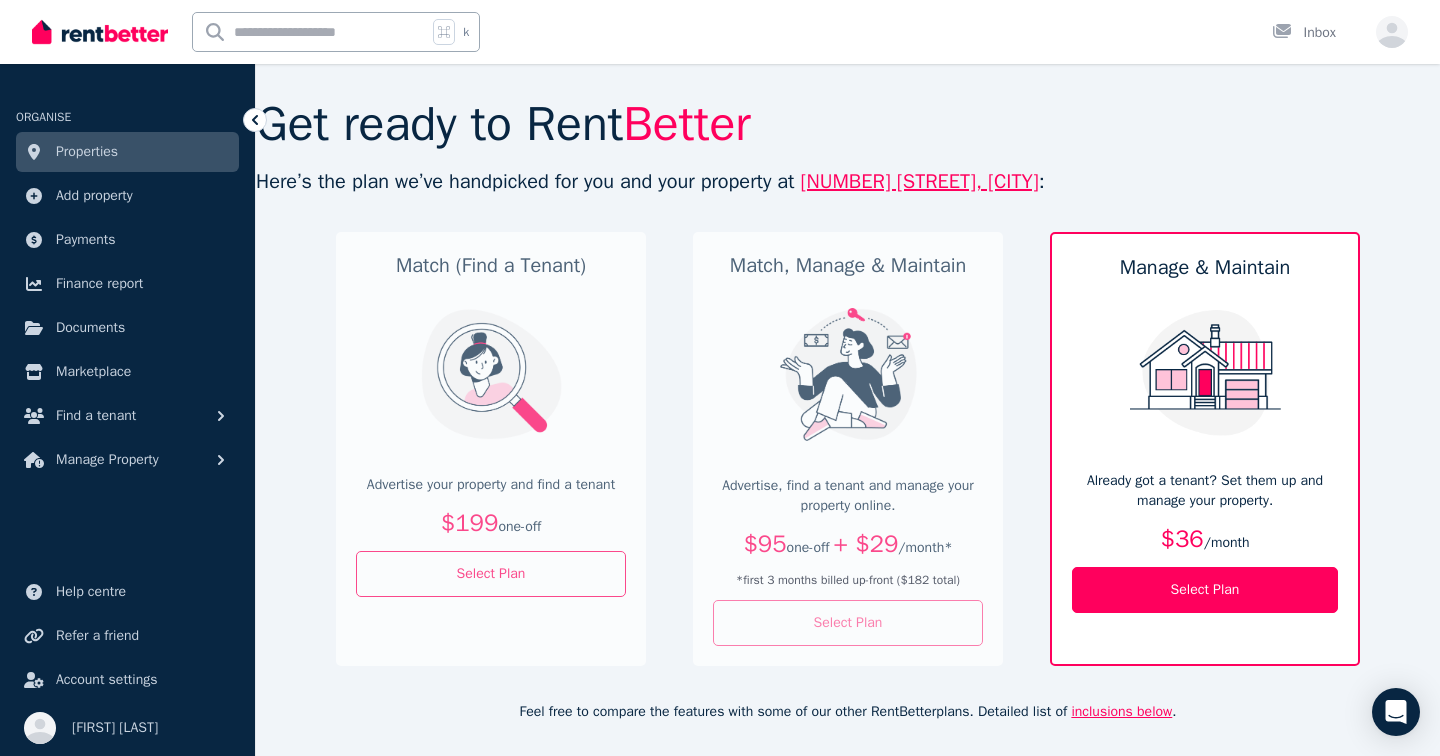 click on "Select Plan" at bounding box center [848, 623] 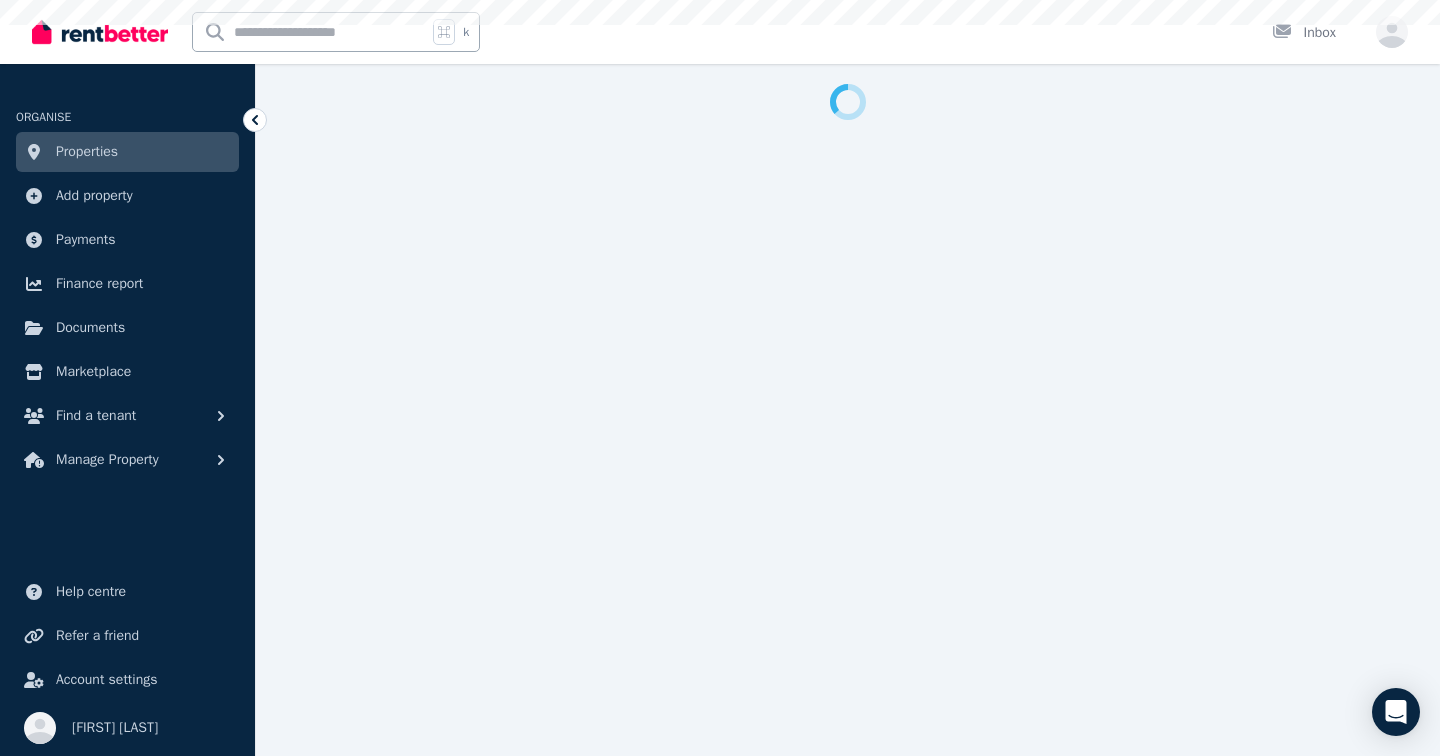 scroll, scrollTop: 0, scrollLeft: 0, axis: both 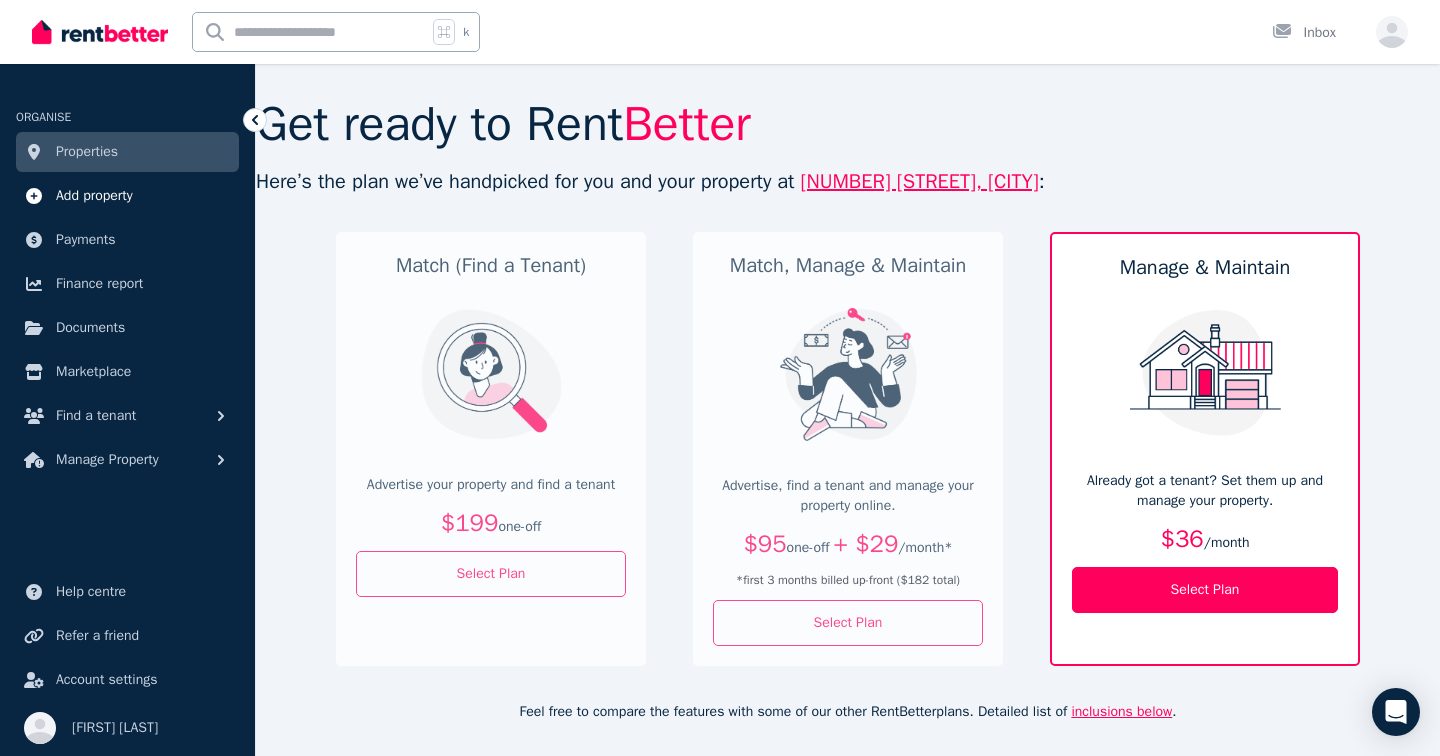 click on "Add property" at bounding box center [94, 196] 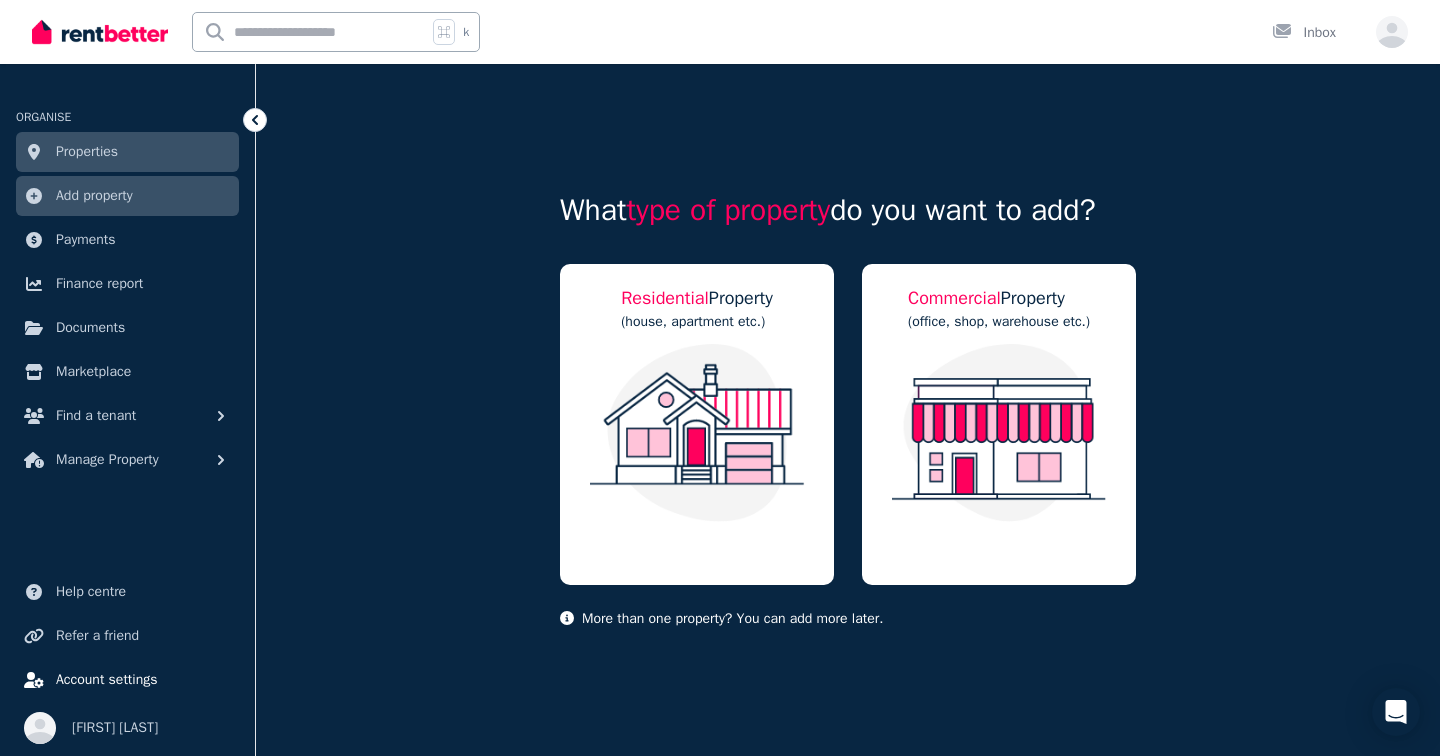 click on "Account settings" at bounding box center (107, 680) 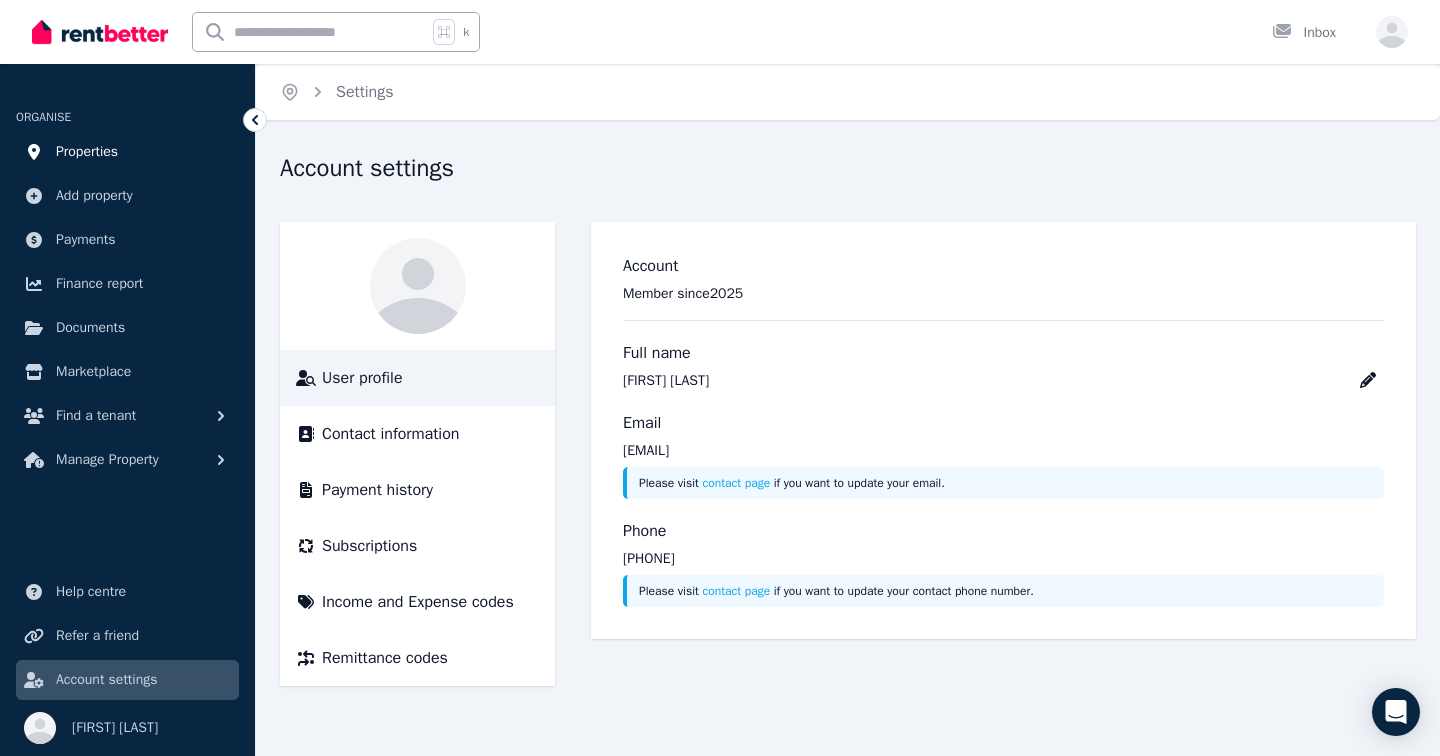 click on "Properties" at bounding box center [87, 152] 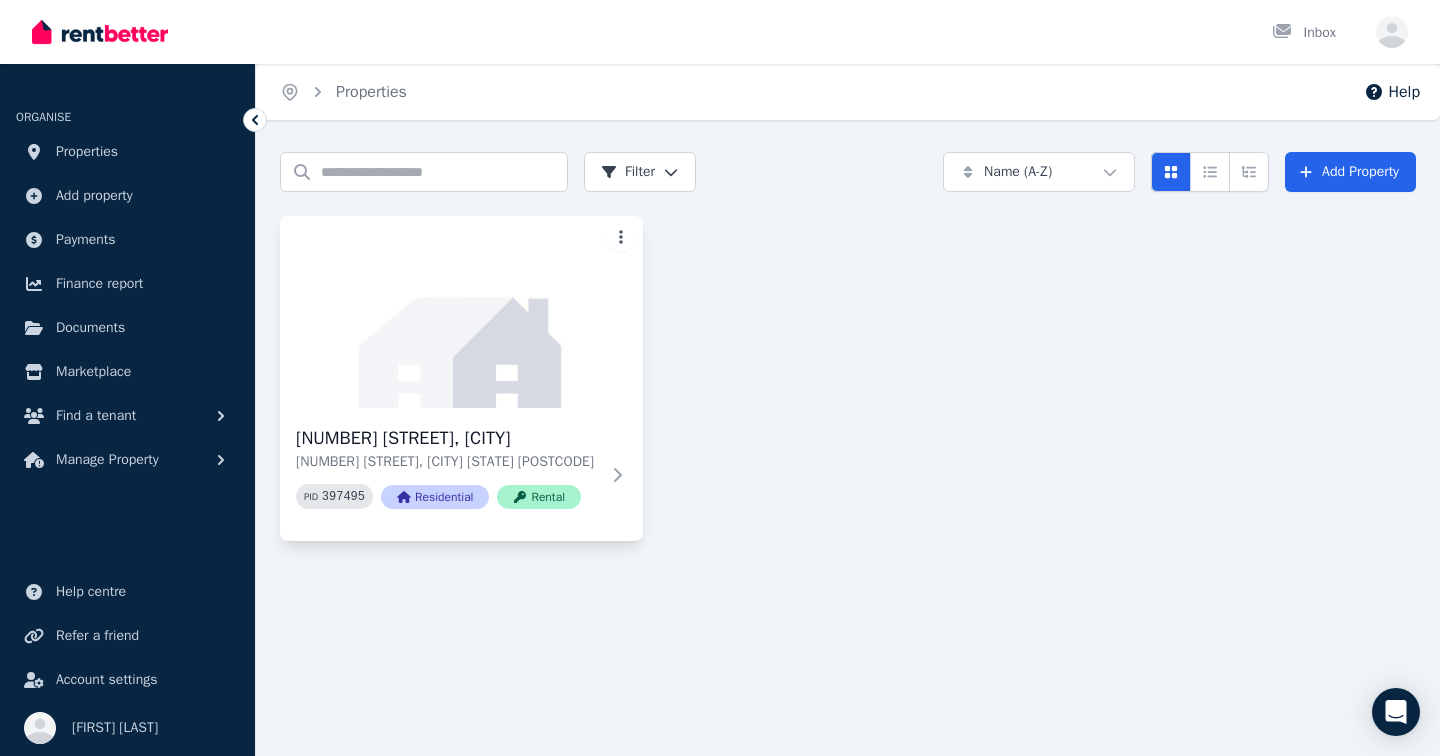 click on "Open main menu Inbox Open user menu ORGANISE Properties Add property Payments Finance report Documents Marketplace Find a tenant Manage Property Help centre Refer a friend Account settings Your profile [FIRST] [LAST] Home Properties Help Search properties Filter Name (A-Z) Add Property [NUMBER] [STREET], [CITY] [NUMBER] [STREET], [CITY] [STATE] [POSTCODE] PID   397495 Residential Rental /portal" at bounding box center (720, 378) 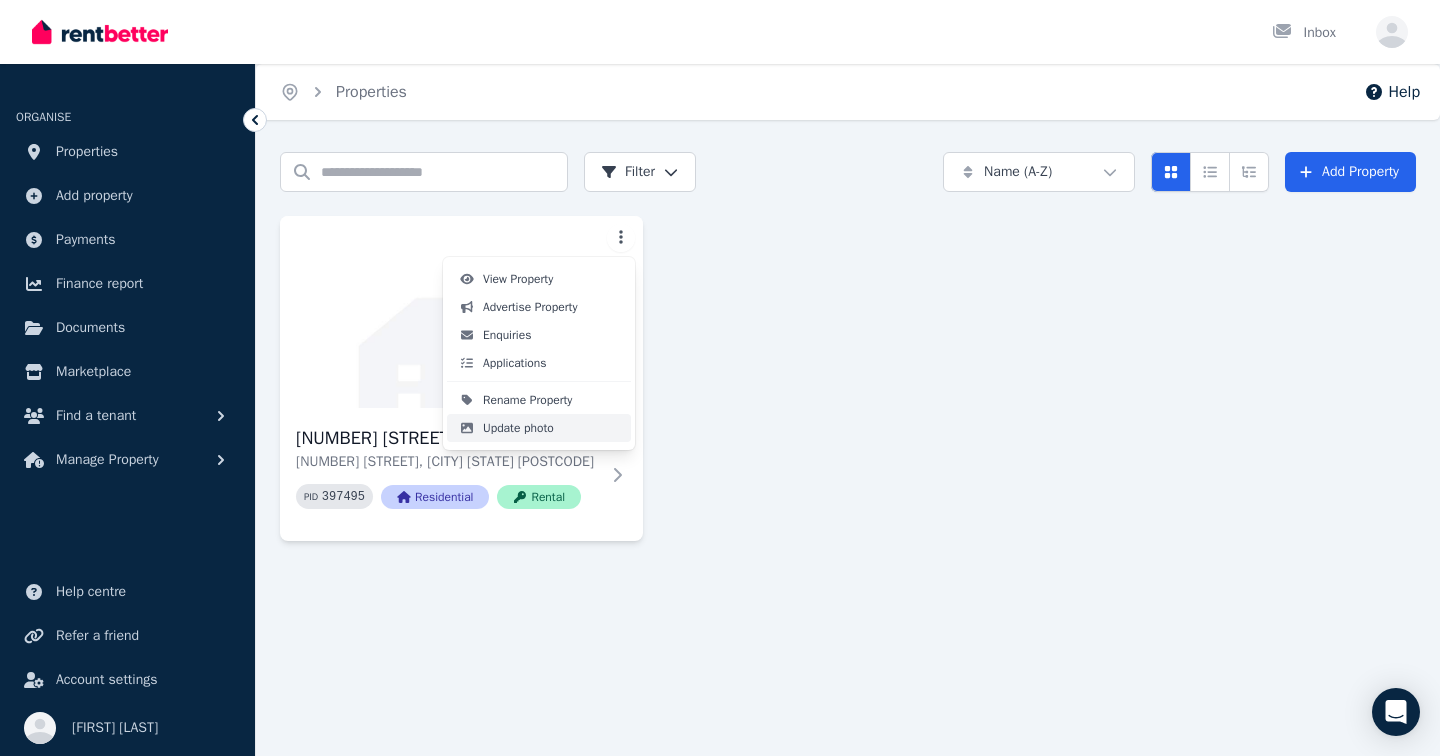 click on "Update photo" at bounding box center [518, 428] 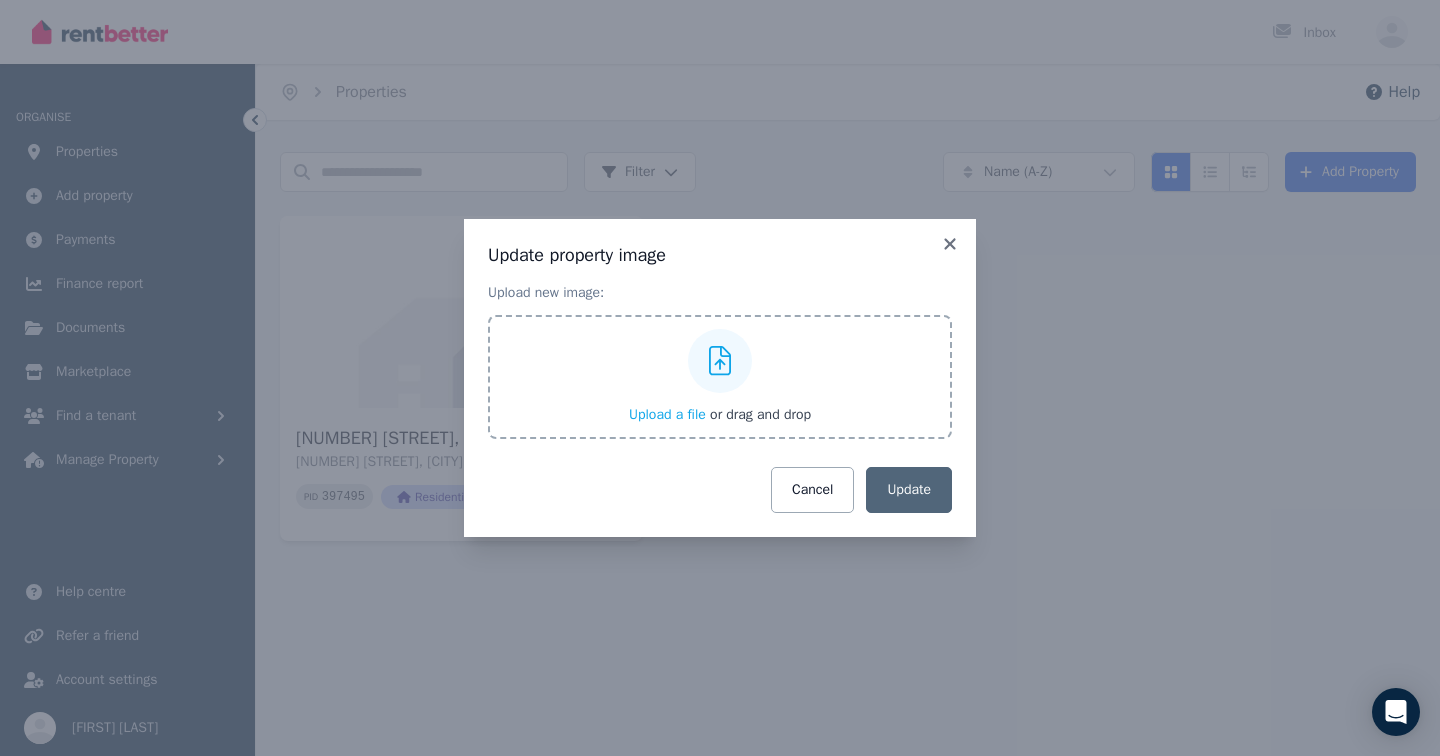 click on "Upload a file" at bounding box center [667, 414] 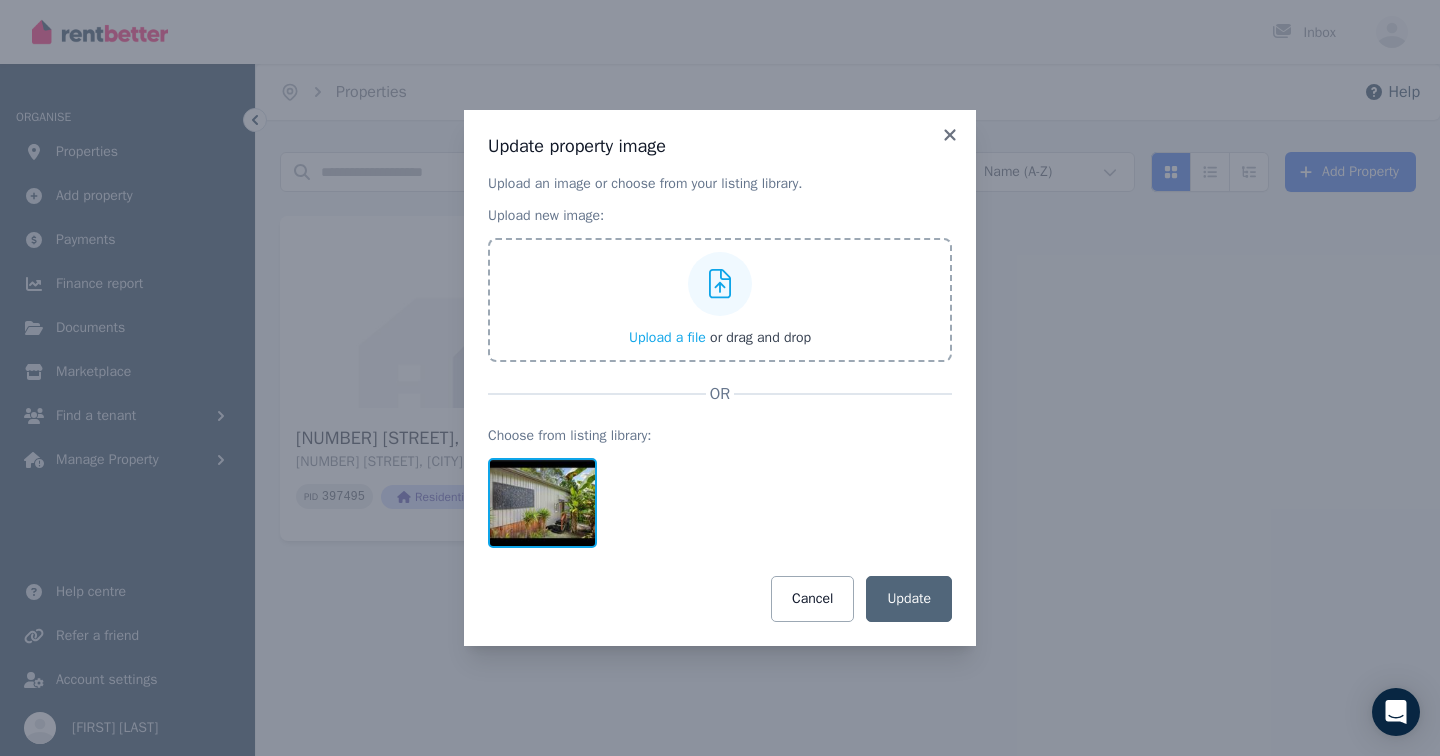 click at bounding box center [542, 503] 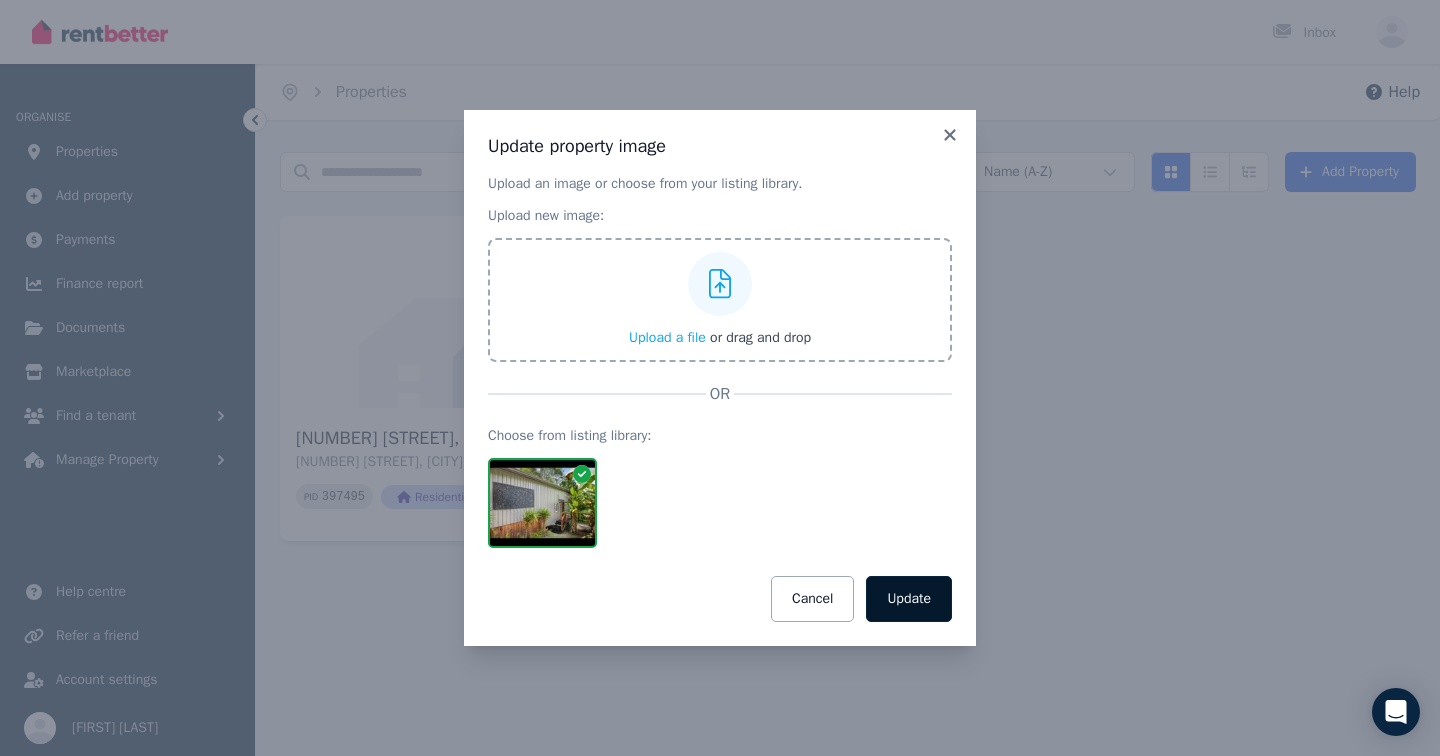 click on "Update" at bounding box center (909, 599) 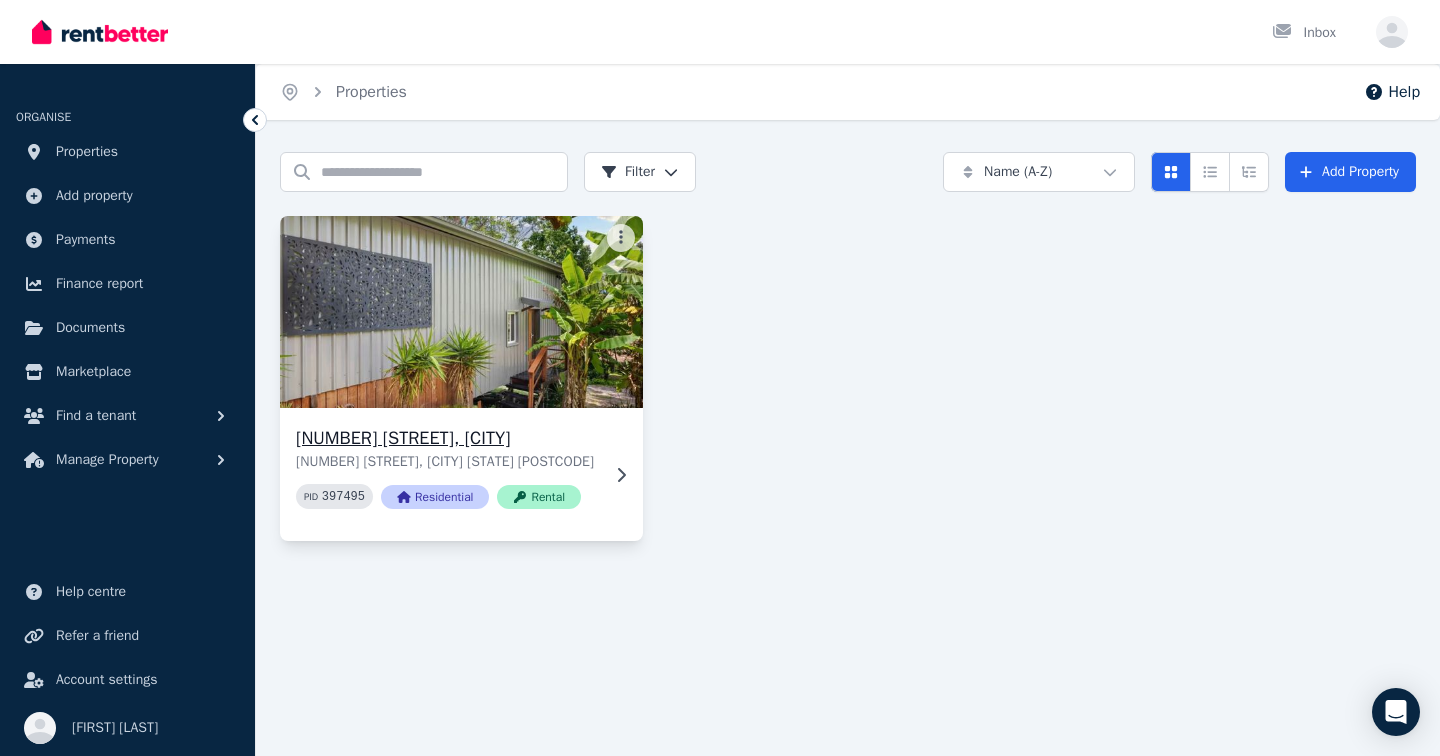click 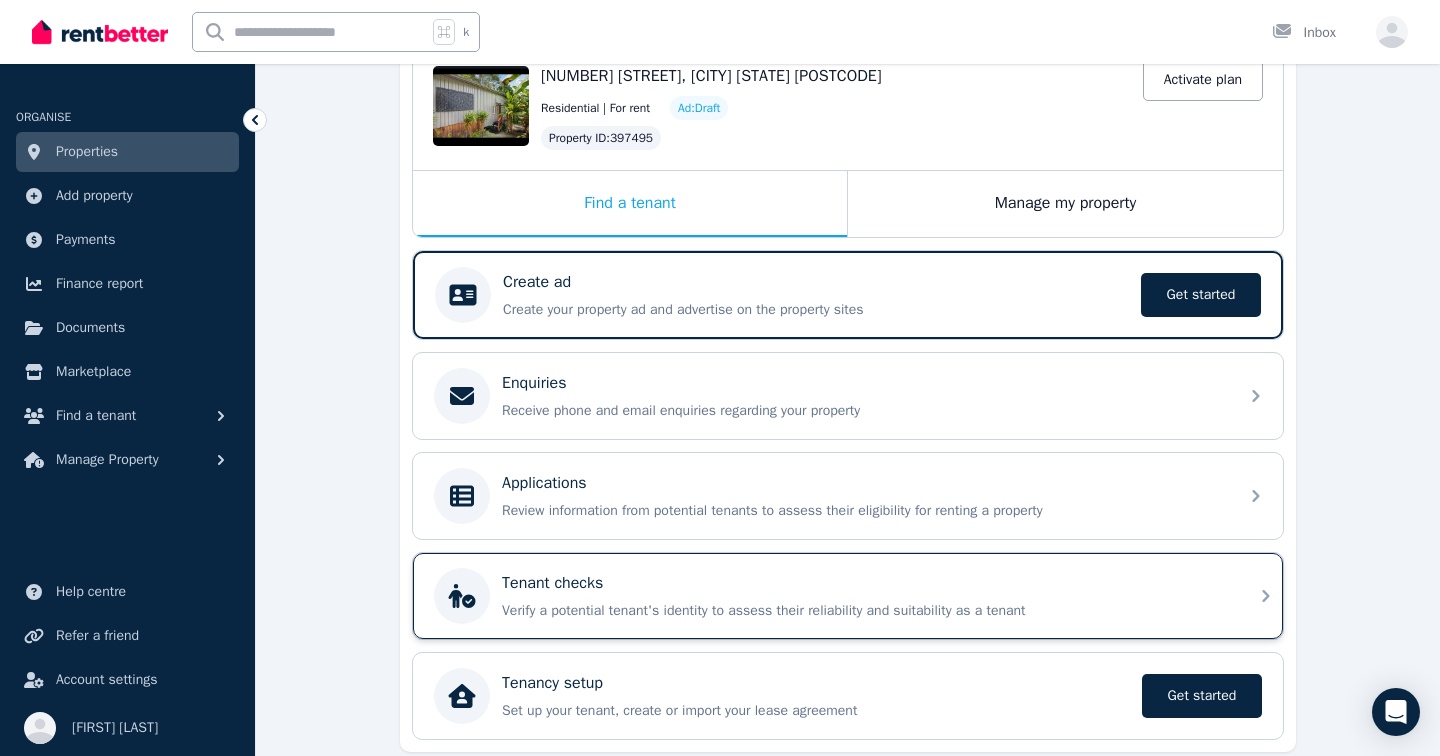 scroll, scrollTop: 234, scrollLeft: 0, axis: vertical 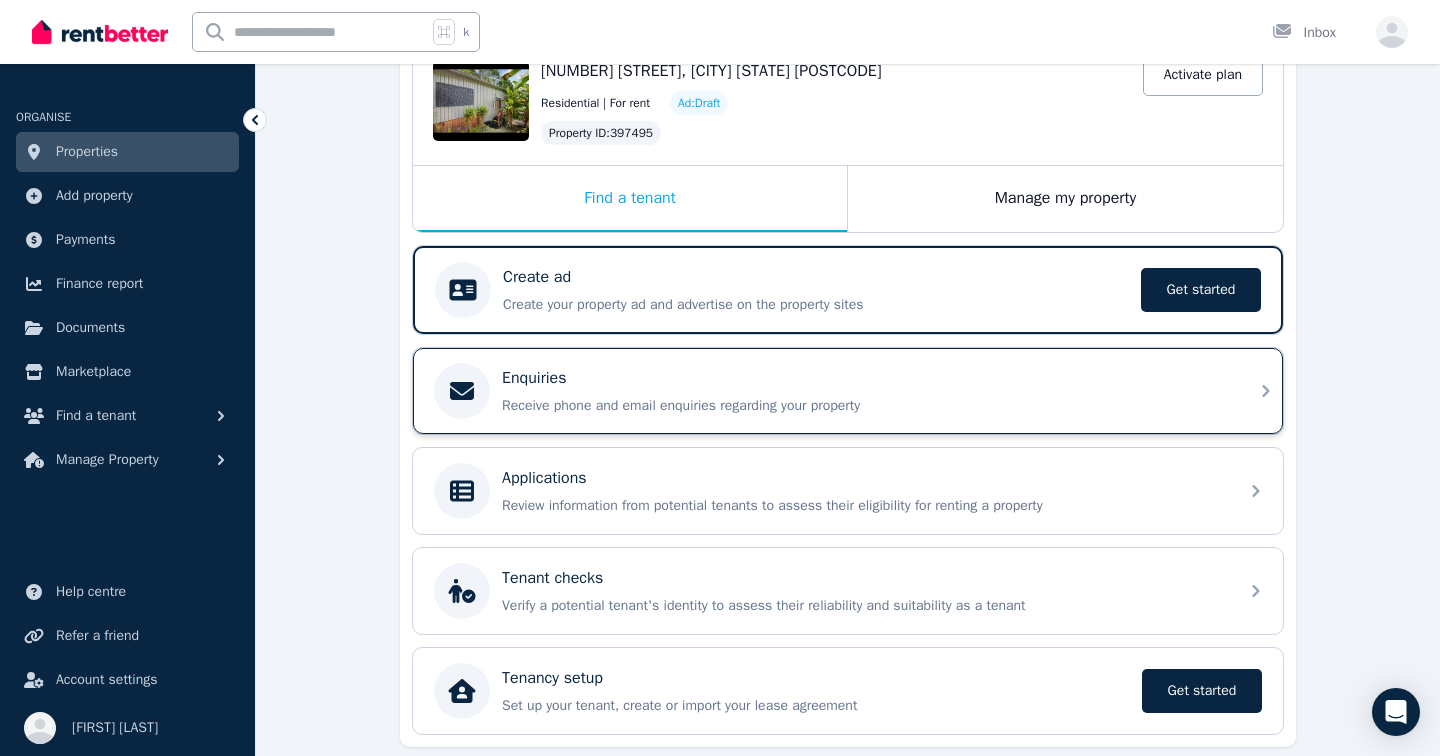 click on "Enquiries Receive phone and email enquiries regarding your property" at bounding box center (864, 391) 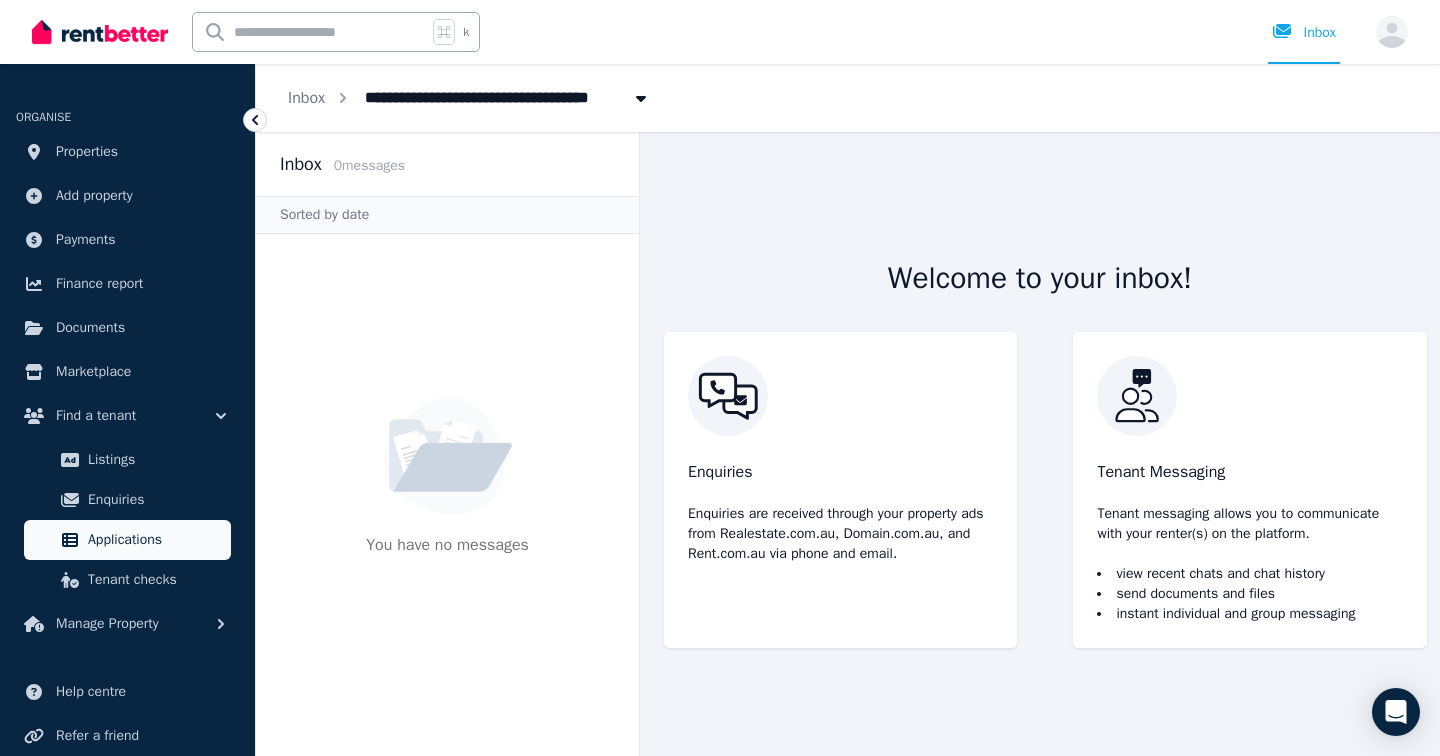 click on "Applications" at bounding box center [155, 540] 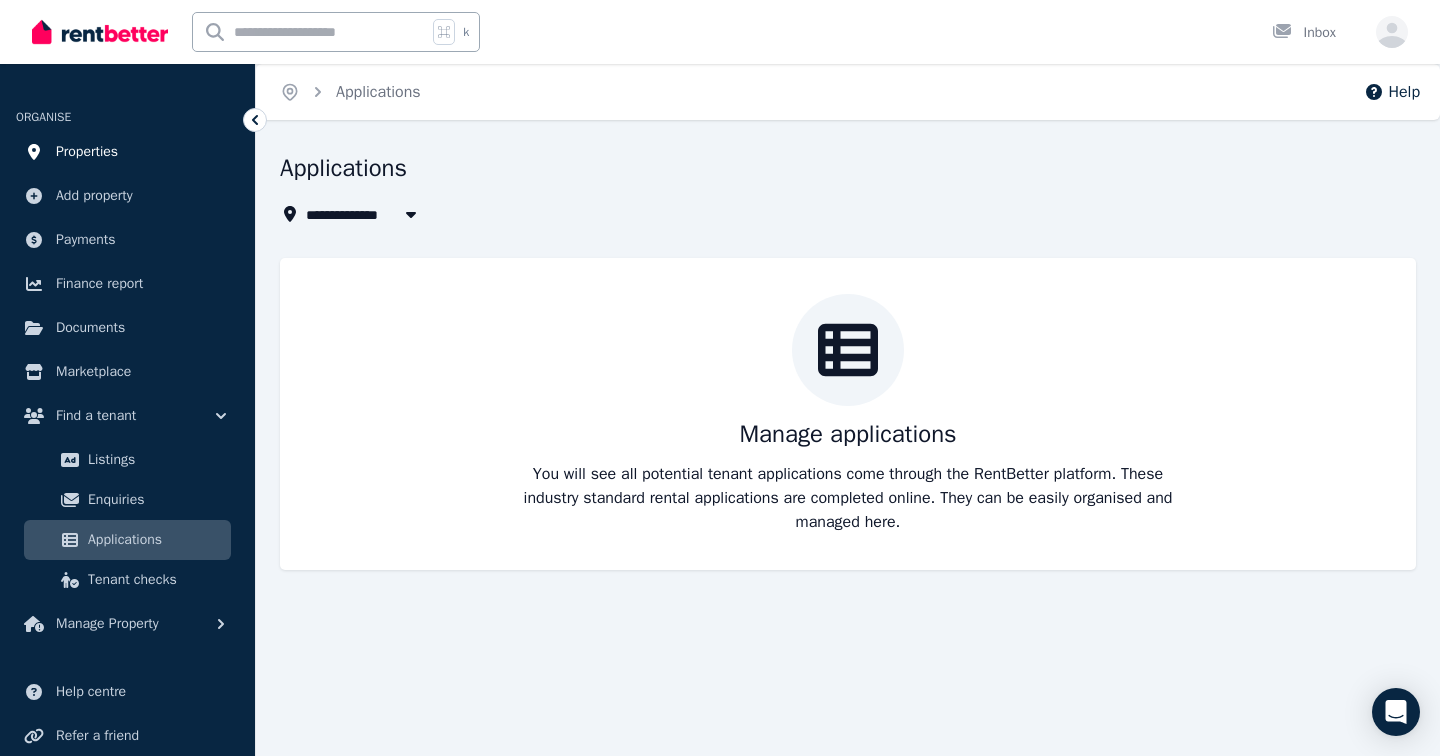 click on "Properties" at bounding box center [87, 152] 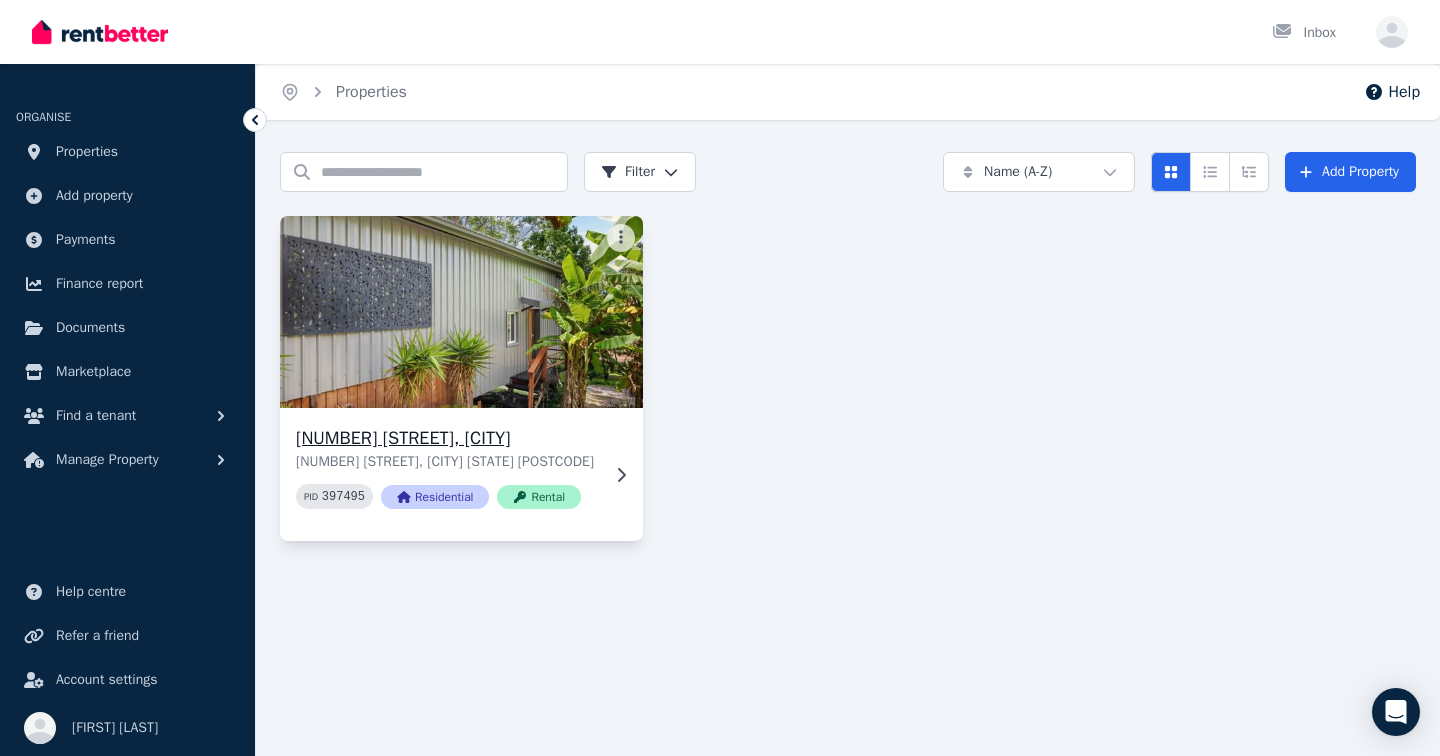 click 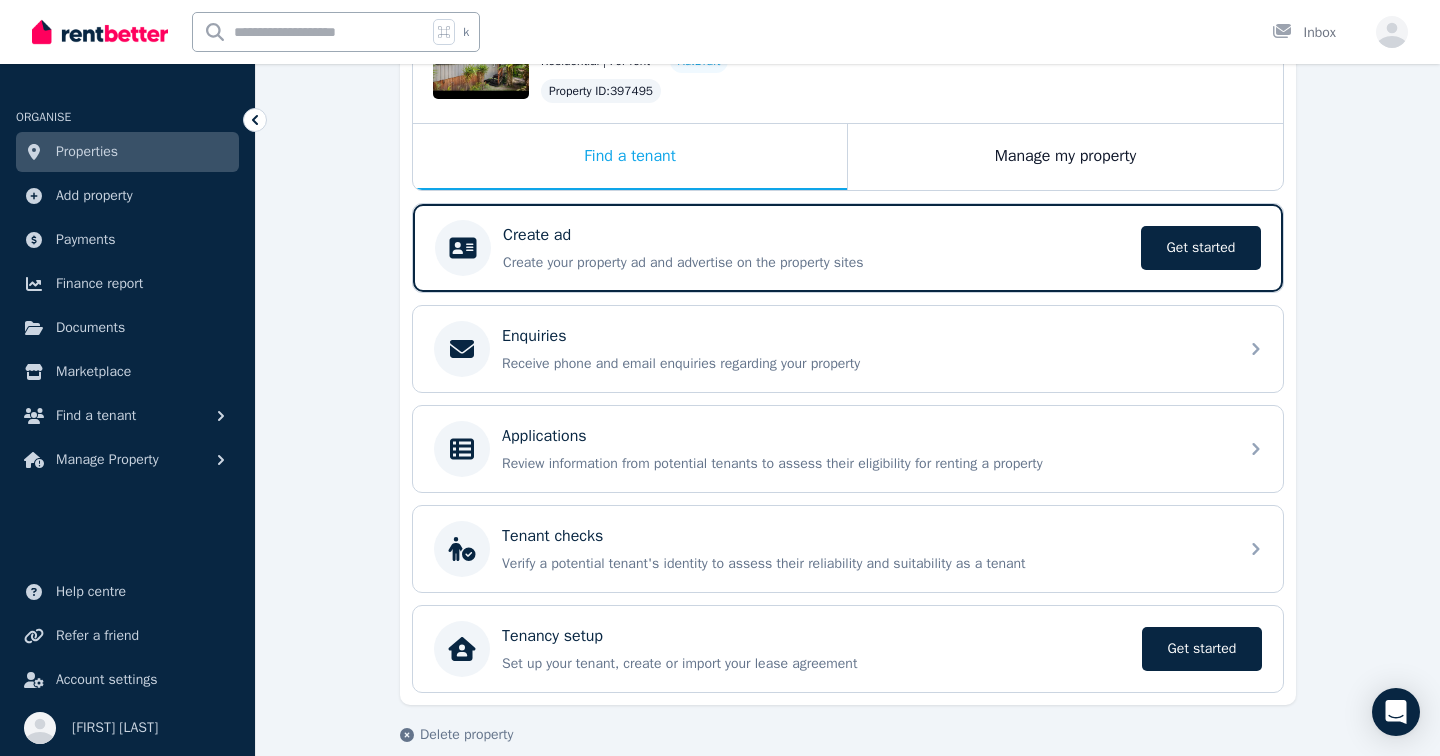 scroll, scrollTop: 280, scrollLeft: 0, axis: vertical 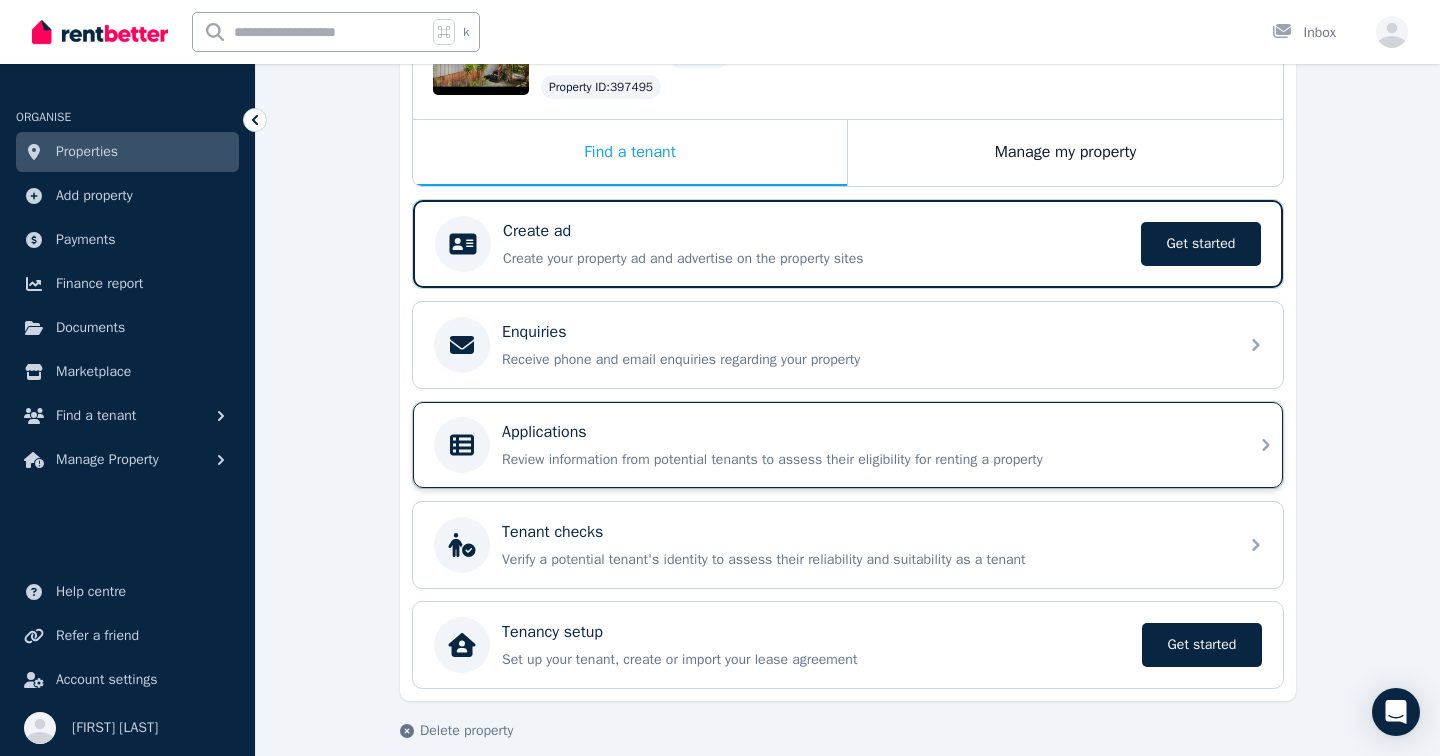 click on "Applications" at bounding box center [864, 432] 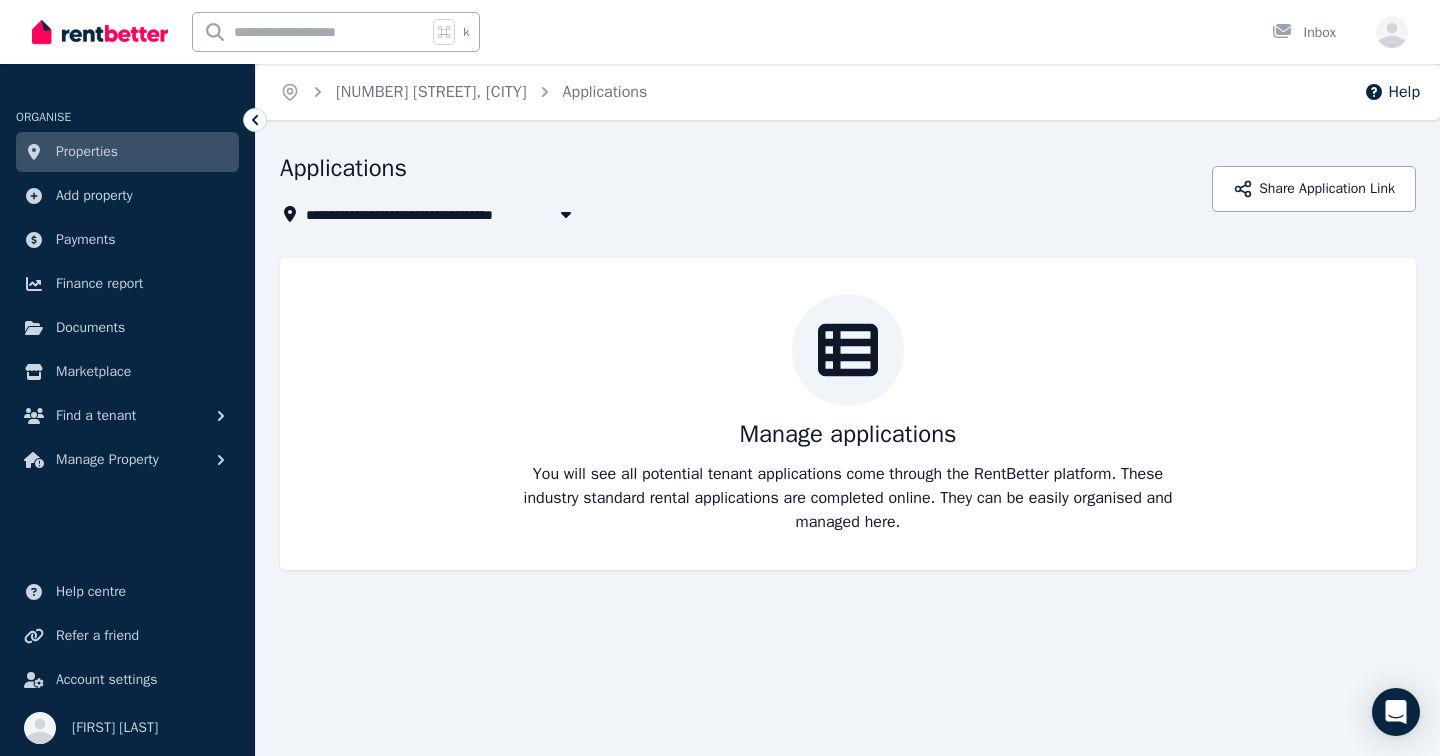 click 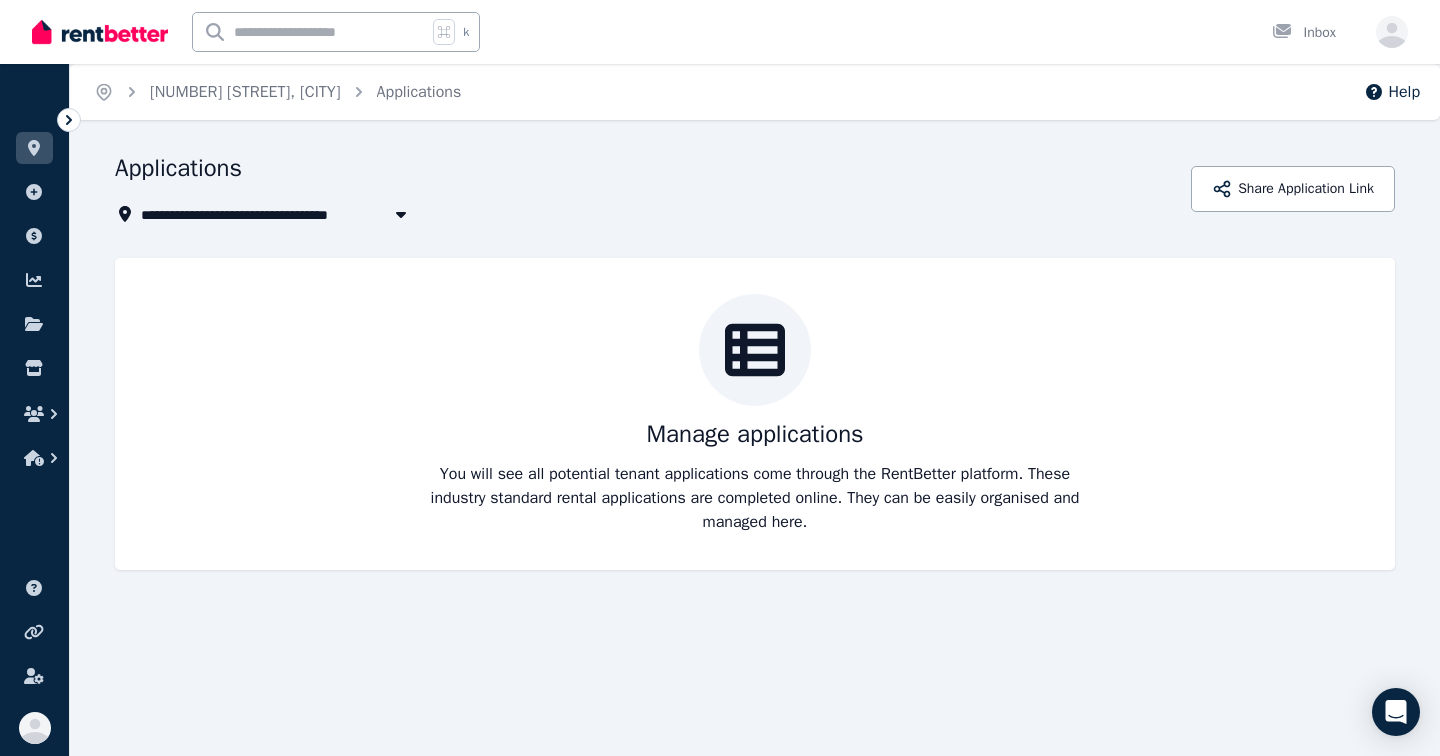 click 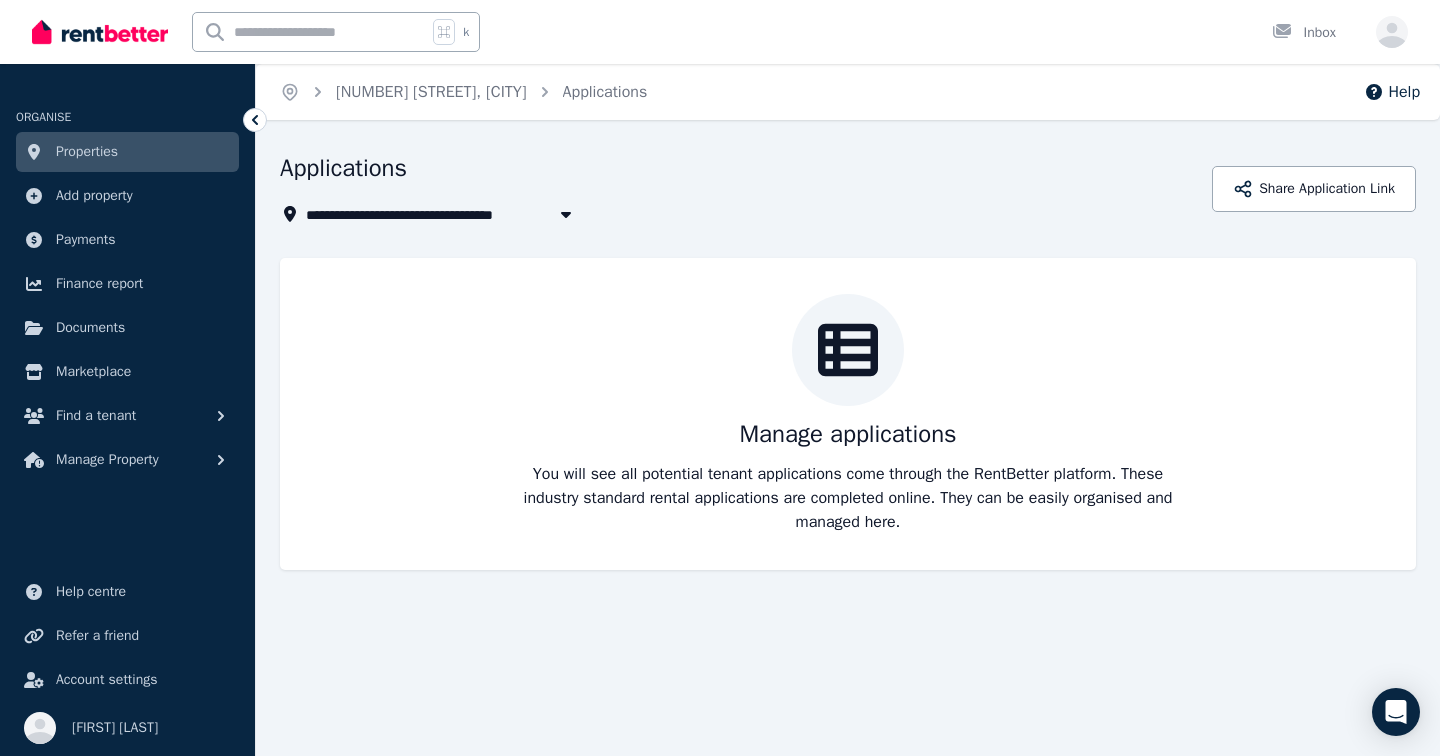 click on "Properties" at bounding box center (87, 152) 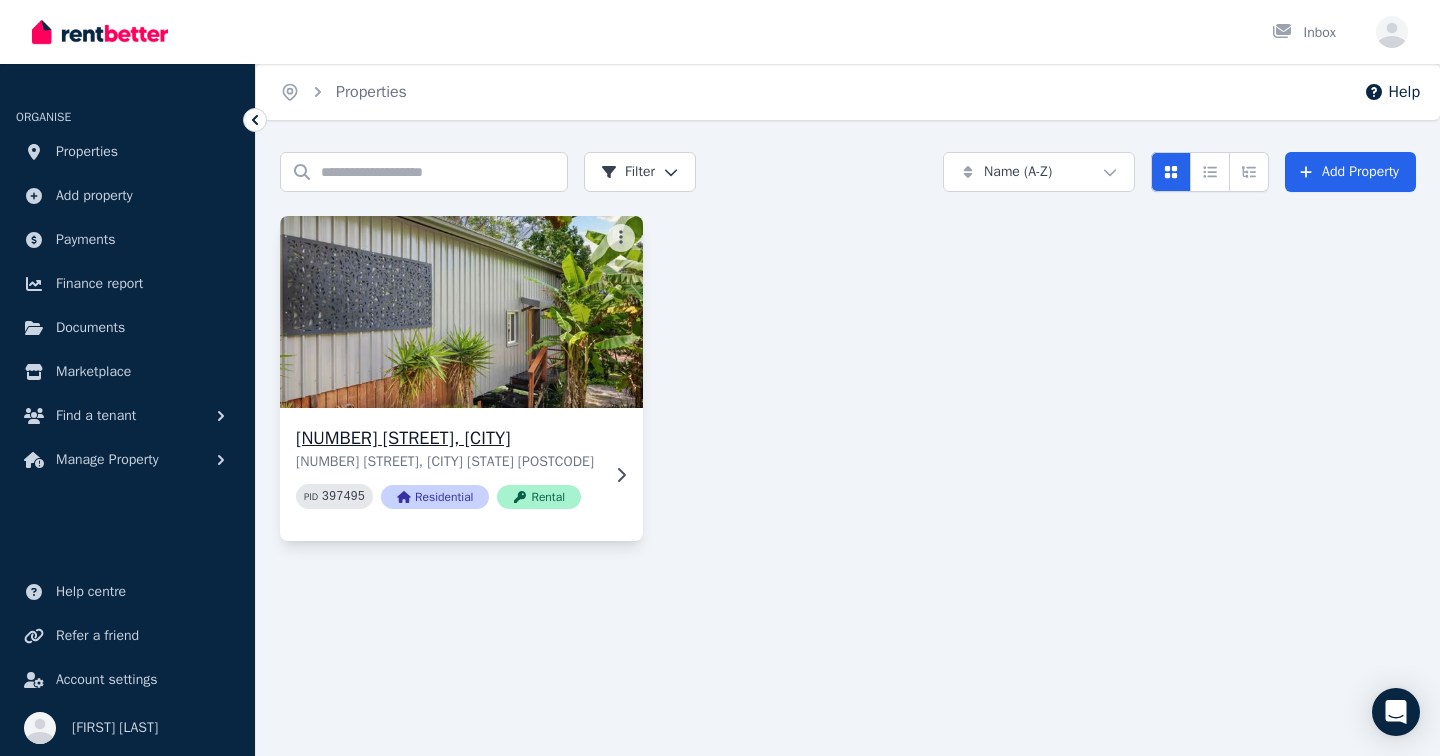 click 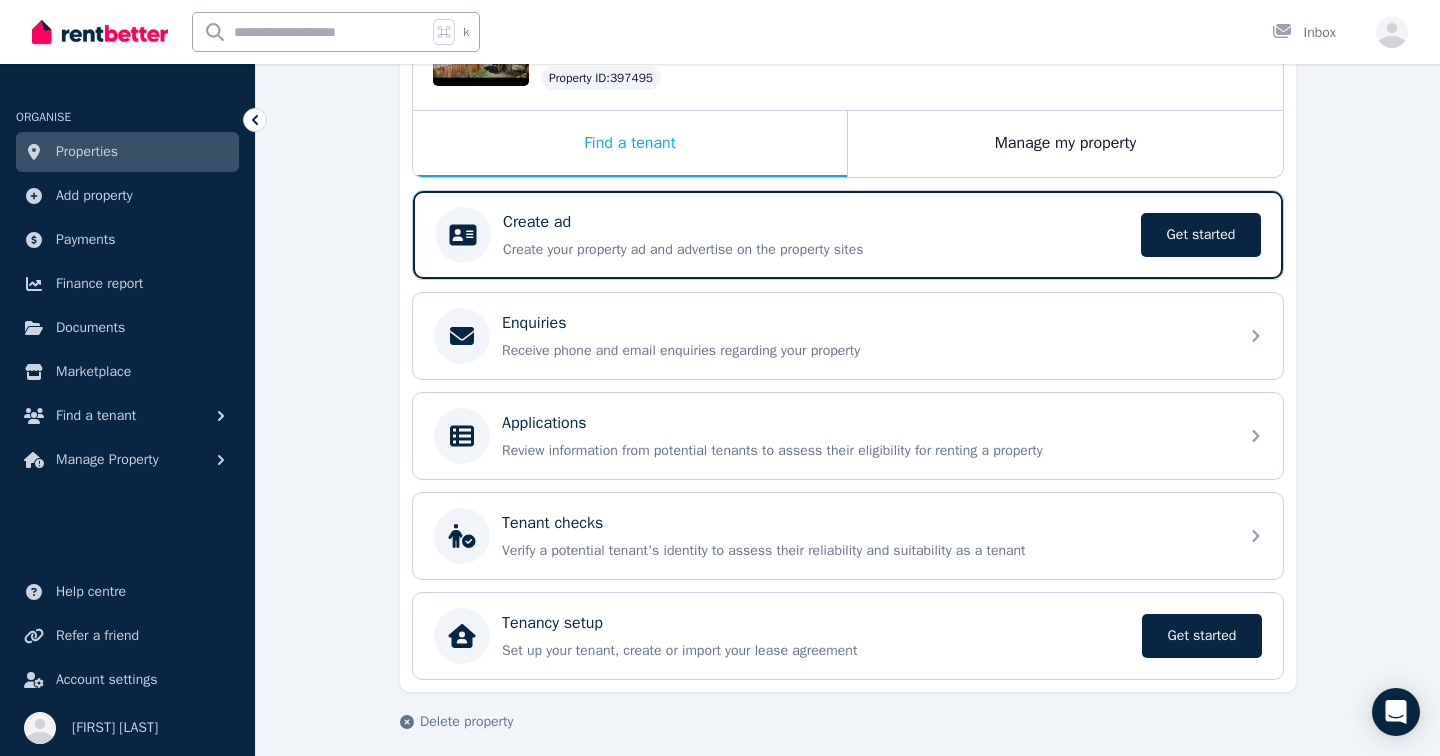 scroll, scrollTop: 301, scrollLeft: 0, axis: vertical 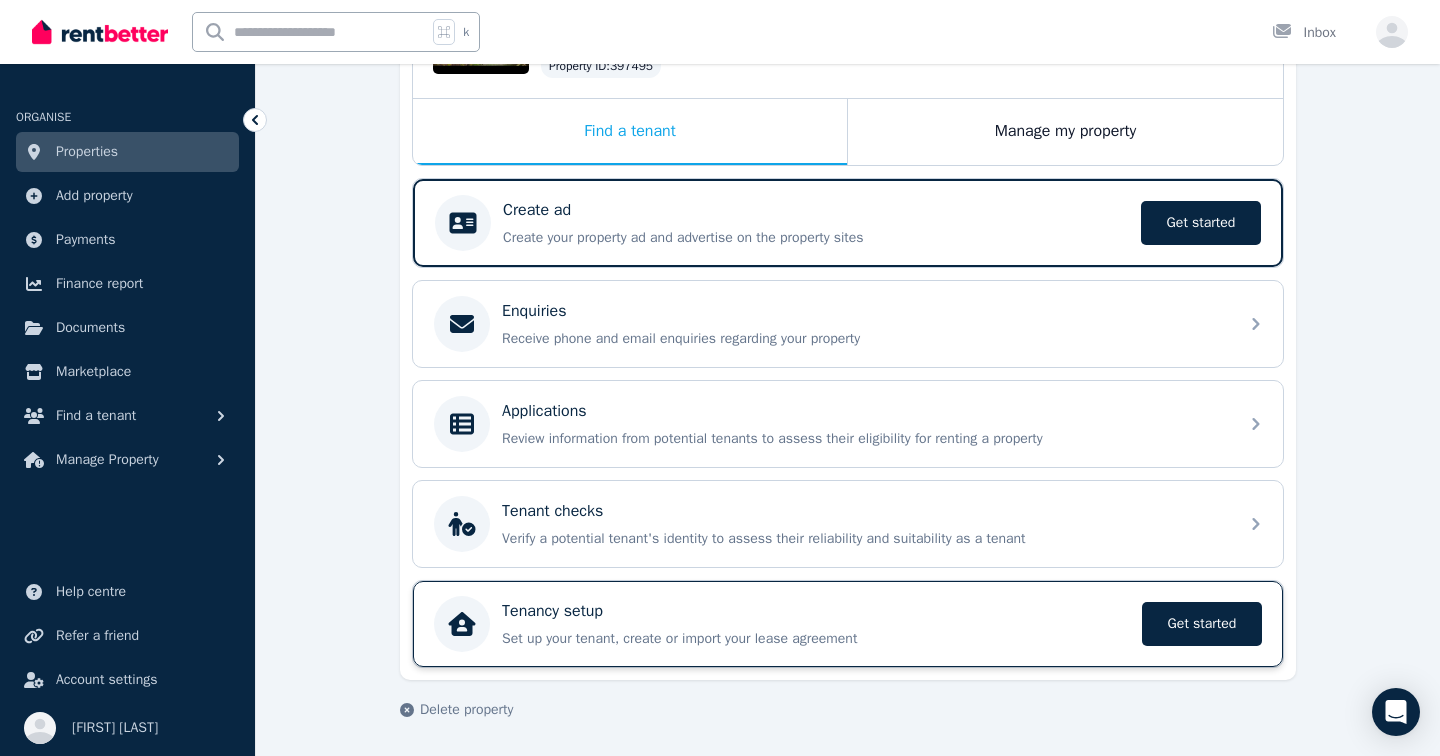 click on "Tenancy setup Set up your tenant, create or import your lease agreement Get started" at bounding box center (782, 624) 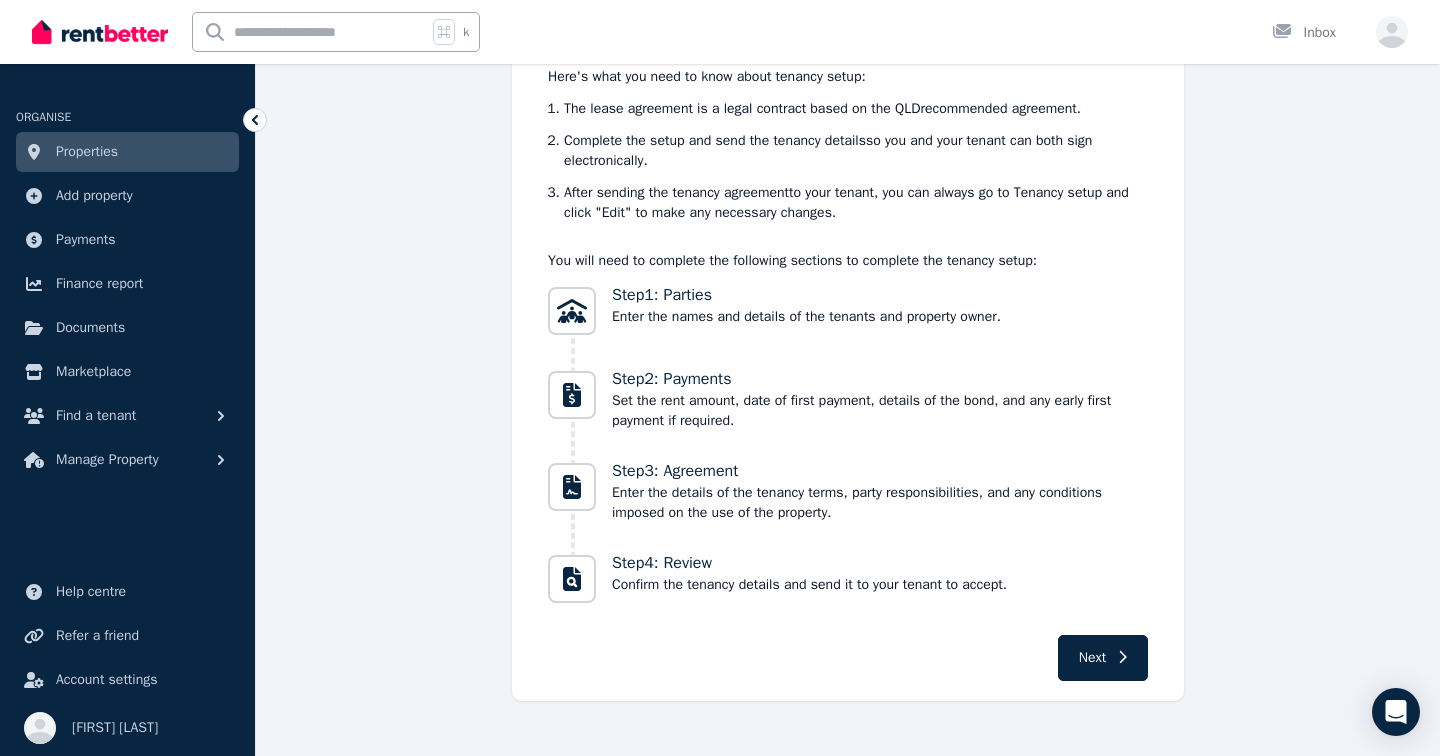 scroll, scrollTop: 199, scrollLeft: 0, axis: vertical 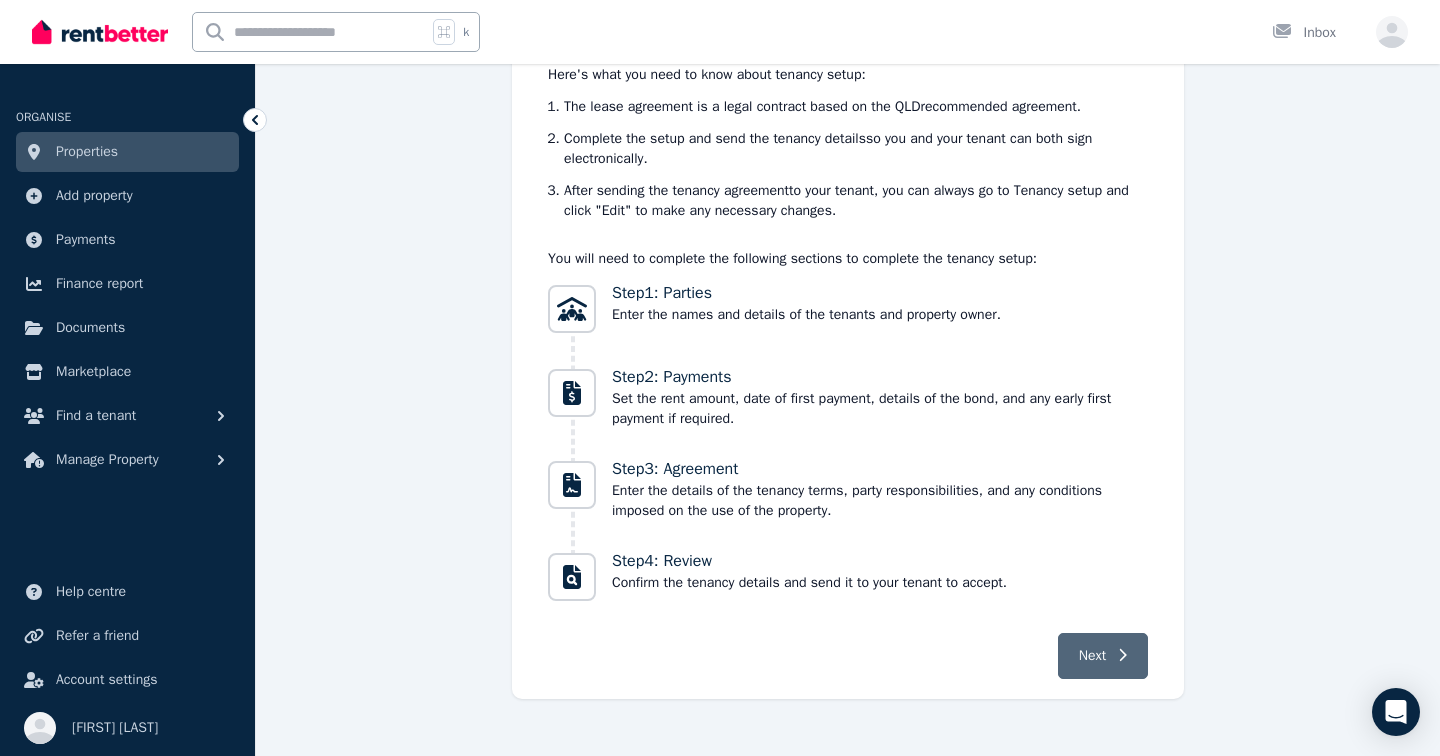 click on "Next" at bounding box center (1092, 656) 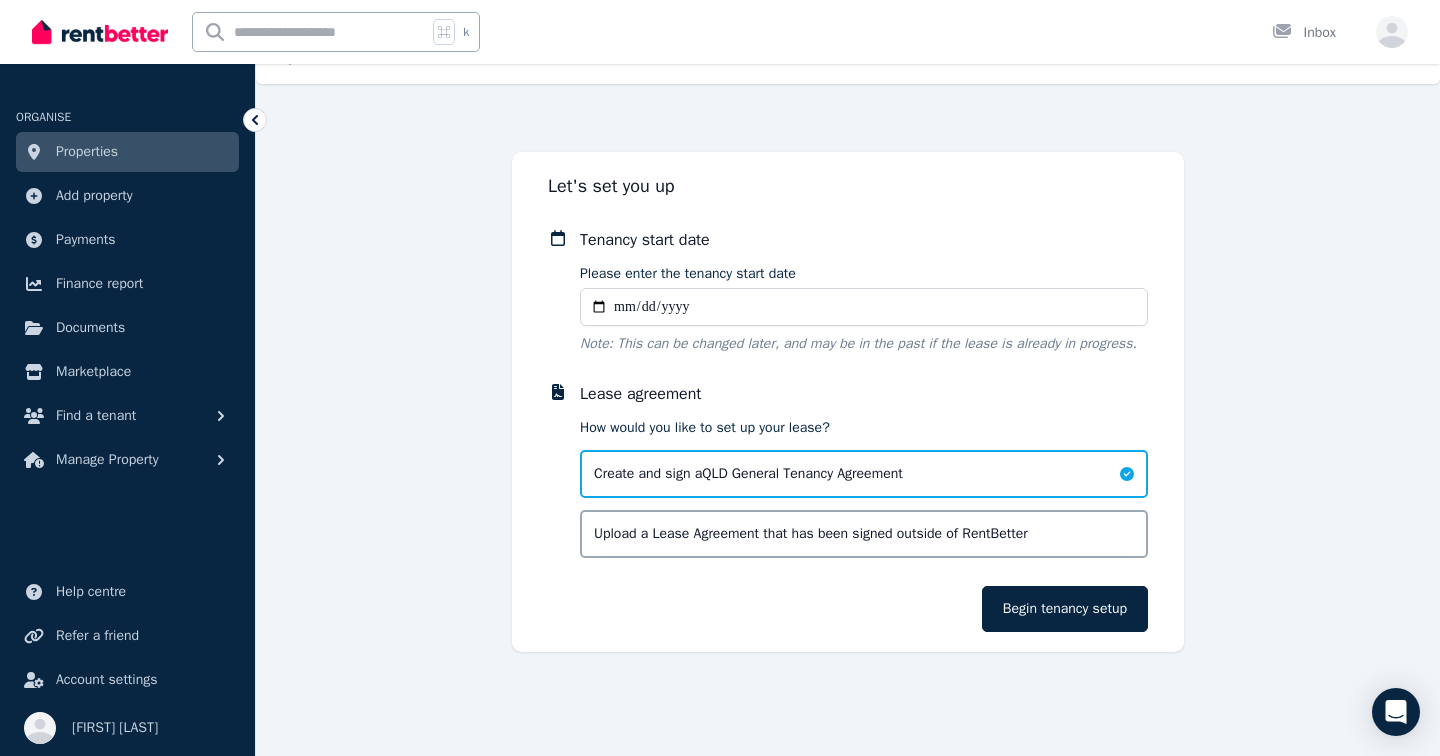 click on "Please enter the tenancy start date" at bounding box center [864, 307] 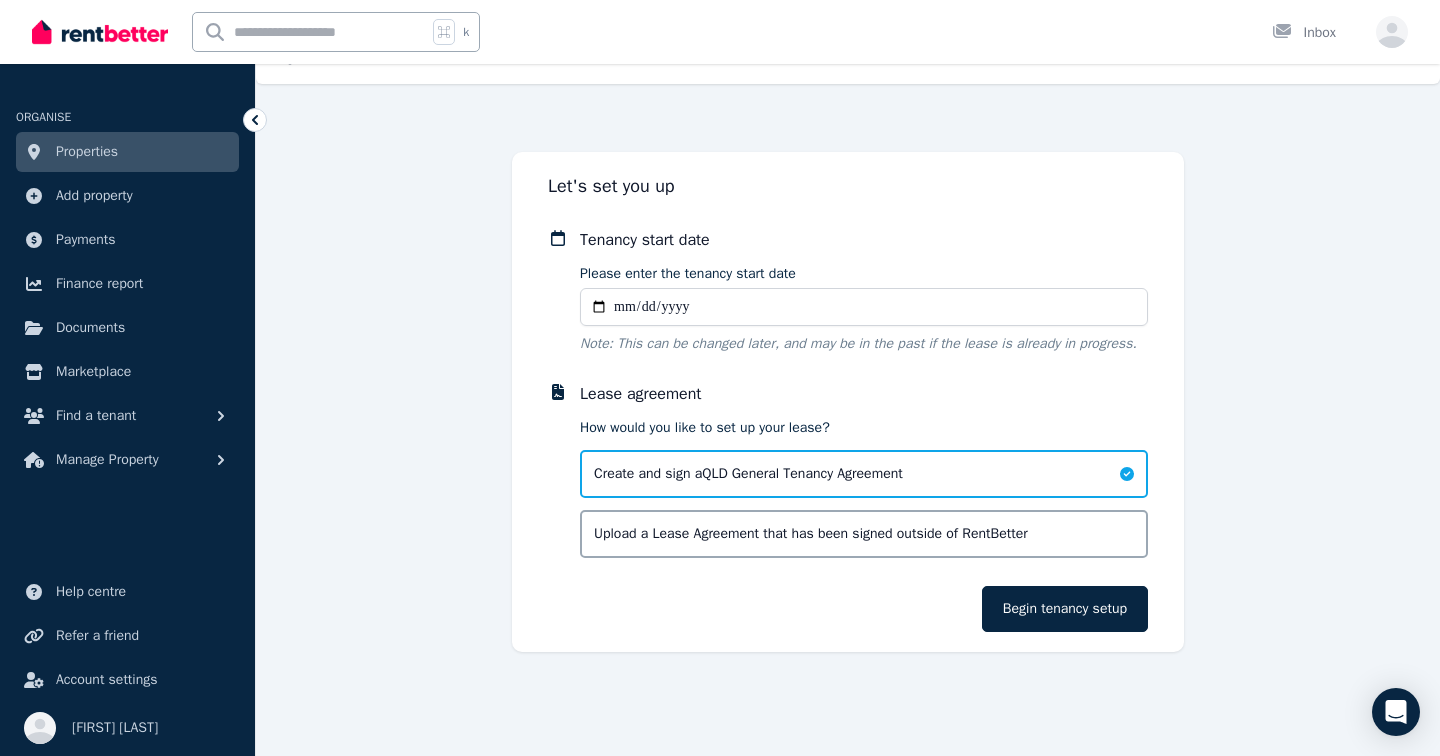 type on "**********" 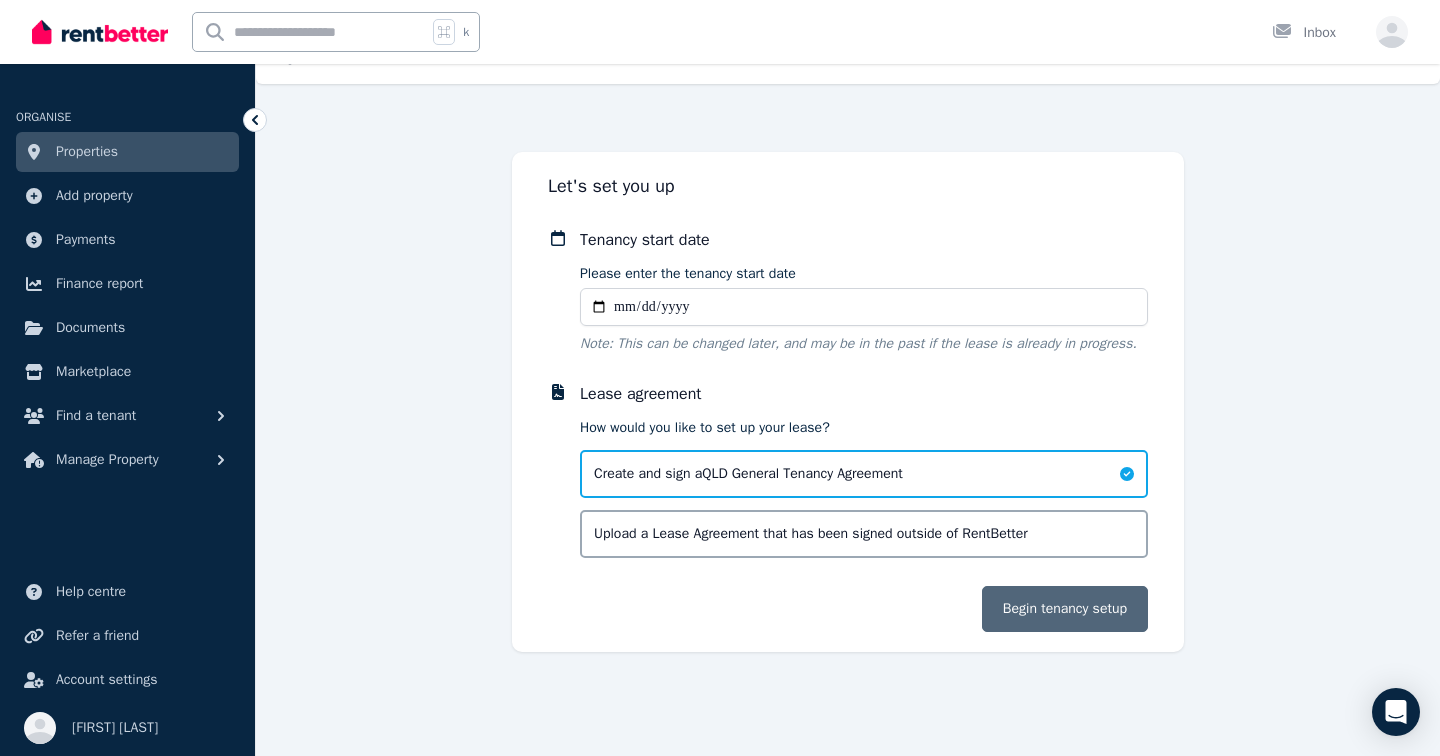click on "Begin tenancy setup" at bounding box center [1065, 609] 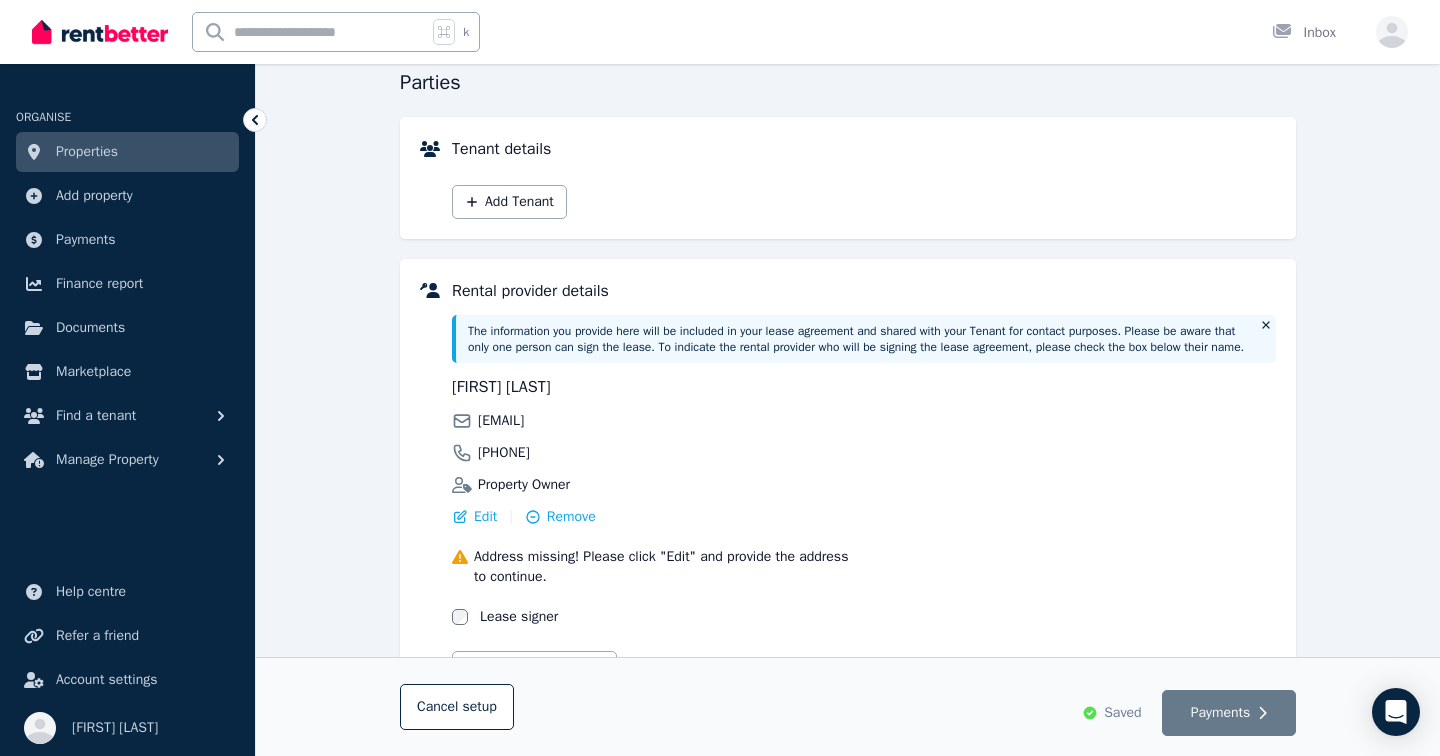 scroll, scrollTop: 202, scrollLeft: 0, axis: vertical 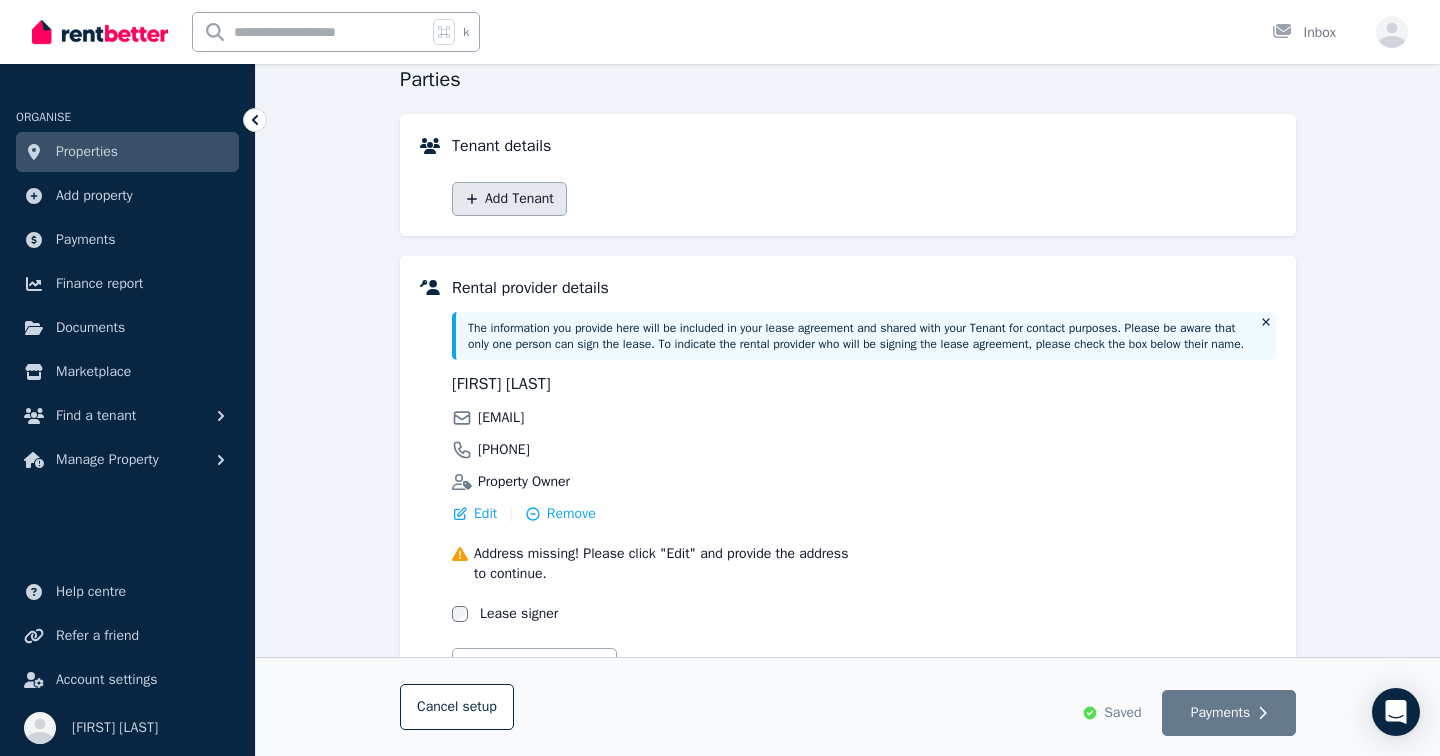 click on "Add Tenant" at bounding box center (509, 199) 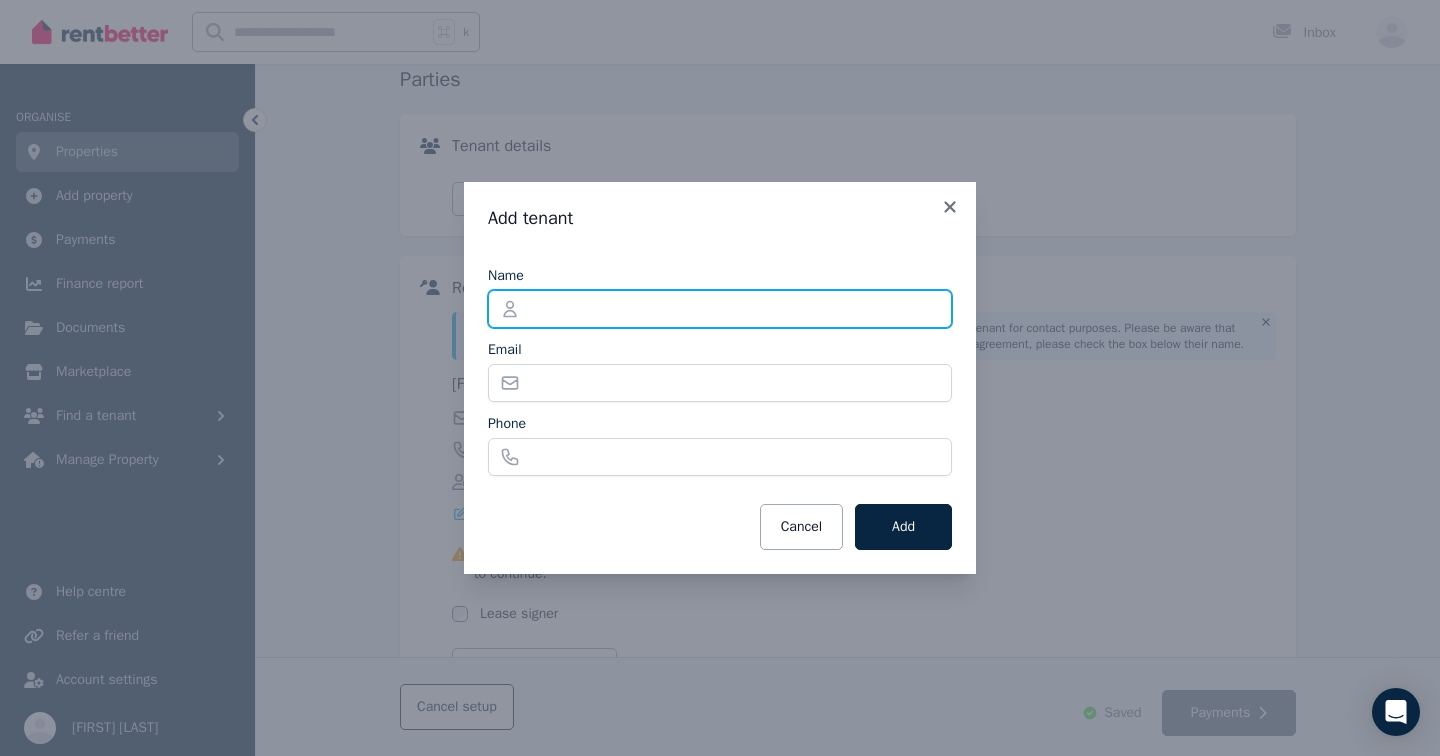 click on "Name" at bounding box center (720, 309) 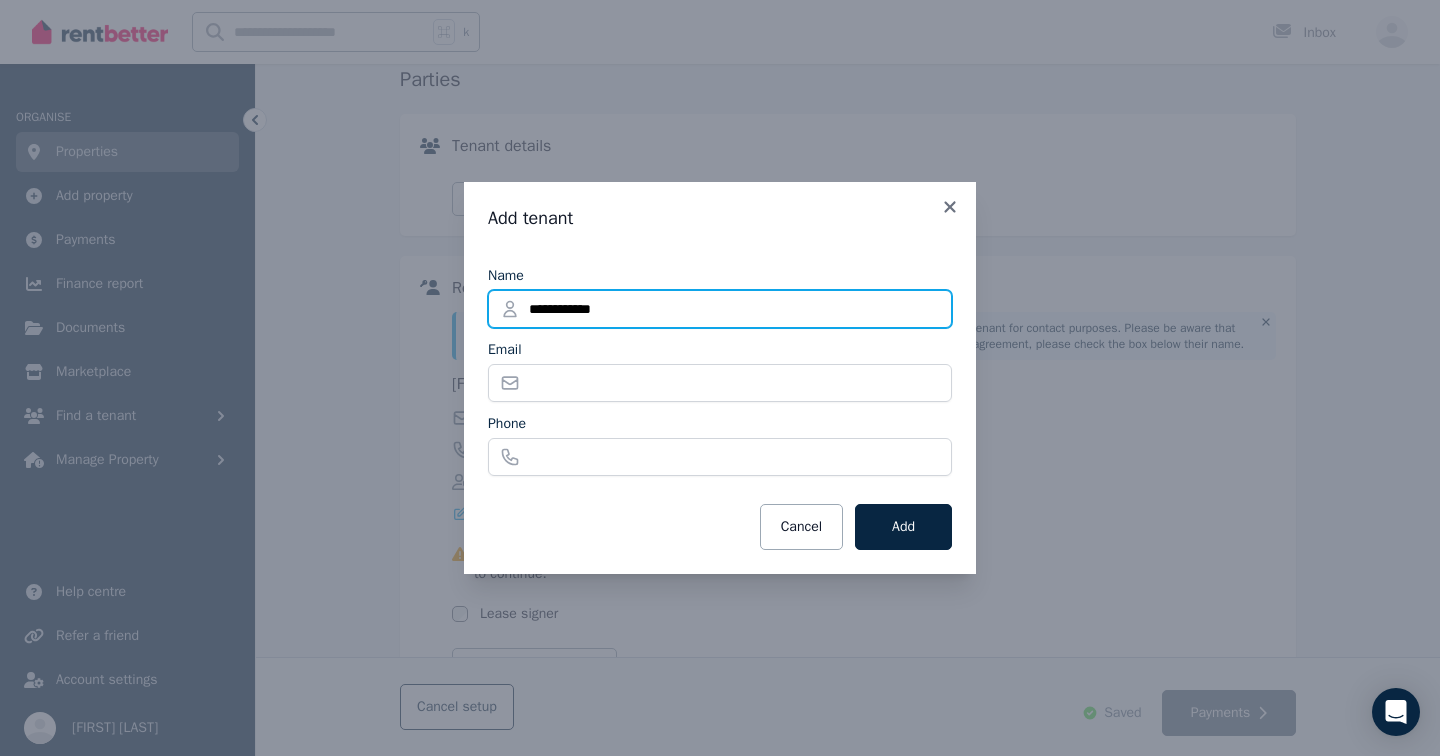 type on "**********" 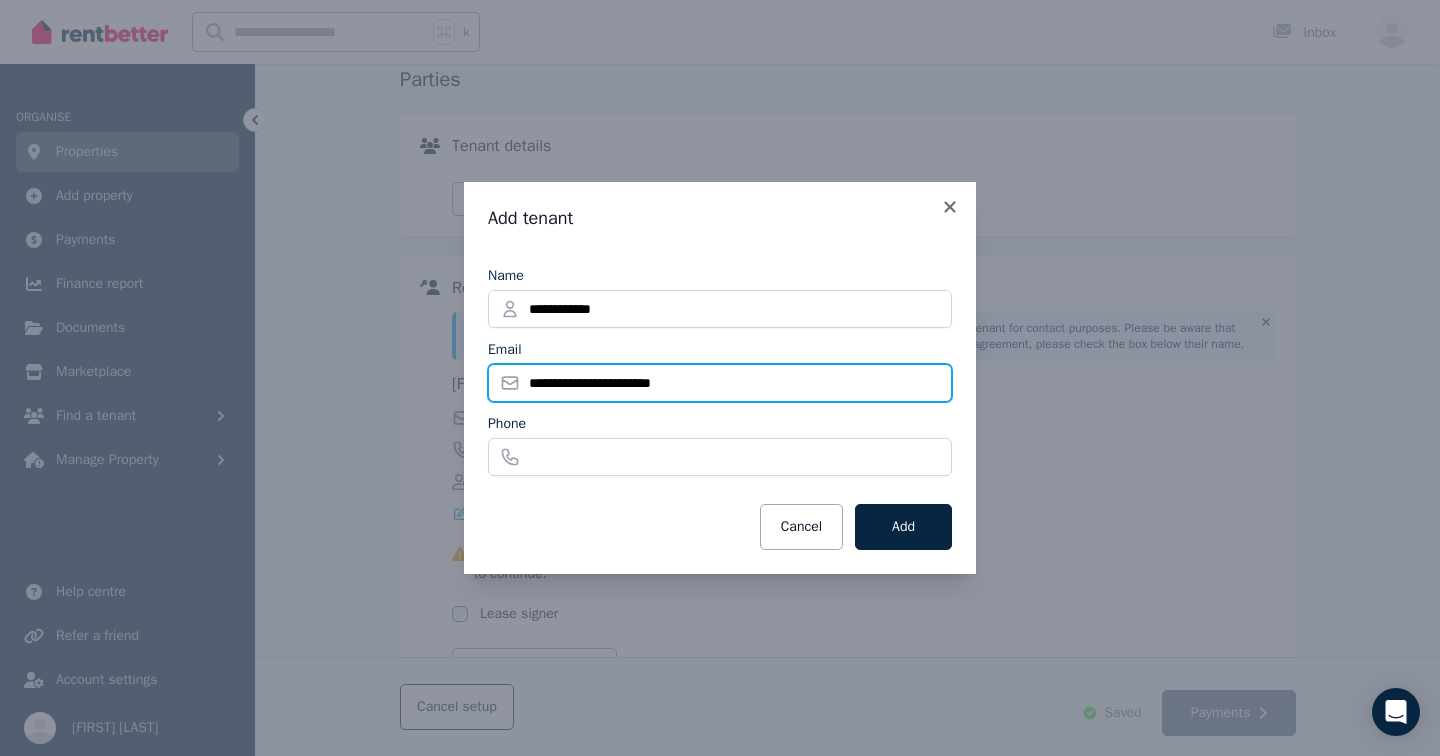 type on "**********" 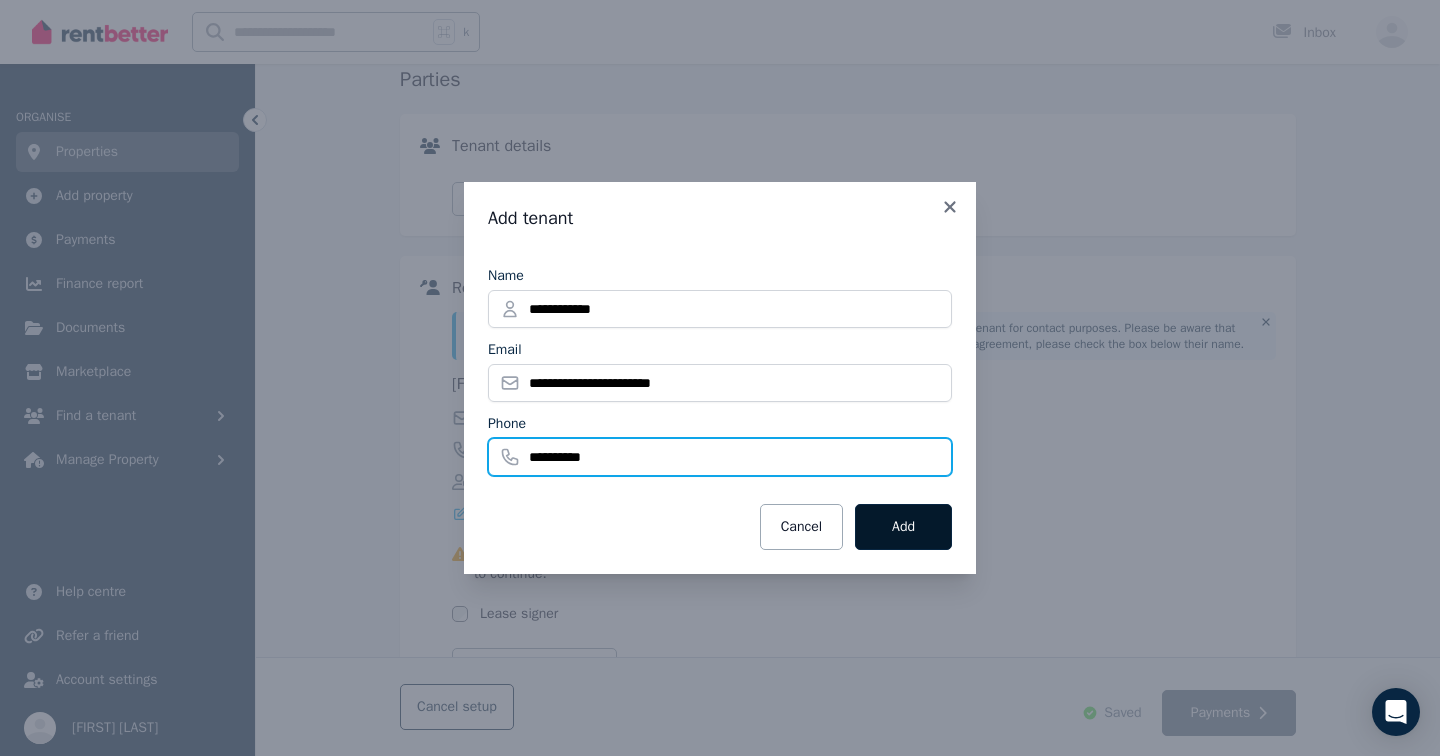 type on "**********" 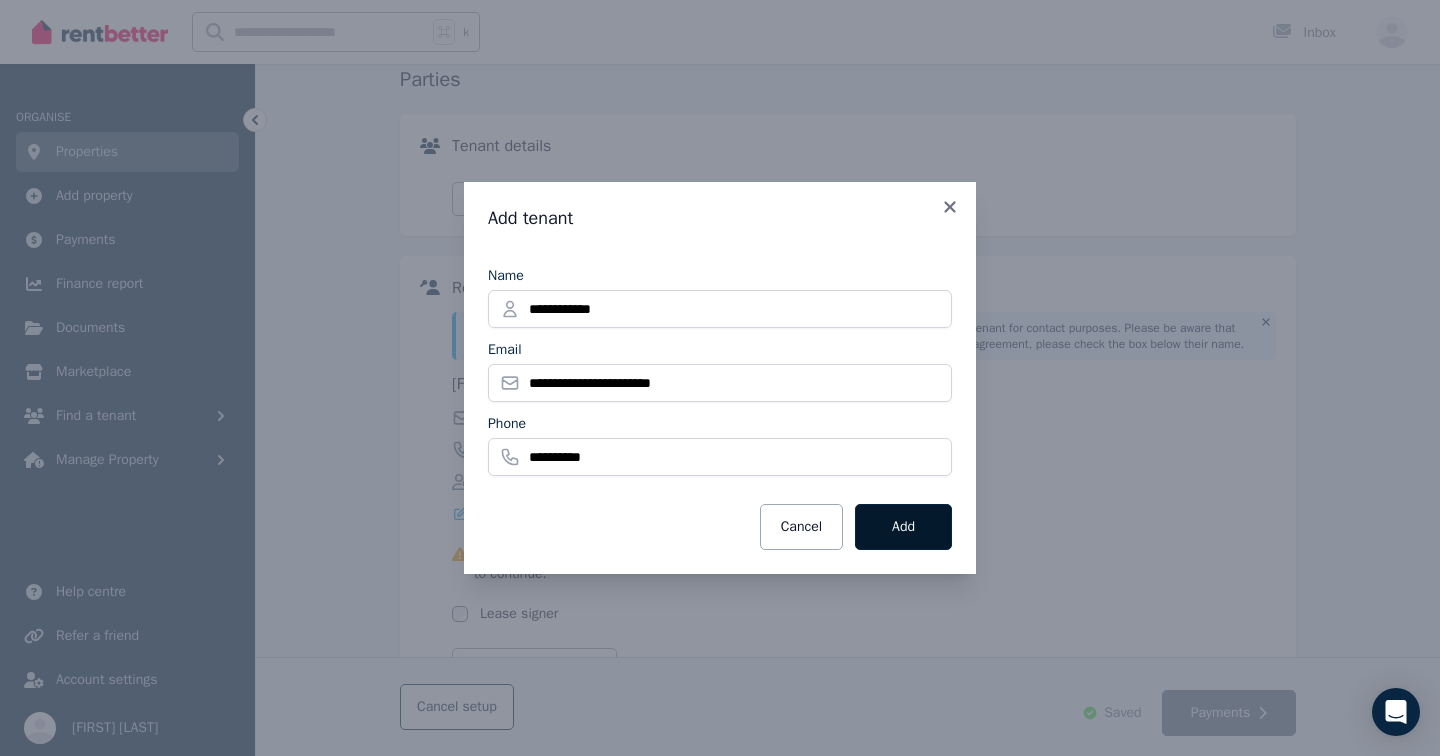 click on "Add" at bounding box center (903, 527) 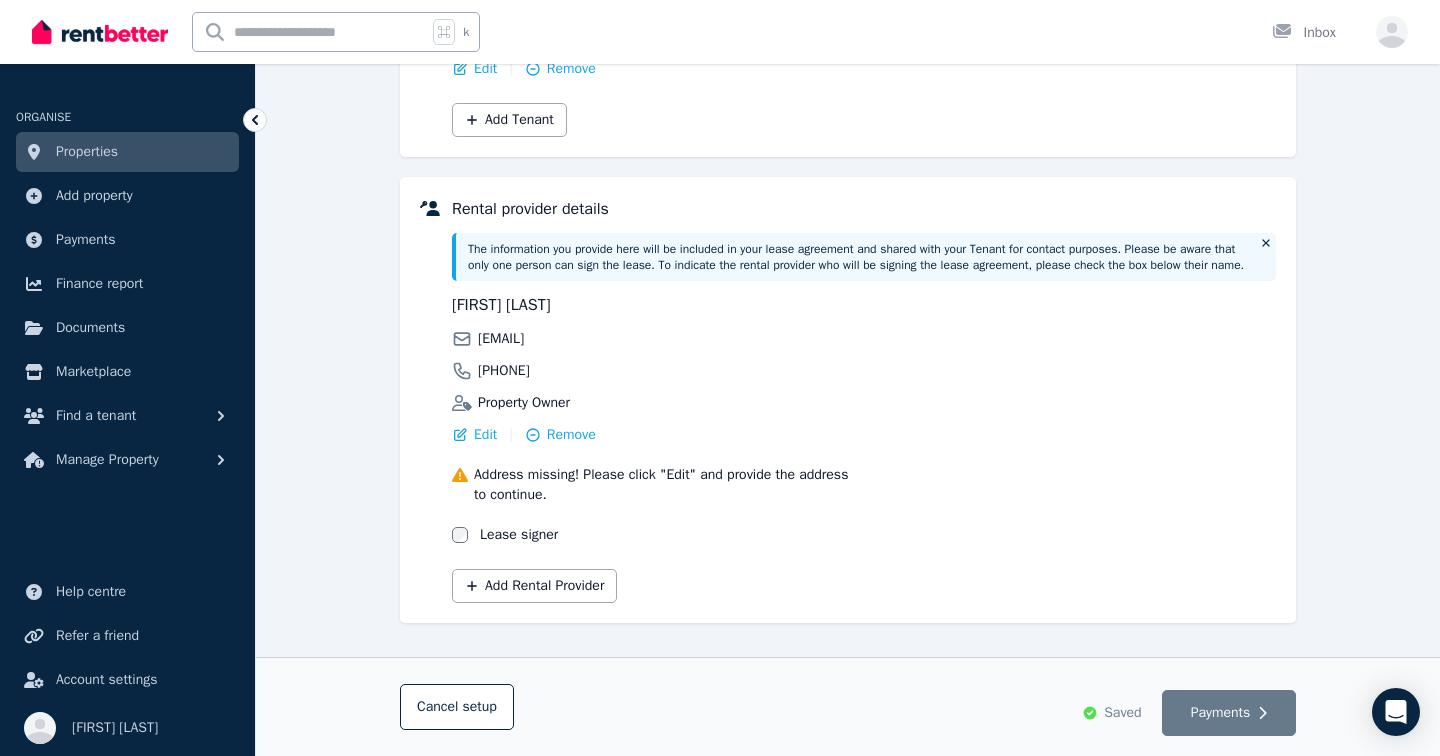 scroll, scrollTop: 451, scrollLeft: 0, axis: vertical 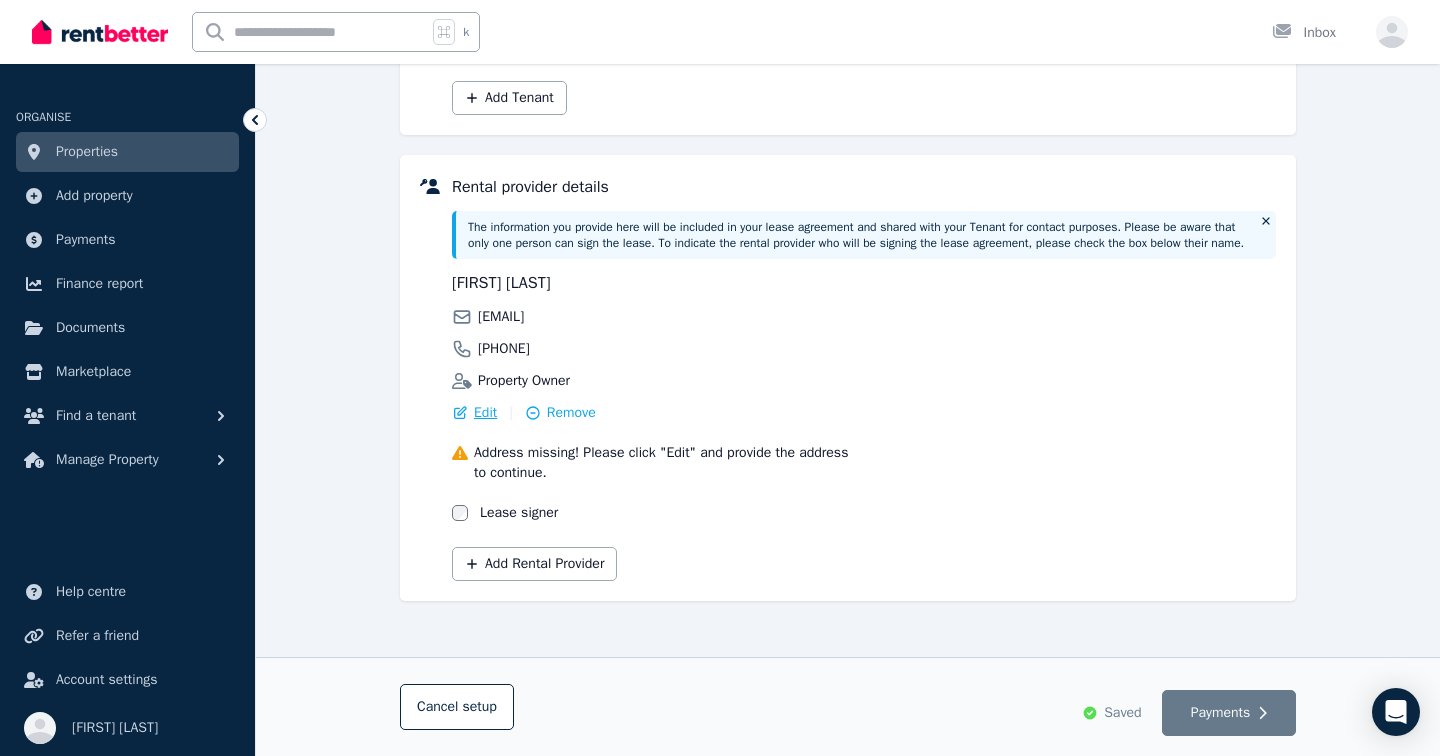 click on "Edit" at bounding box center (485, 413) 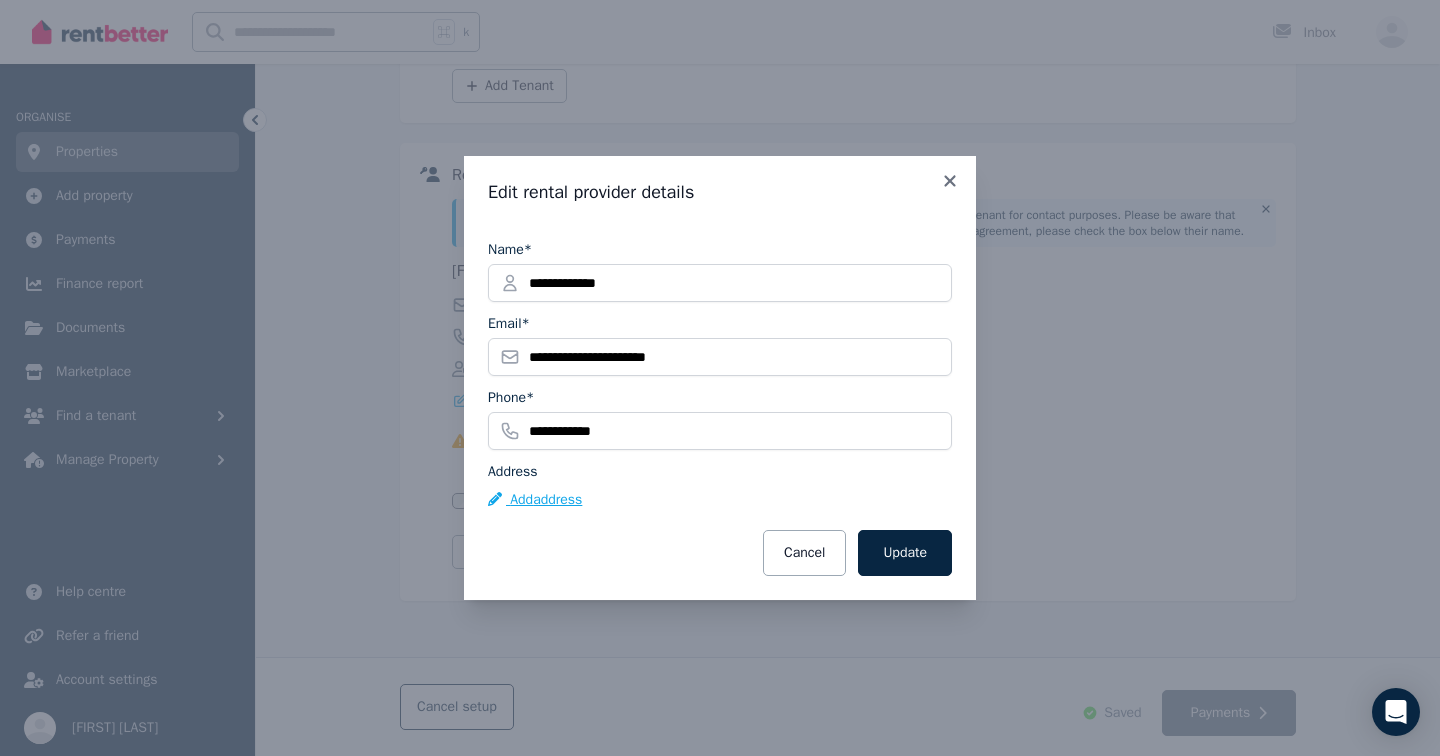 click on "Add  address" at bounding box center (535, 500) 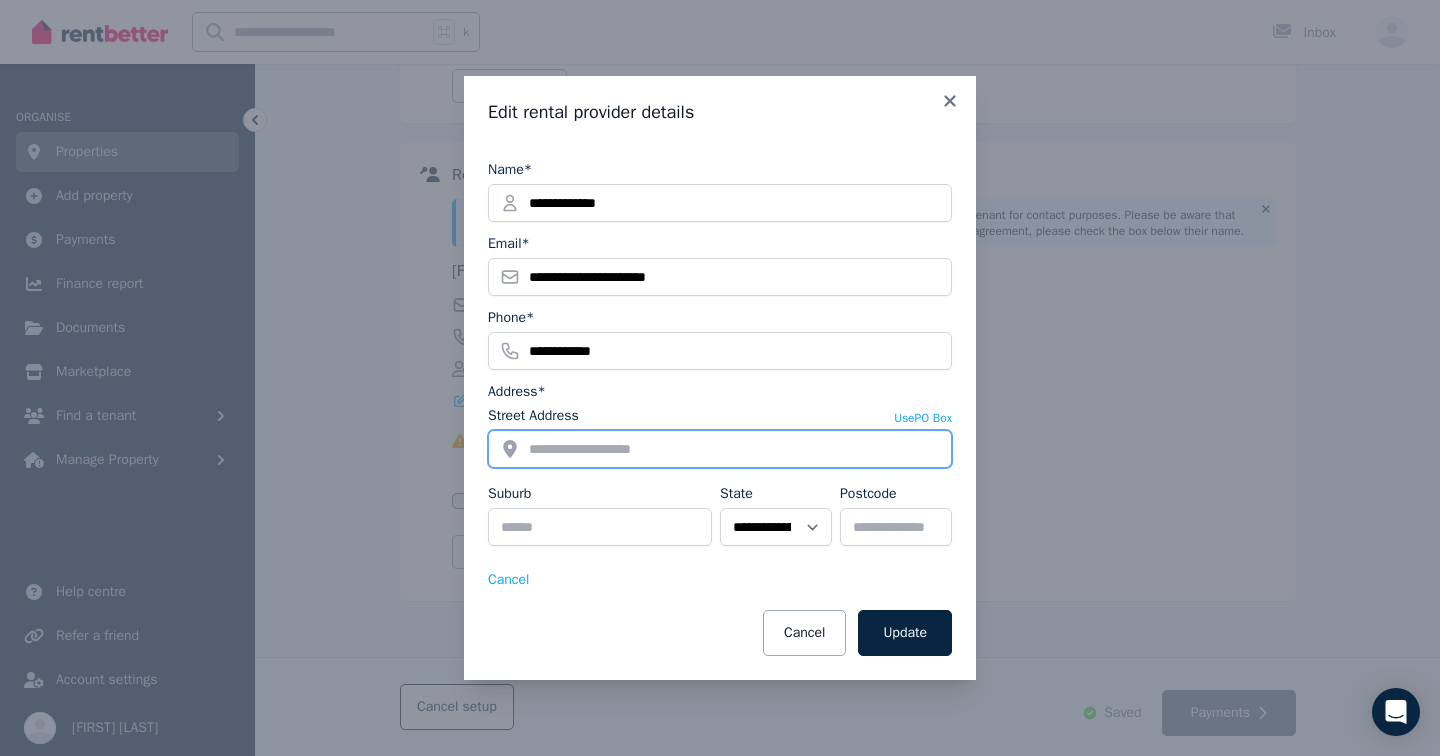 click on "Street Address" at bounding box center (720, 449) 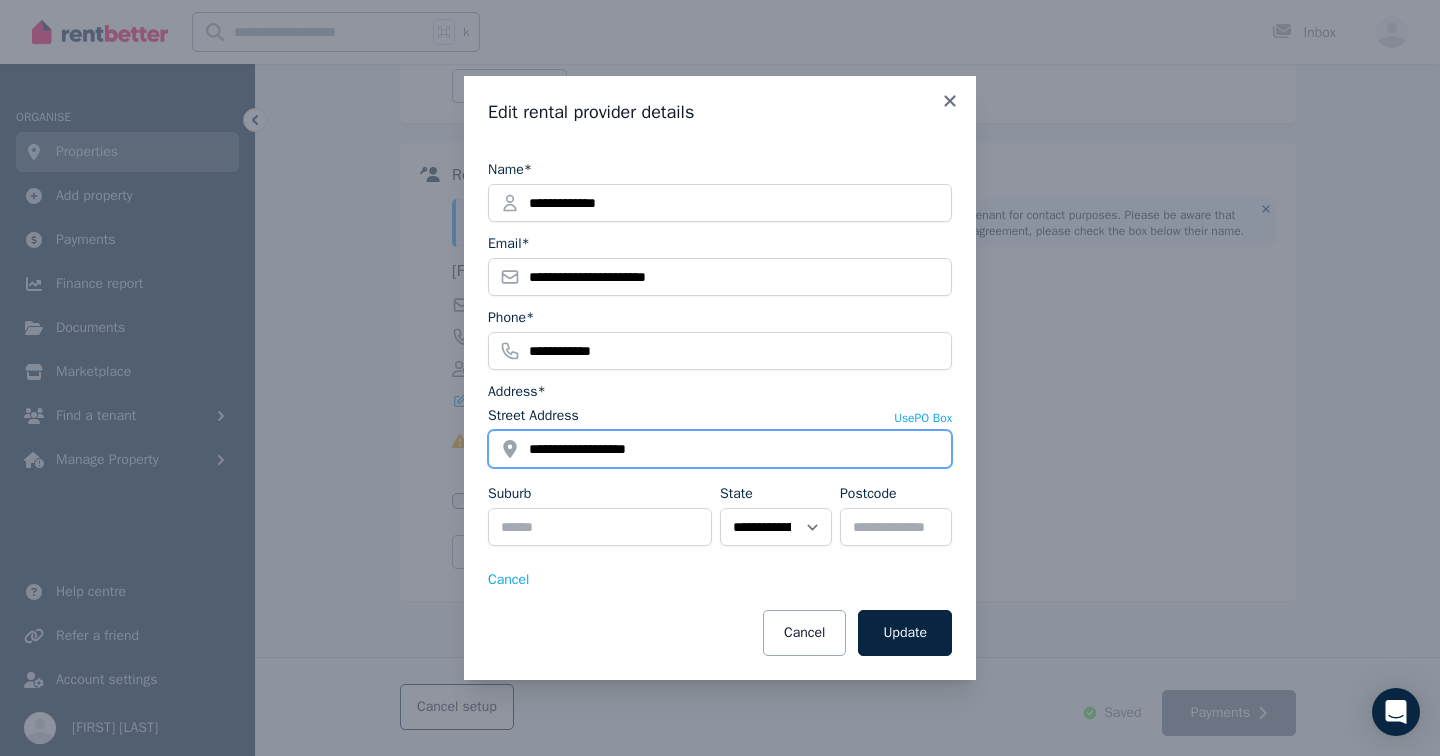 type on "**********" 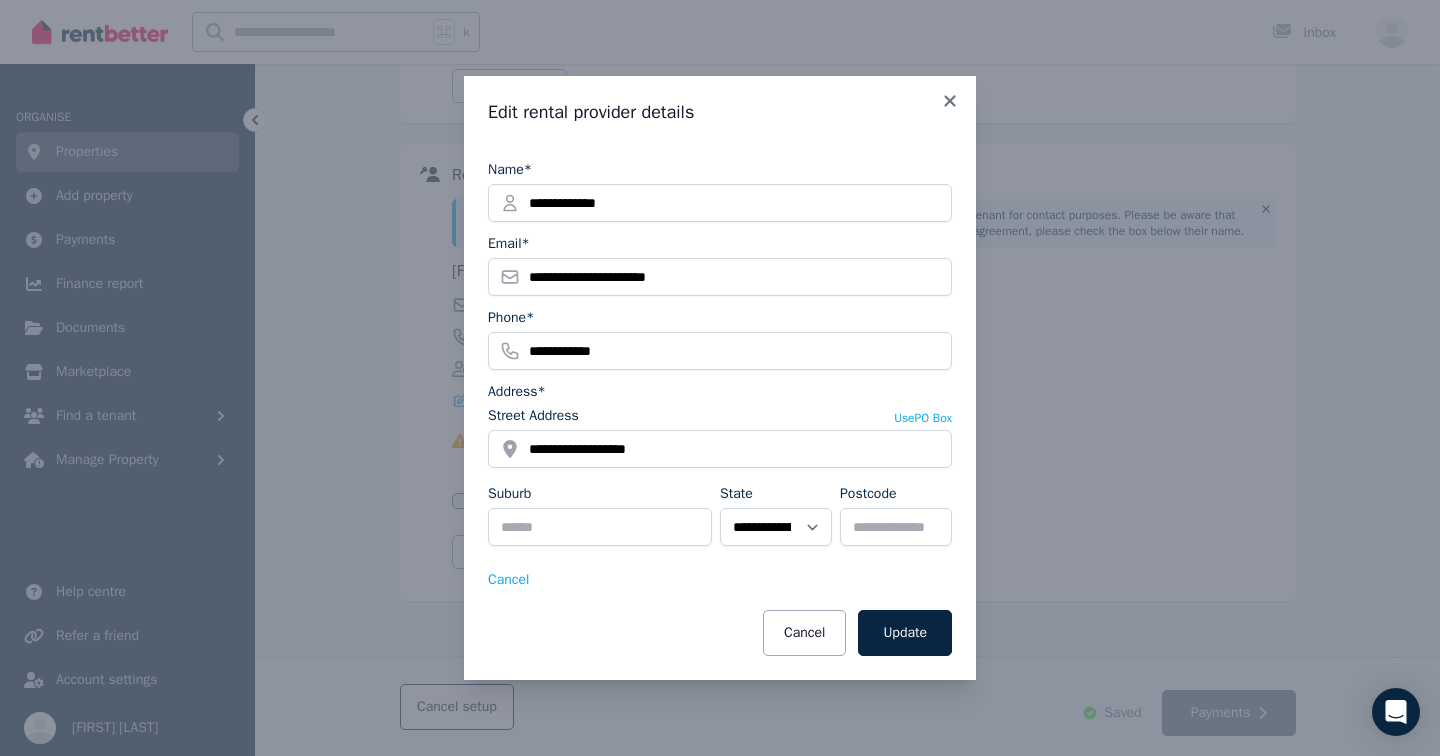 type 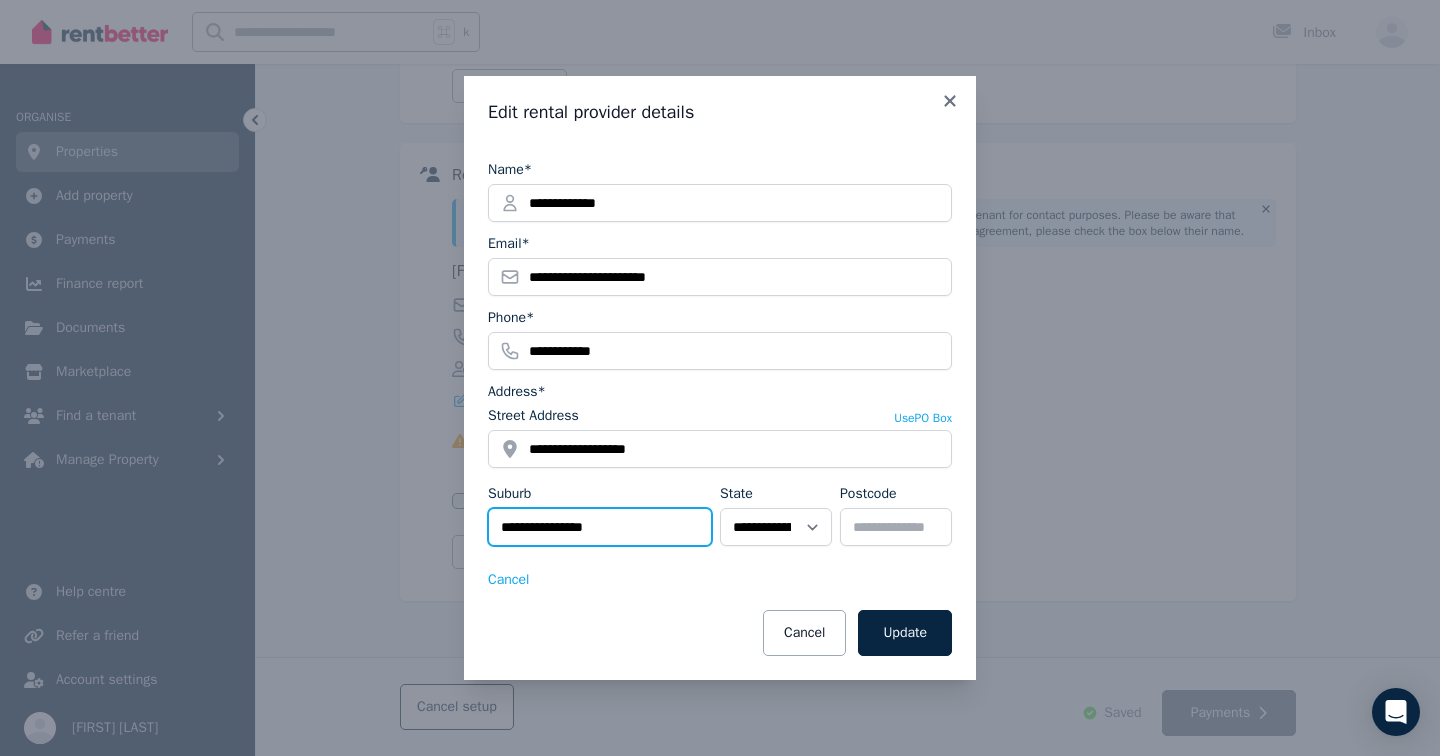type on "**********" 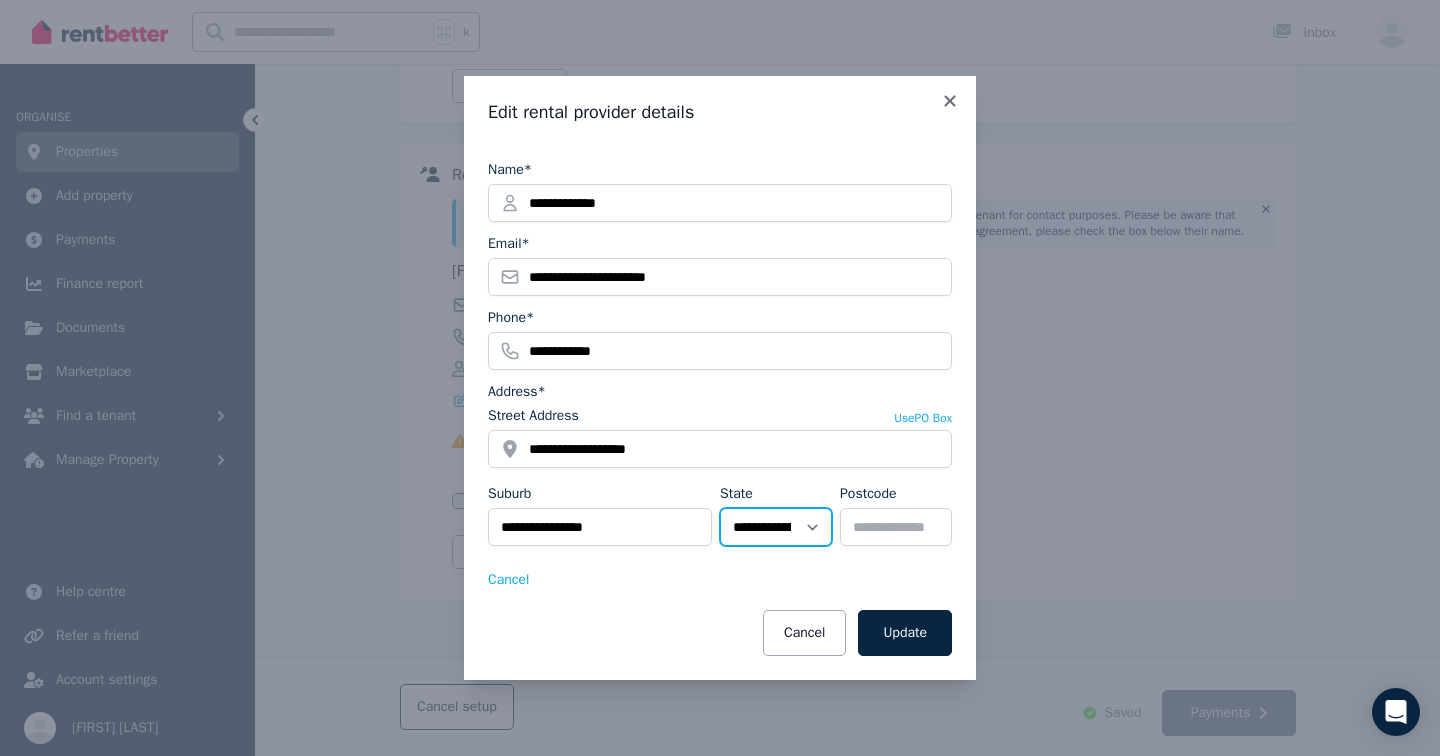 select on "***" 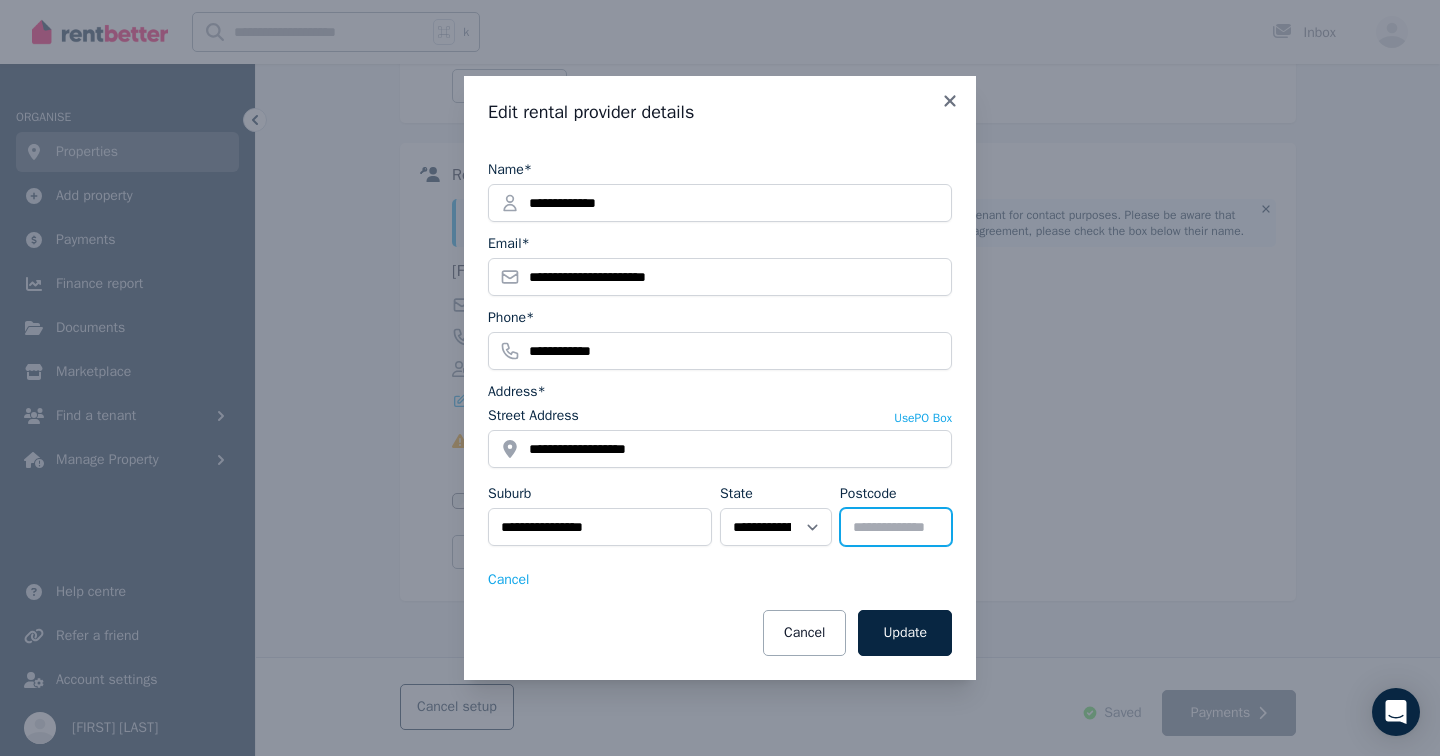 type on "****" 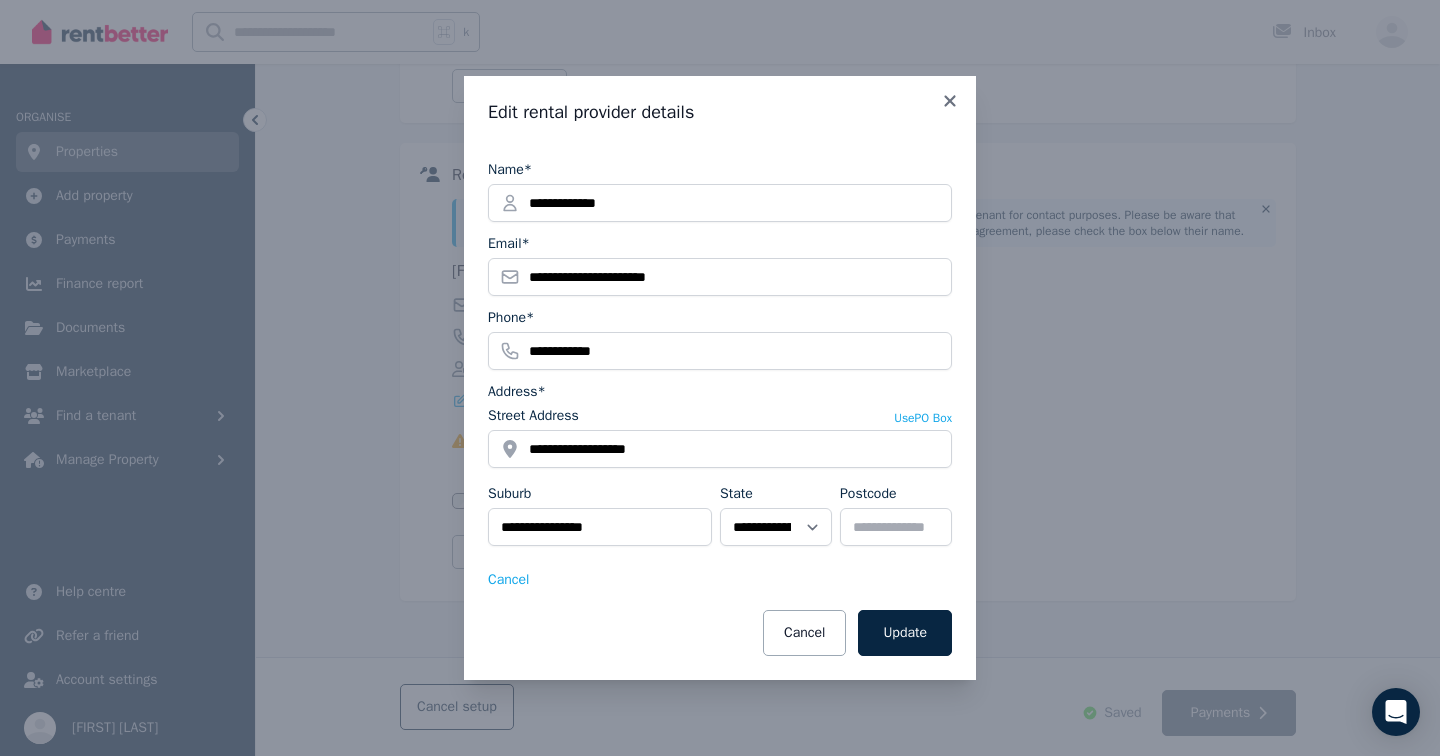 click on "**********" at bounding box center (720, 402) 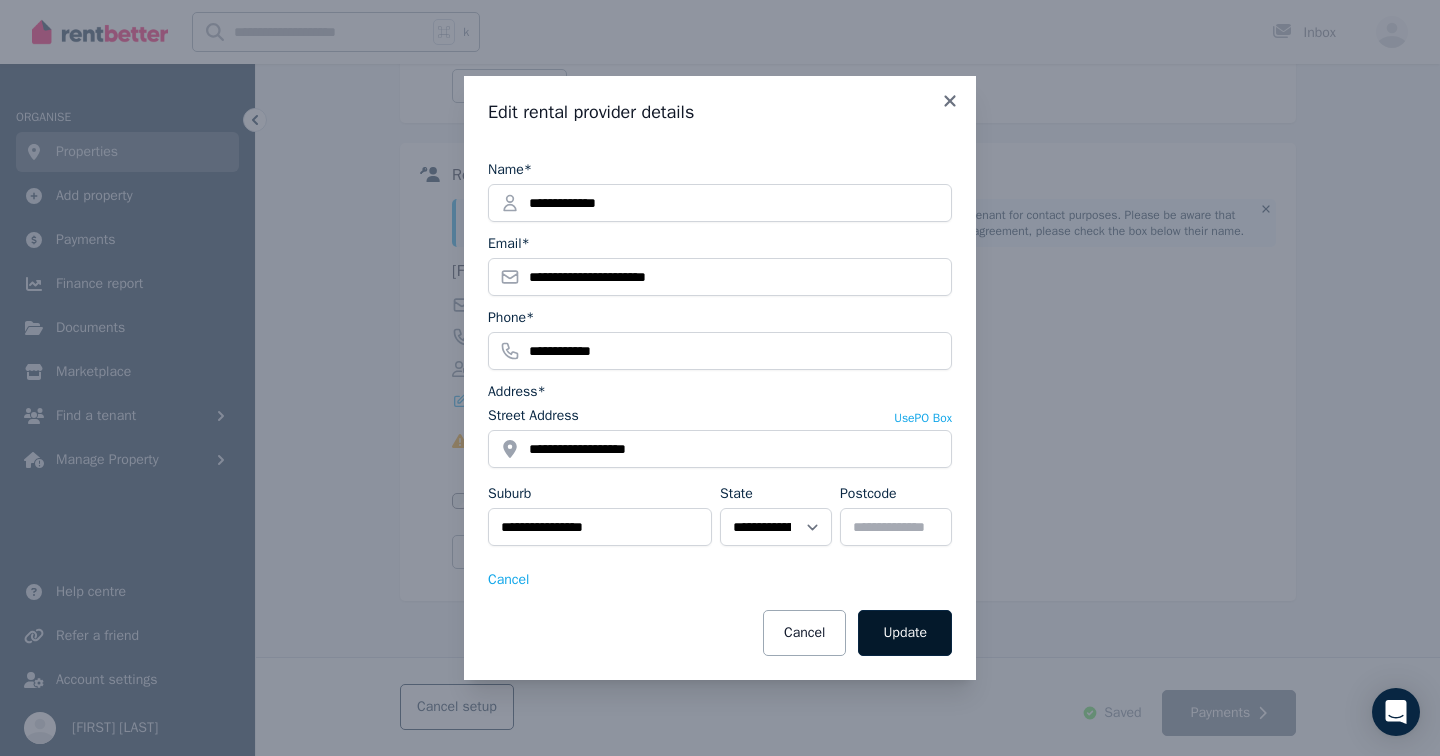 click on "Update" at bounding box center [905, 633] 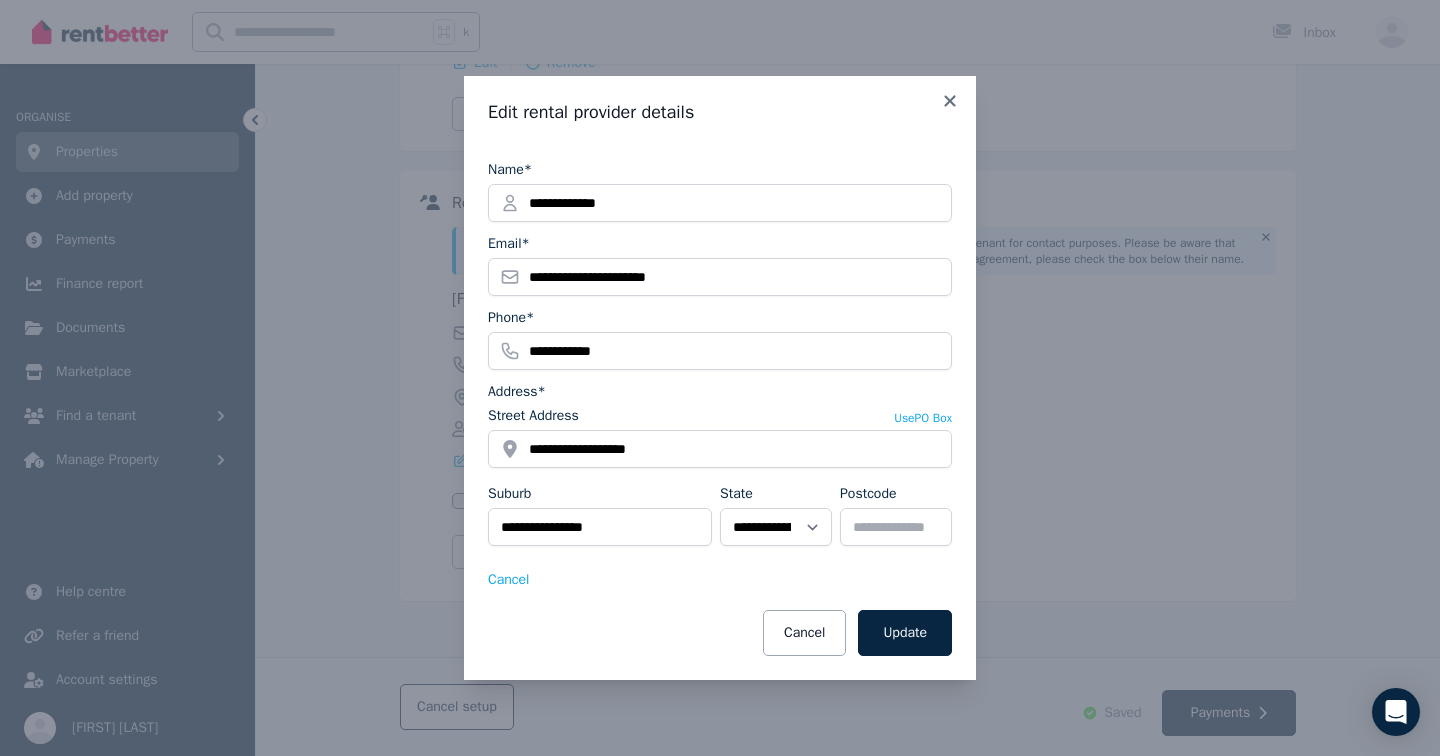 scroll, scrollTop: 423, scrollLeft: 0, axis: vertical 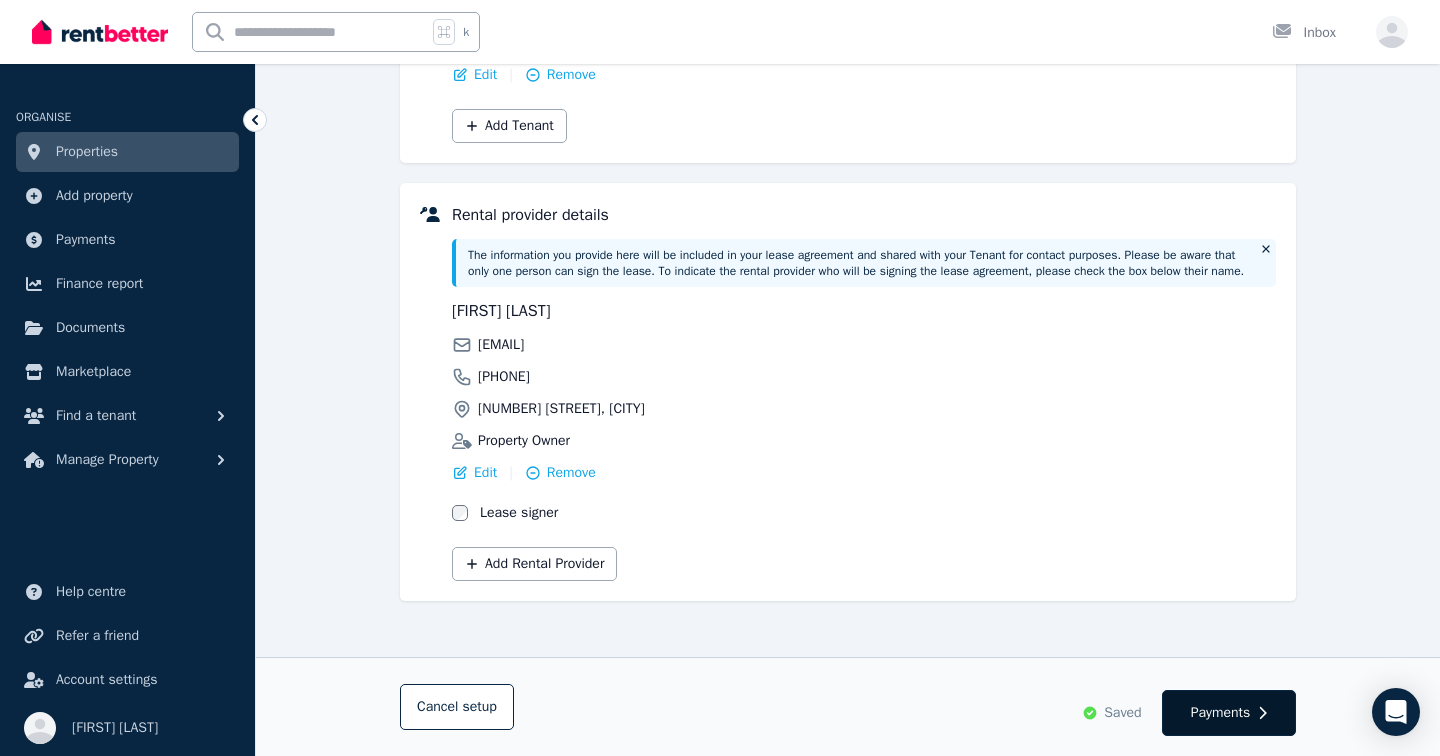 click on "Payments" at bounding box center [1221, 713] 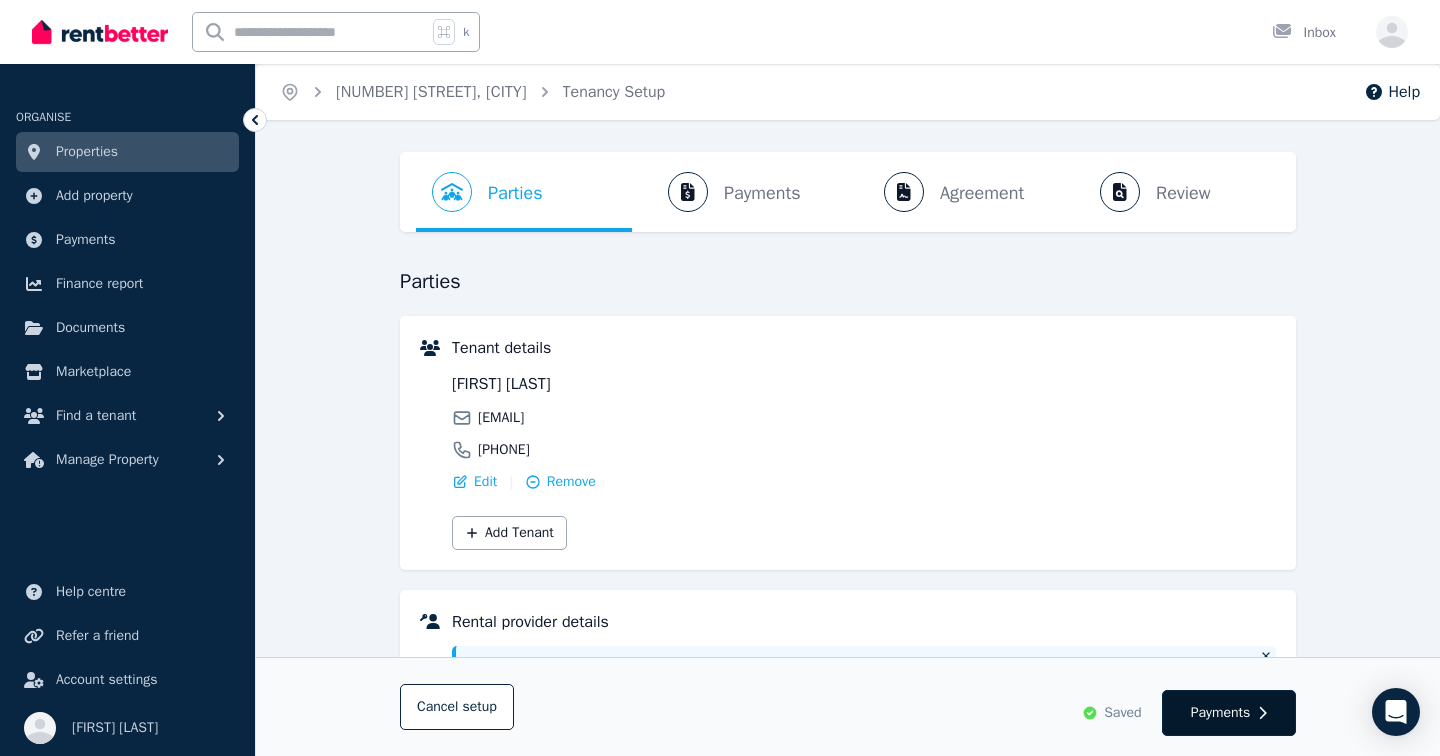 select on "**********" 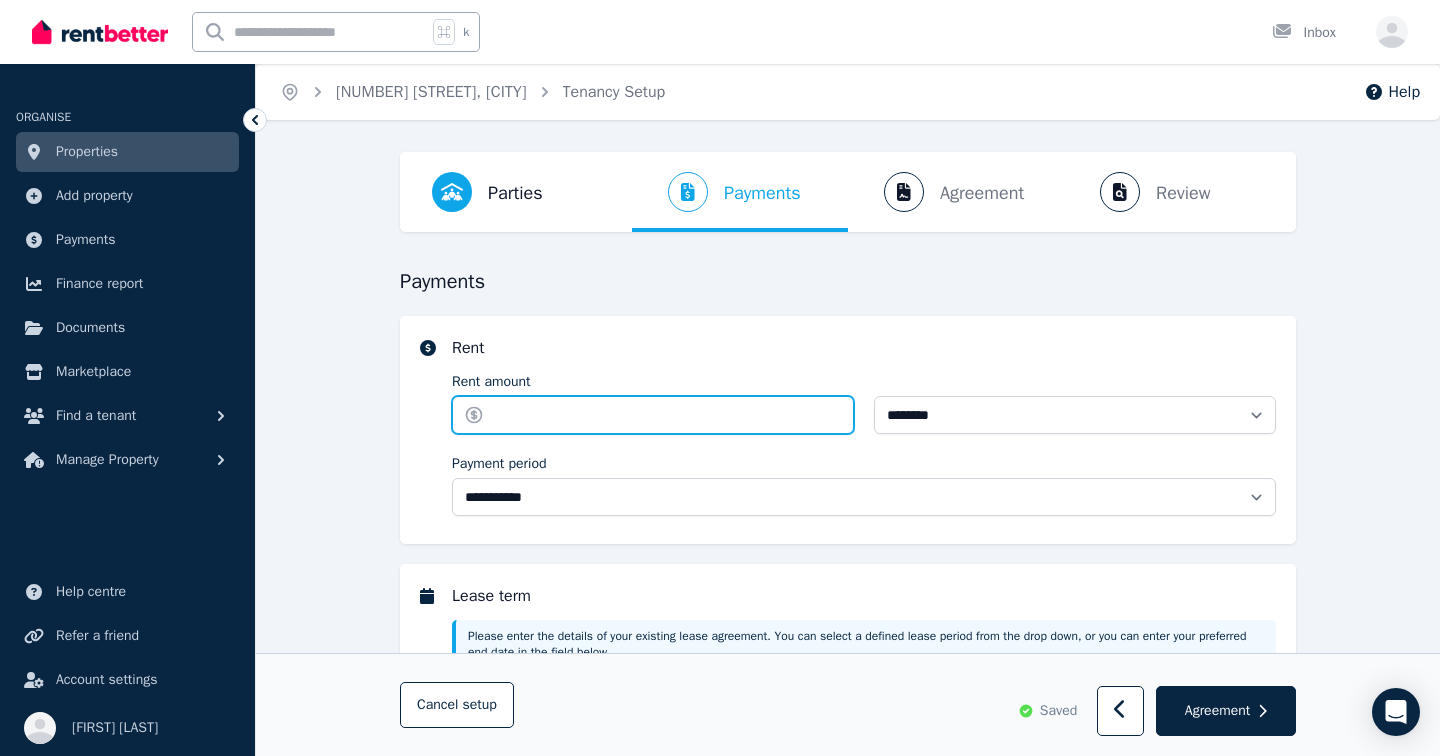 click on "Rent amount" at bounding box center (653, 415) 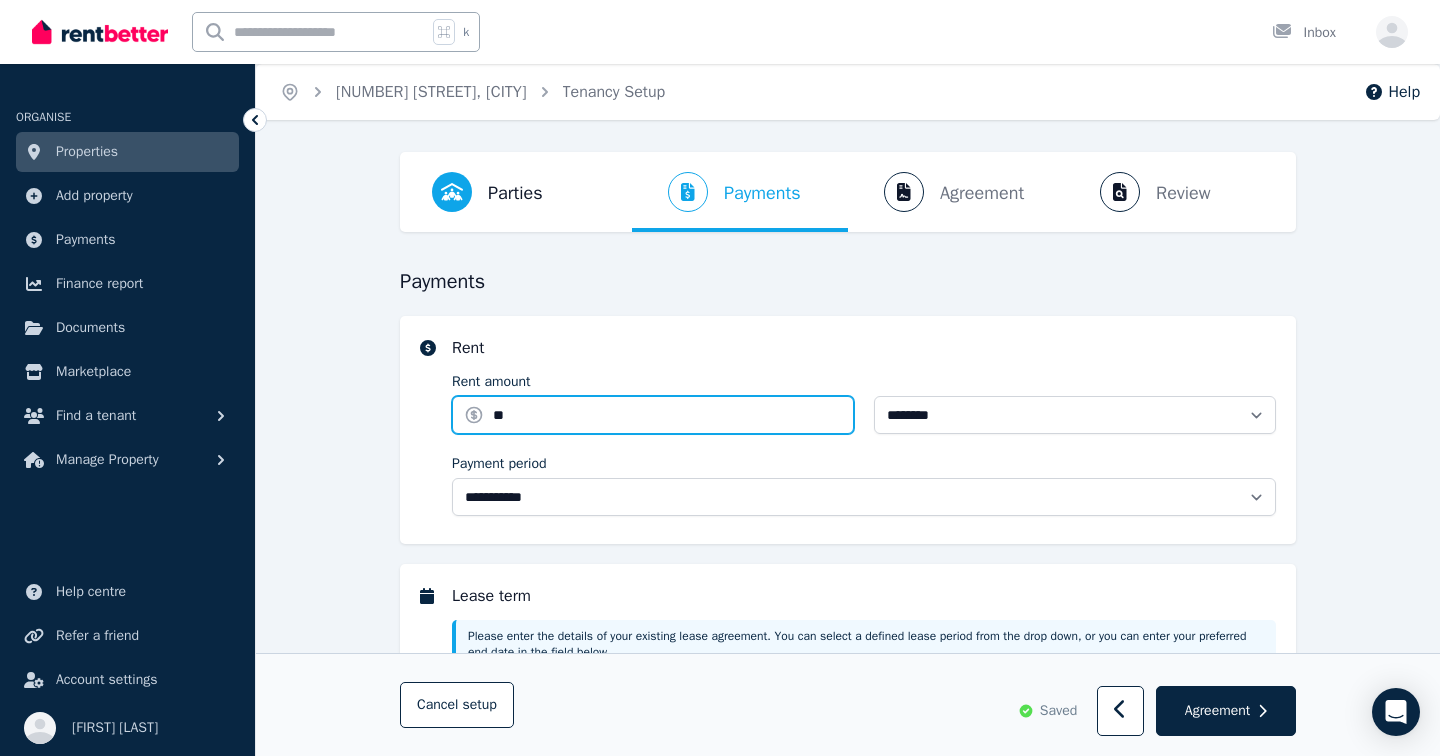 type on "***" 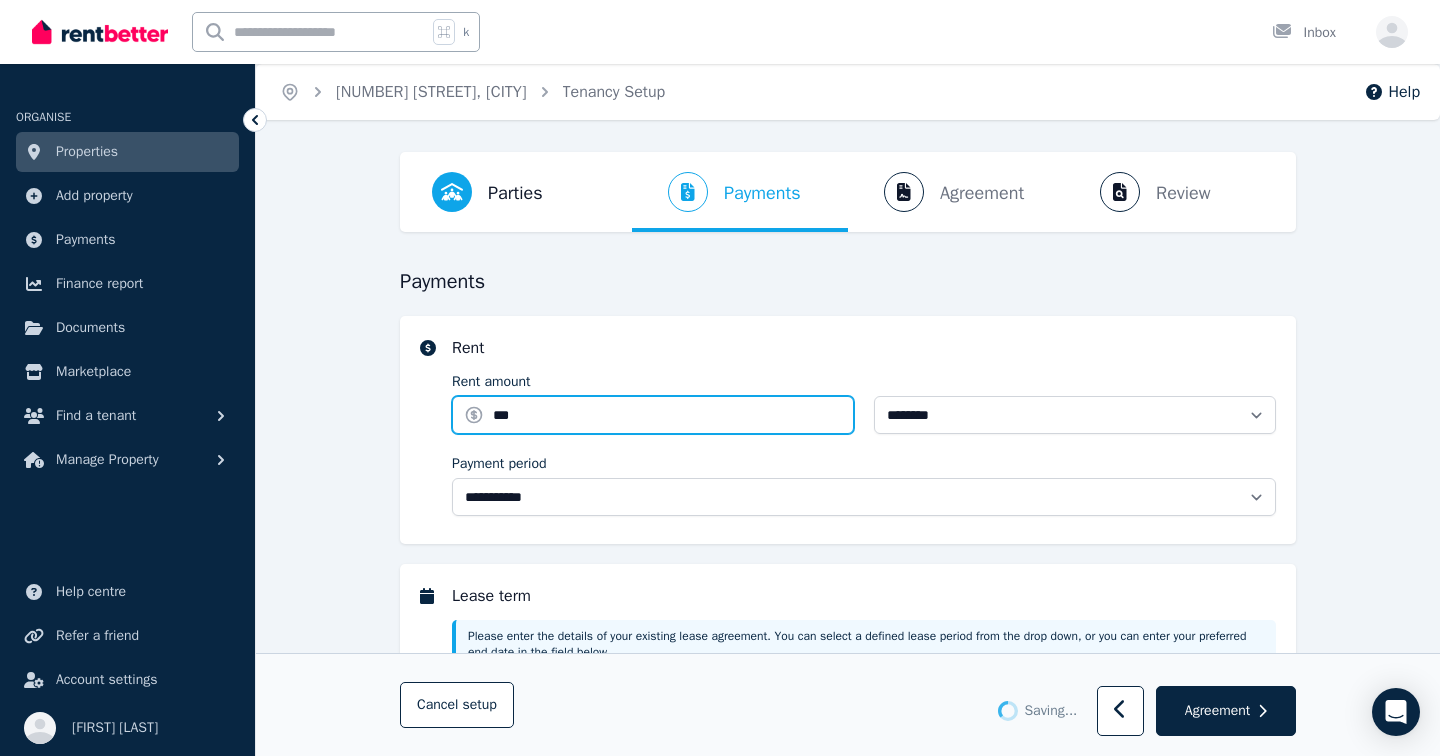type 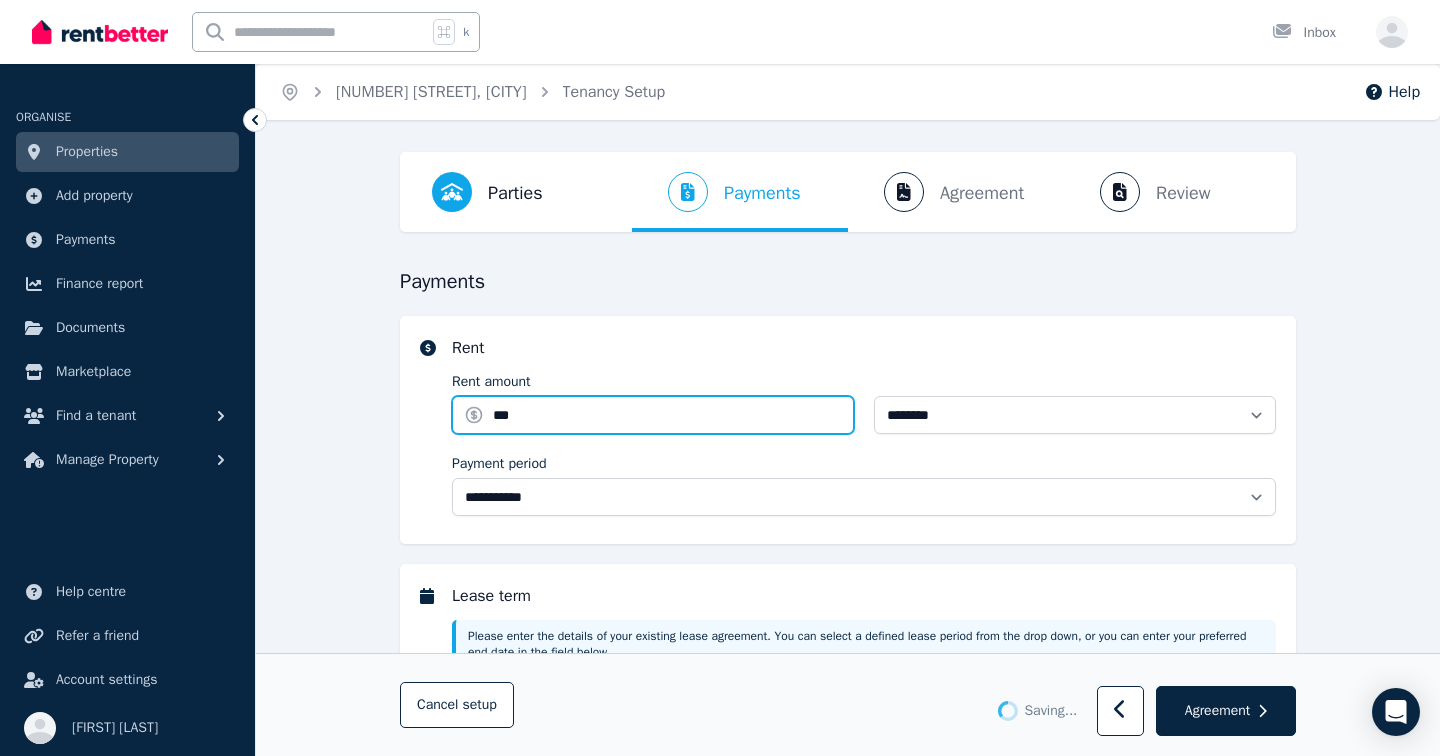 type on "**********" 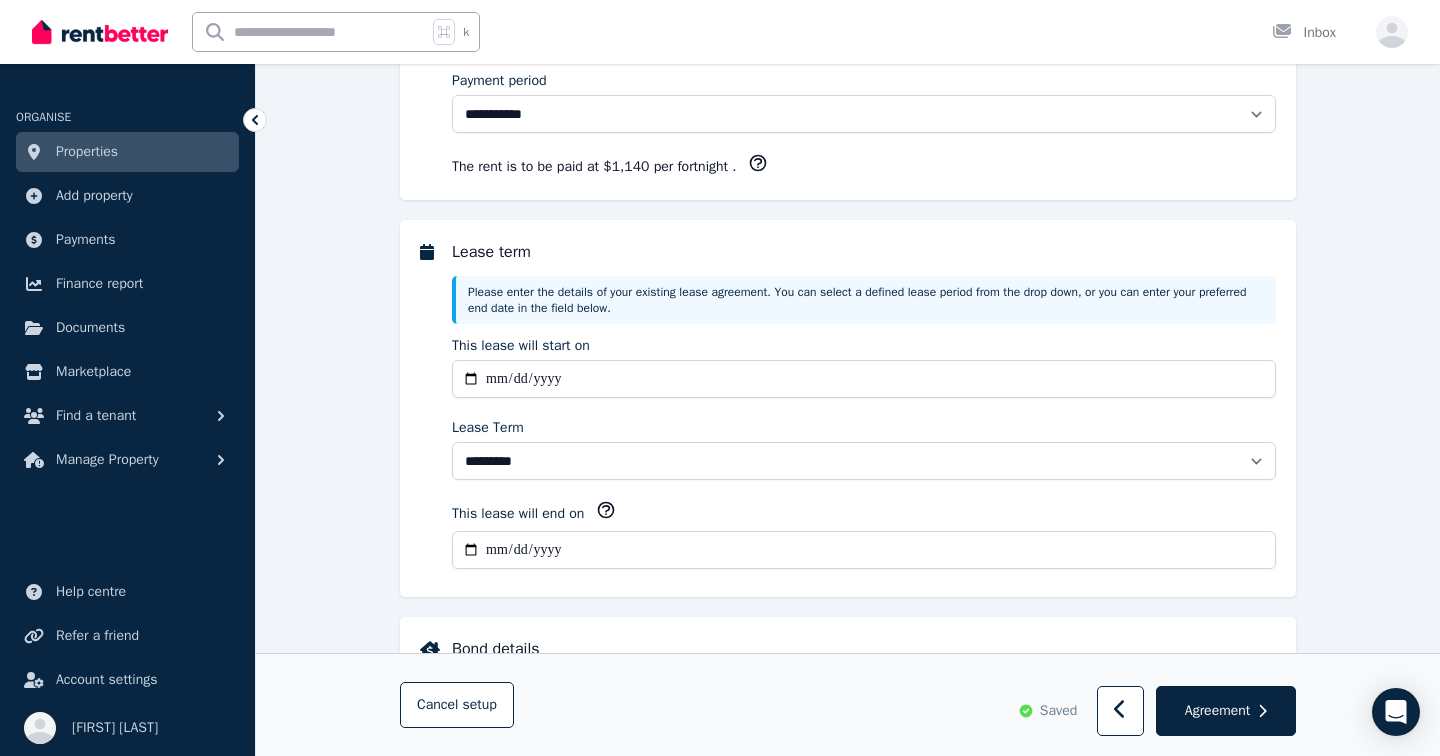 scroll, scrollTop: 391, scrollLeft: 0, axis: vertical 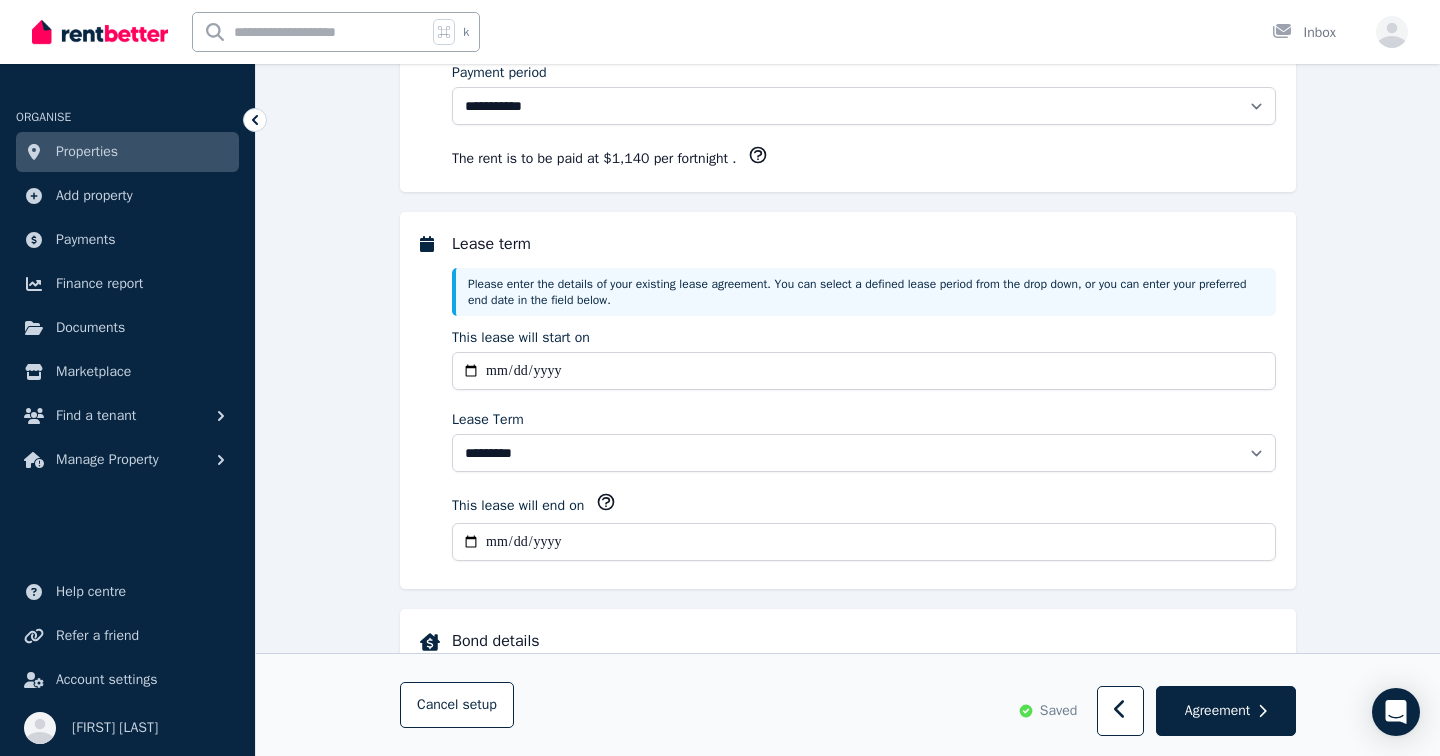 type on "******" 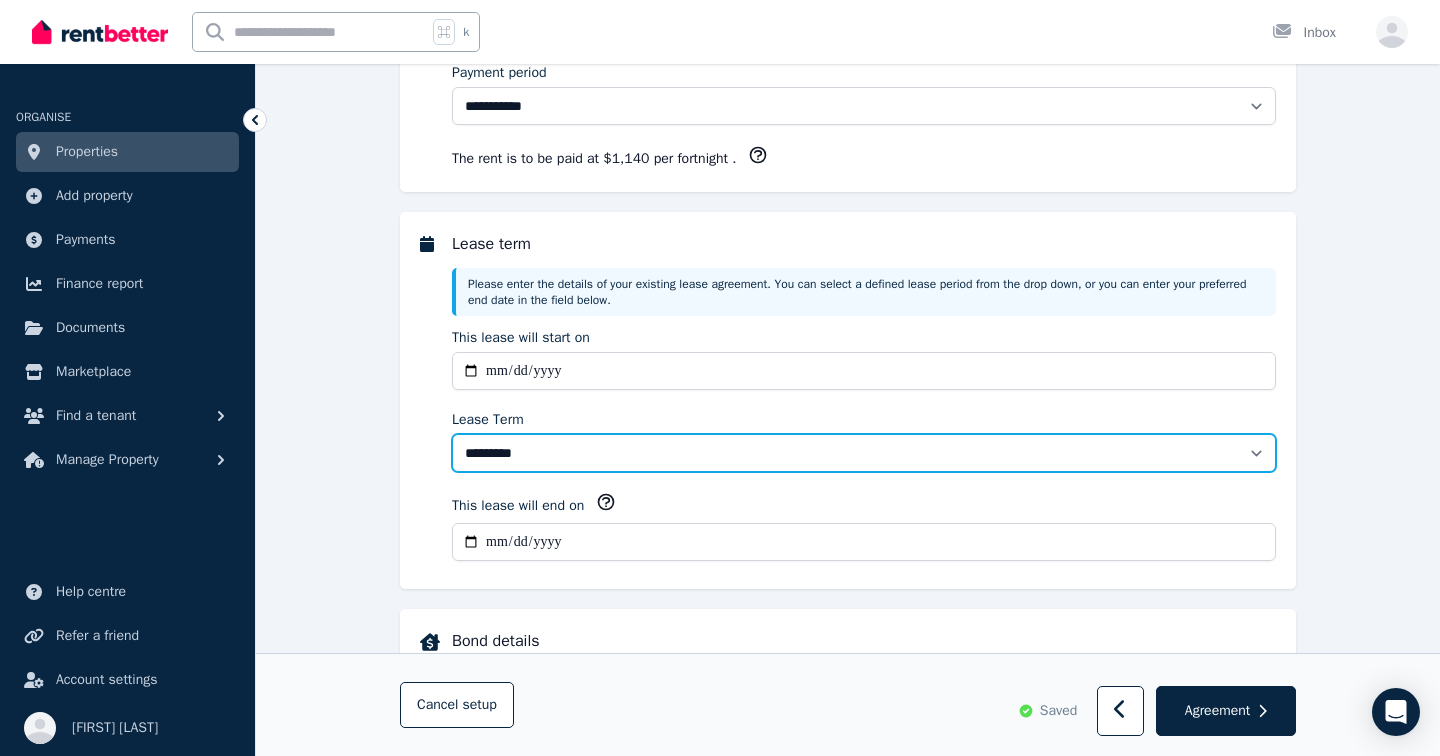 click on "******** ******** ********* ******* ******* ******* ******* ***** ********" at bounding box center (864, 453) 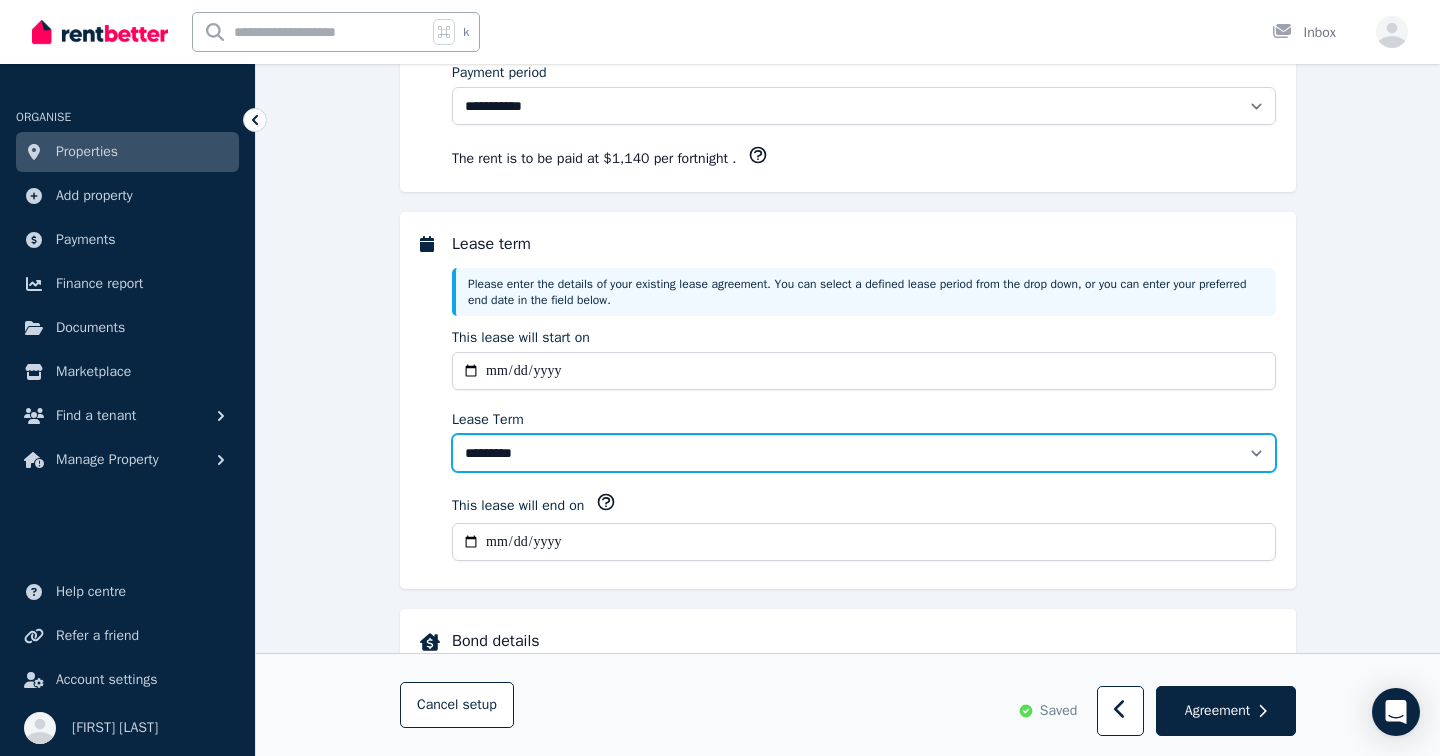 select on "**********" 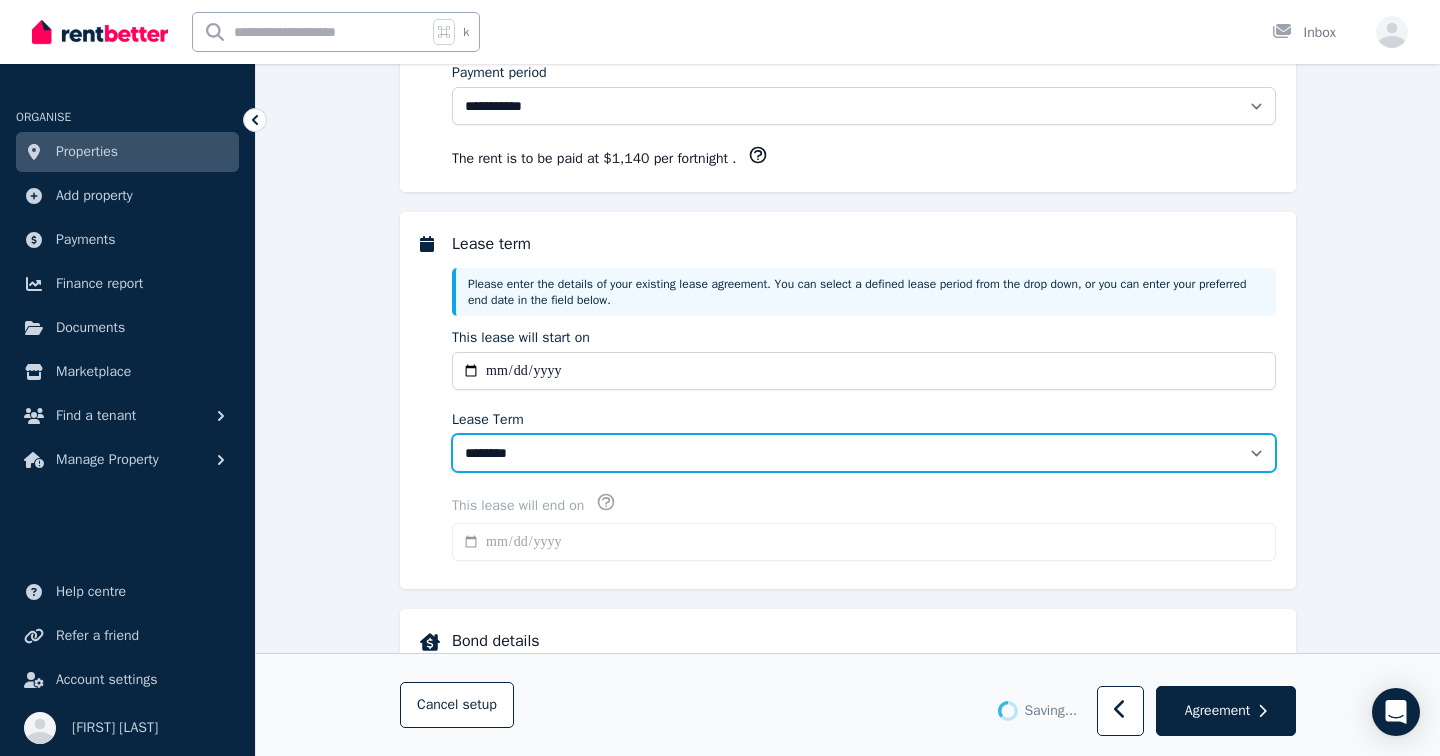 type on "**********" 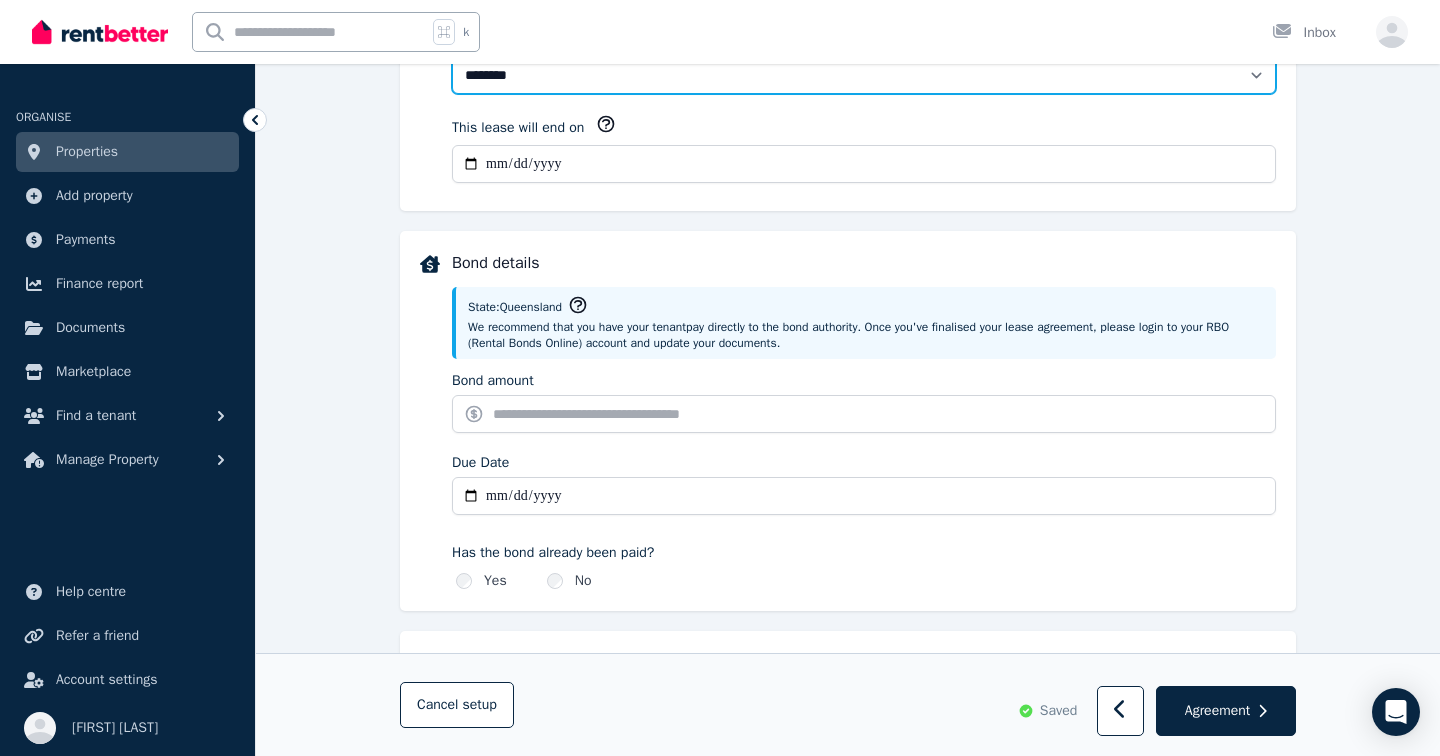 scroll, scrollTop: 777, scrollLeft: 0, axis: vertical 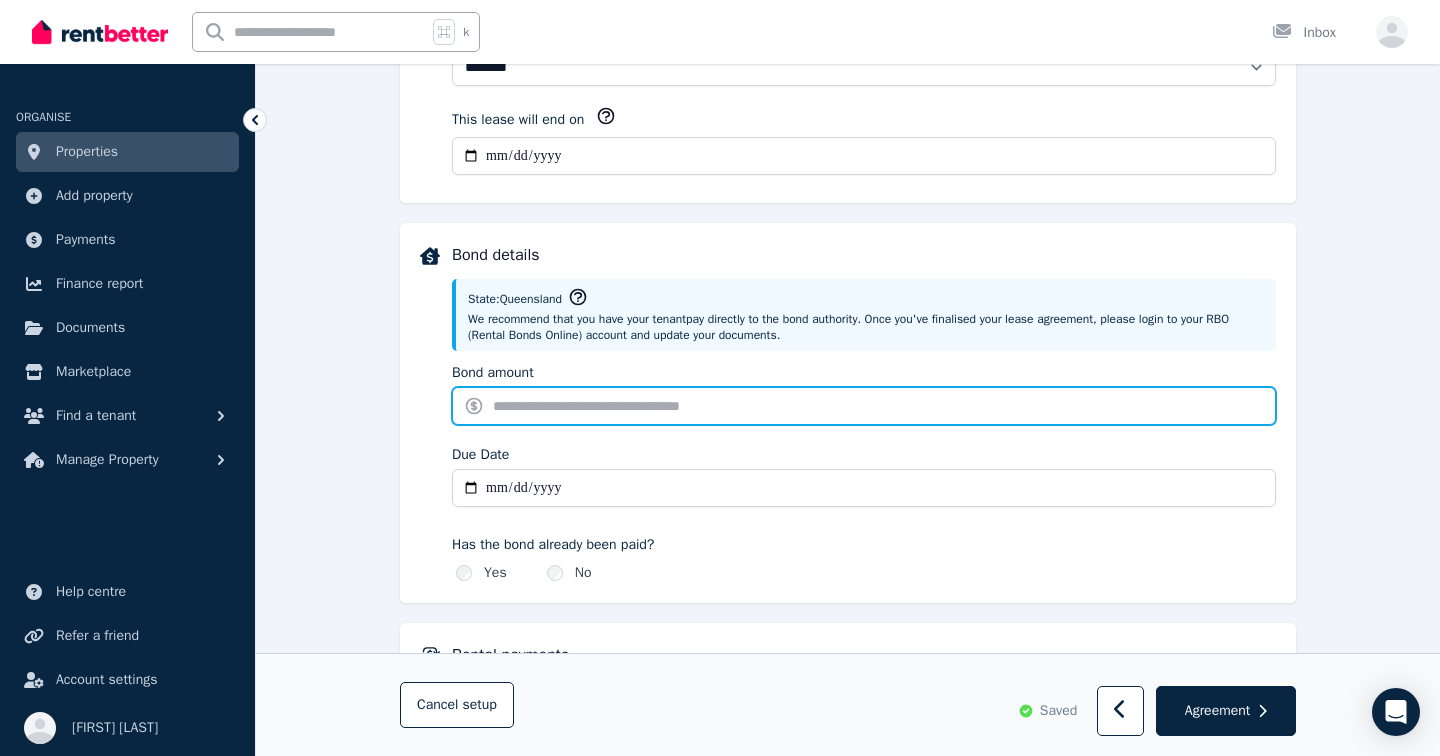 click on "Bond amount" at bounding box center (864, 406) 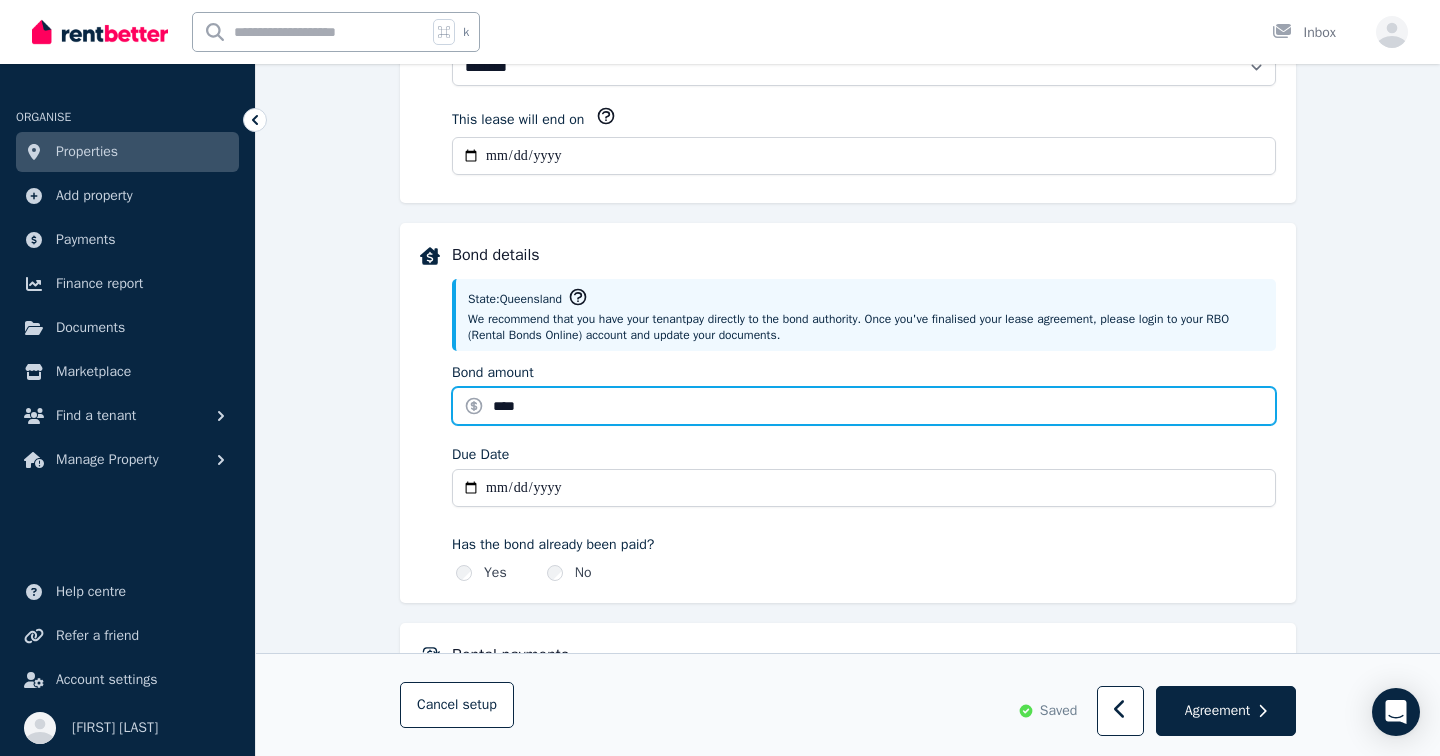 type on "****" 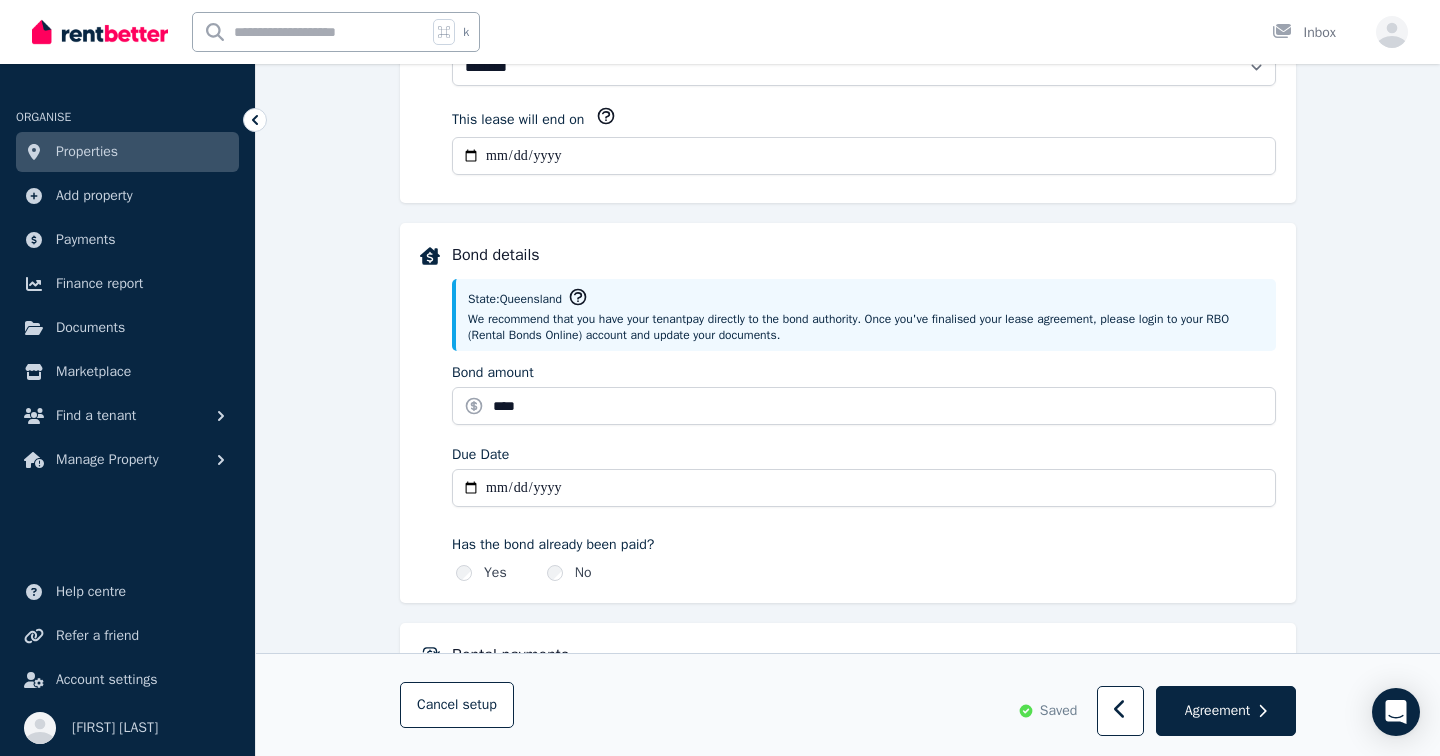 click on "Due Date" at bounding box center (864, 488) 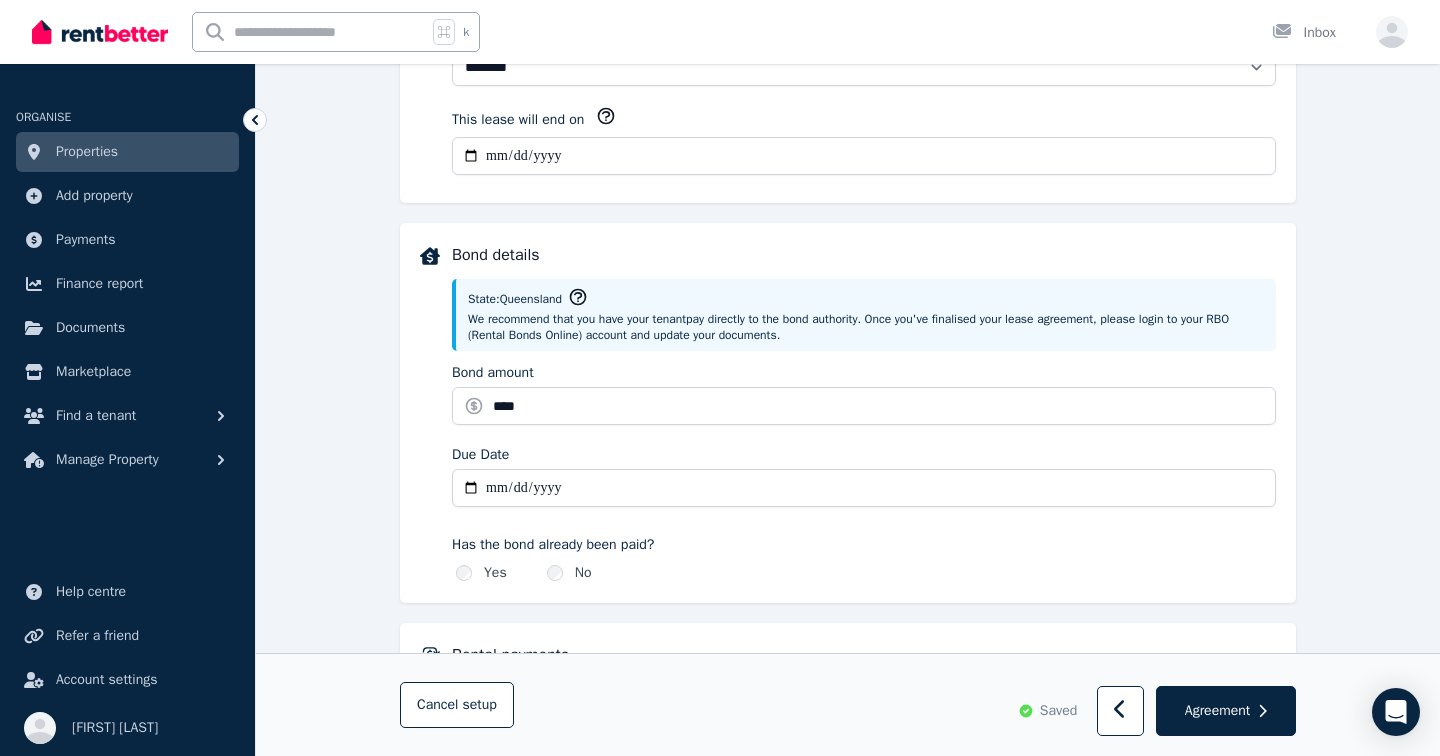 click on "Due Date" at bounding box center (864, 488) 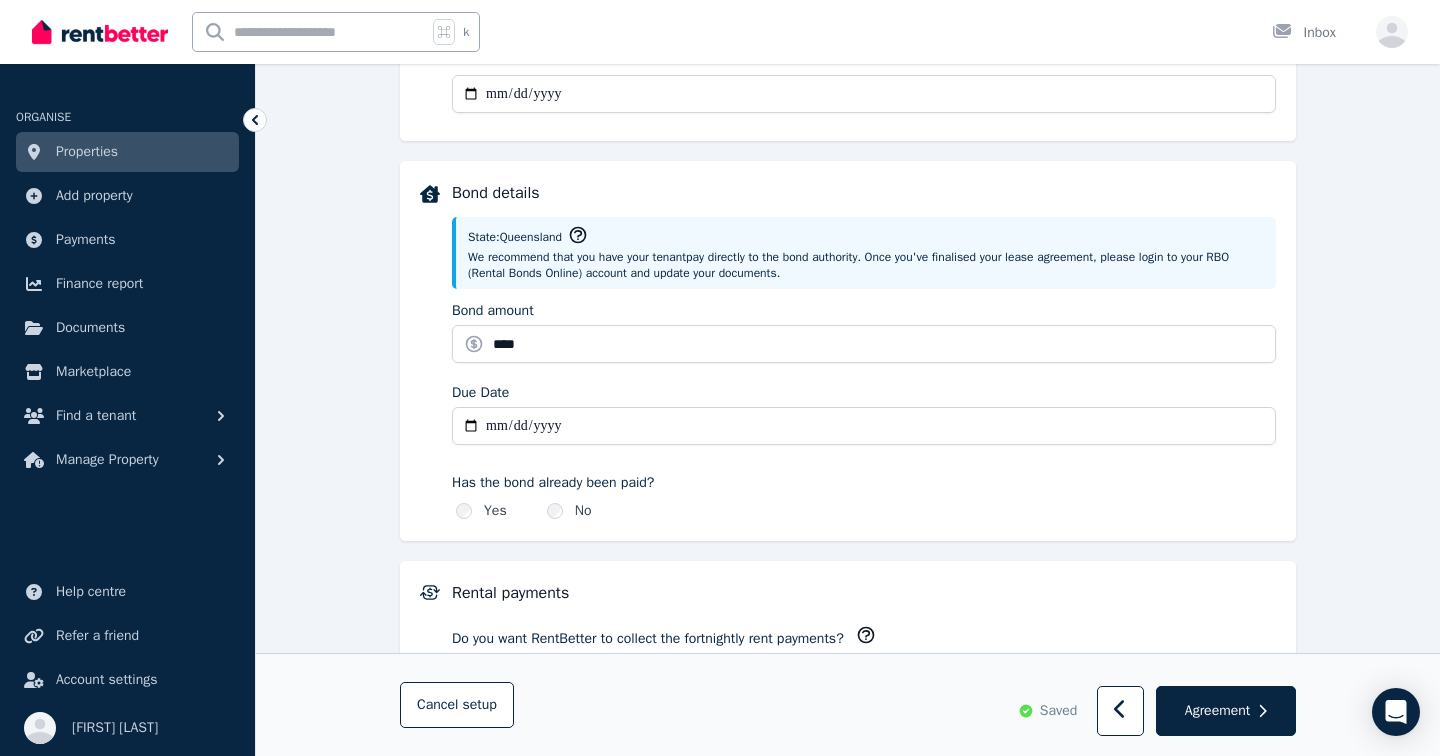 scroll, scrollTop: 860, scrollLeft: 0, axis: vertical 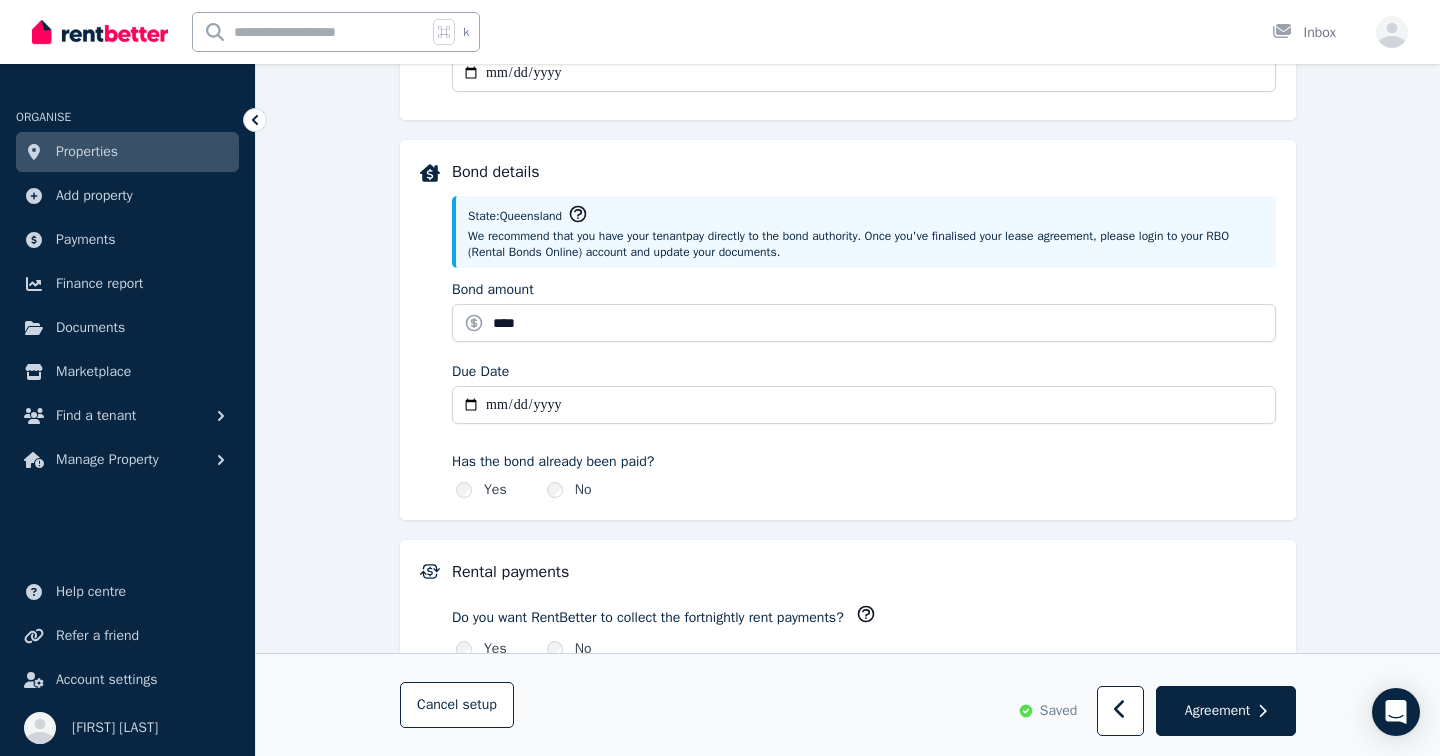 click on "Due Date" at bounding box center [864, 405] 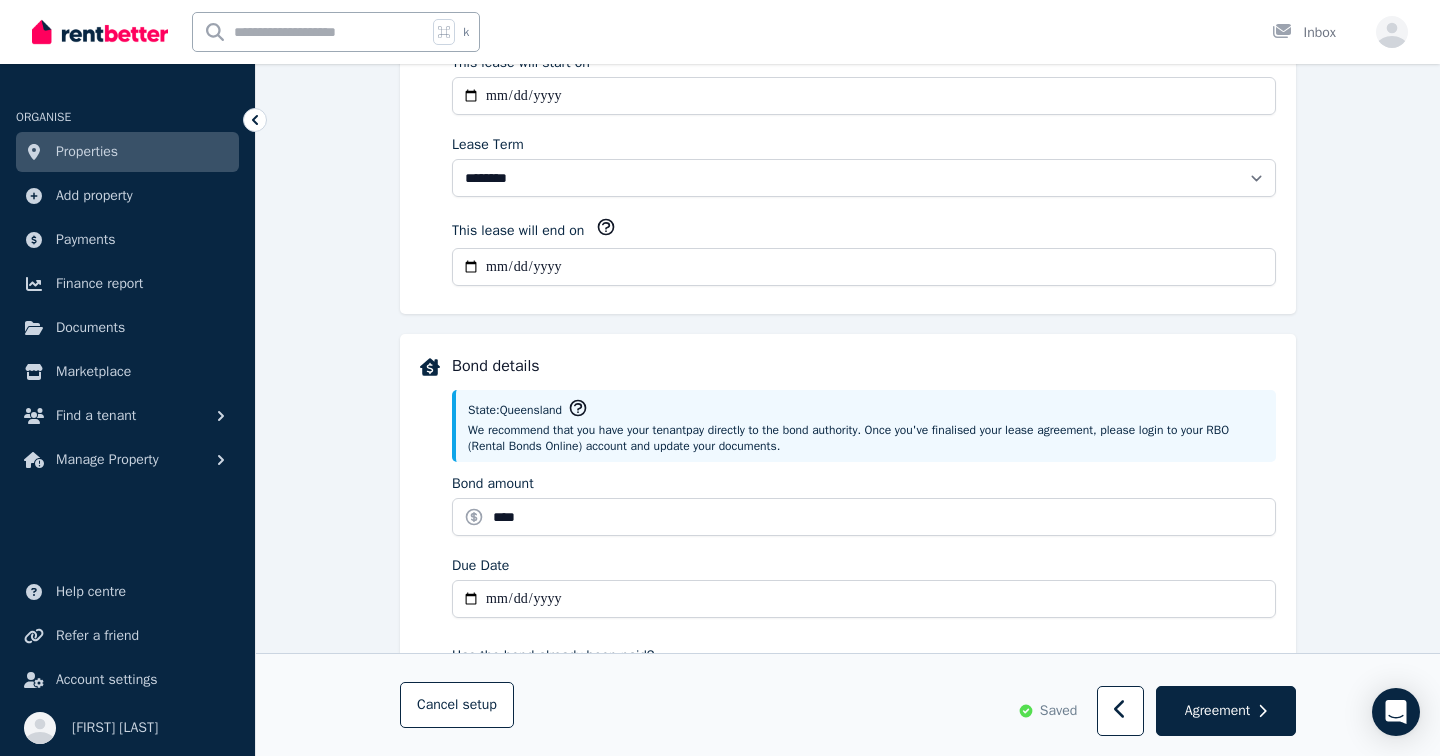 scroll, scrollTop: 667, scrollLeft: 0, axis: vertical 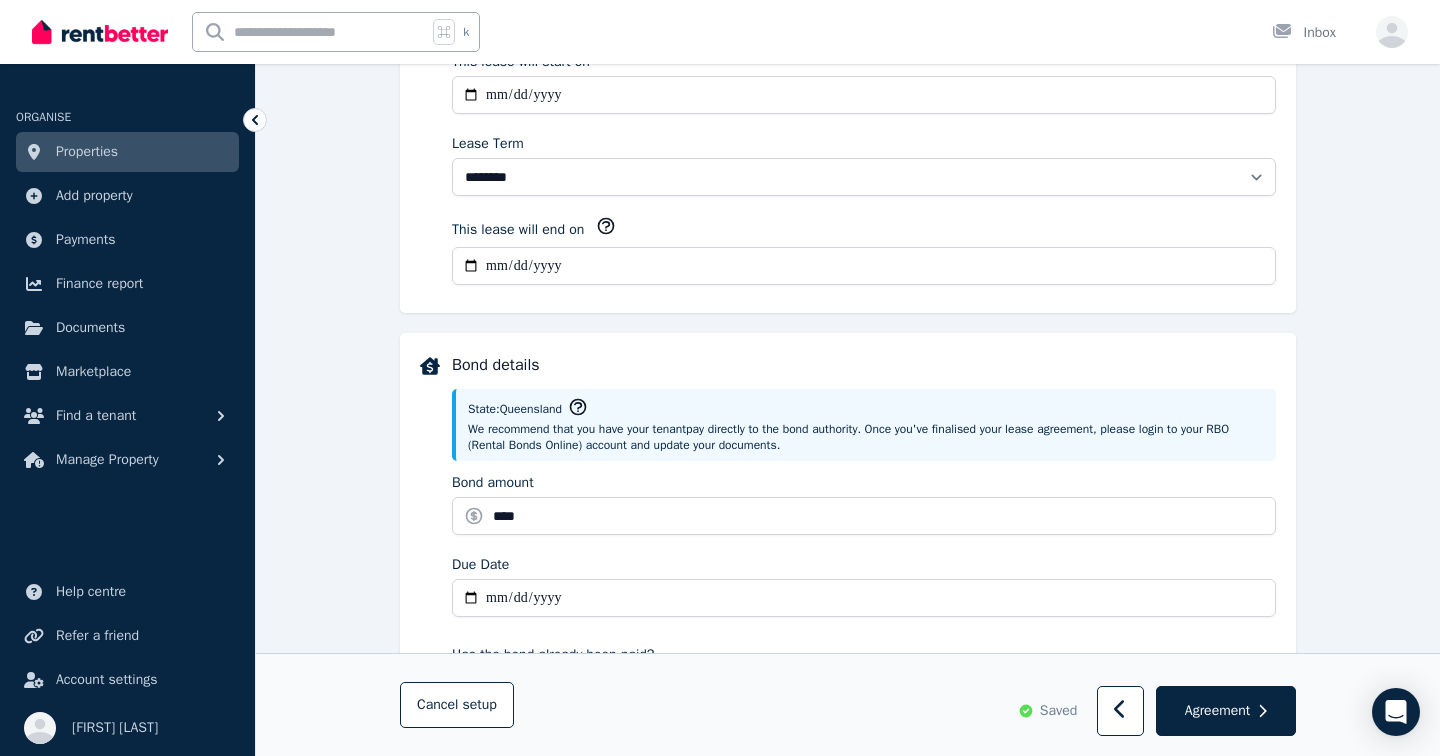 type on "**********" 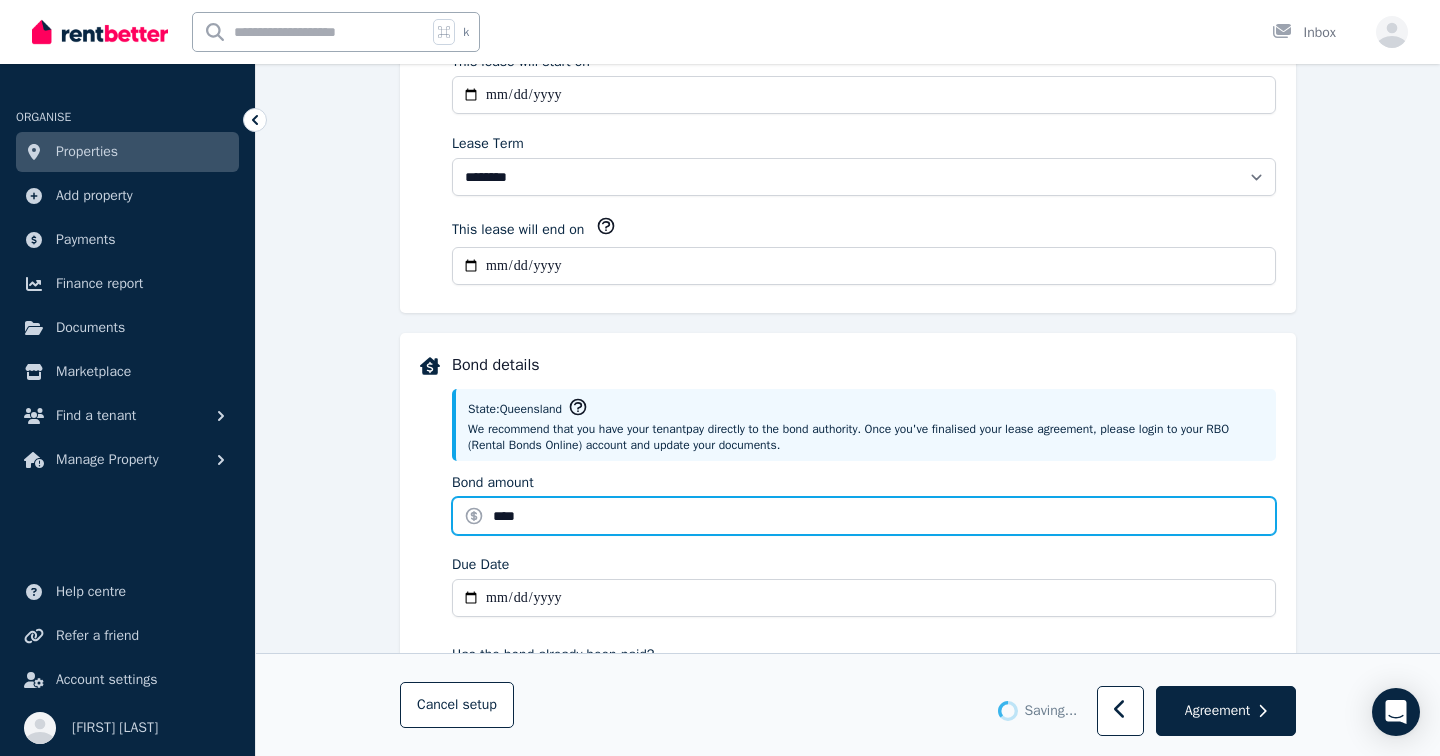 click on "****" at bounding box center [864, 516] 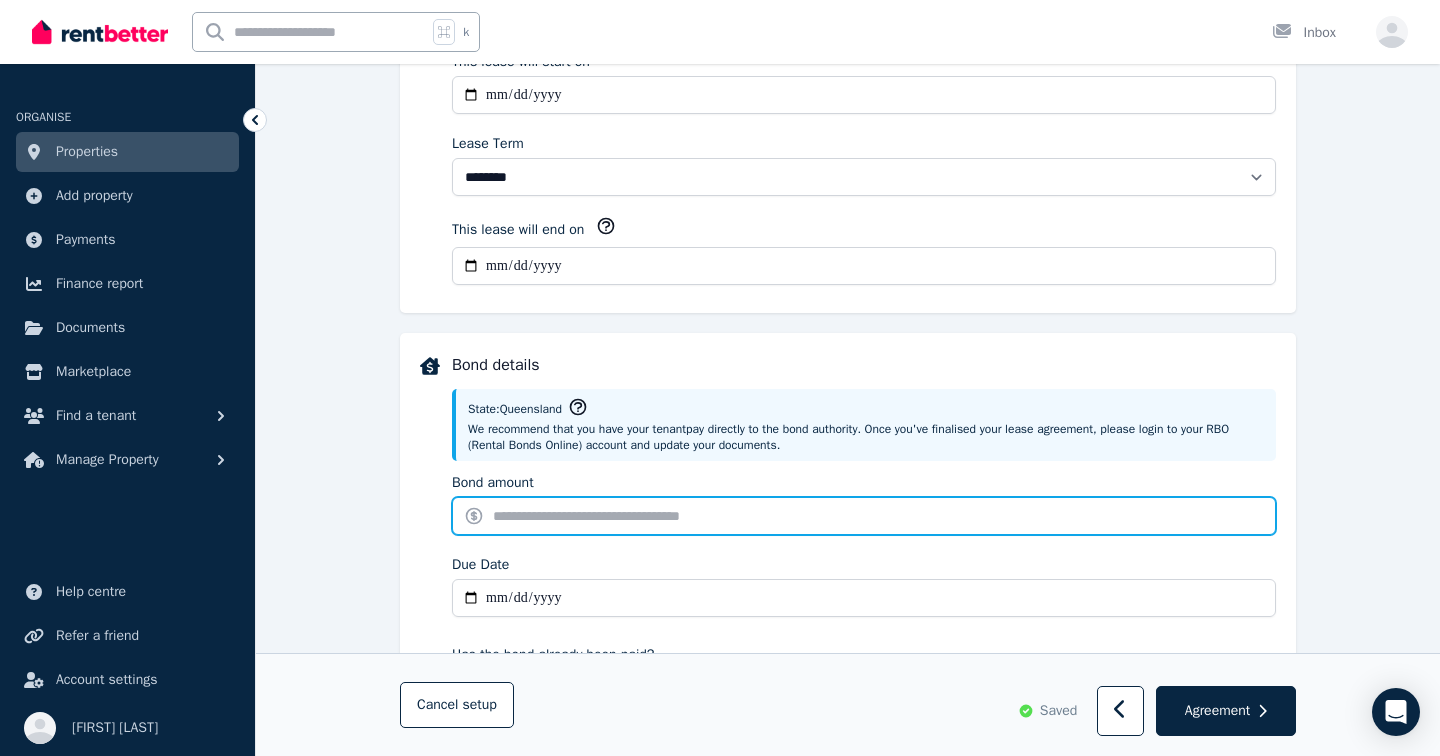 type on "*******" 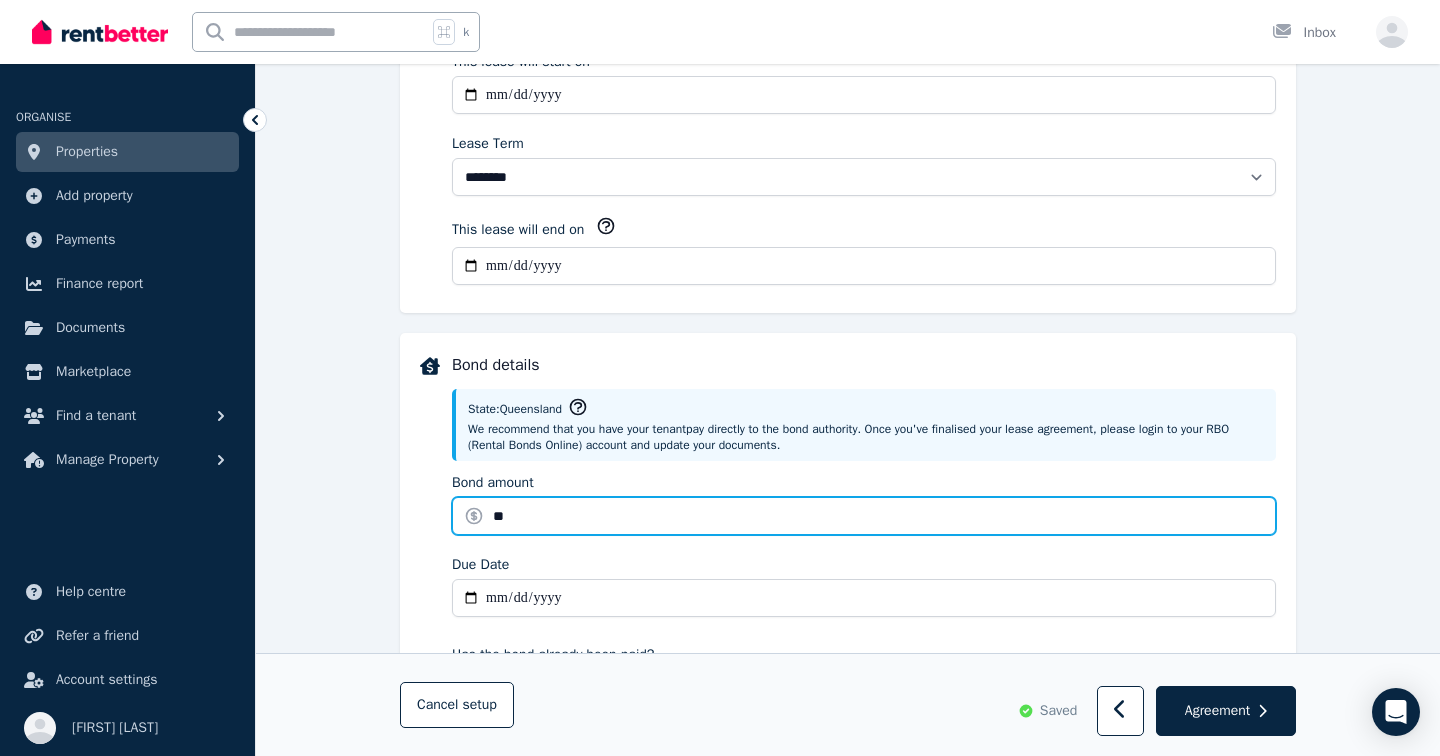 type on "*" 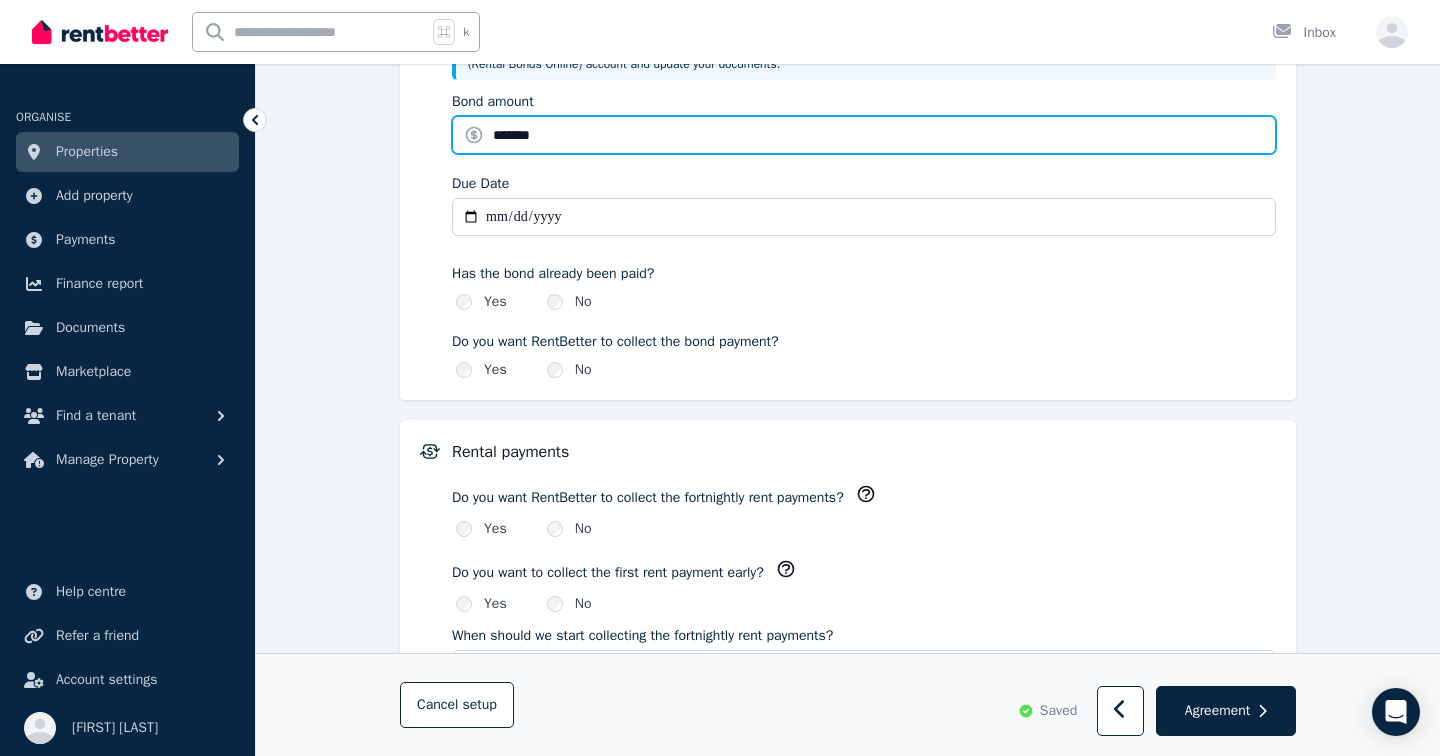 scroll, scrollTop: 1045, scrollLeft: 0, axis: vertical 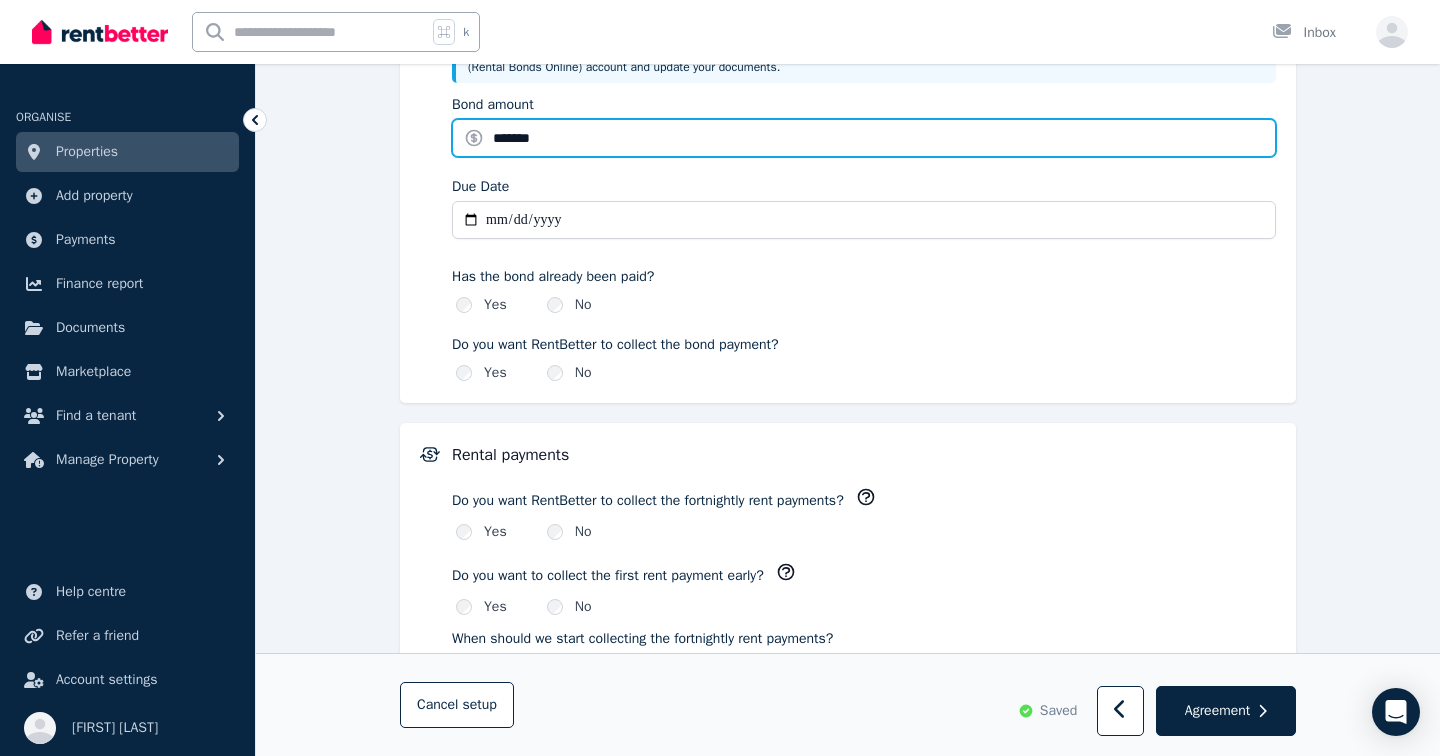 type on "*******" 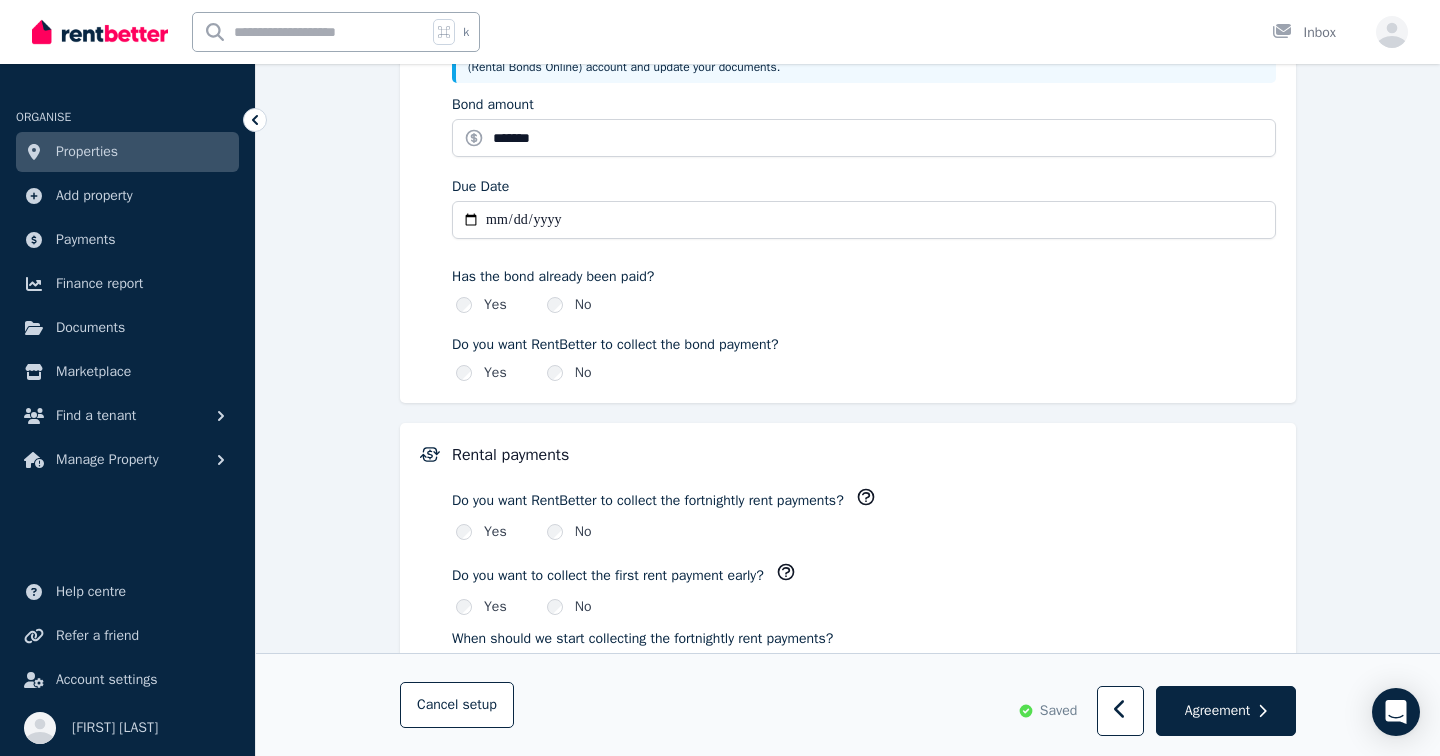 click on "Yes" at bounding box center (481, 373) 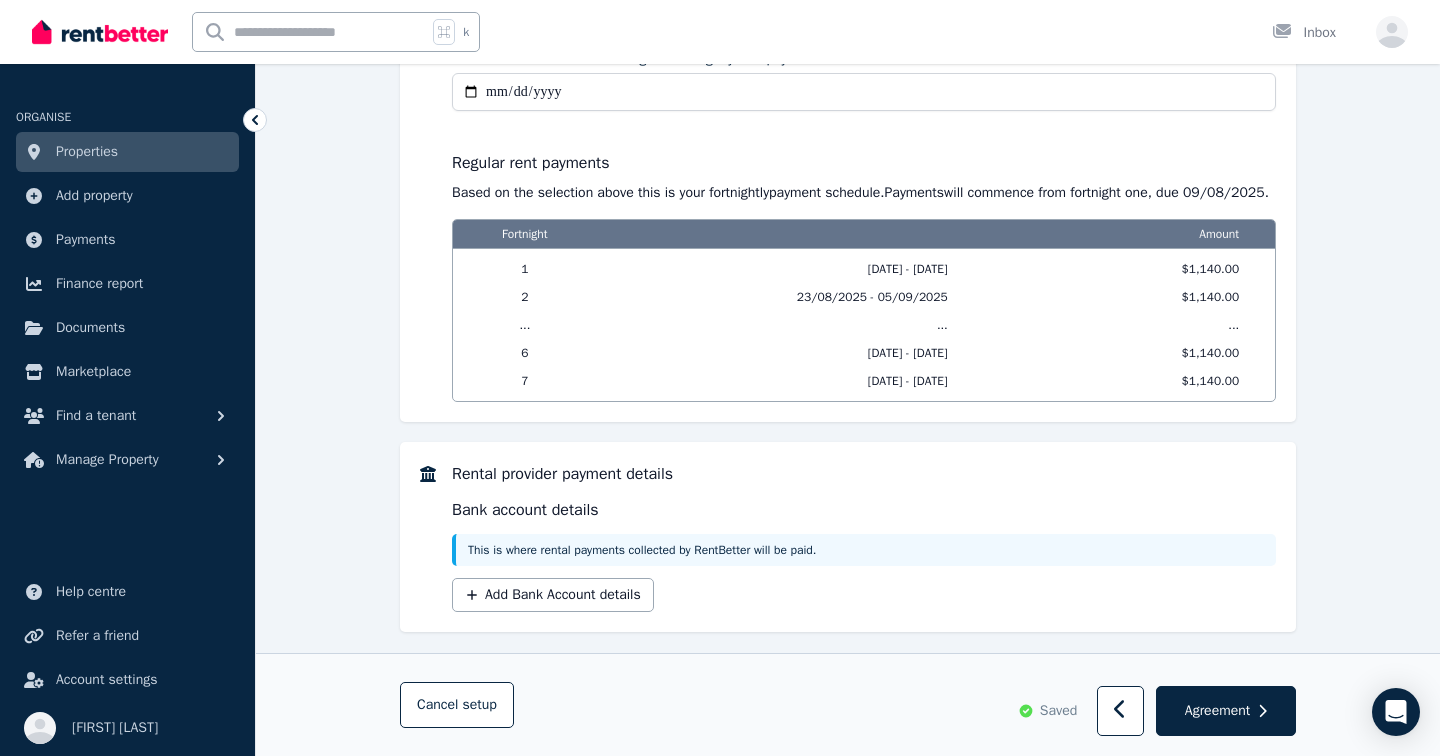 scroll, scrollTop: 1675, scrollLeft: 0, axis: vertical 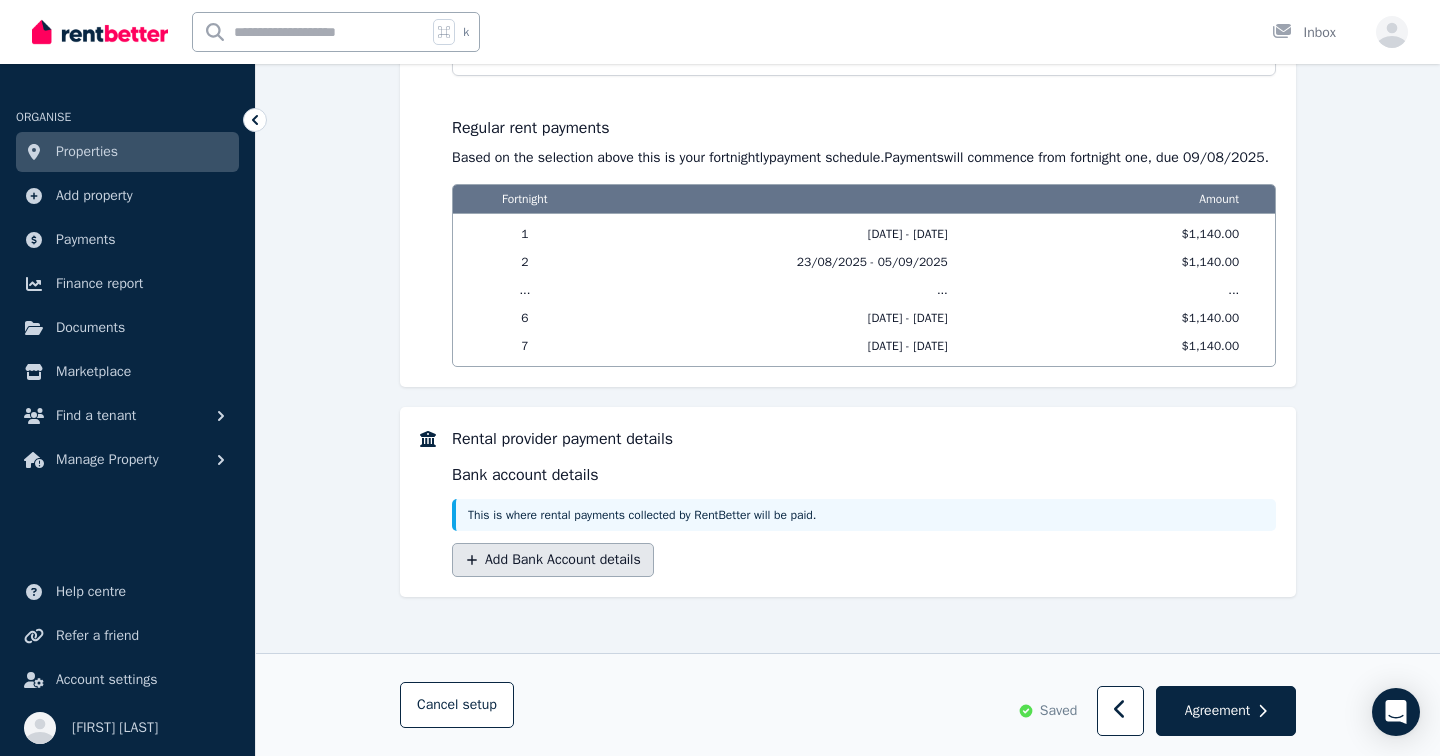 click on "Add Bank Account details" at bounding box center [553, 560] 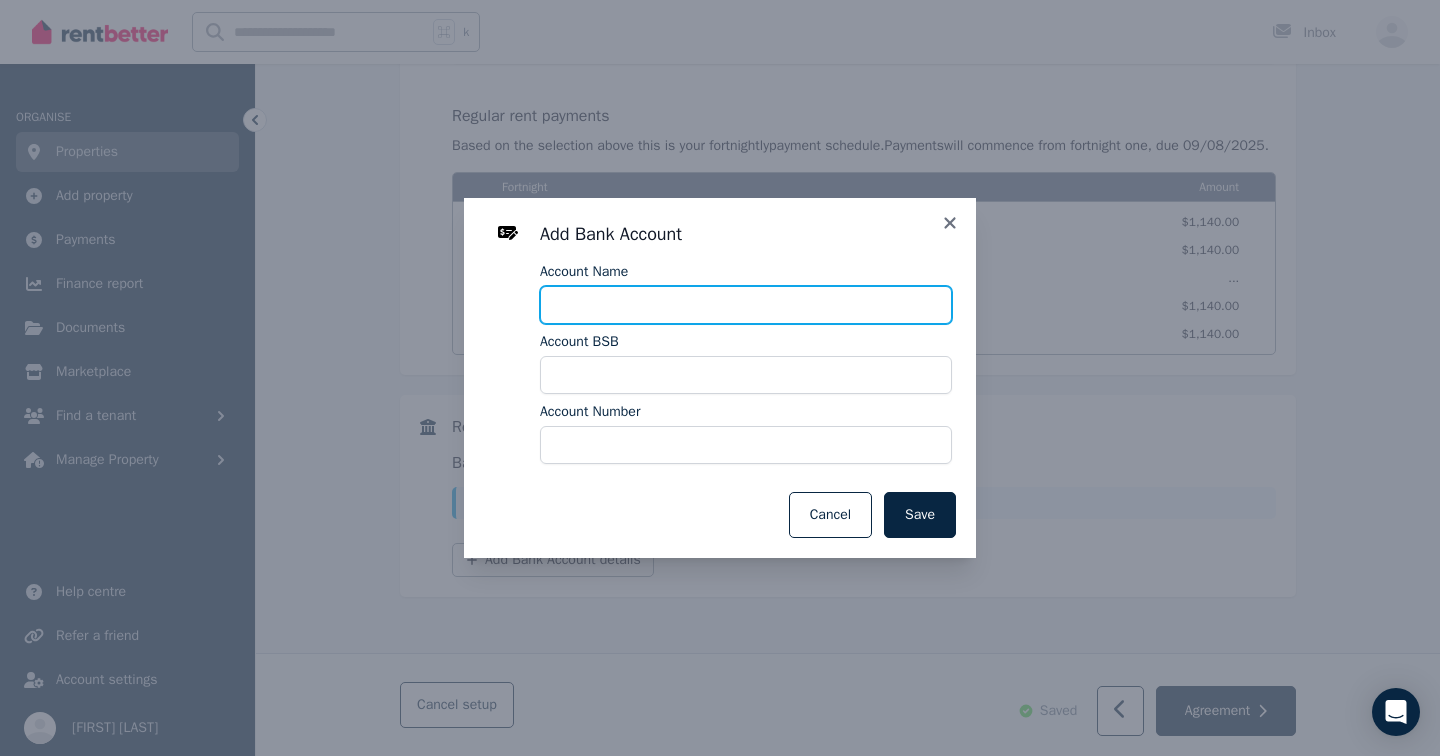 click on "Account Name" at bounding box center (746, 305) 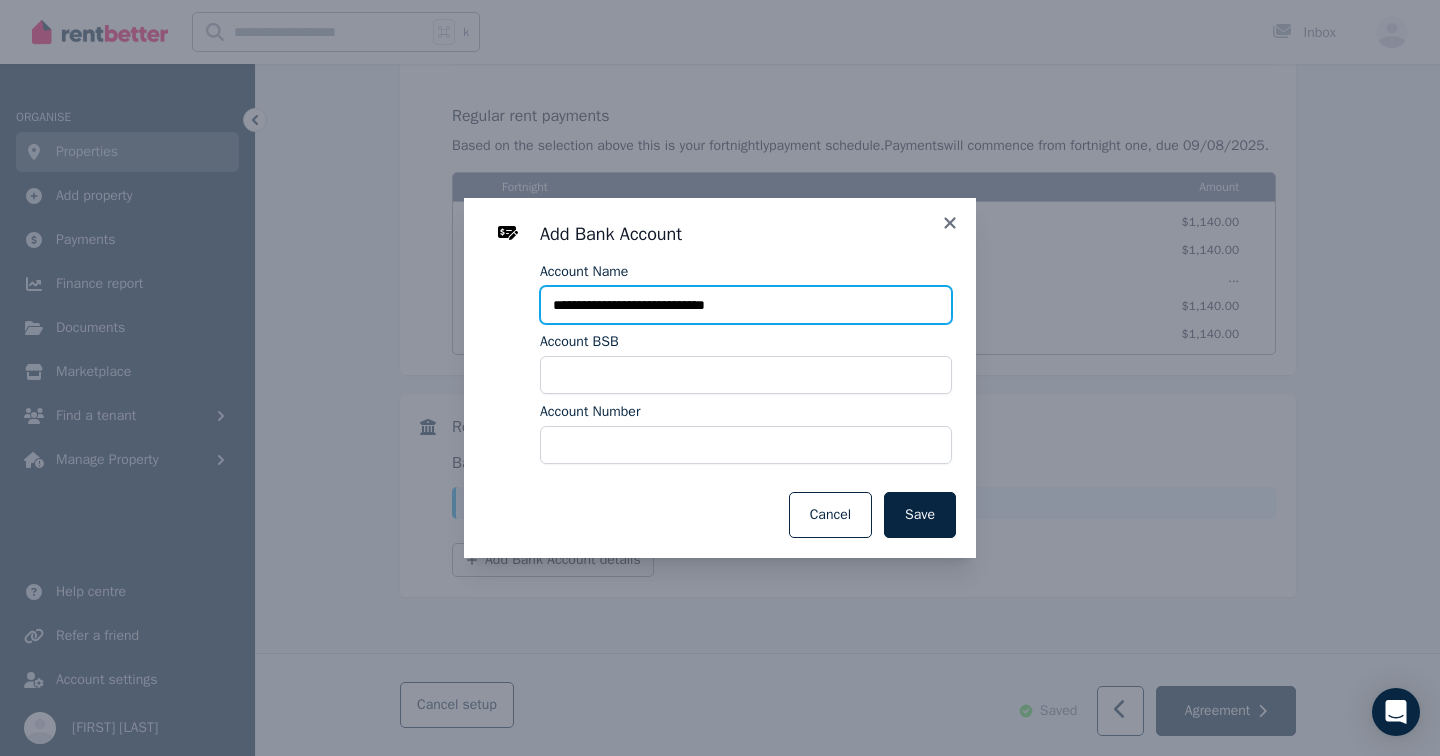 type on "**********" 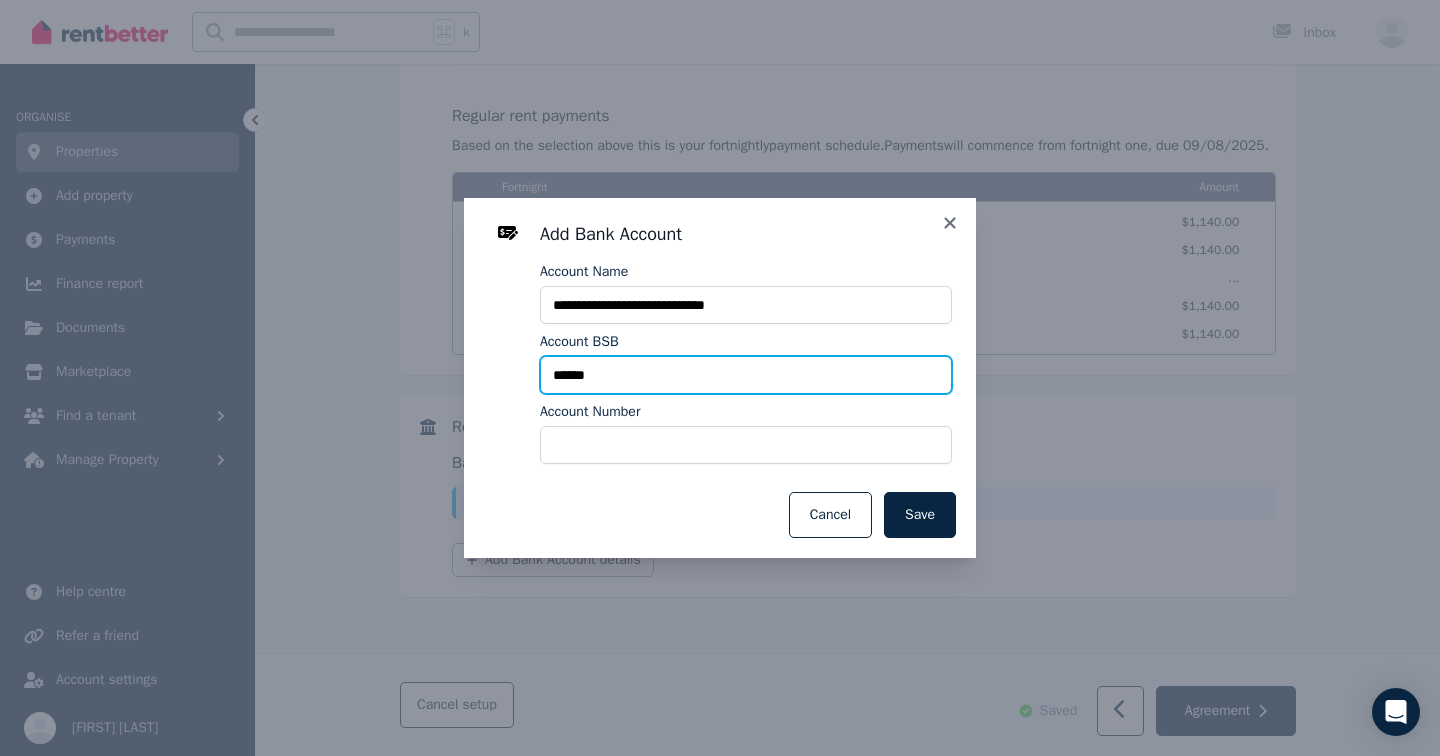 type on "******" 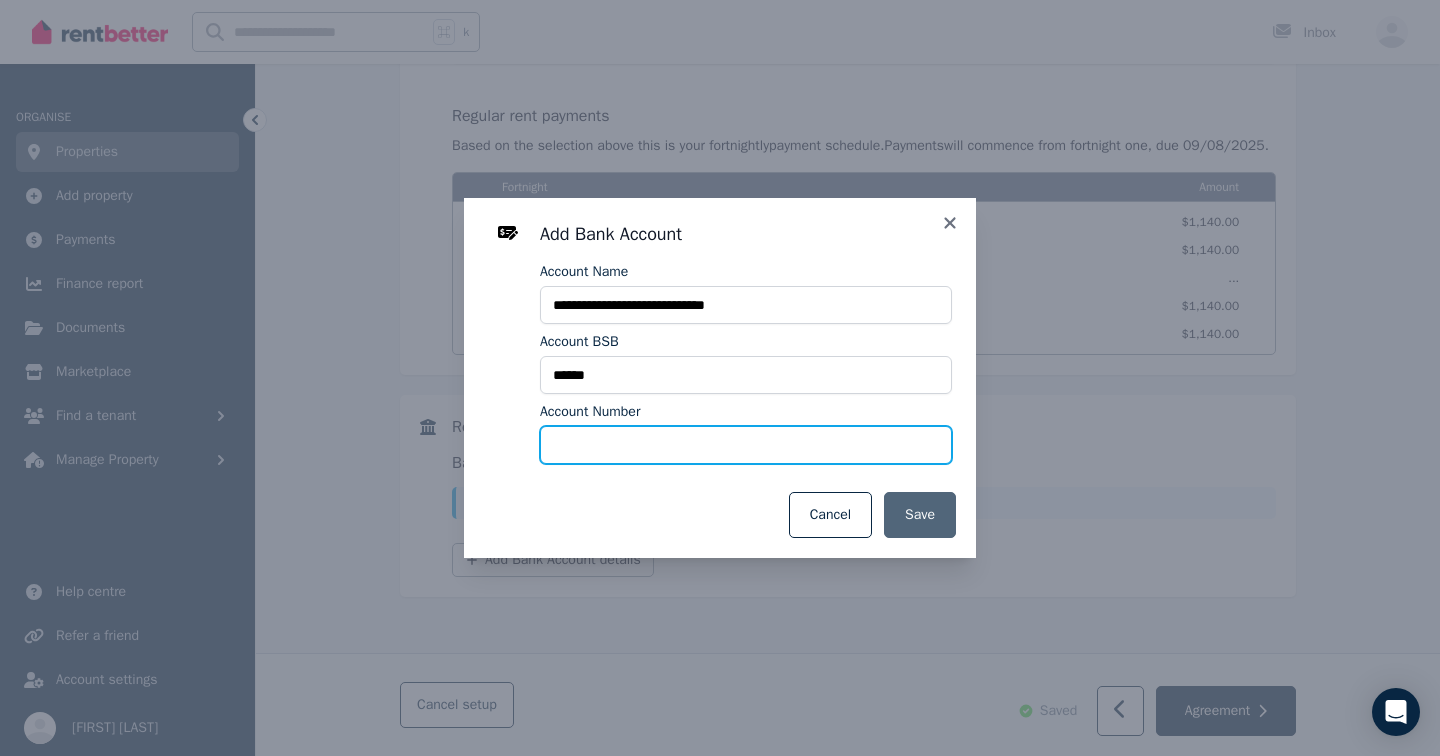 type on "*******" 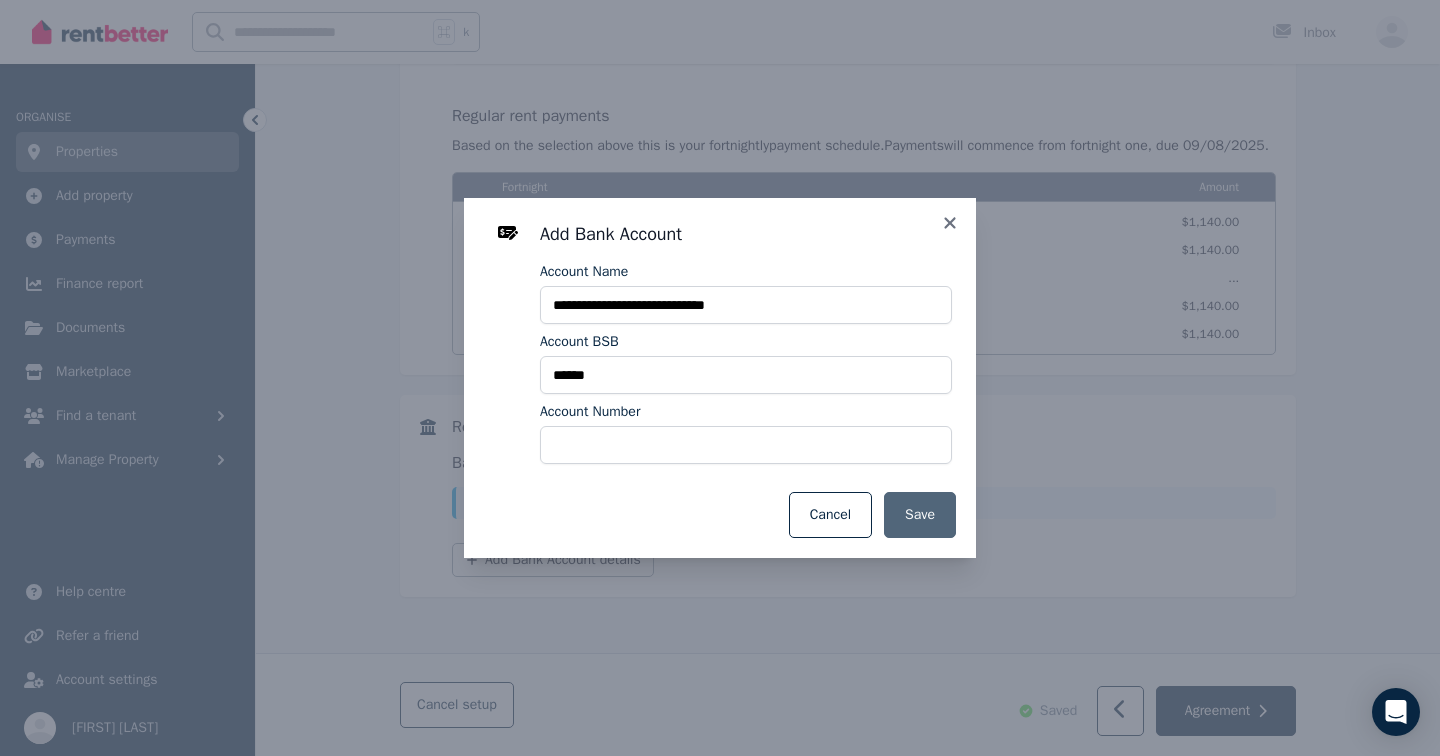 click on "Save" at bounding box center (920, 515) 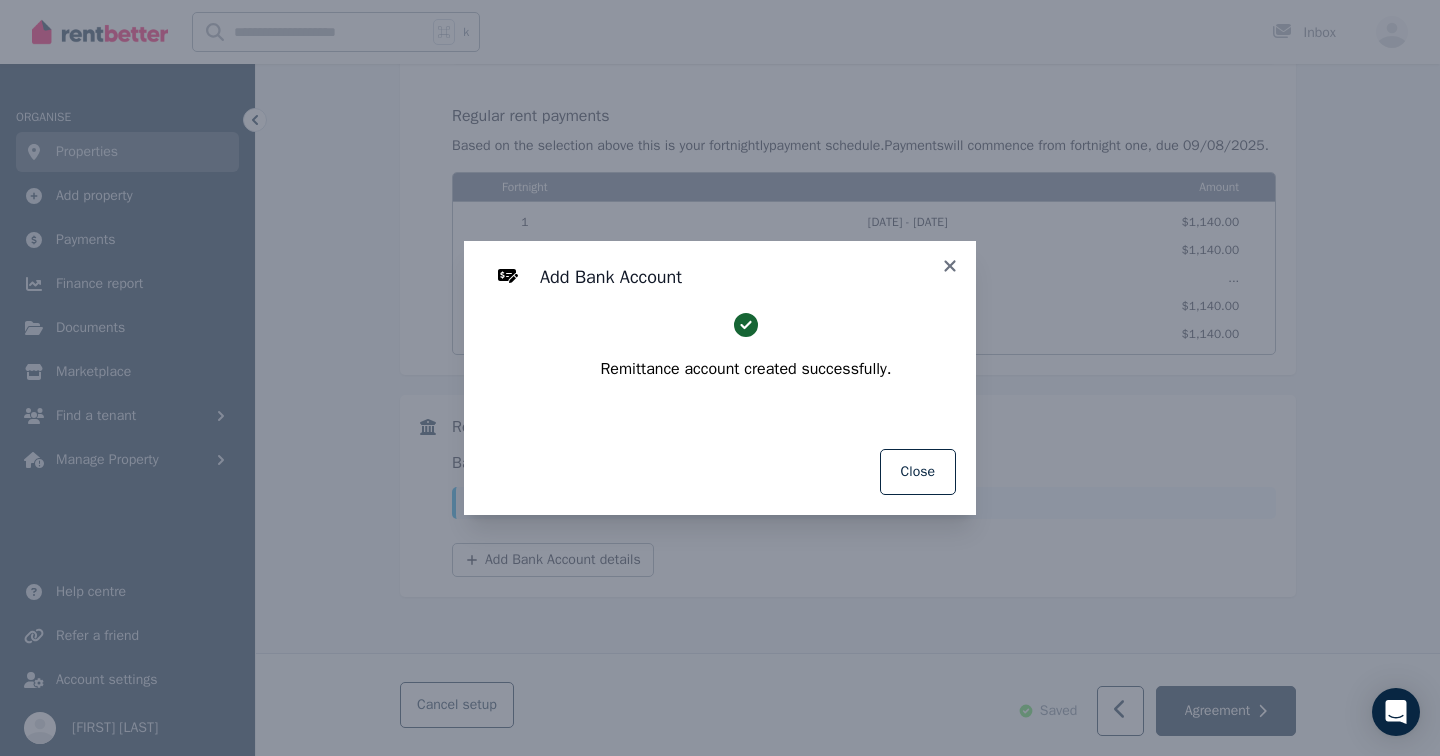 select on "**********" 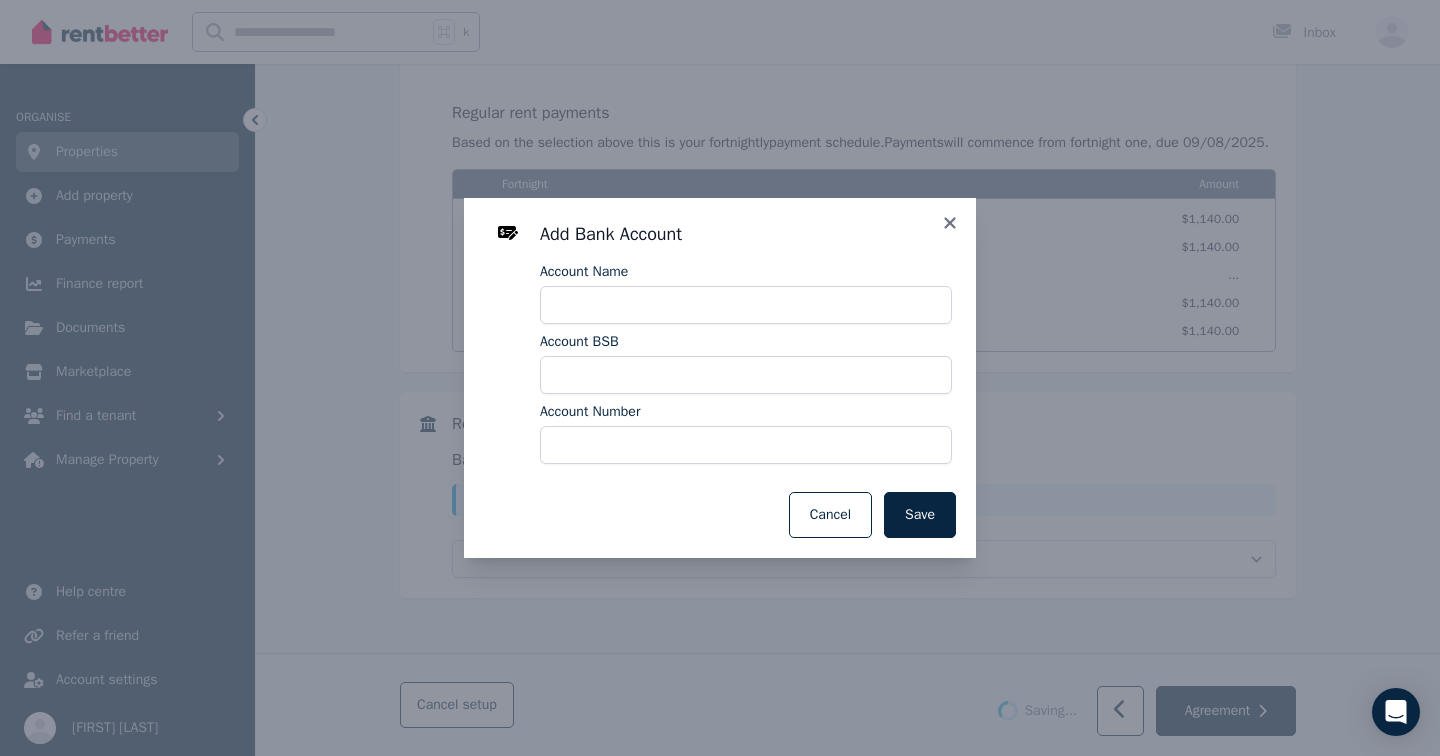 select on "**********" 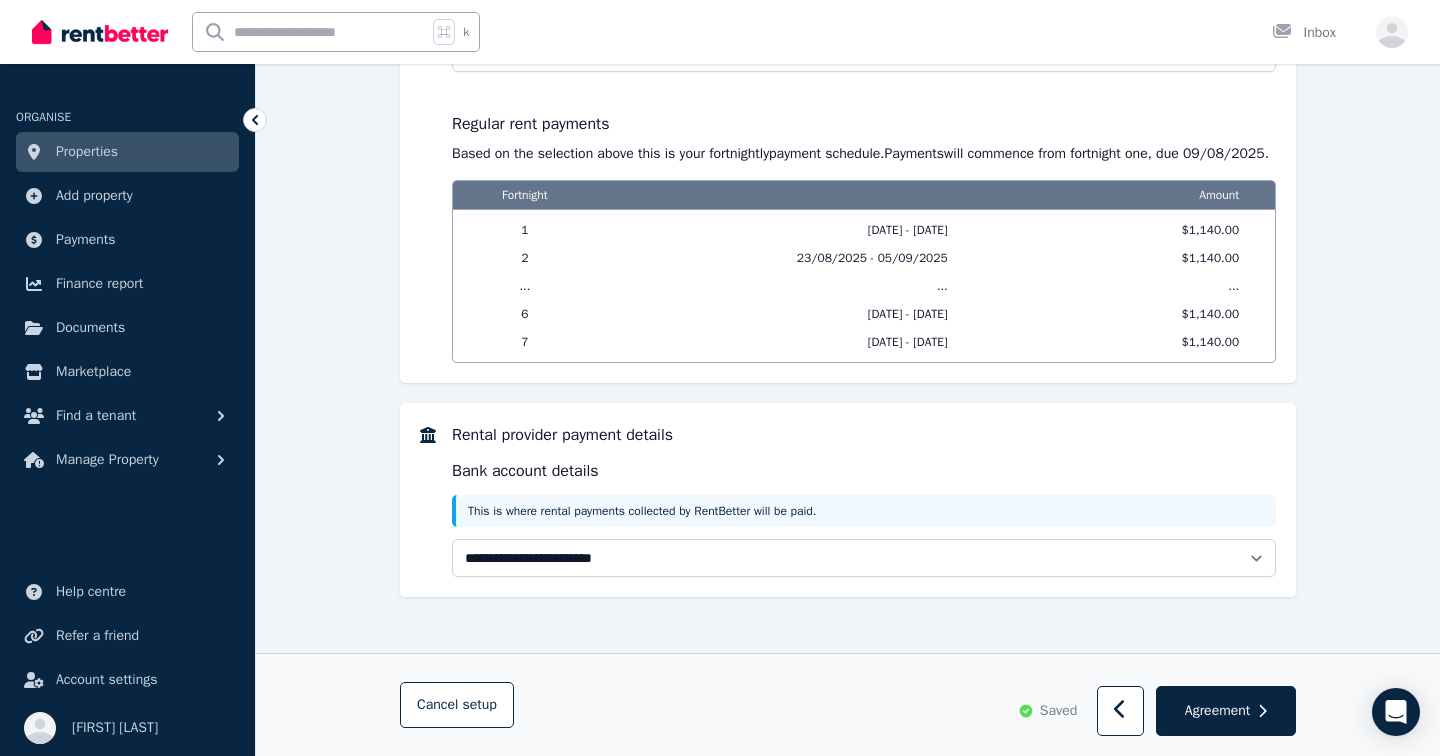 scroll, scrollTop: 1679, scrollLeft: 0, axis: vertical 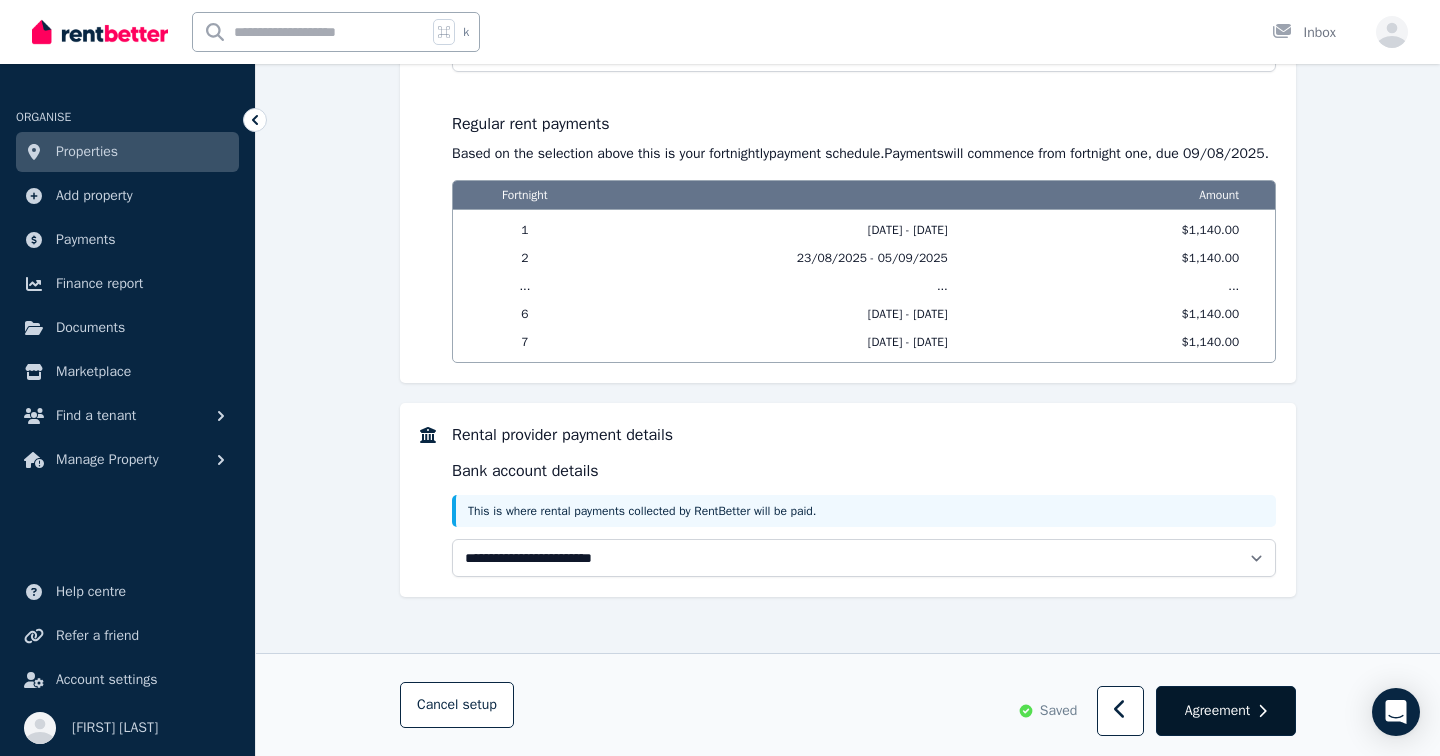 click on "Agreement" at bounding box center [1217, 711] 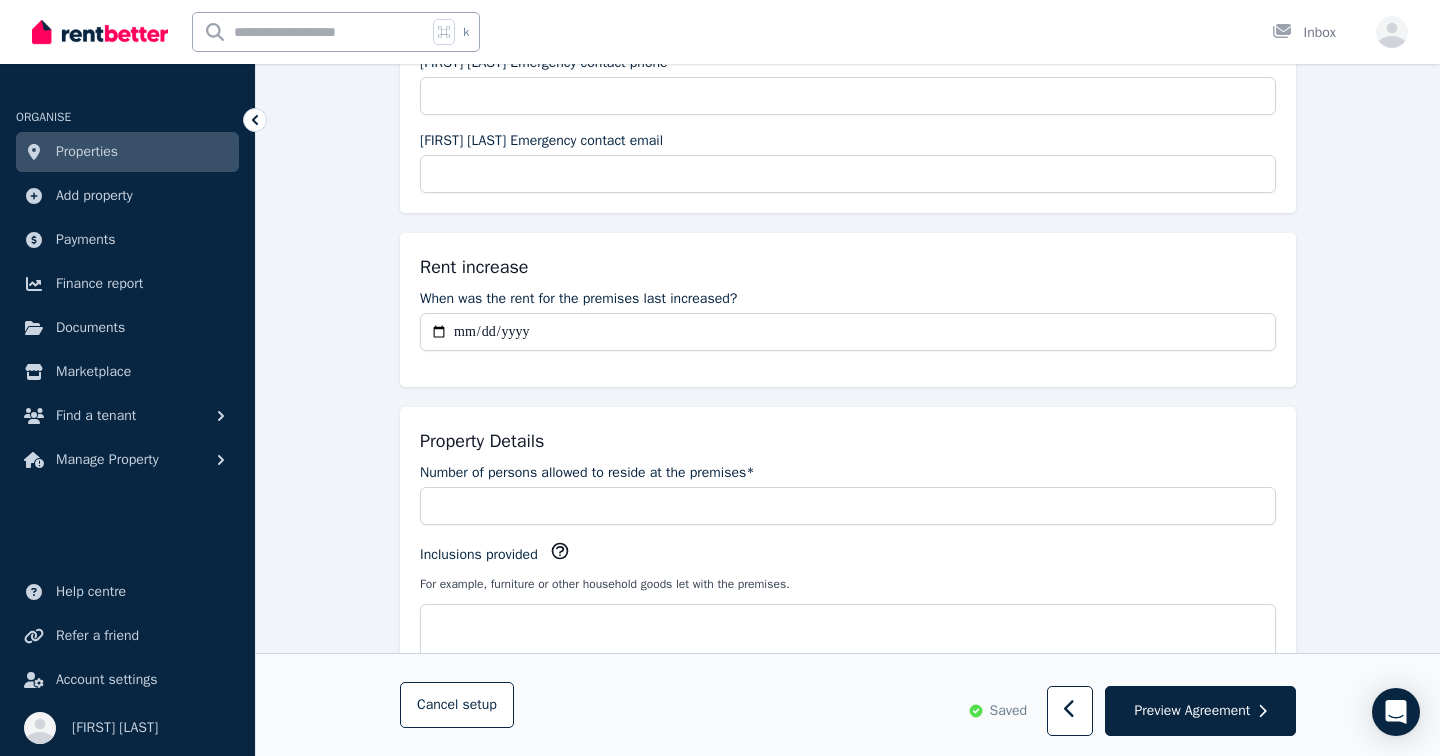 scroll, scrollTop: 605, scrollLeft: 0, axis: vertical 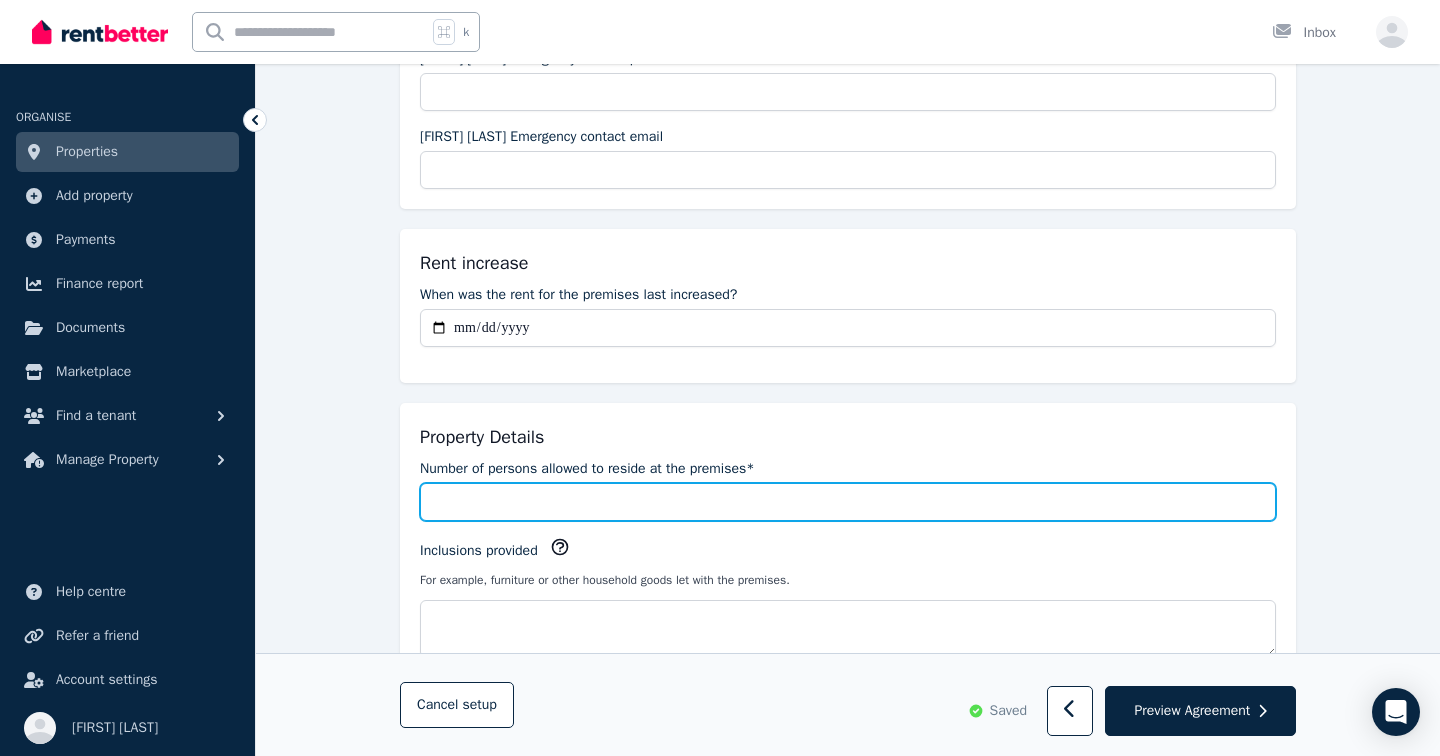 click on "Number of persons allowed to reside at the premises*" at bounding box center (848, 502) 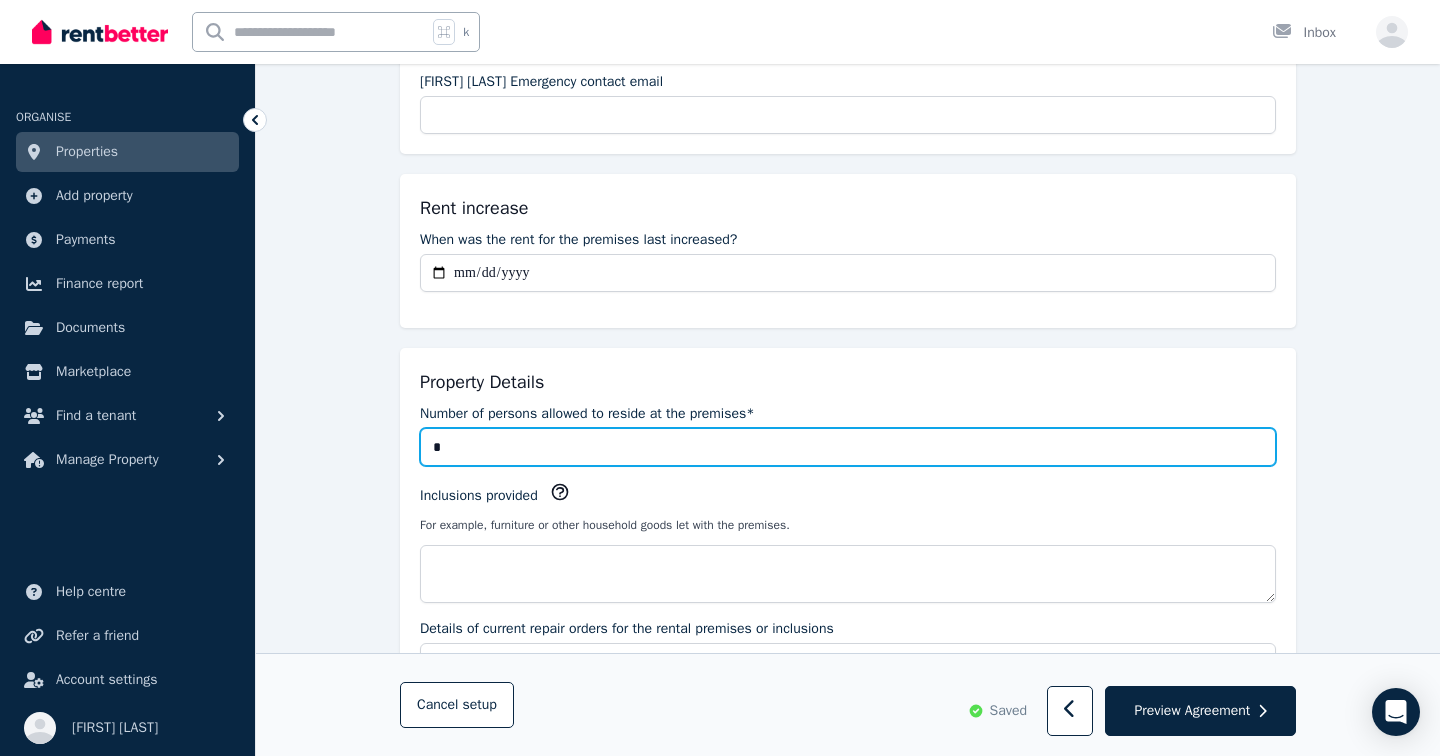 scroll, scrollTop: 767, scrollLeft: 0, axis: vertical 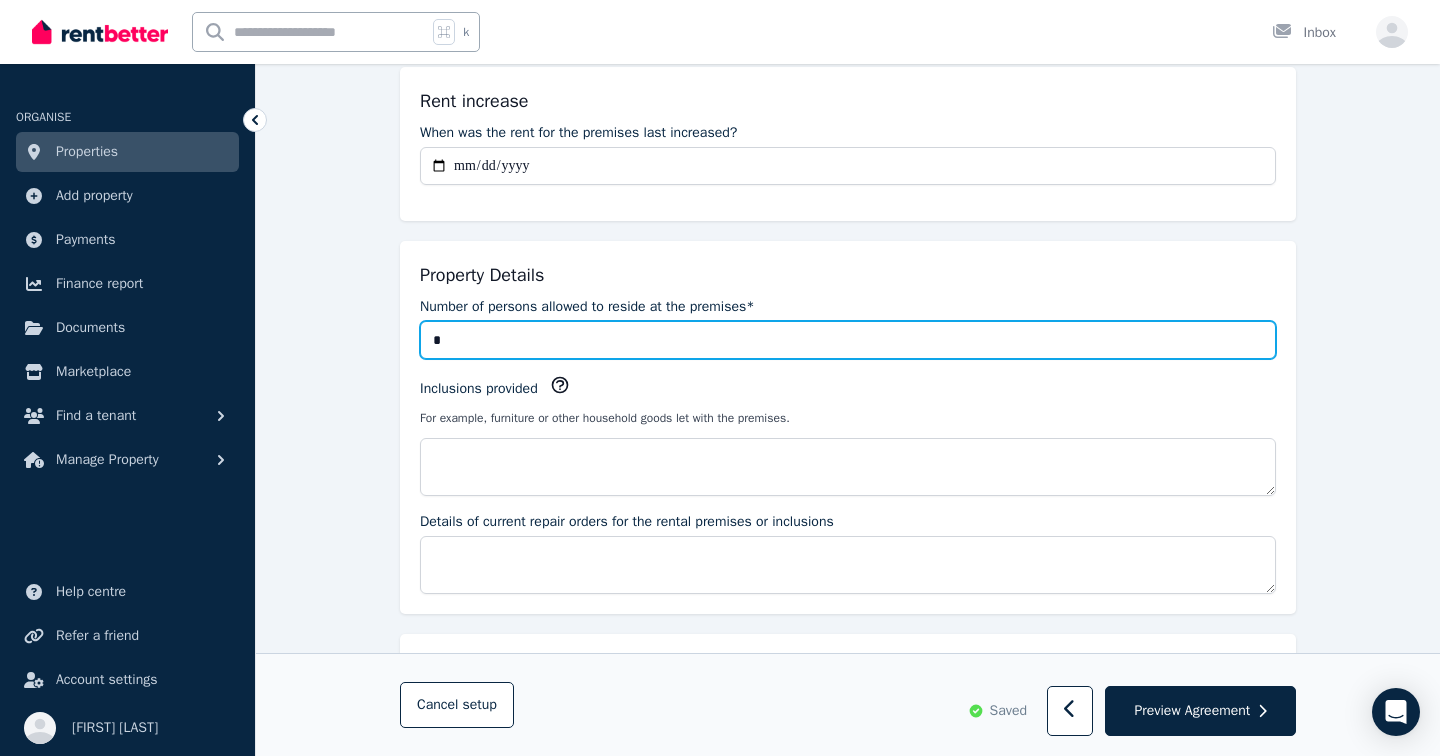 type on "*" 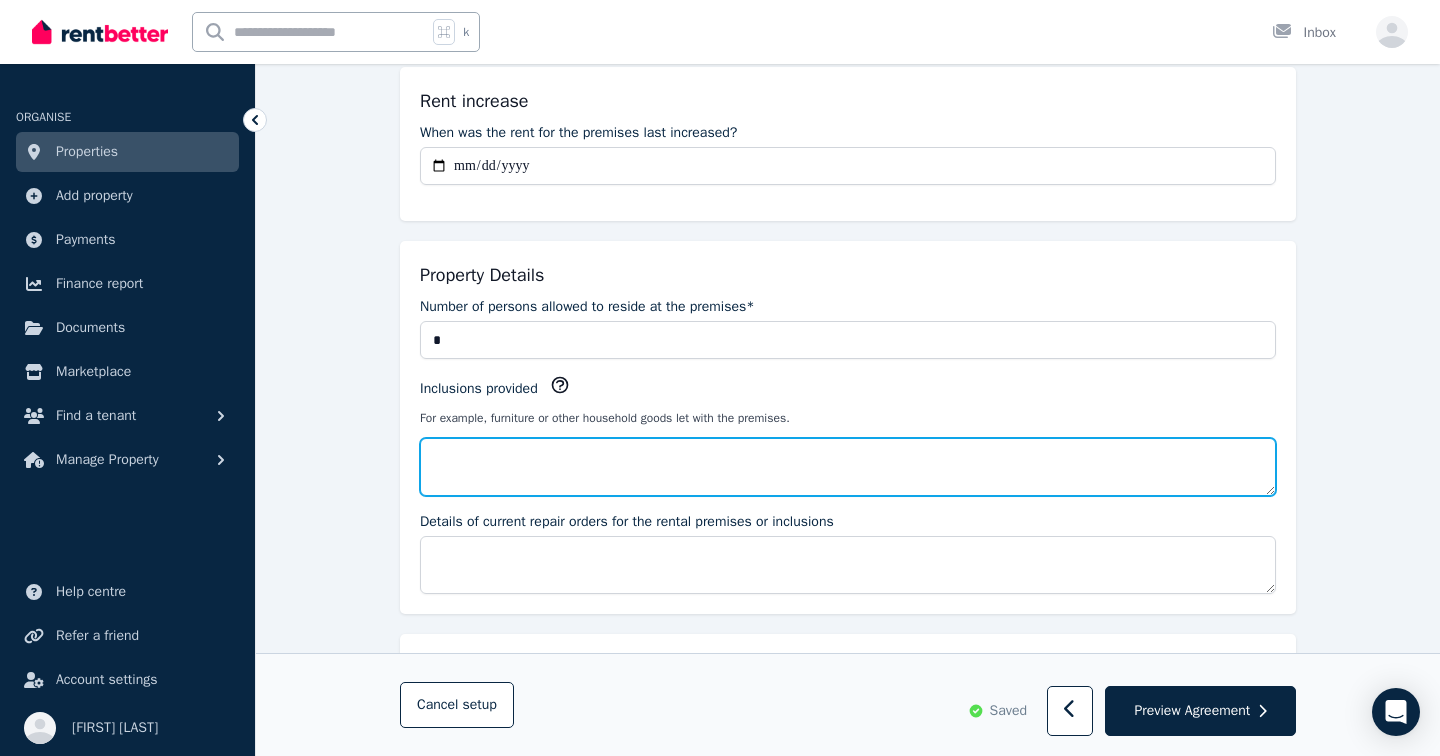 click on "Inclusions provided" at bounding box center (848, 467) 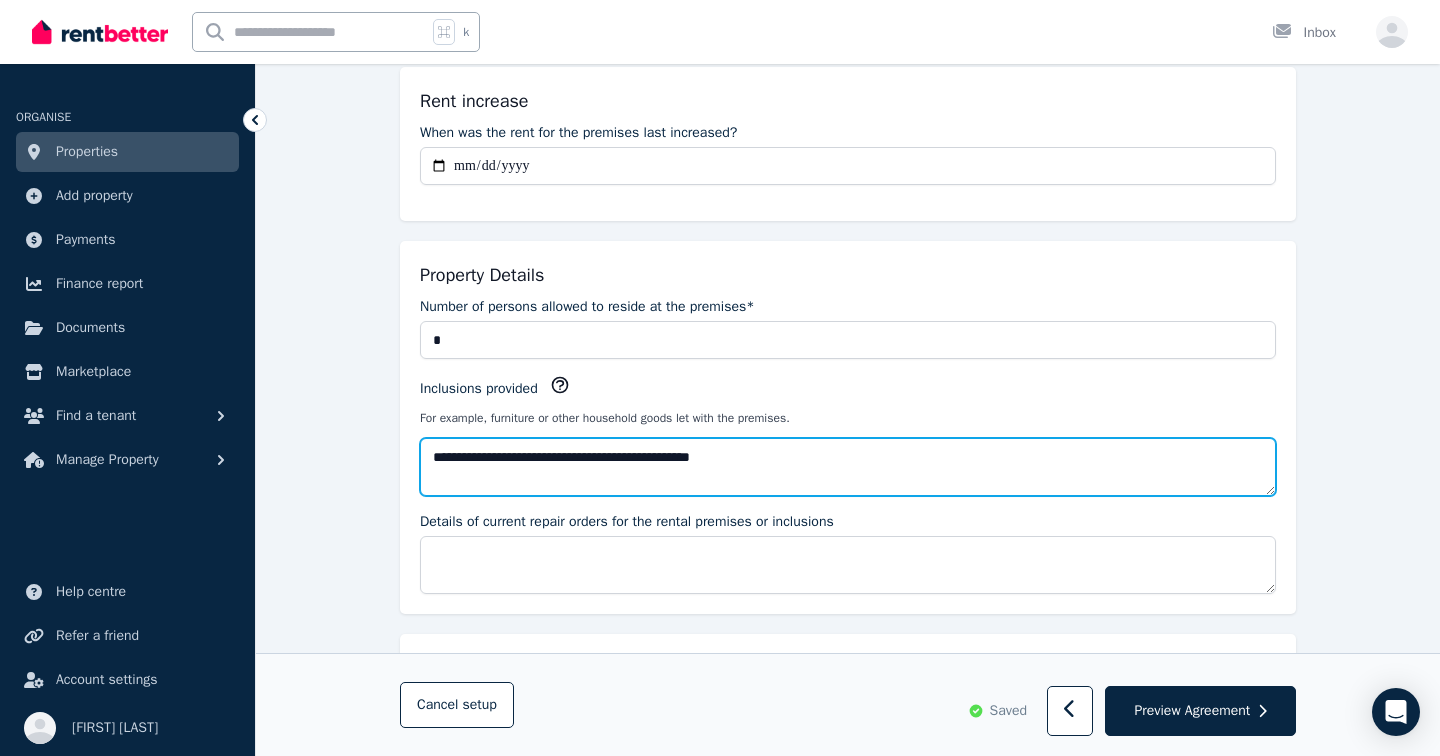 click on "**********" at bounding box center [848, 467] 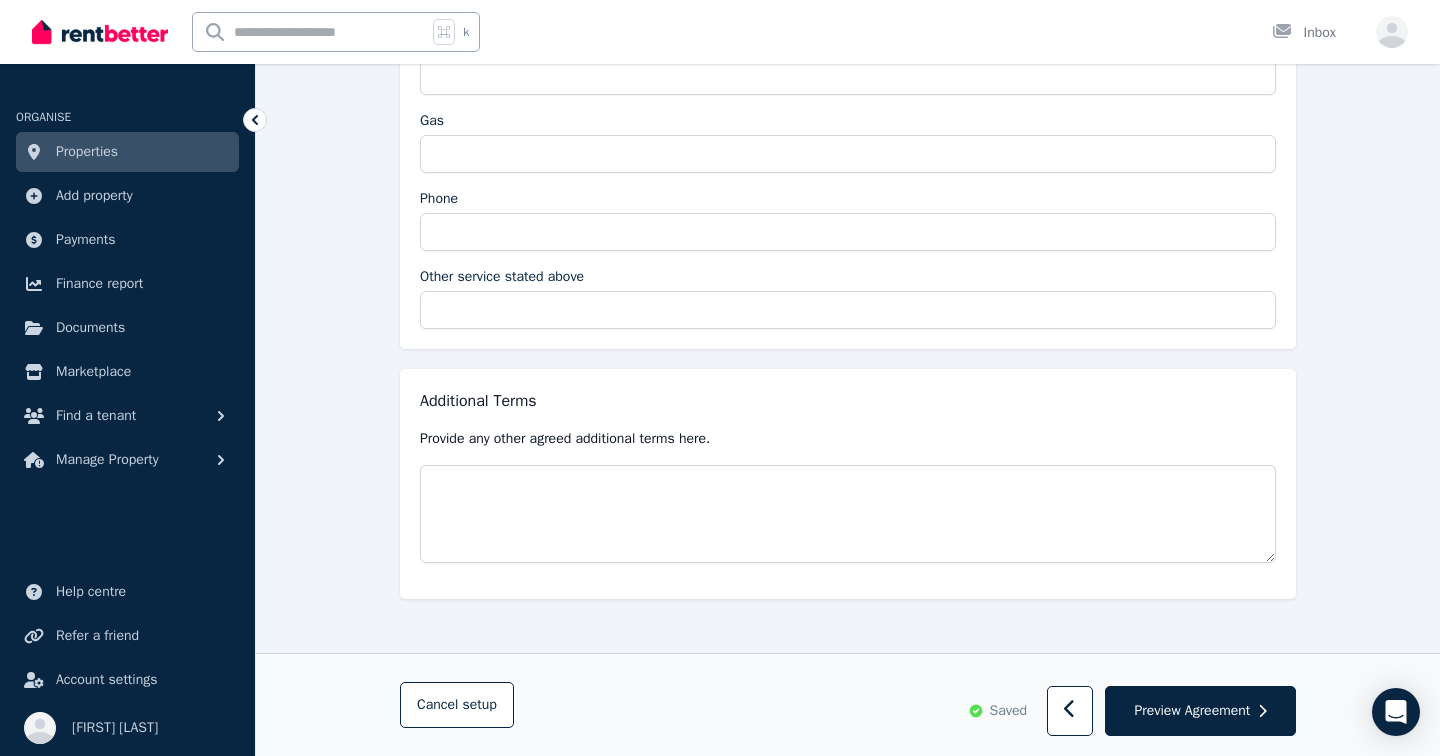 scroll, scrollTop: 844, scrollLeft: 0, axis: vertical 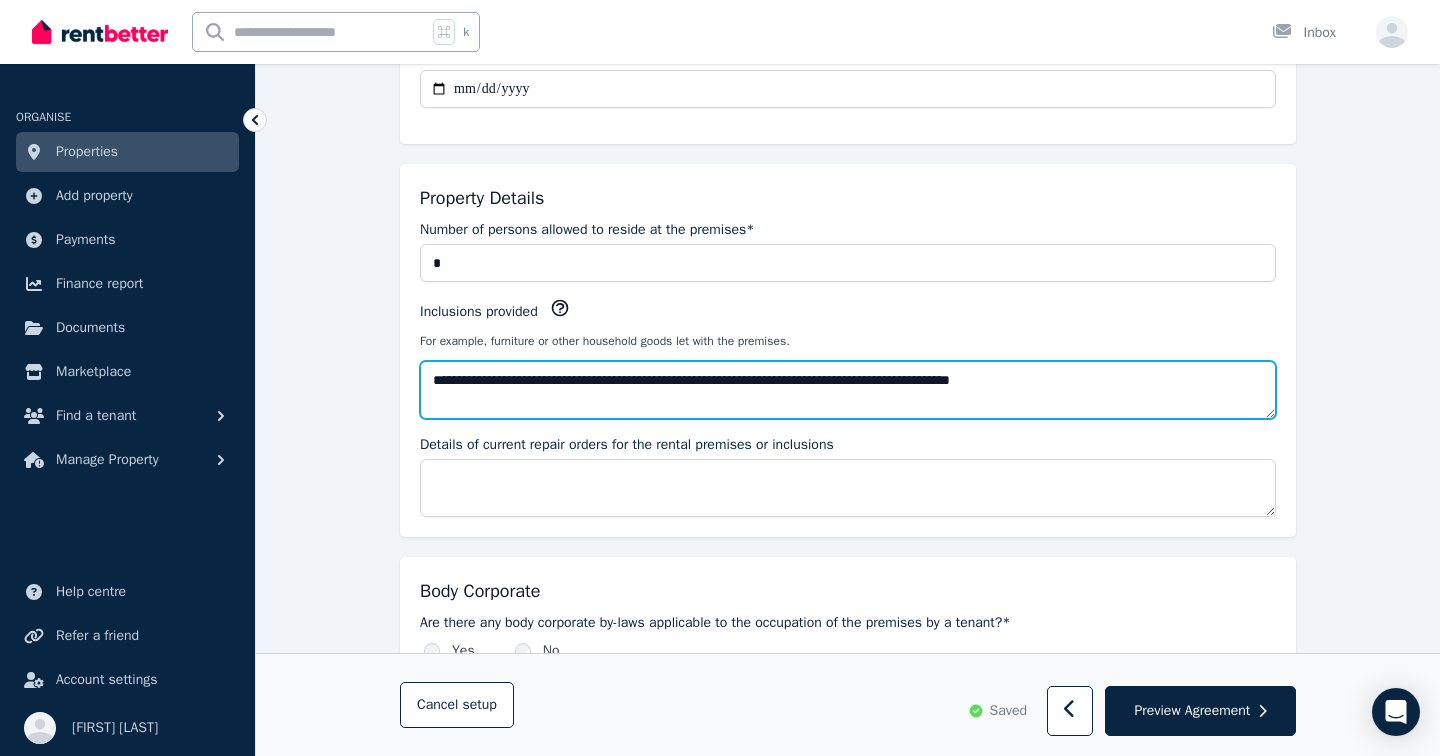 type on "**********" 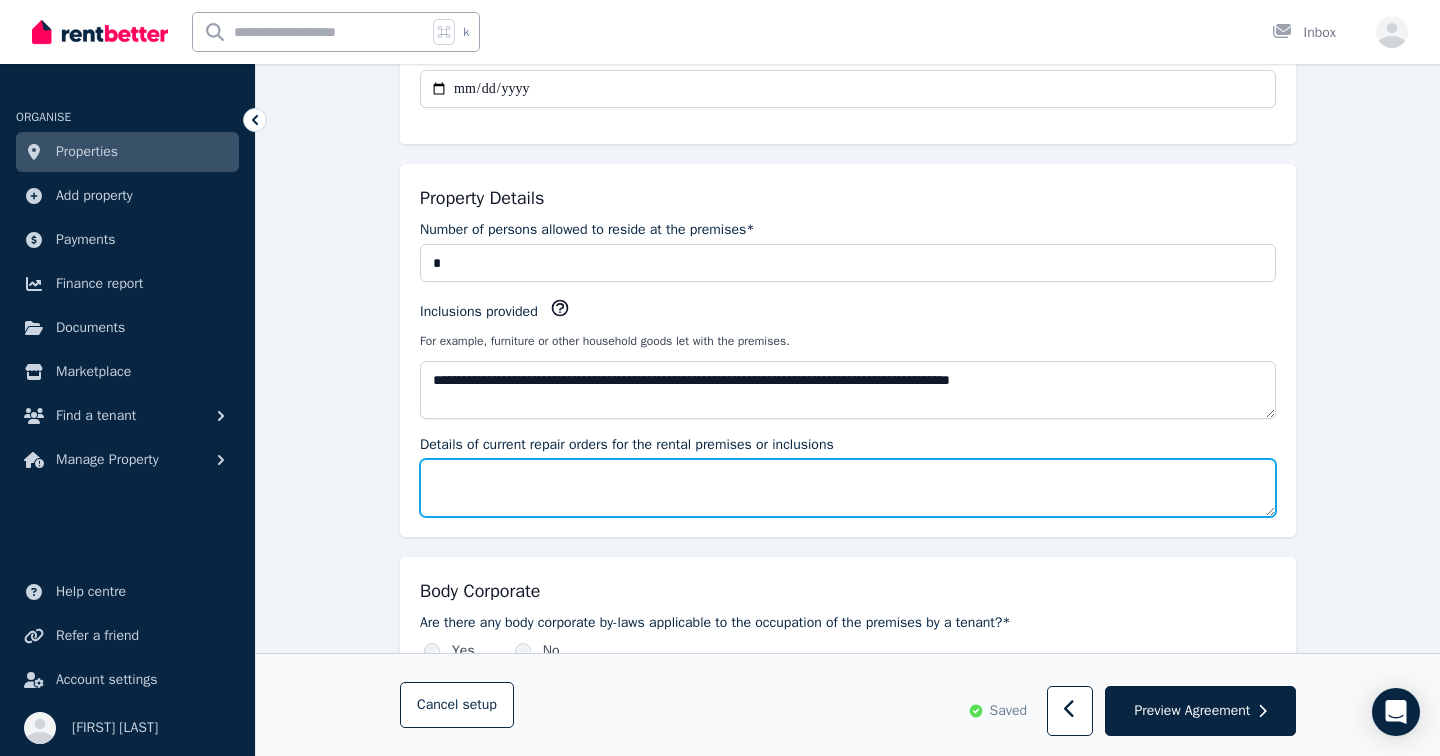 click on "Details of current repair orders for the rental premises or inclusions" at bounding box center (848, 488) 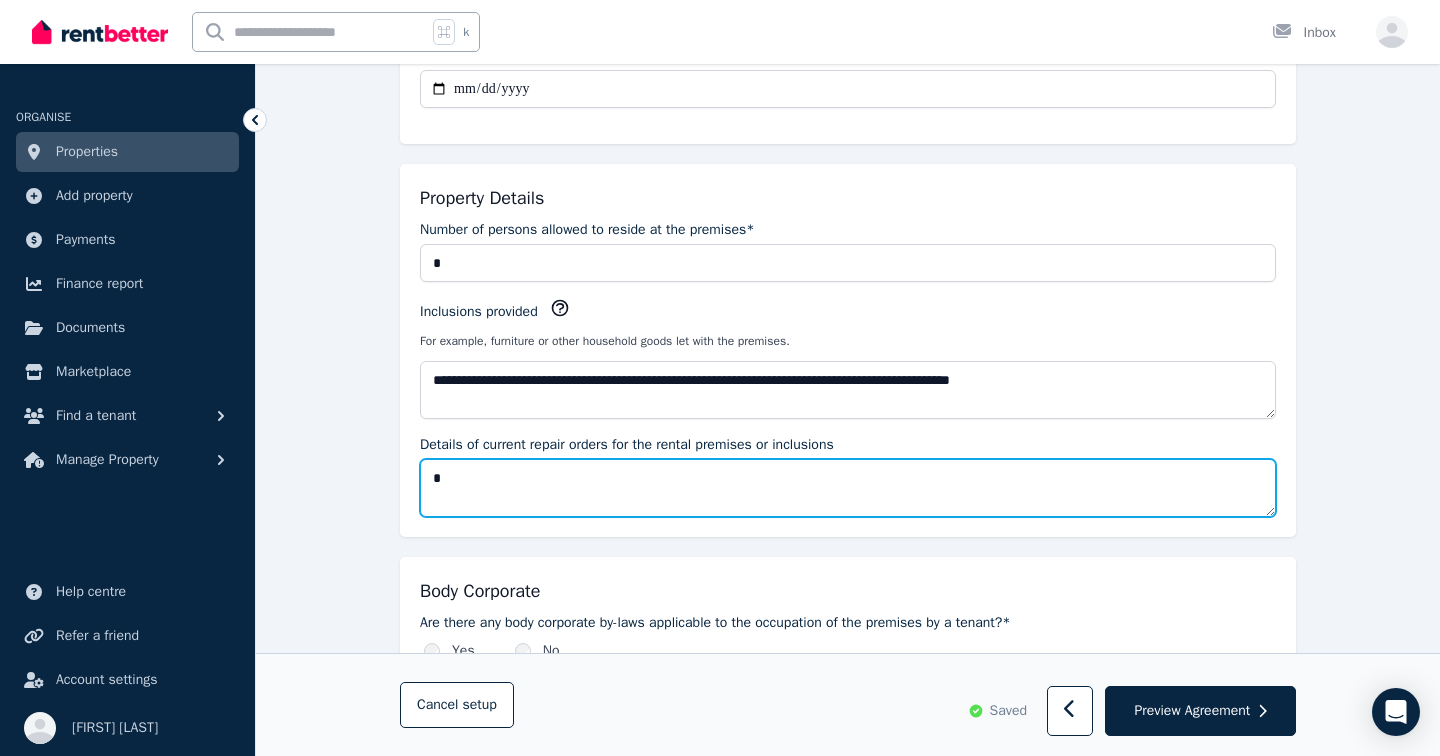 type on "**" 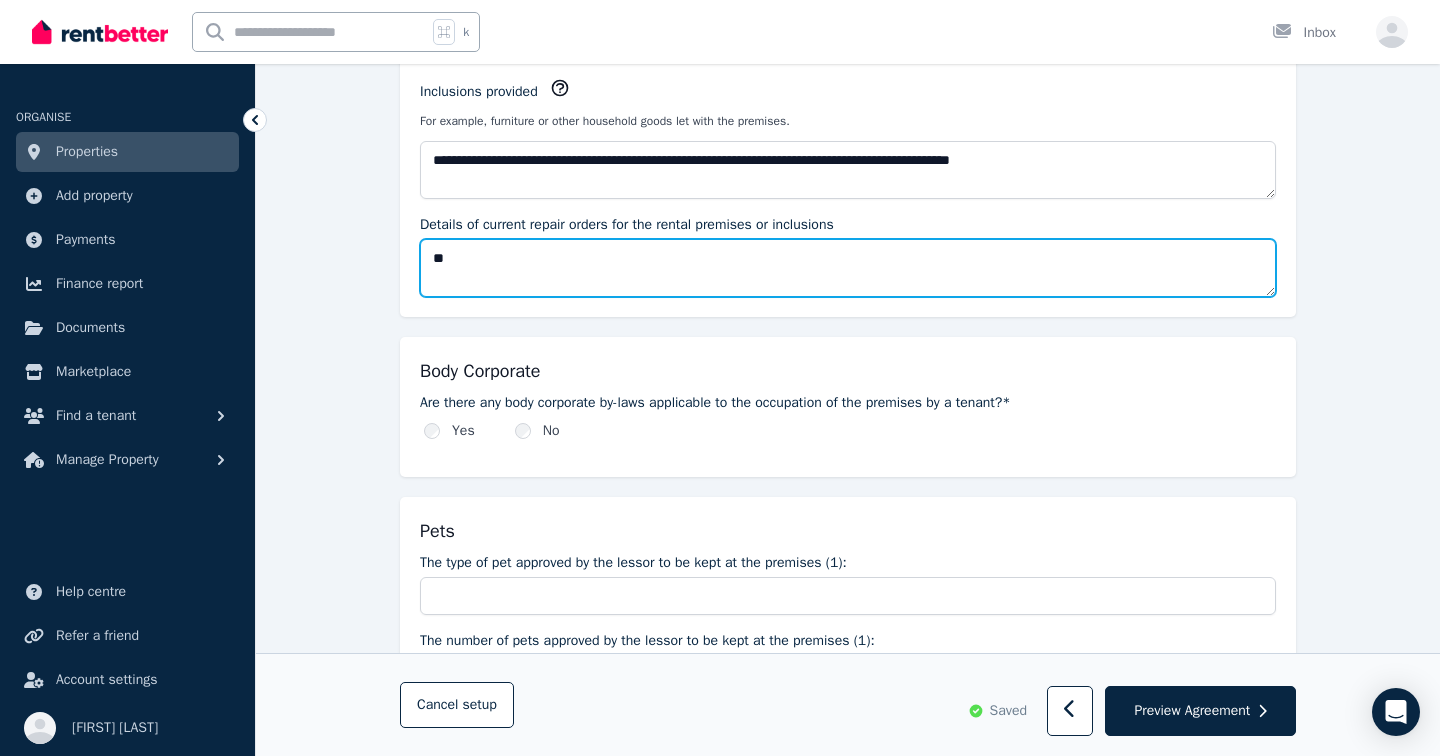 scroll, scrollTop: 1077, scrollLeft: 0, axis: vertical 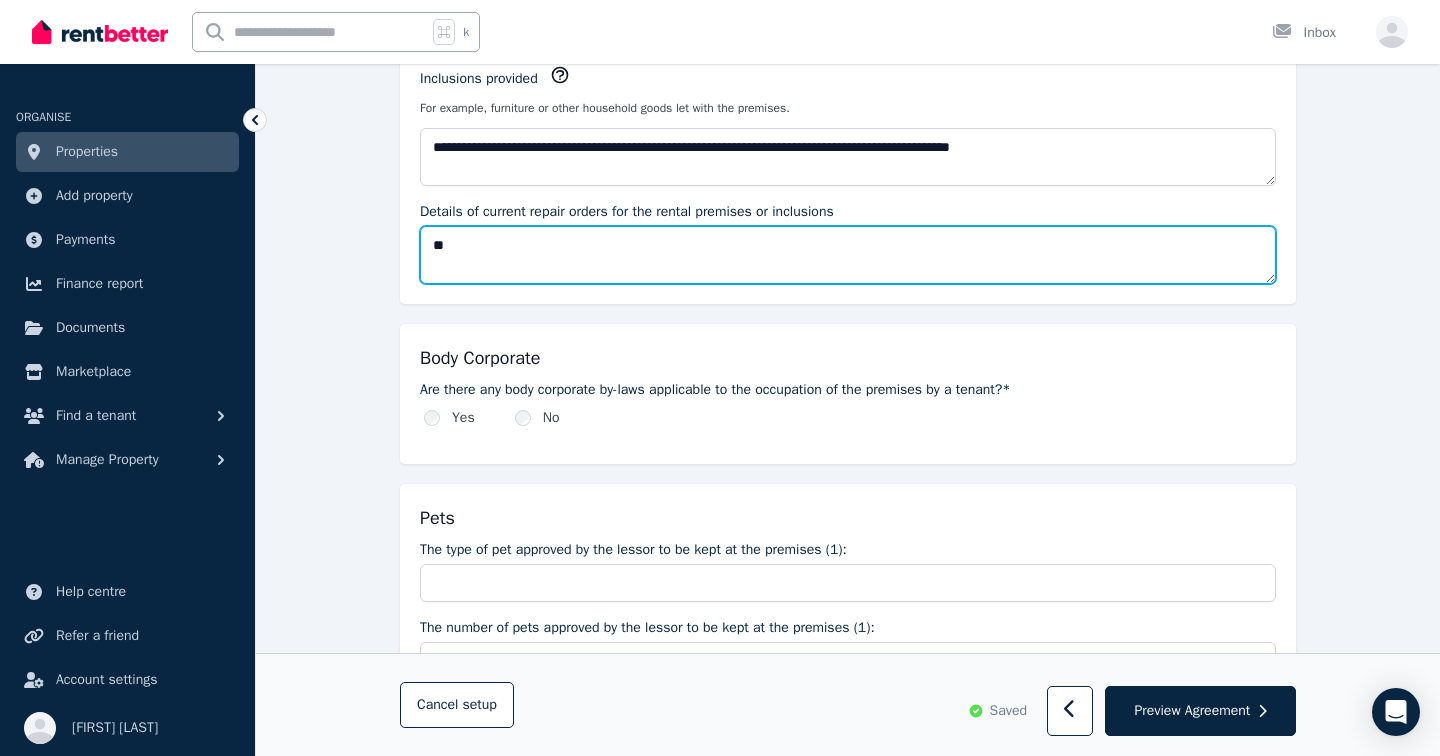 type on "**" 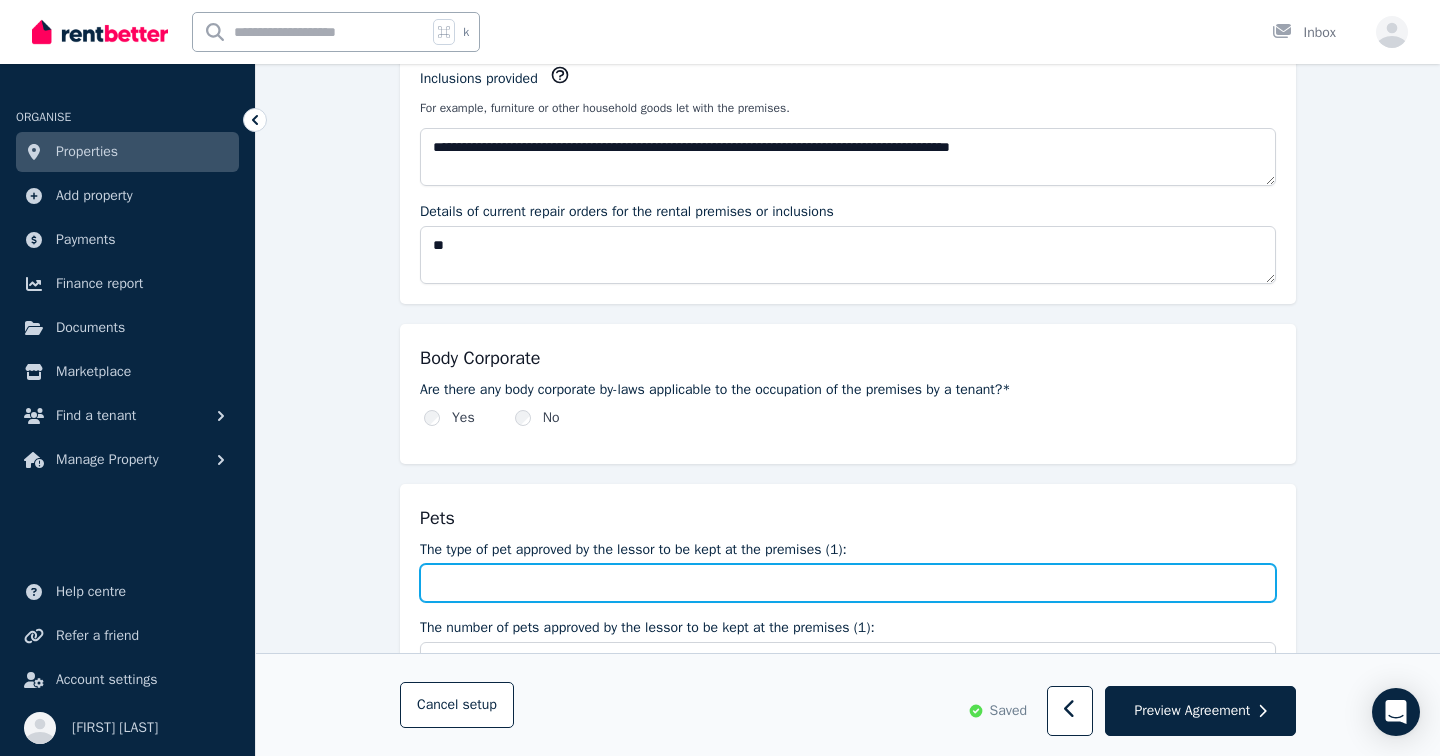 click on "The type of pet approved by the lessor to be kept at the premises (1):" at bounding box center (848, 583) 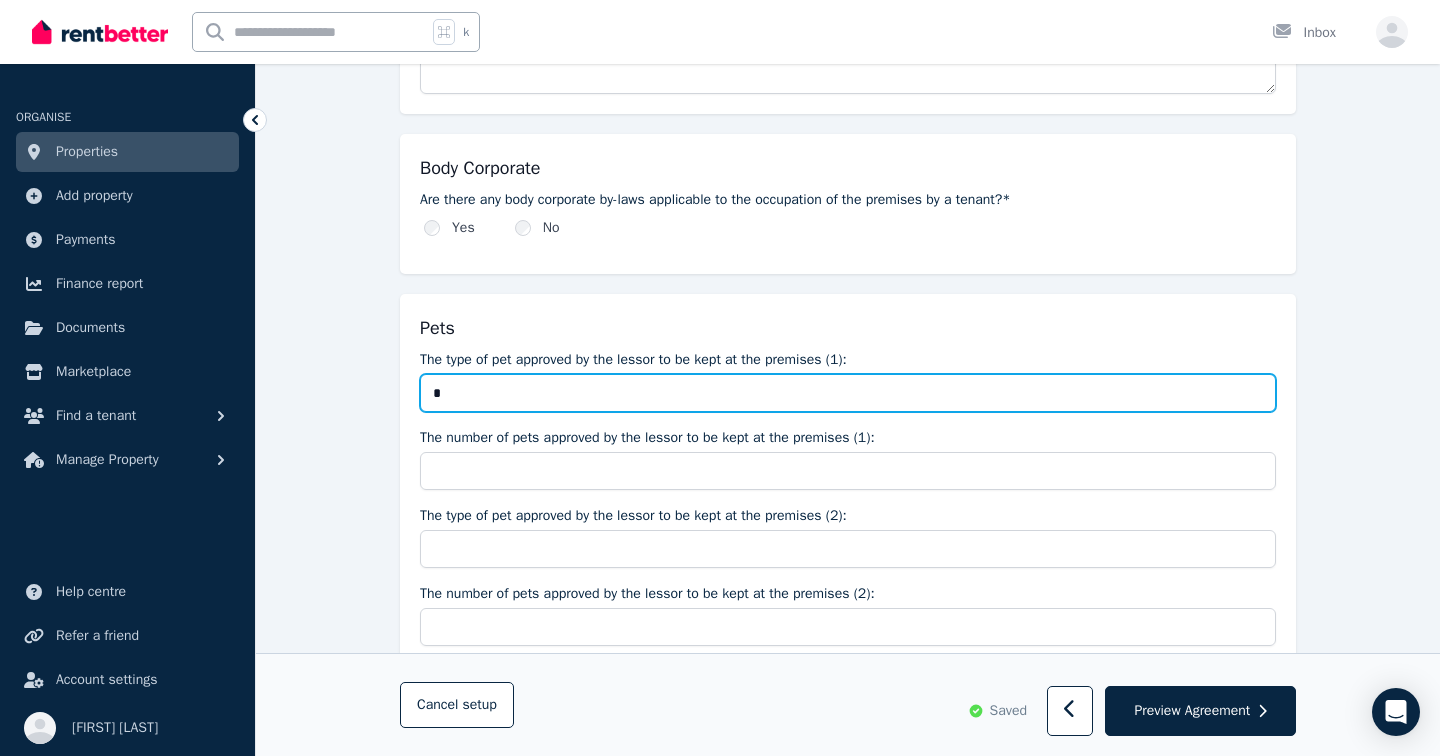 scroll, scrollTop: 1269, scrollLeft: 0, axis: vertical 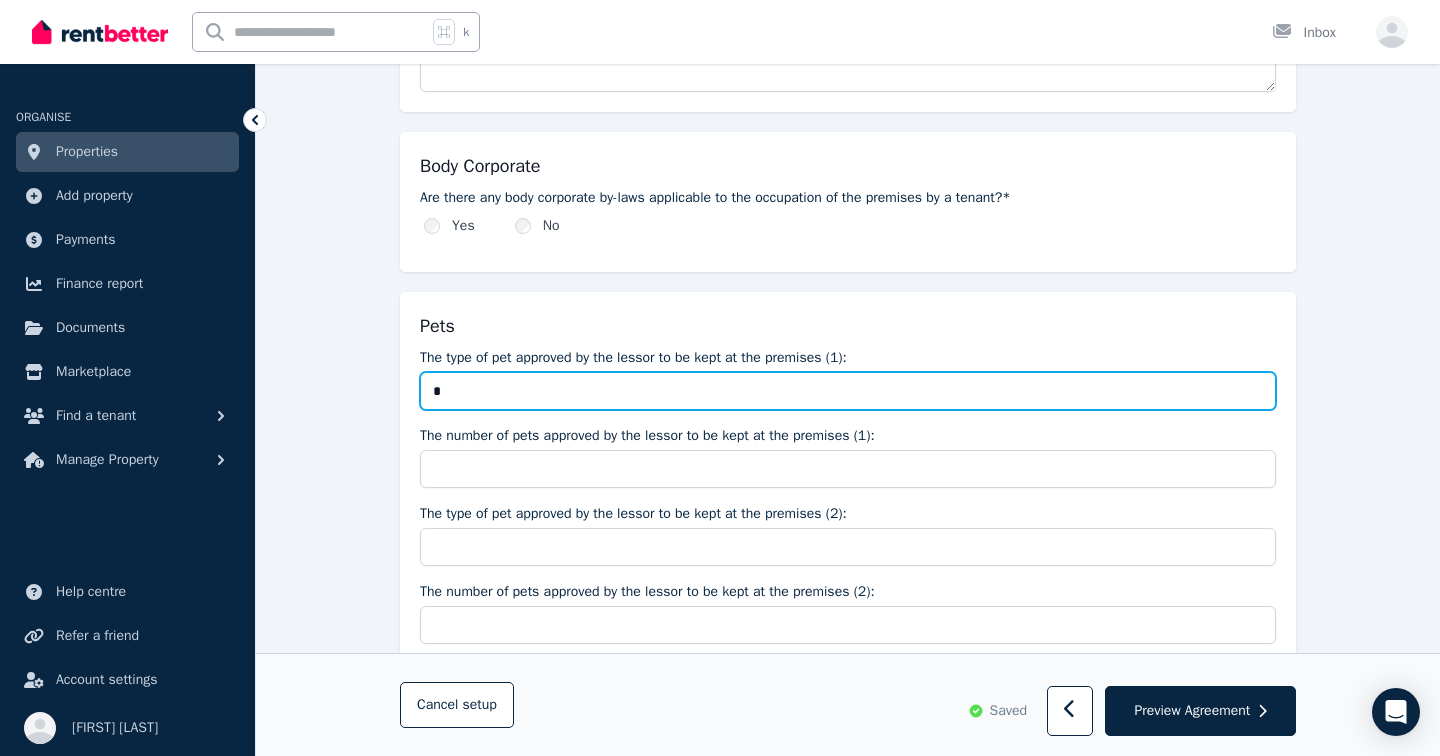 type on "*" 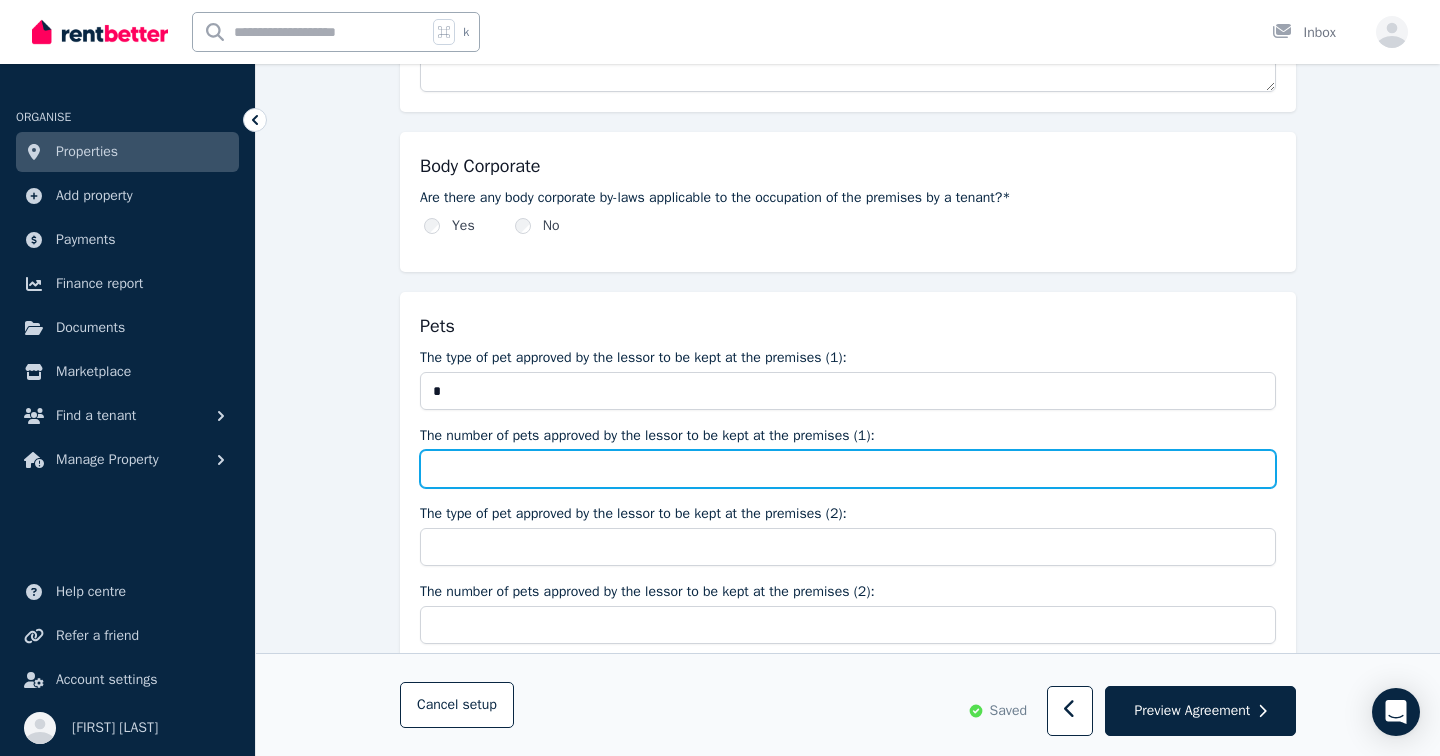 click on "The number of pets approved by the lessor to be kept at the premises (1):" at bounding box center (848, 469) 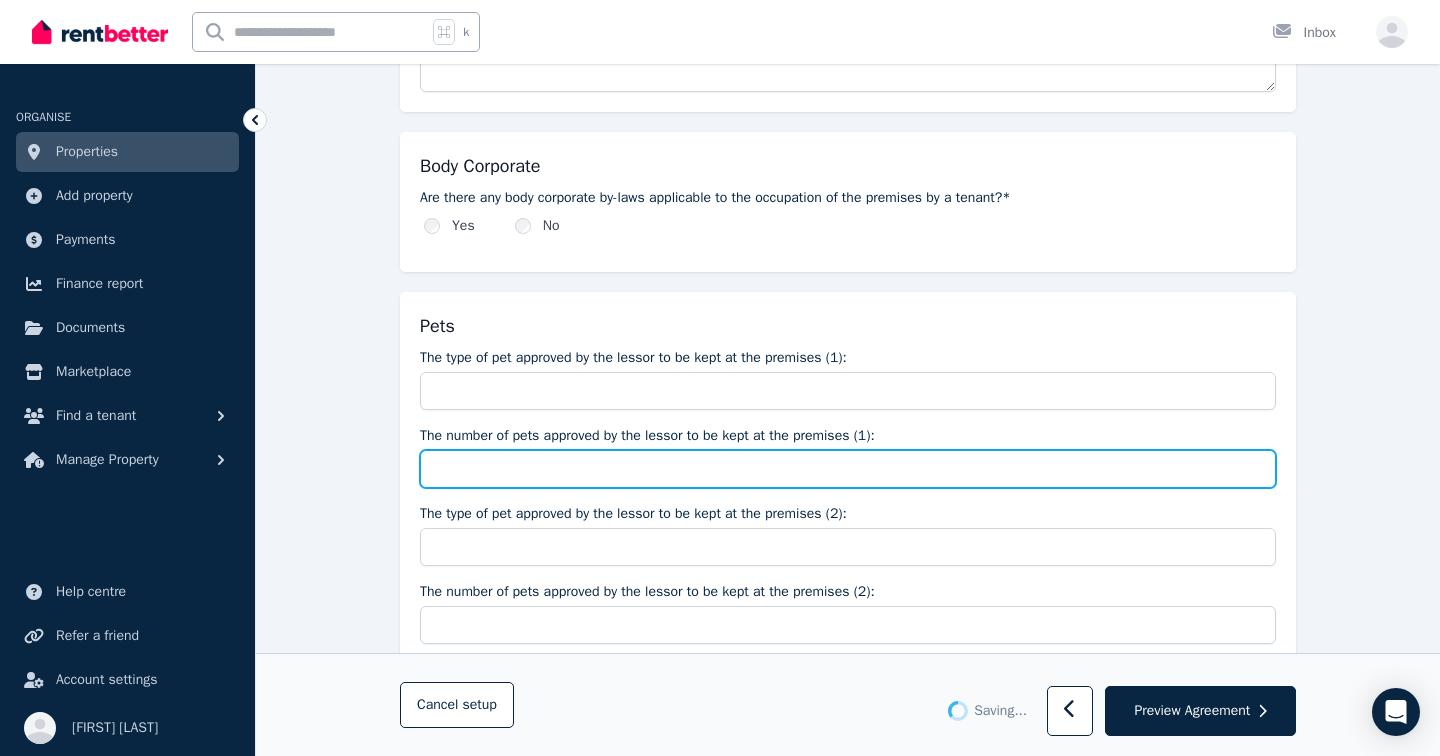 type on "*" 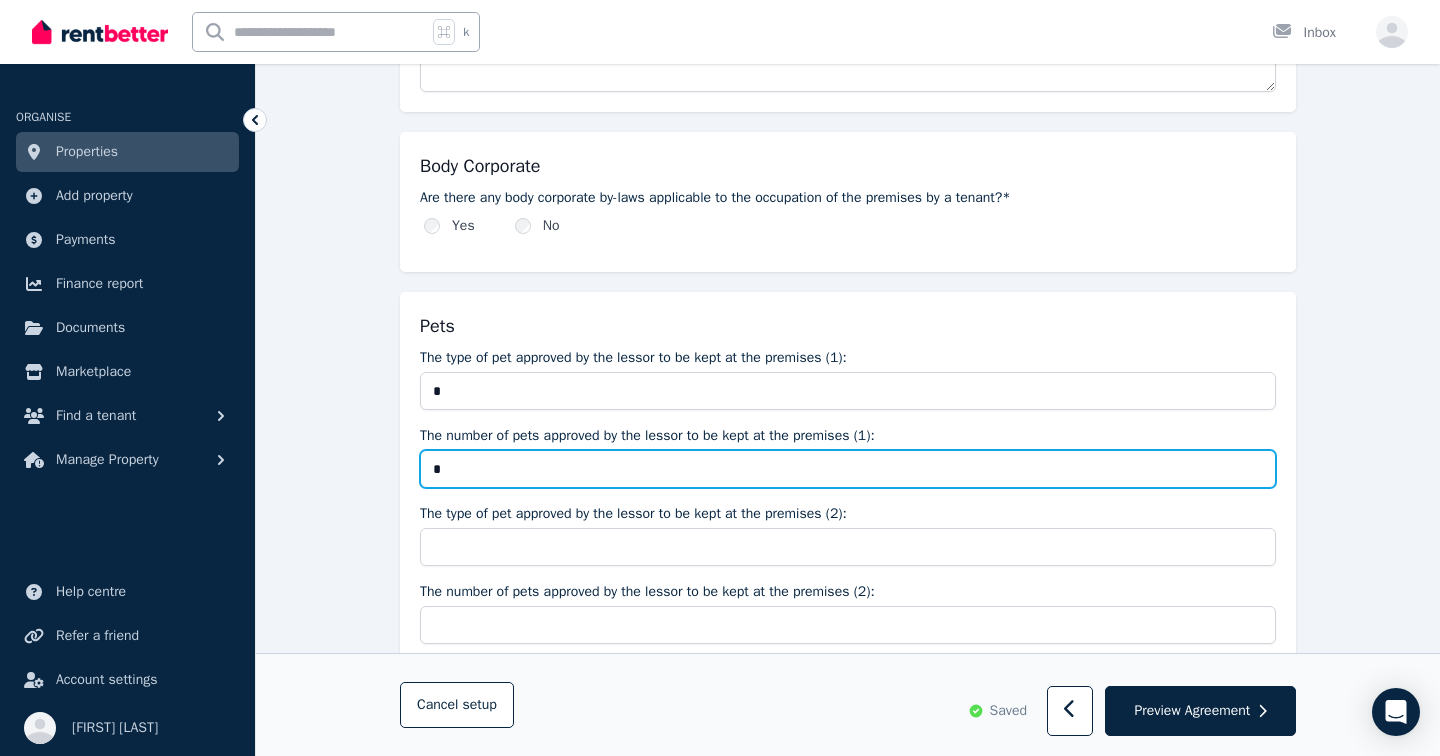 type on "*" 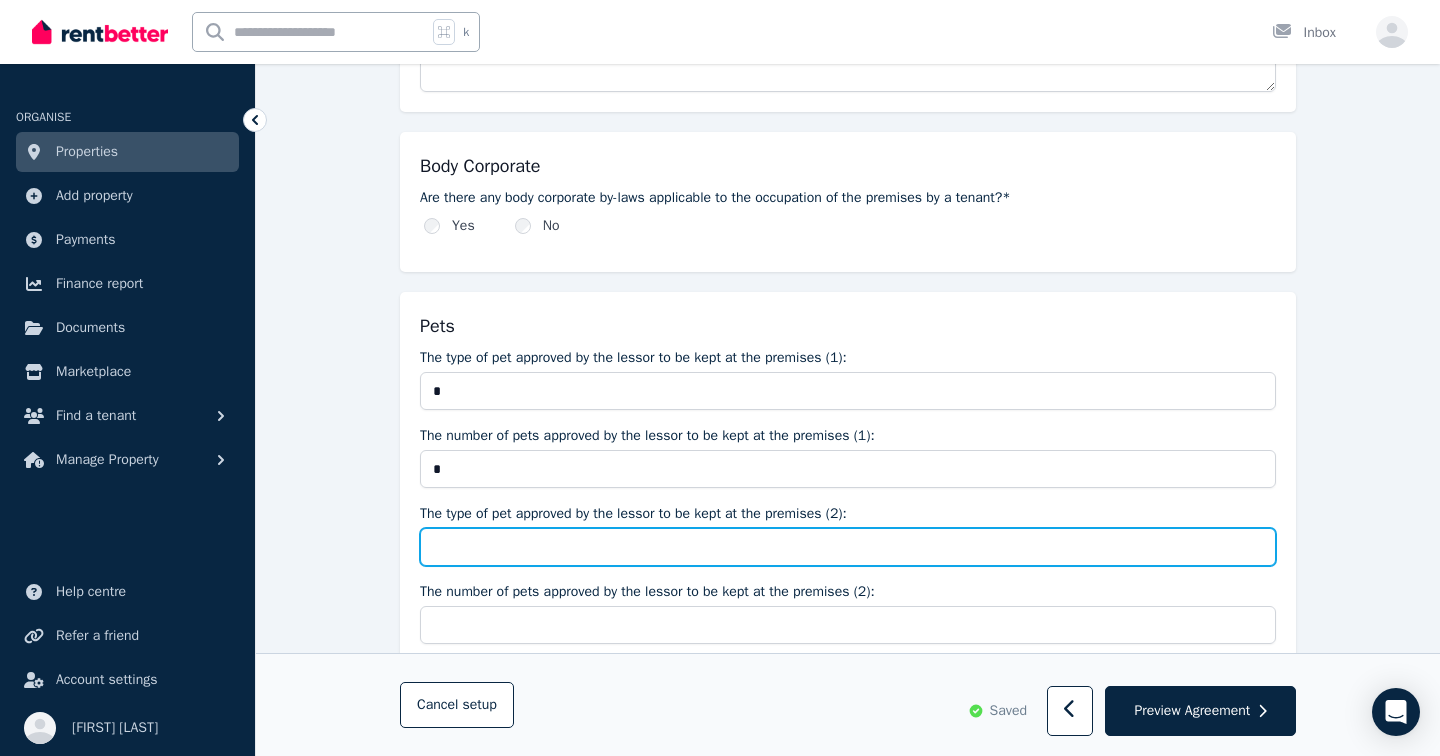 click on "The type of pet approved by the lessor to be kept at the premises (2):" at bounding box center [848, 547] 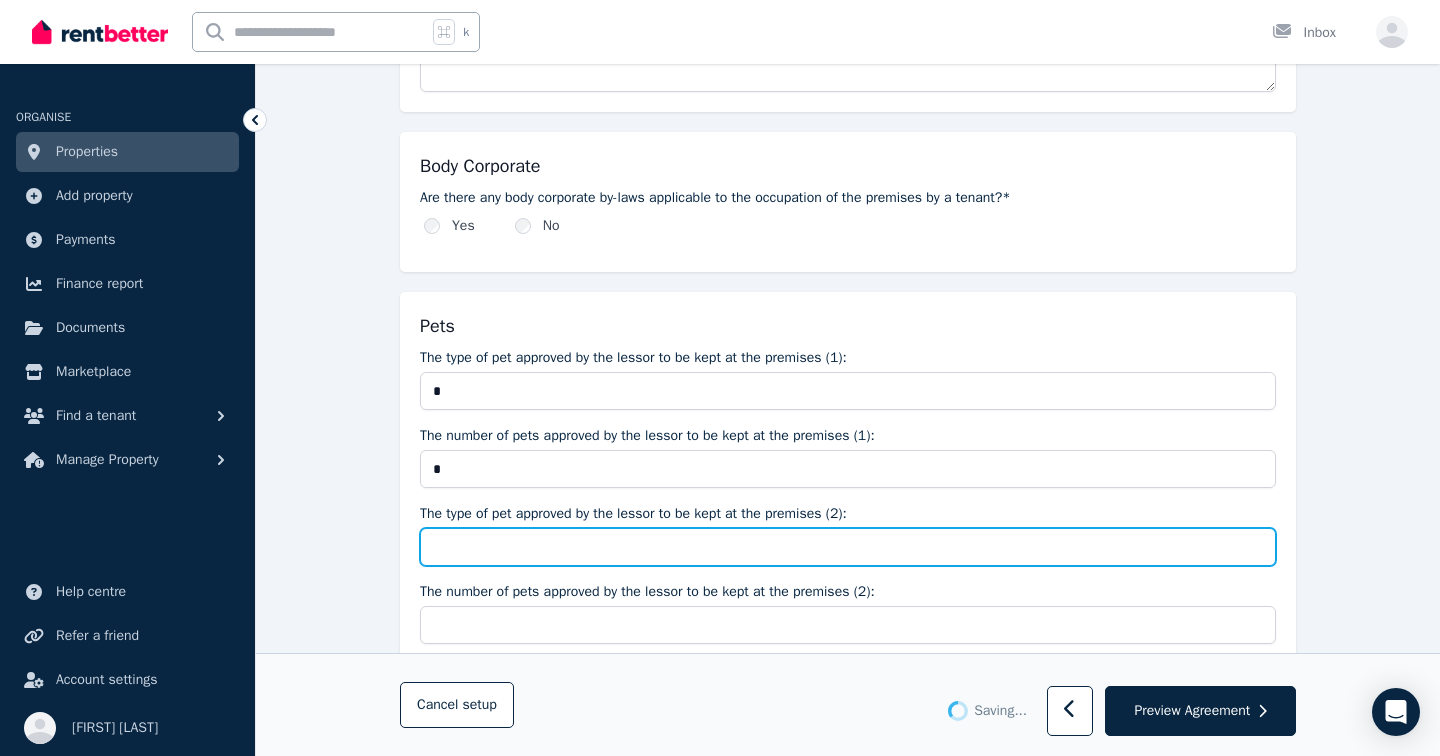 type on "*" 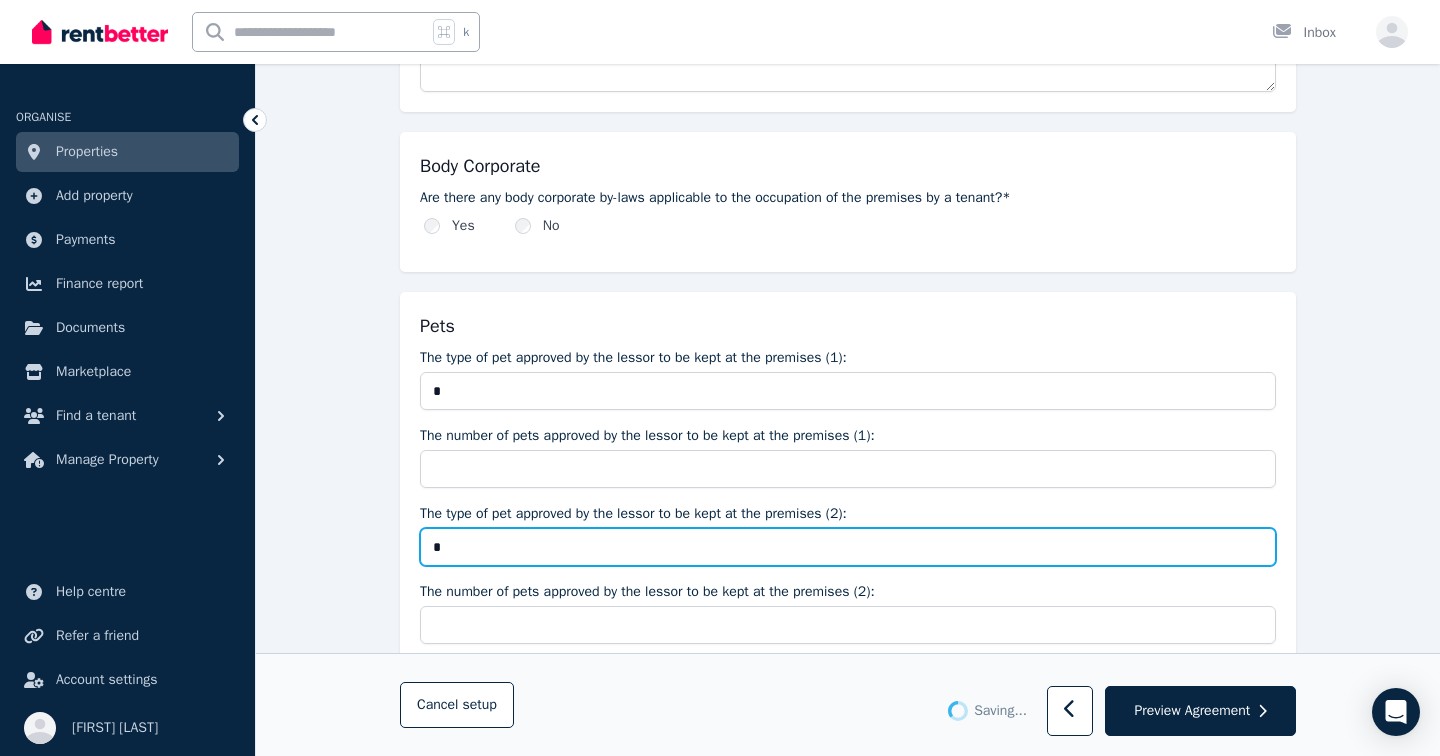 type on "*" 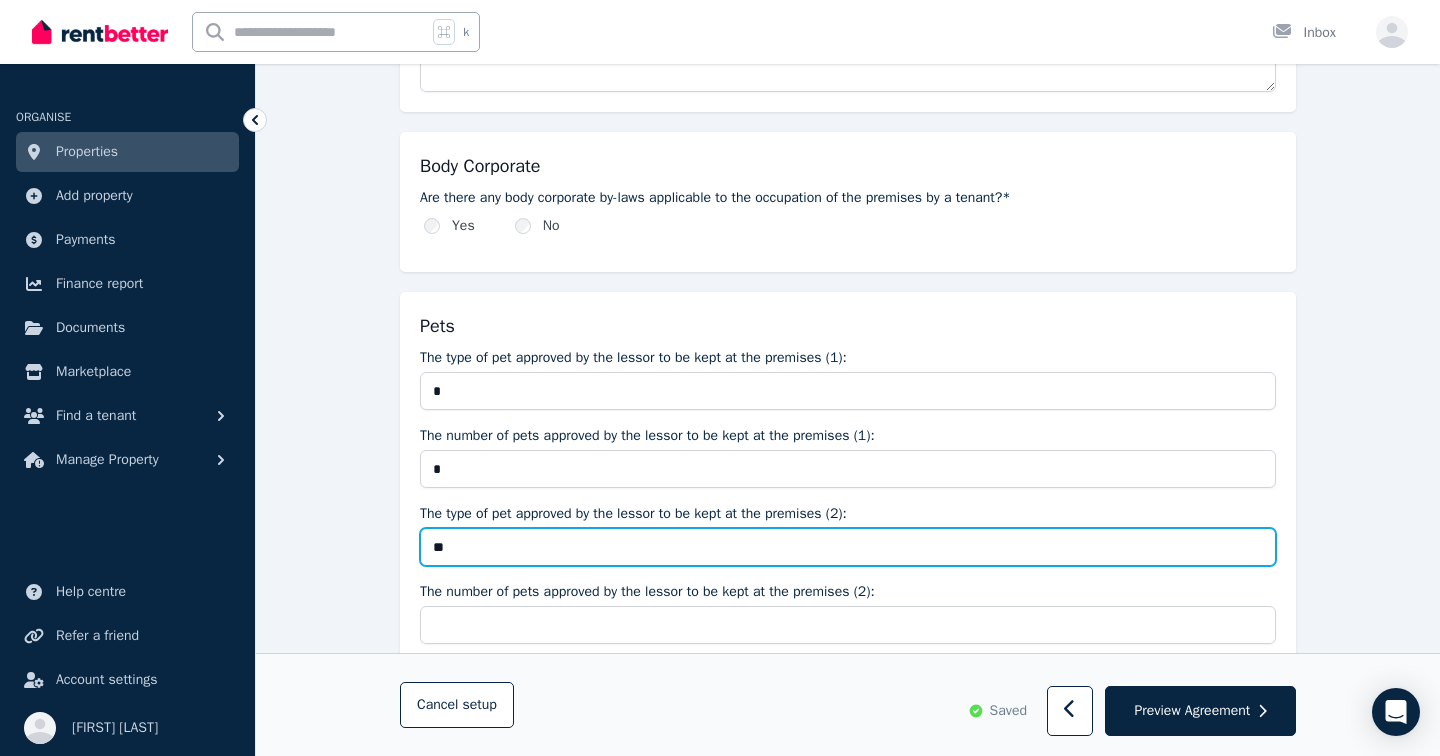 type on "**" 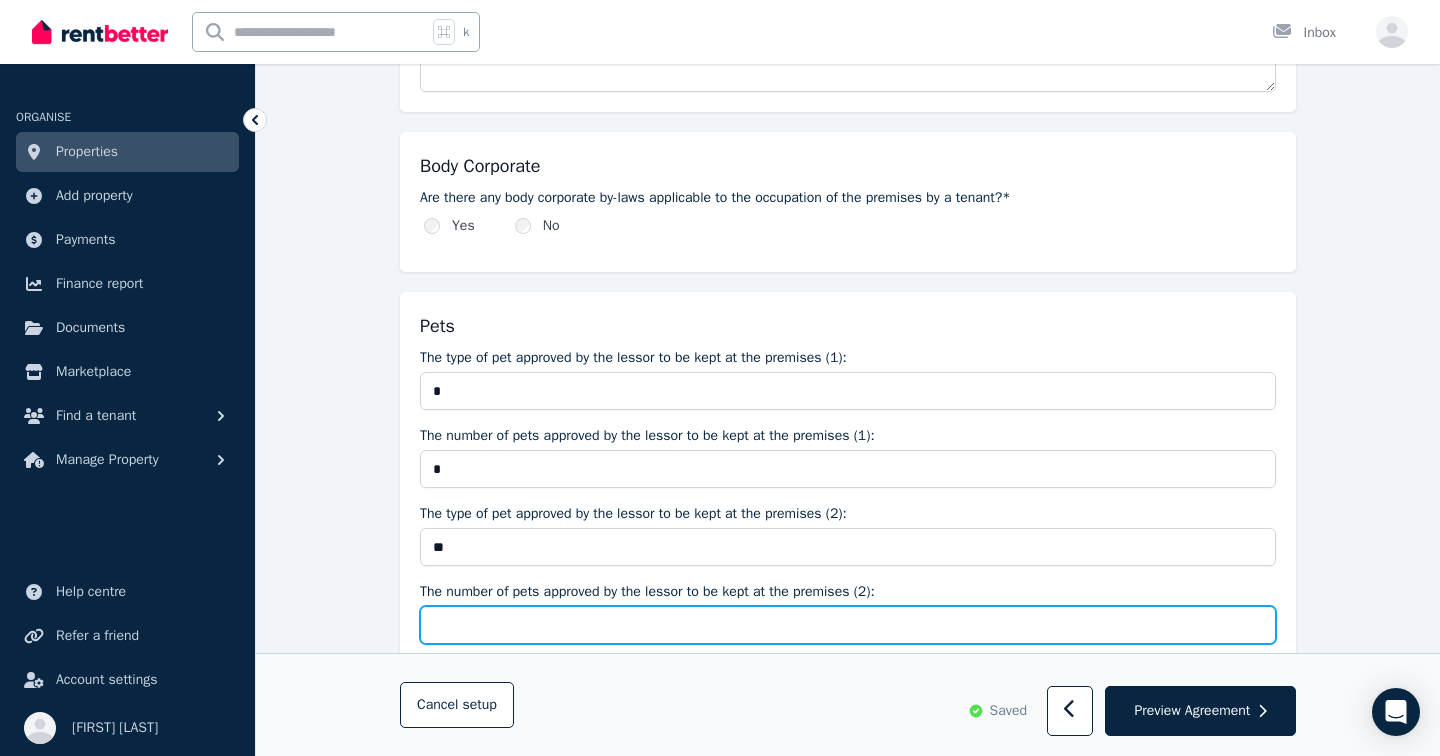 click on "The number of pets approved by the lessor to be kept at the premises (2):" at bounding box center (848, 625) 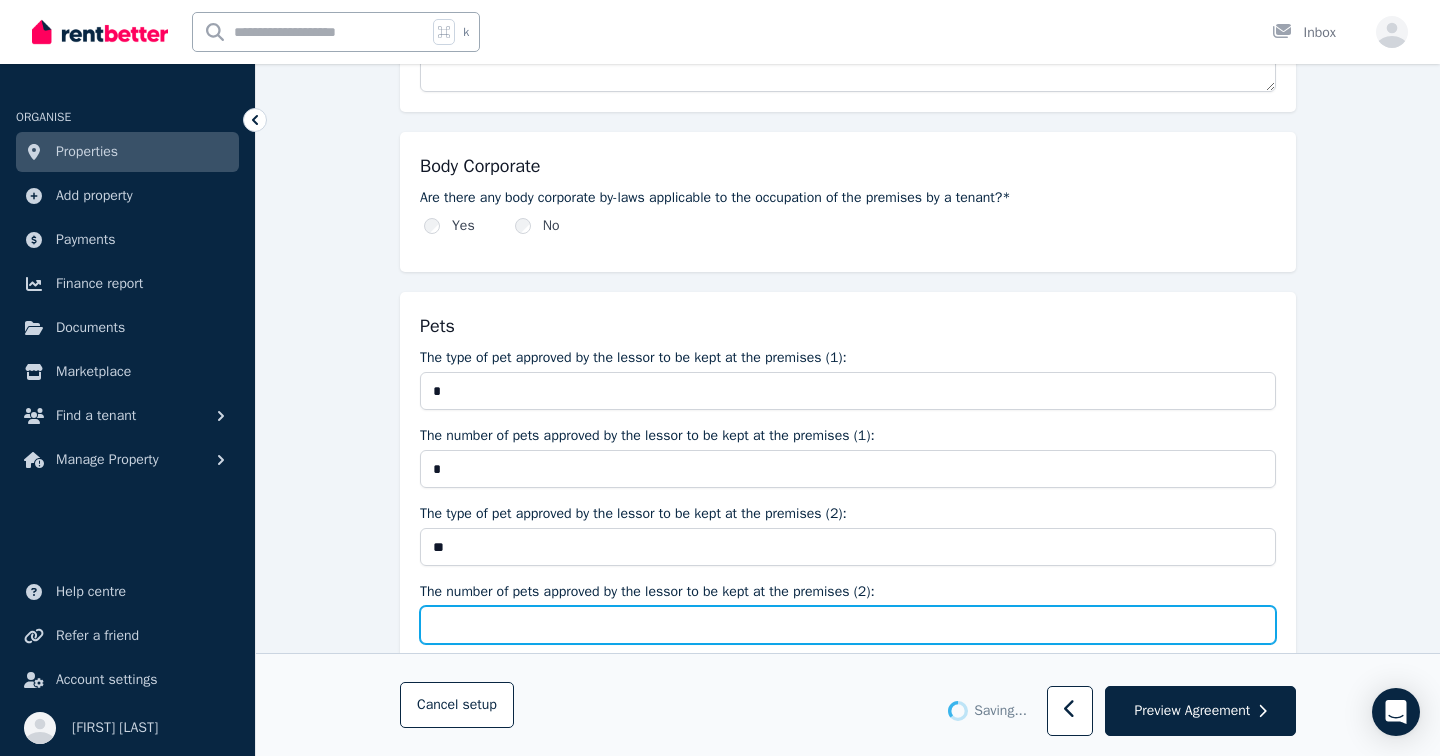 type on "*" 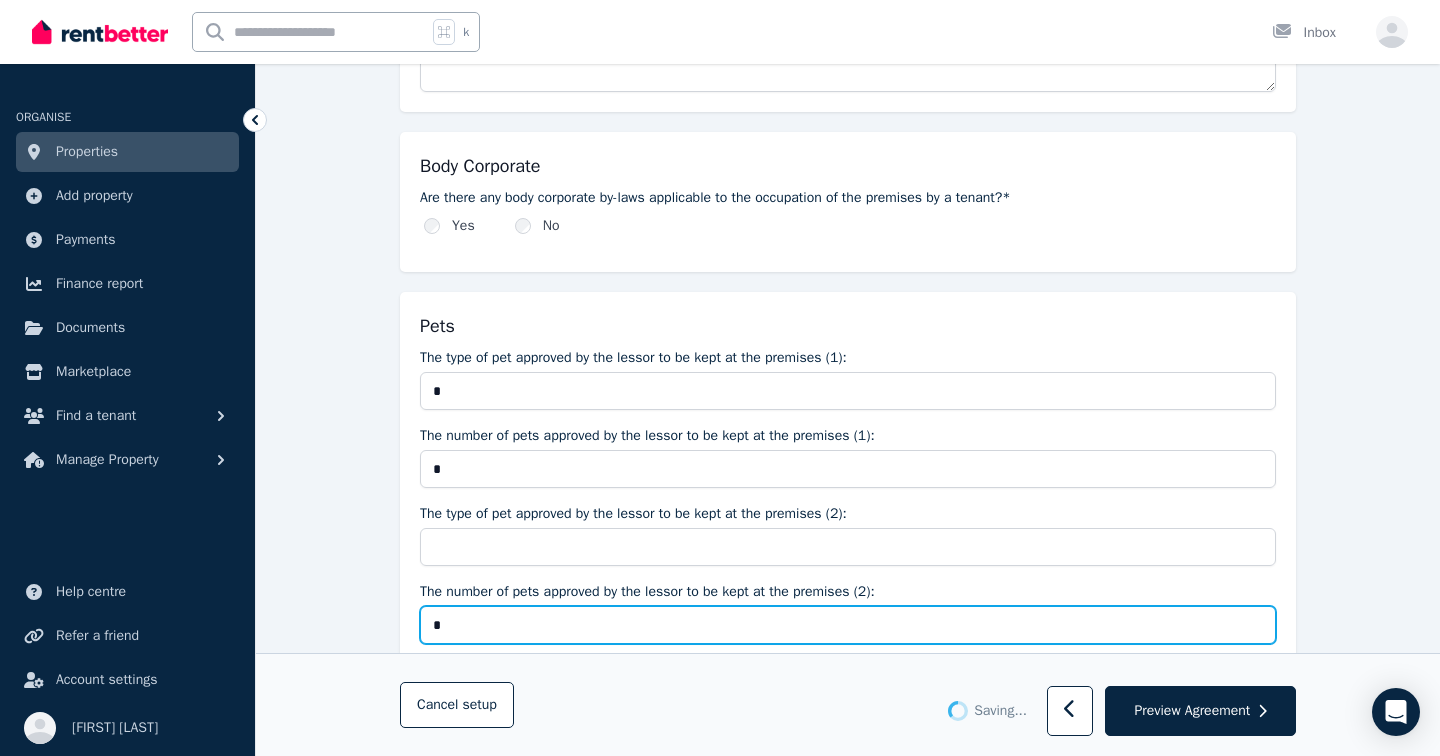 type on "**" 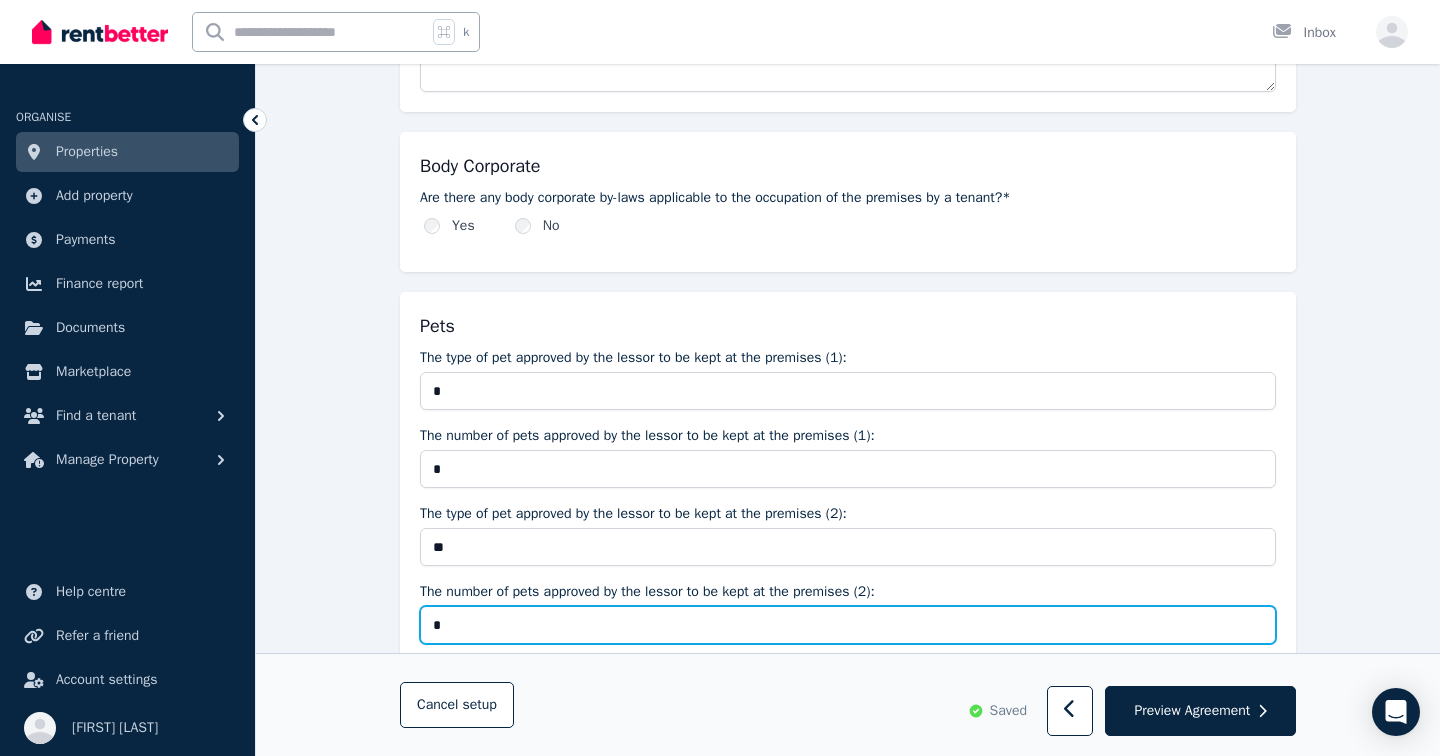 type on "*" 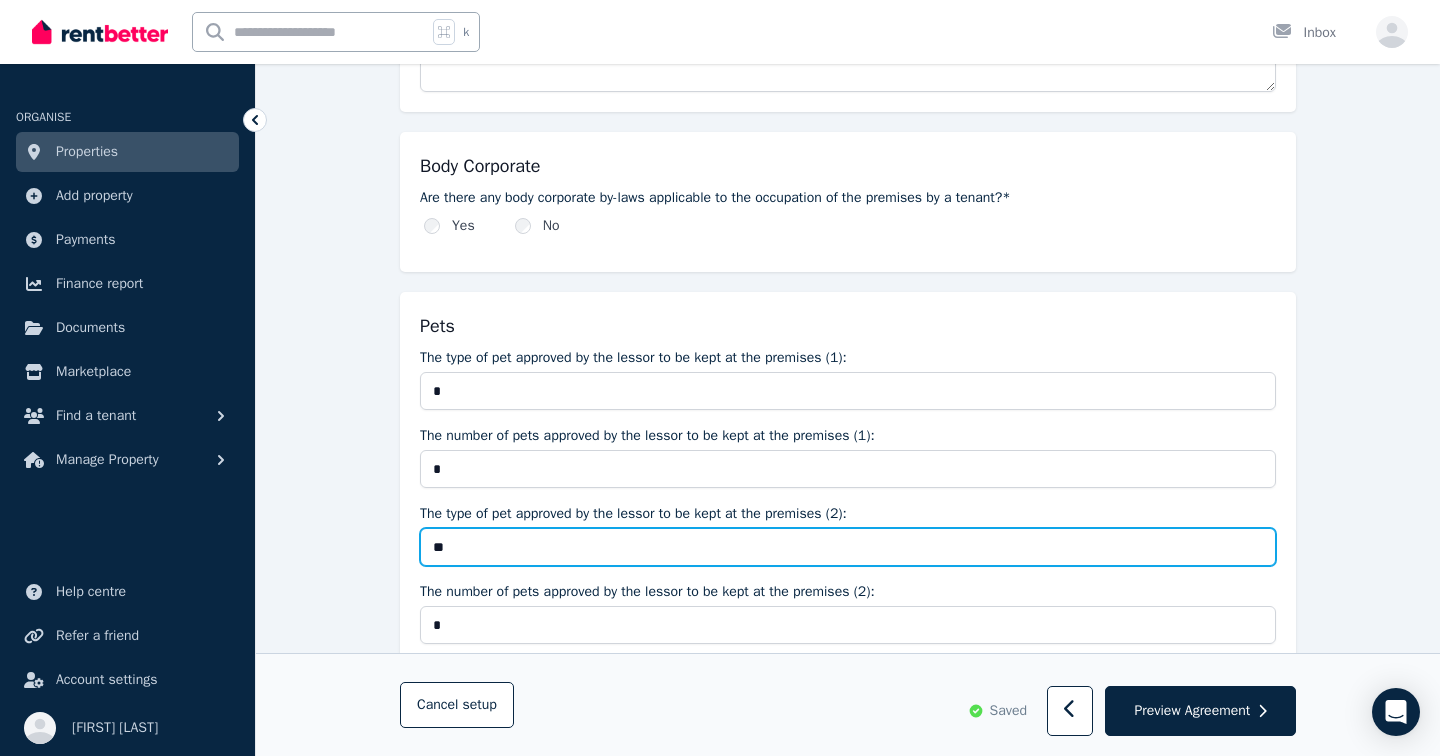 click on "**" at bounding box center [848, 547] 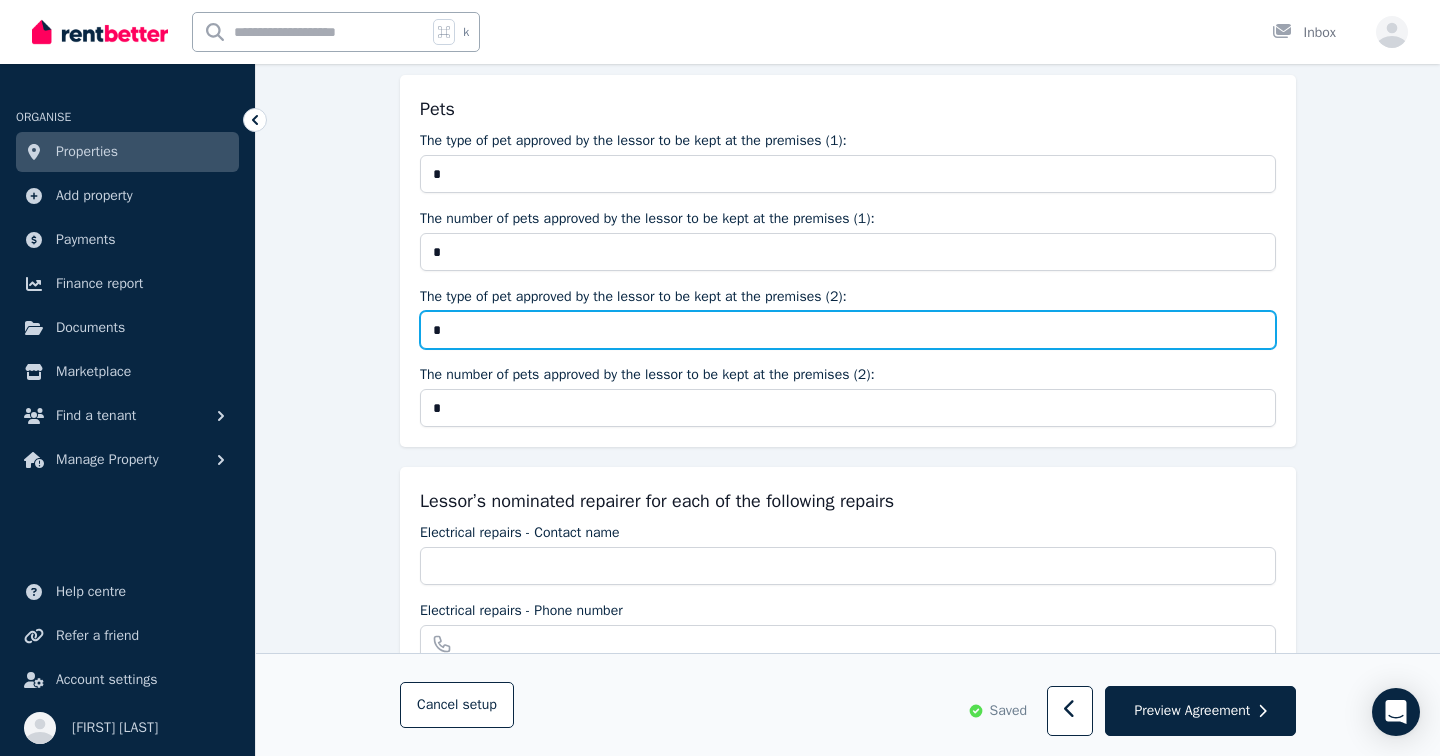 scroll, scrollTop: 1518, scrollLeft: 0, axis: vertical 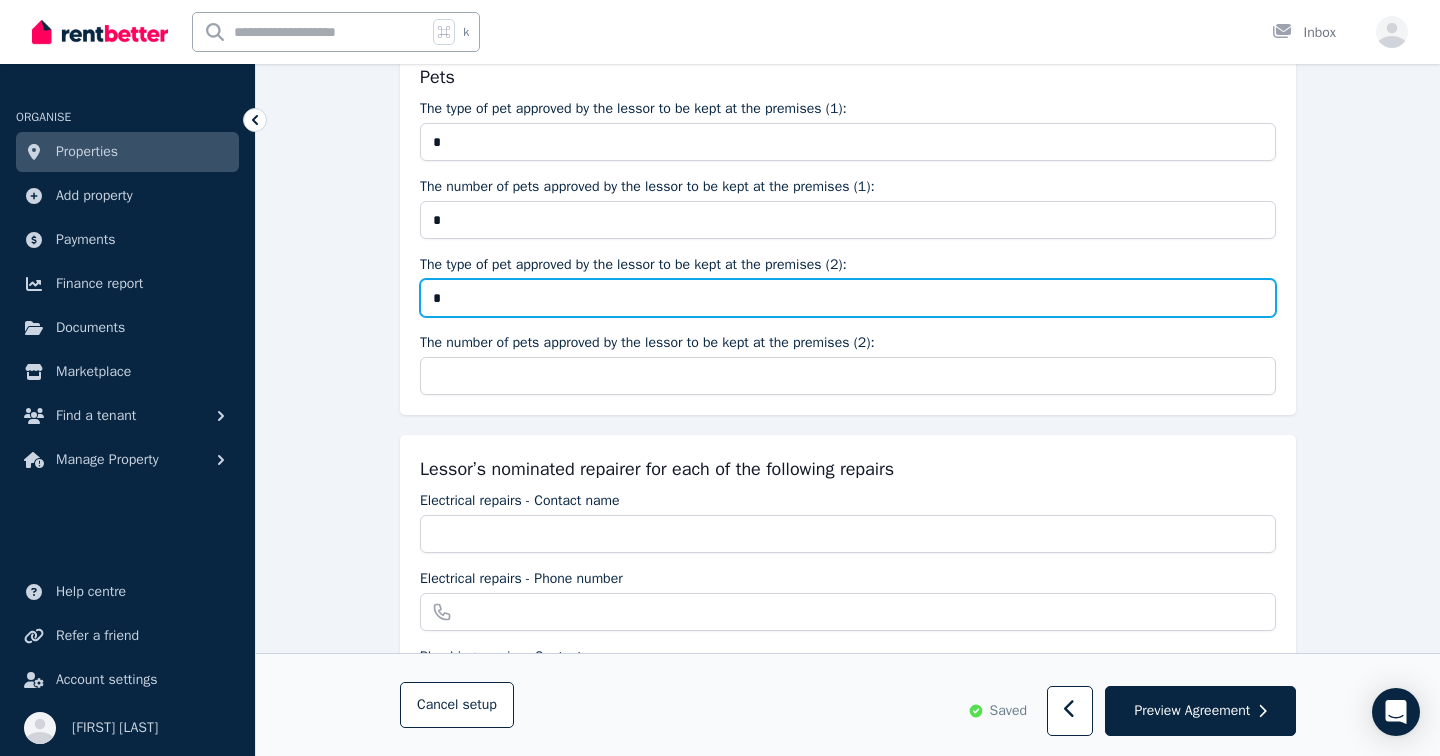 type on "*" 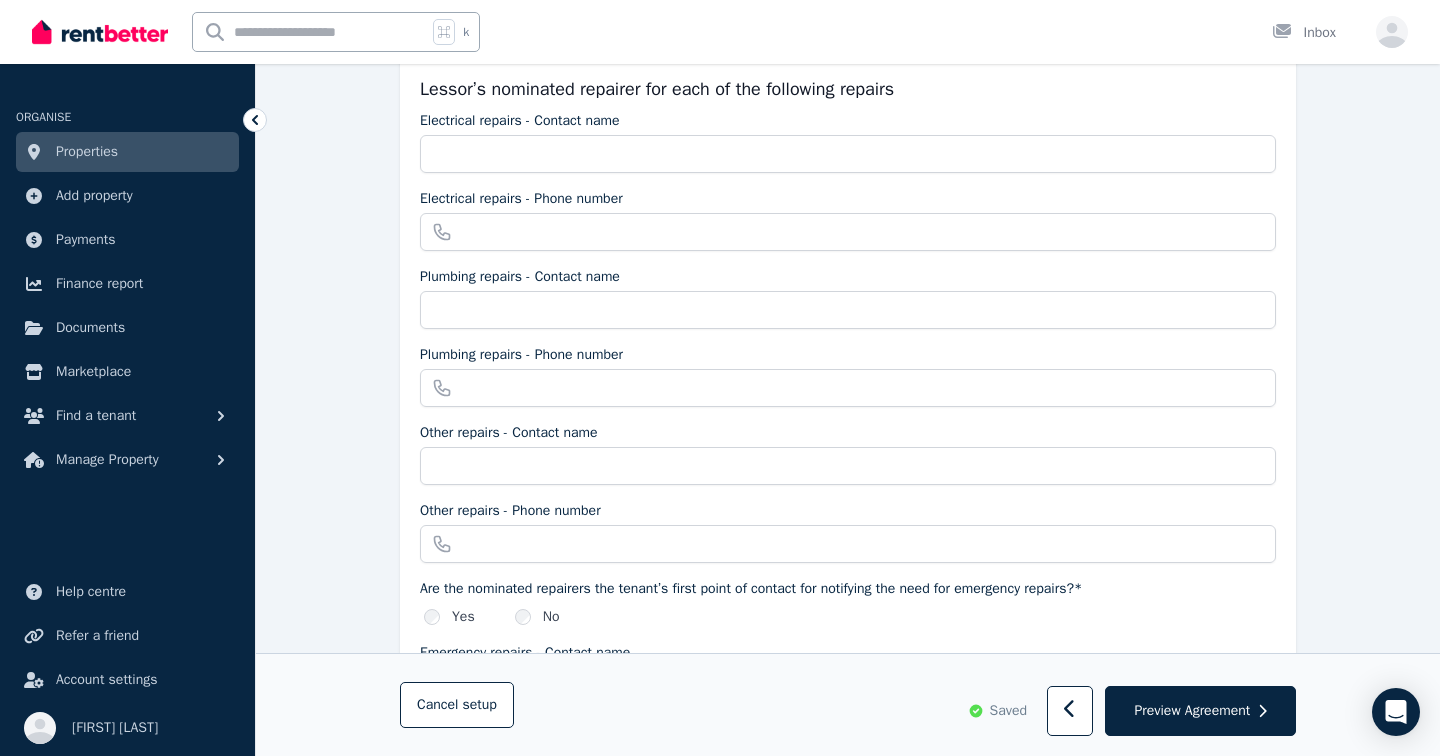 scroll, scrollTop: 1905, scrollLeft: 0, axis: vertical 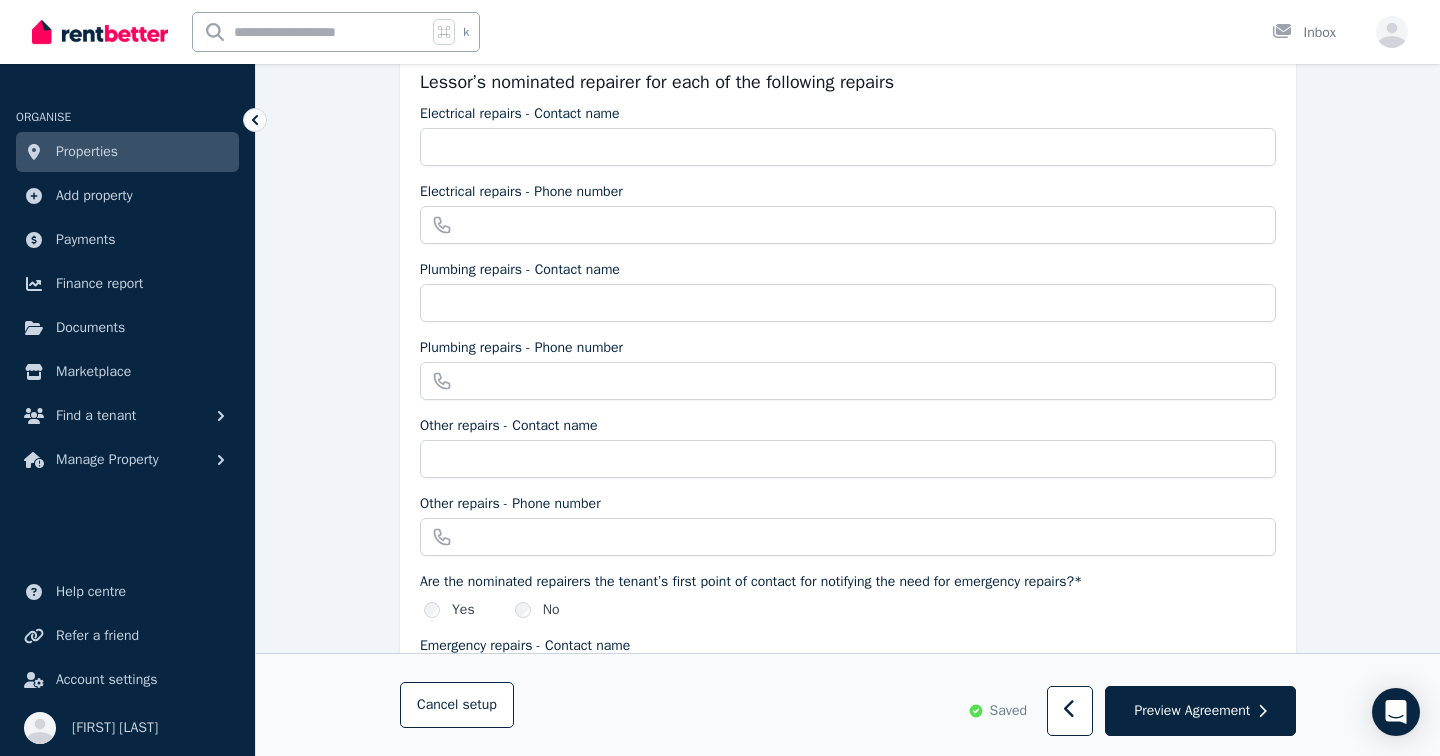 type on "*" 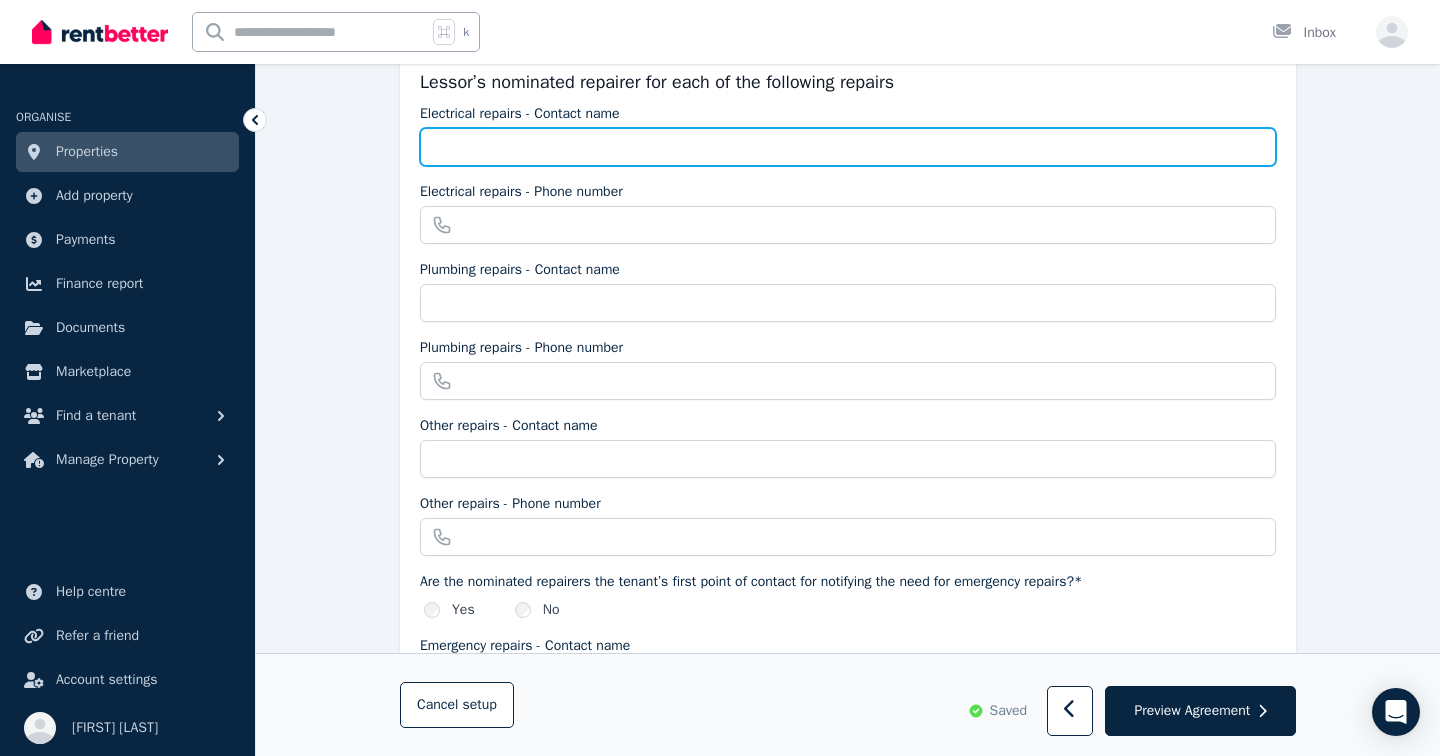click on "Electrical repairs - Contact name" at bounding box center [848, 147] 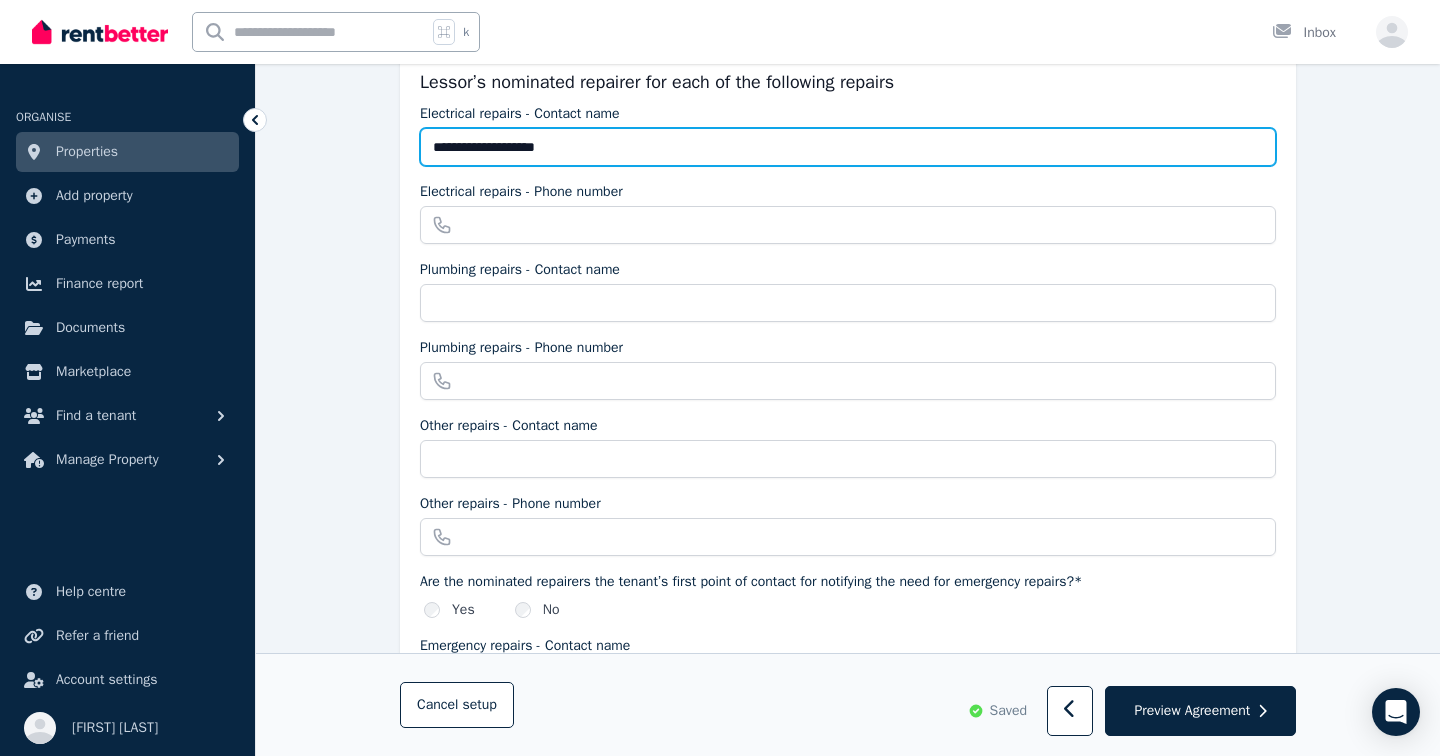 type on "**********" 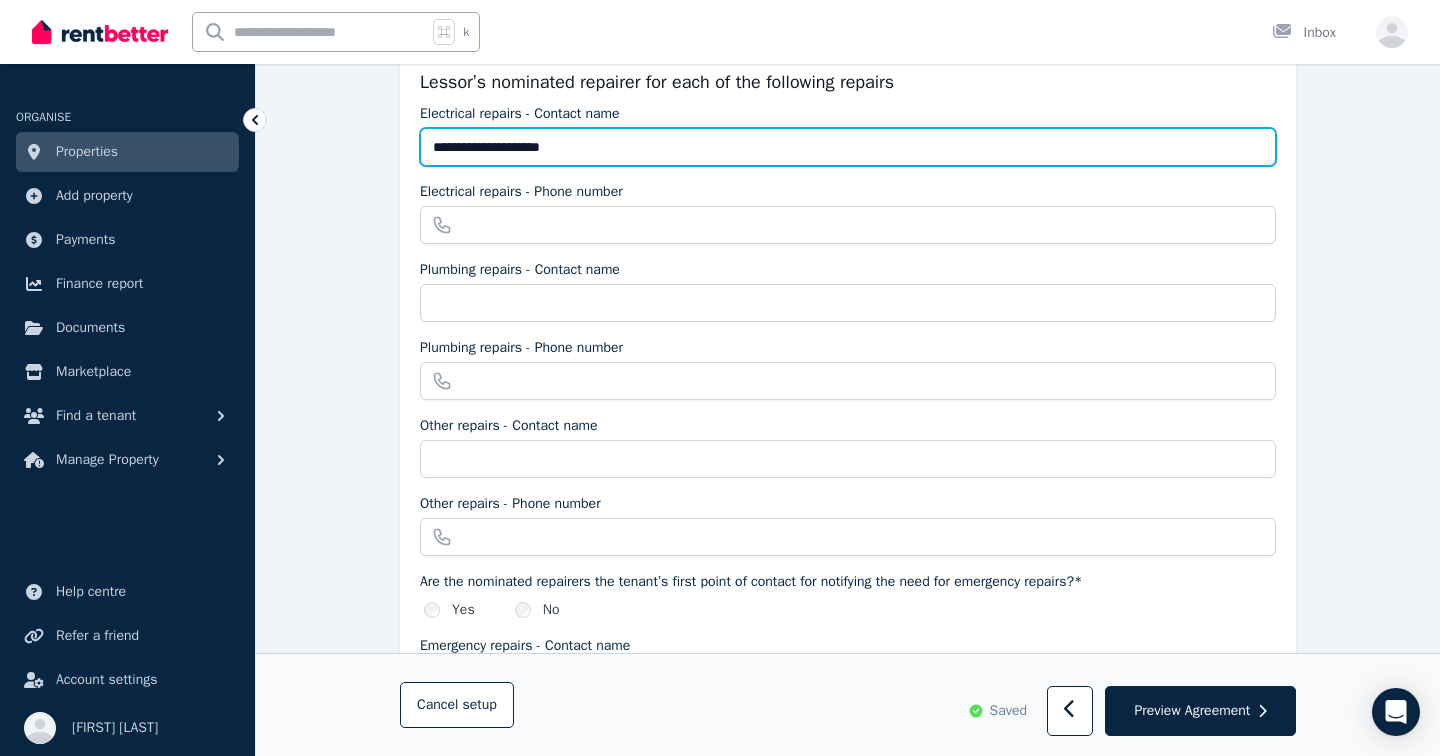 type on "**********" 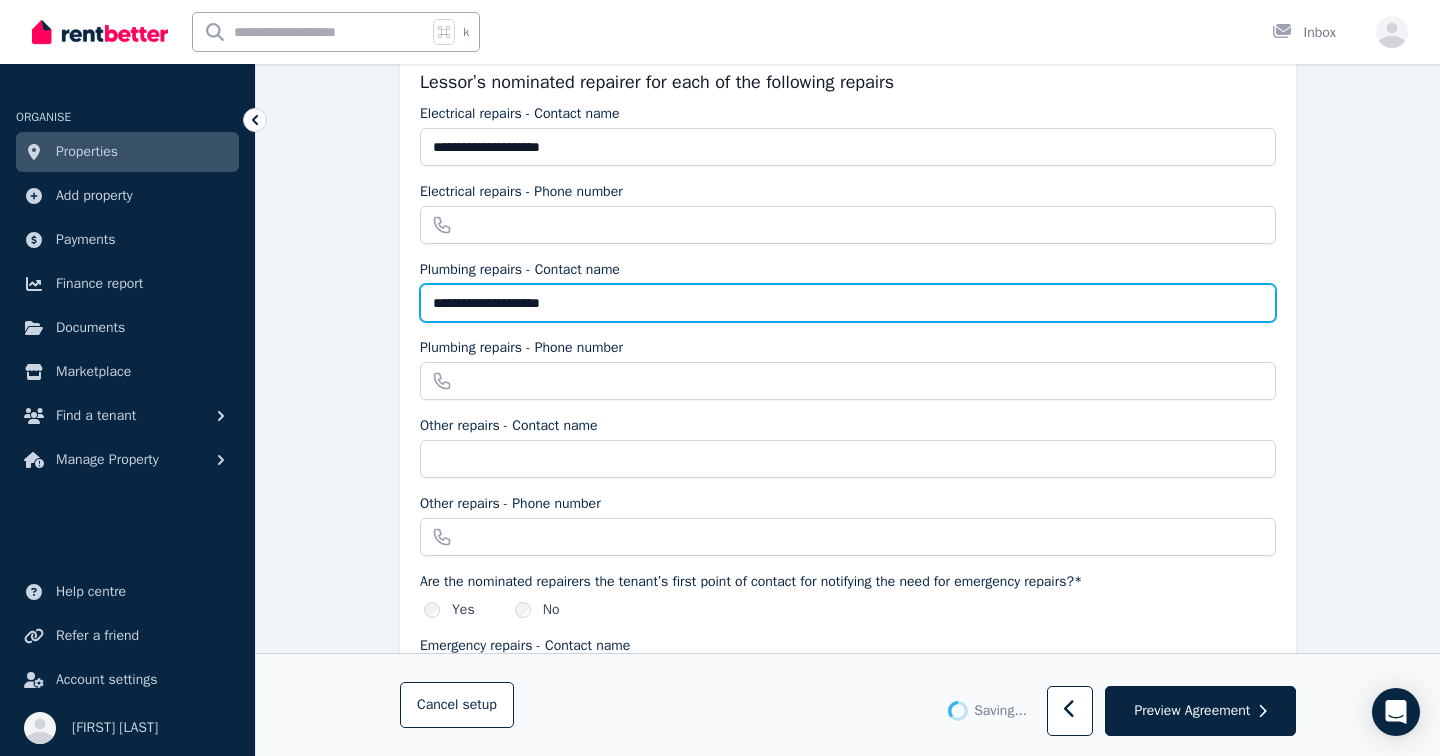 type on "**********" 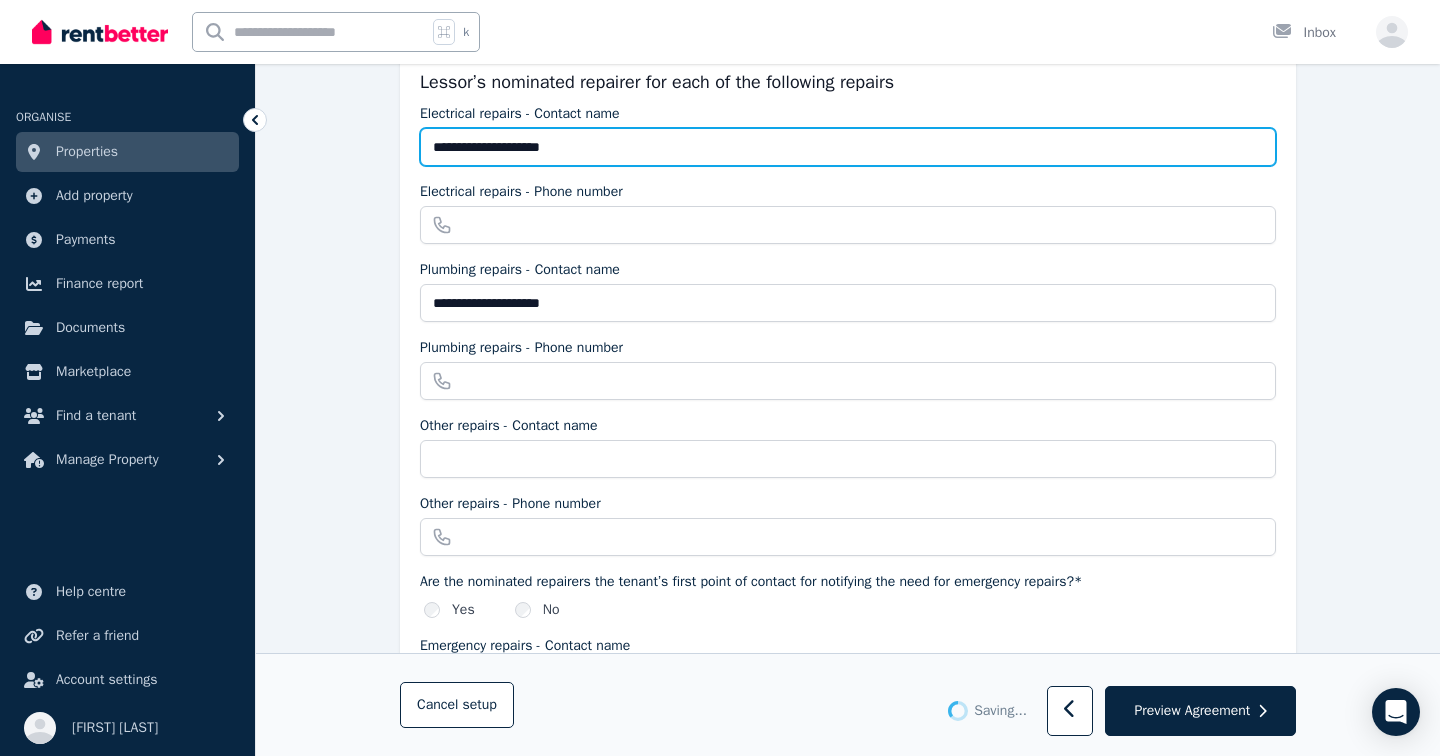 click on "**********" at bounding box center [848, 147] 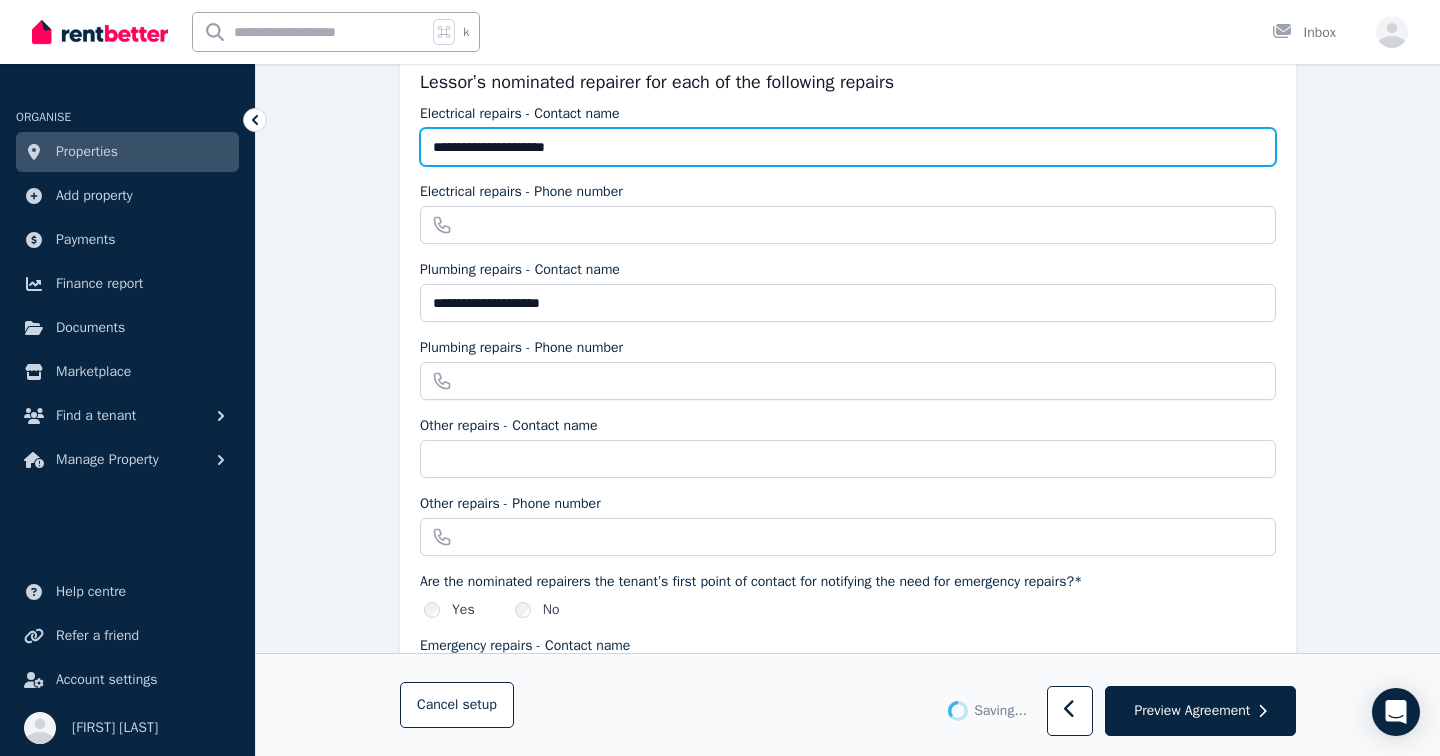 type on "**********" 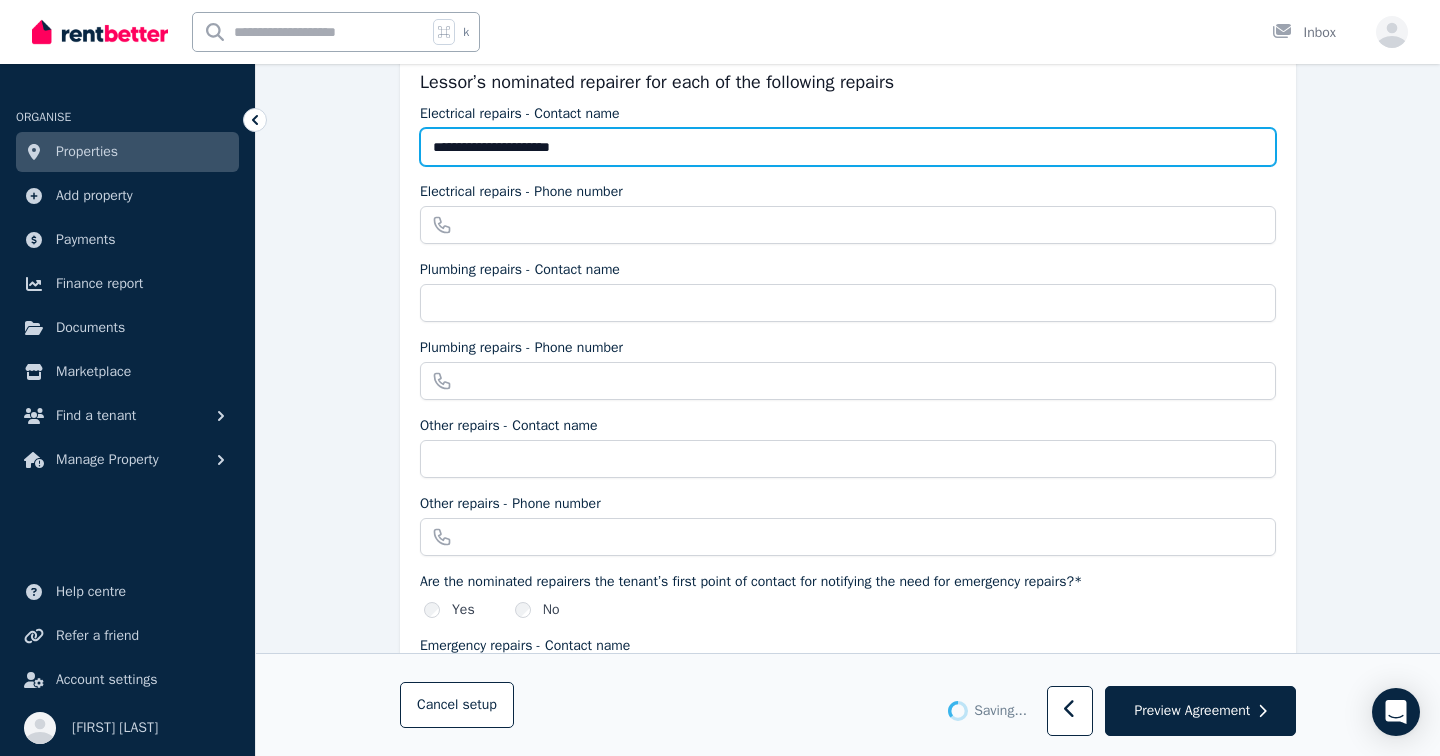 type on "**********" 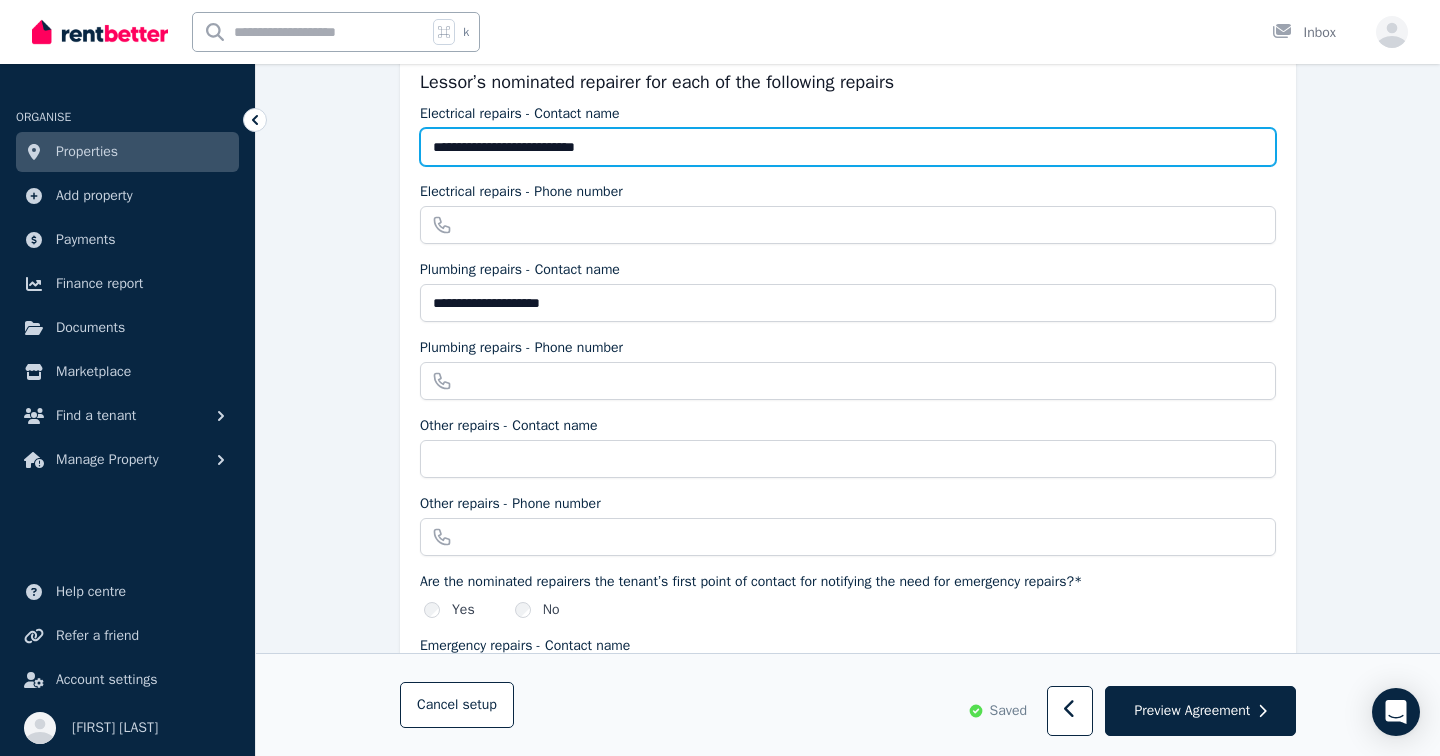 type on "**********" 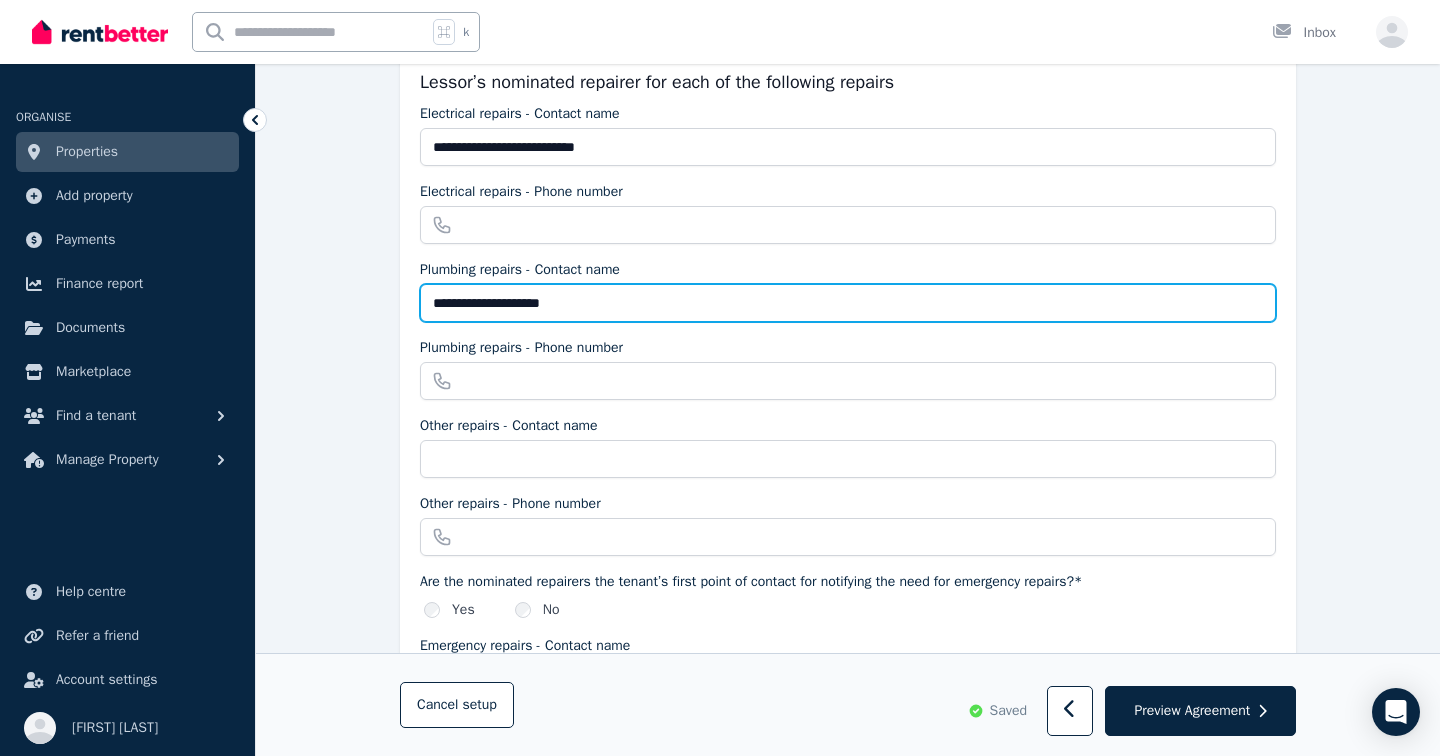 click on "**********" at bounding box center [848, 303] 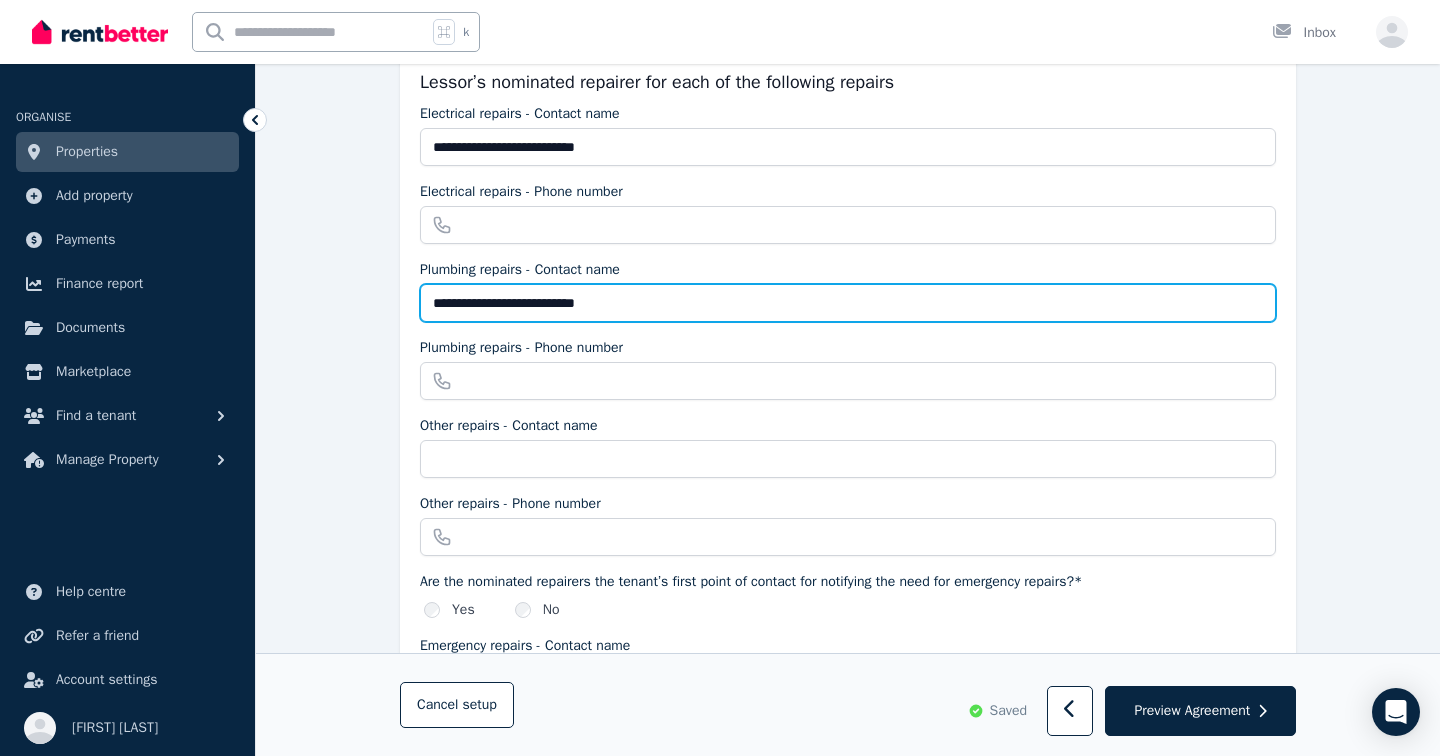 type on "**********" 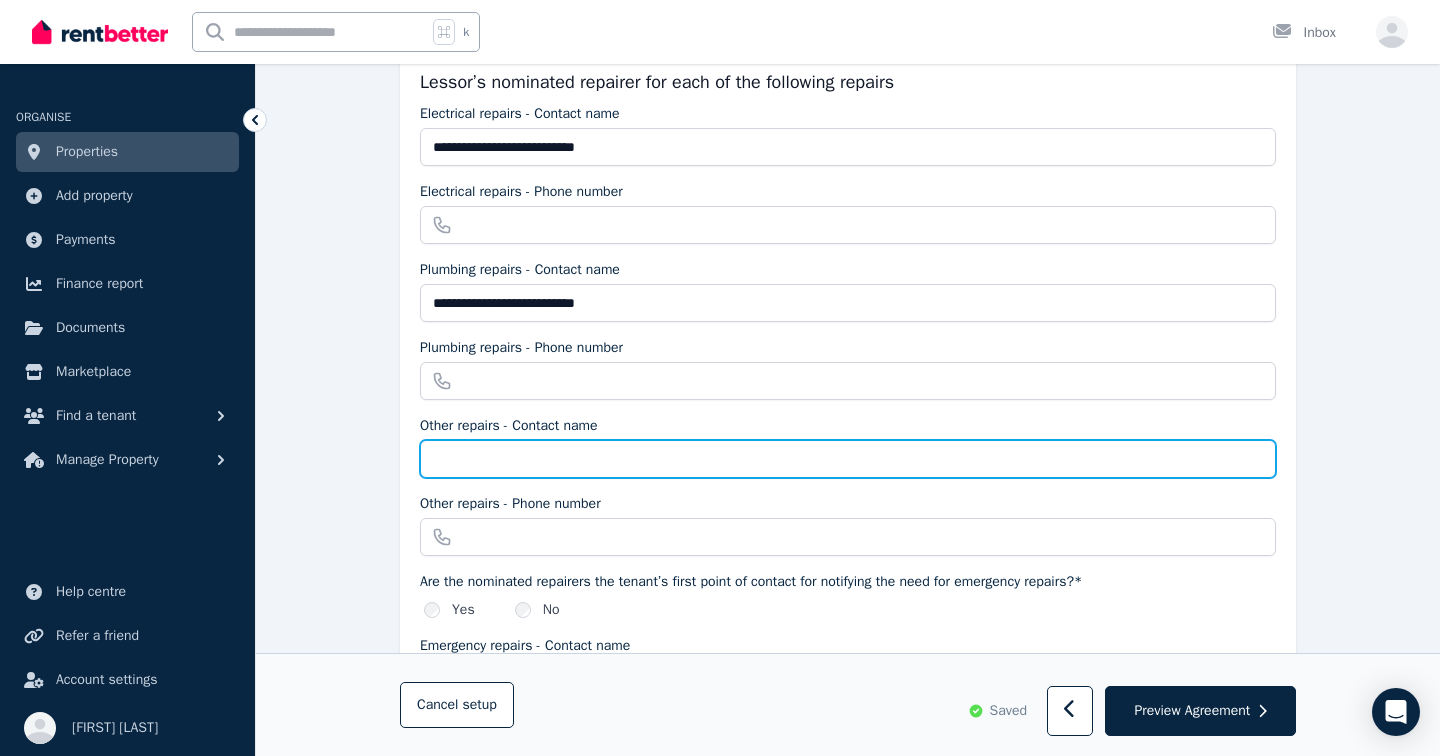 click on "Other repairs - Contact name" at bounding box center [848, 459] 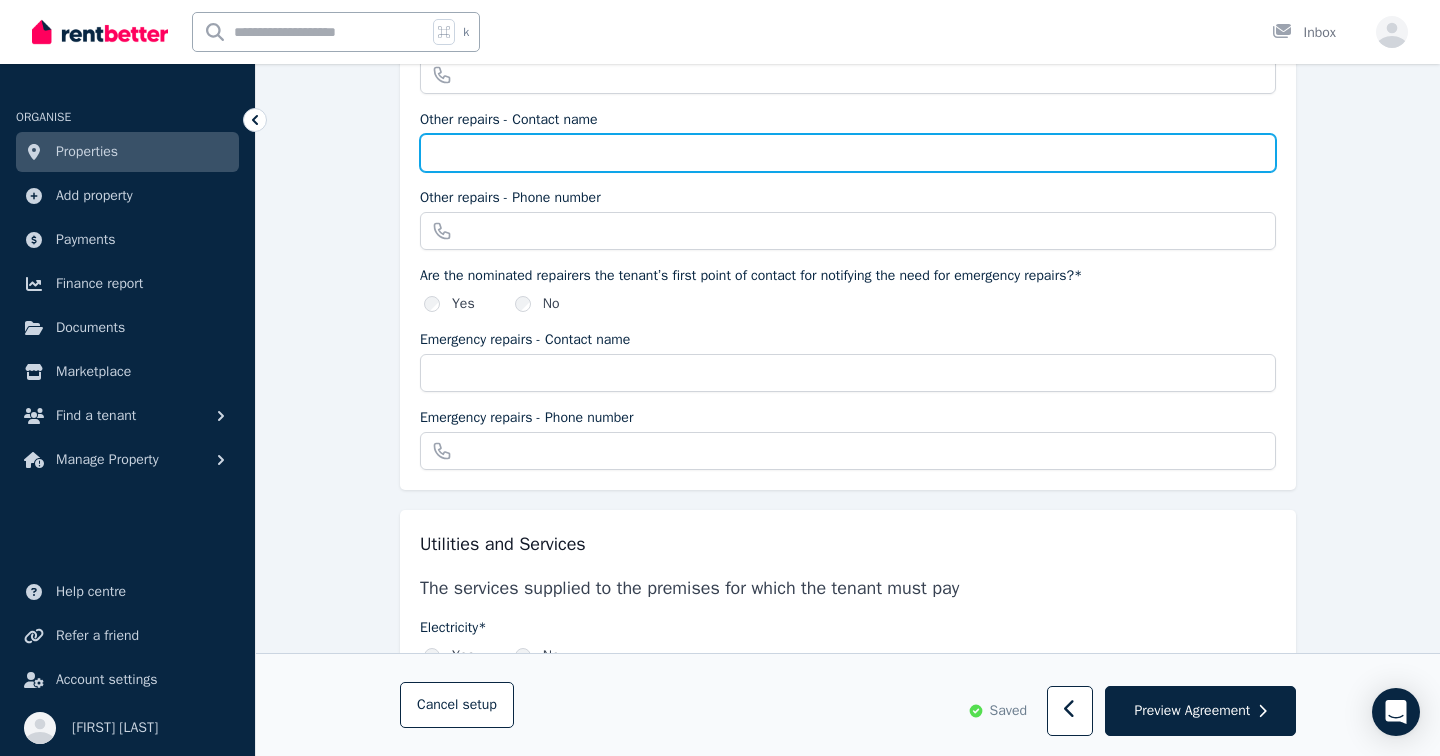 scroll, scrollTop: 2214, scrollLeft: 0, axis: vertical 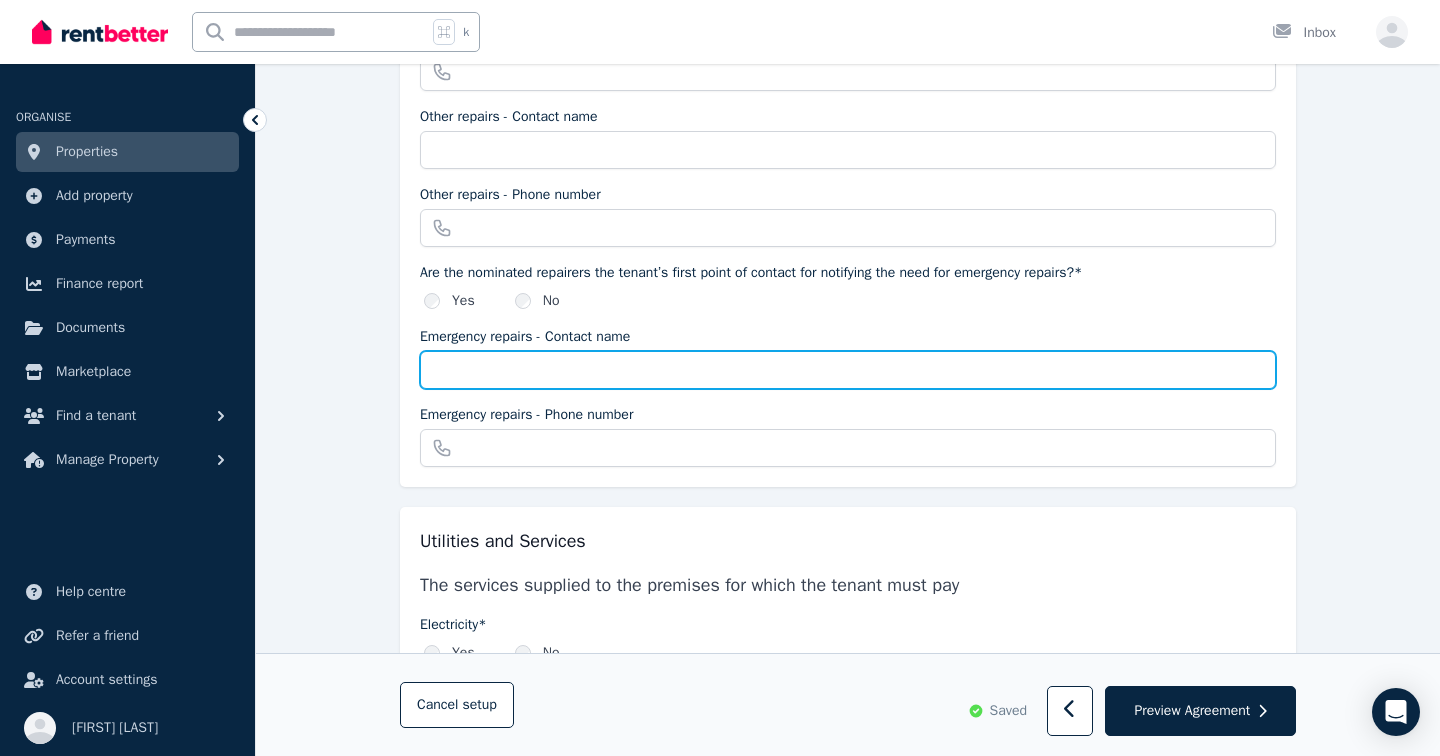 click on "Emergency repairs - Contact name" at bounding box center [848, 370] 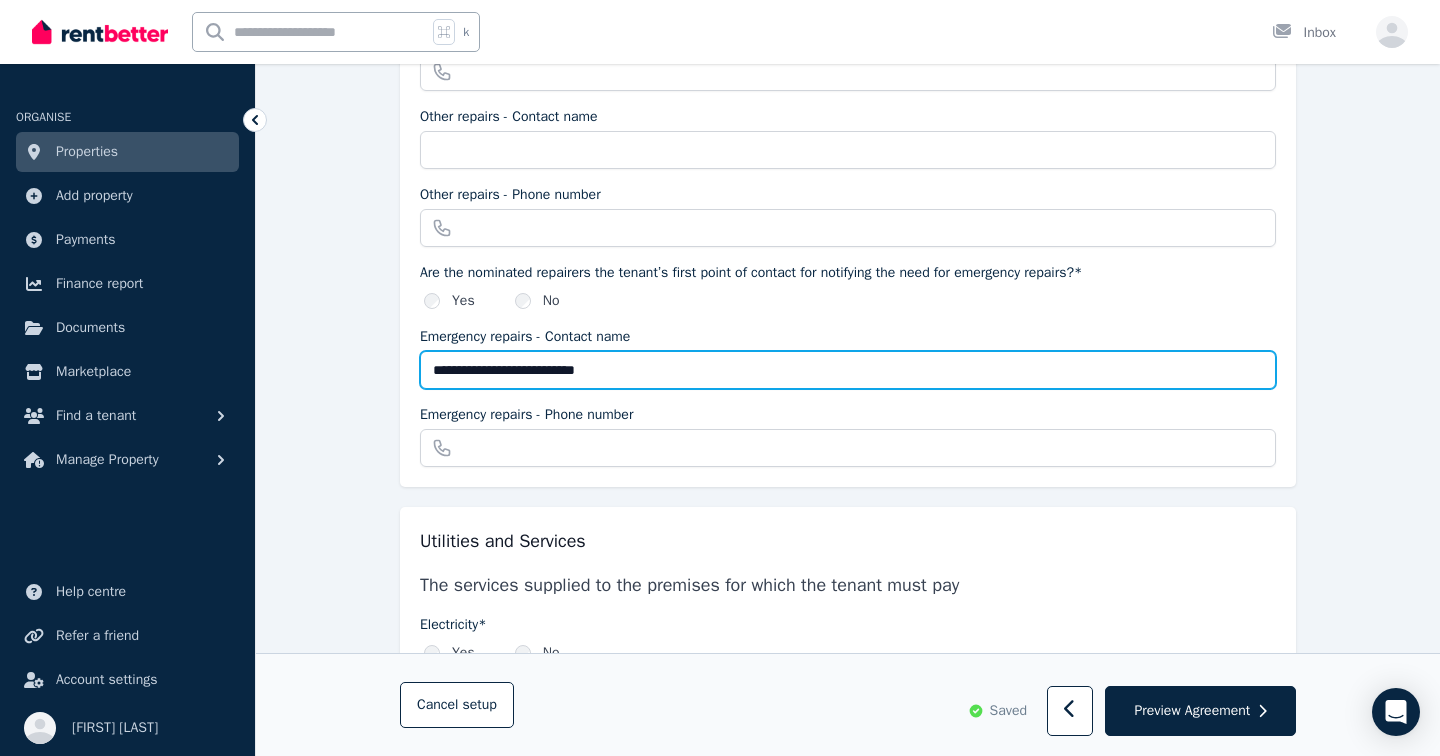 type on "**********" 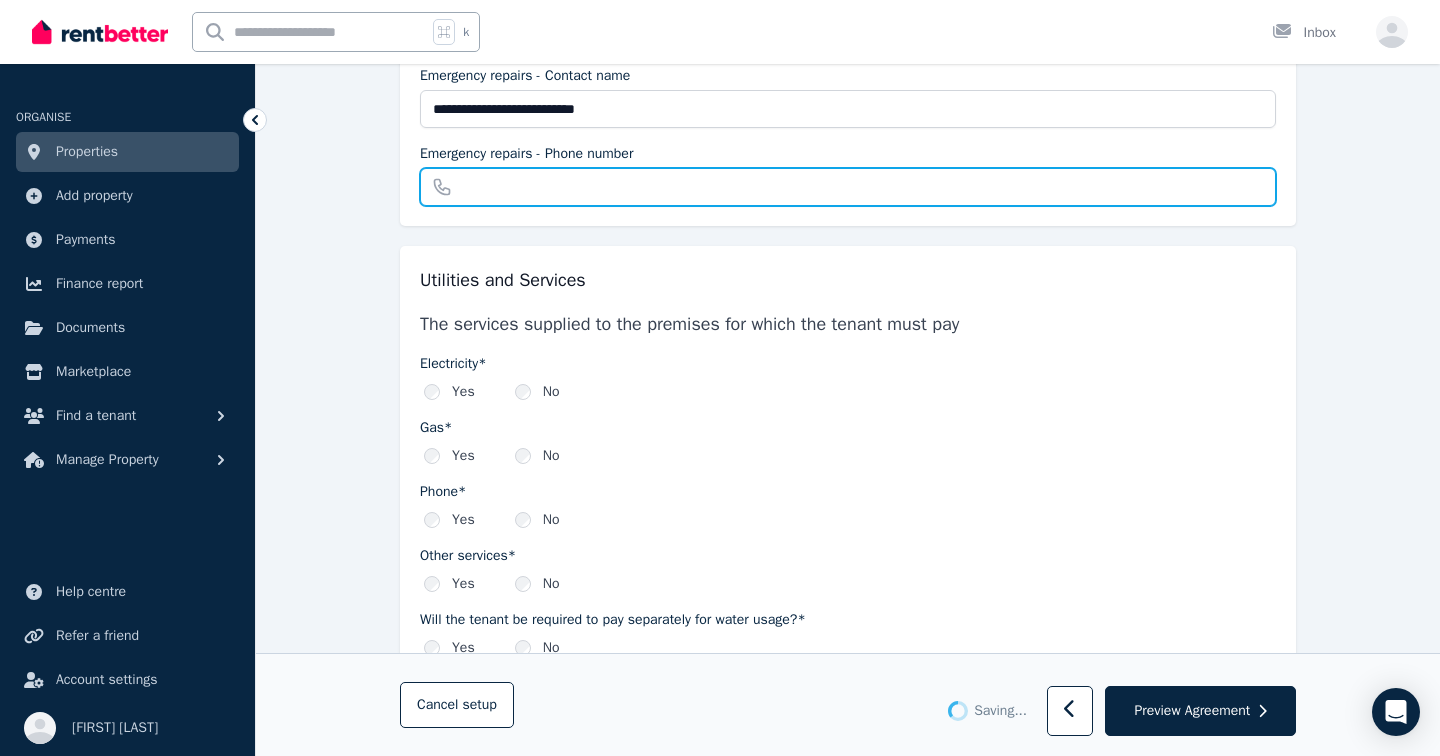 scroll, scrollTop: 2508, scrollLeft: 0, axis: vertical 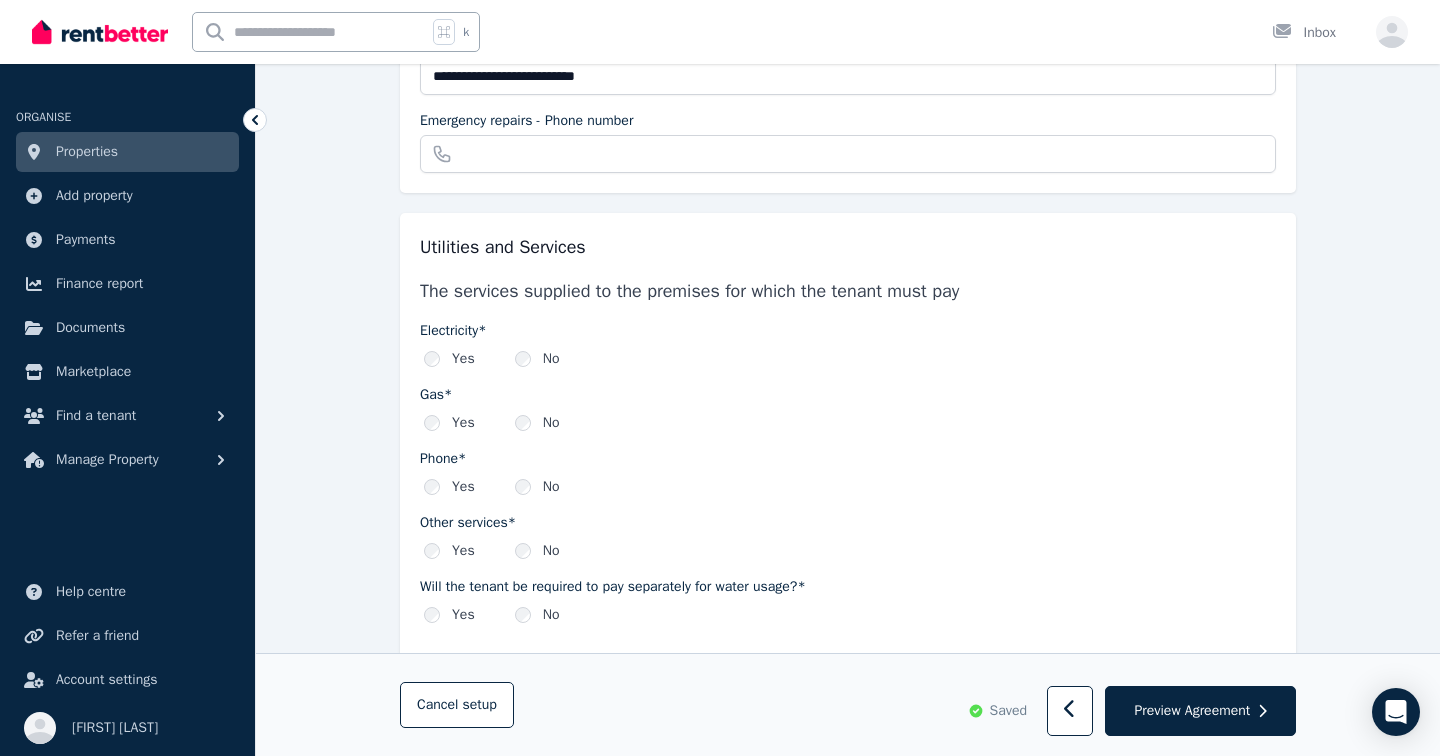 click on "No" at bounding box center (537, 359) 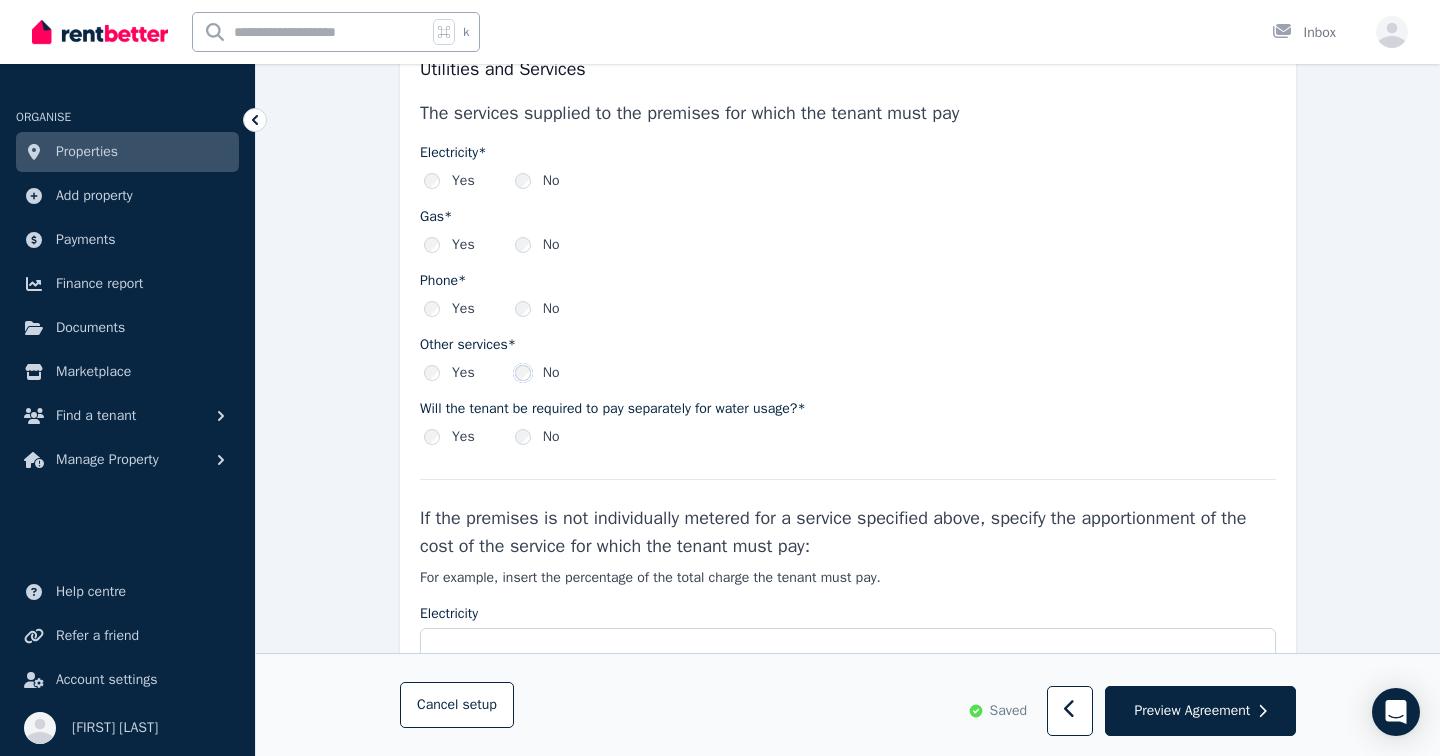 scroll, scrollTop: 2699, scrollLeft: 0, axis: vertical 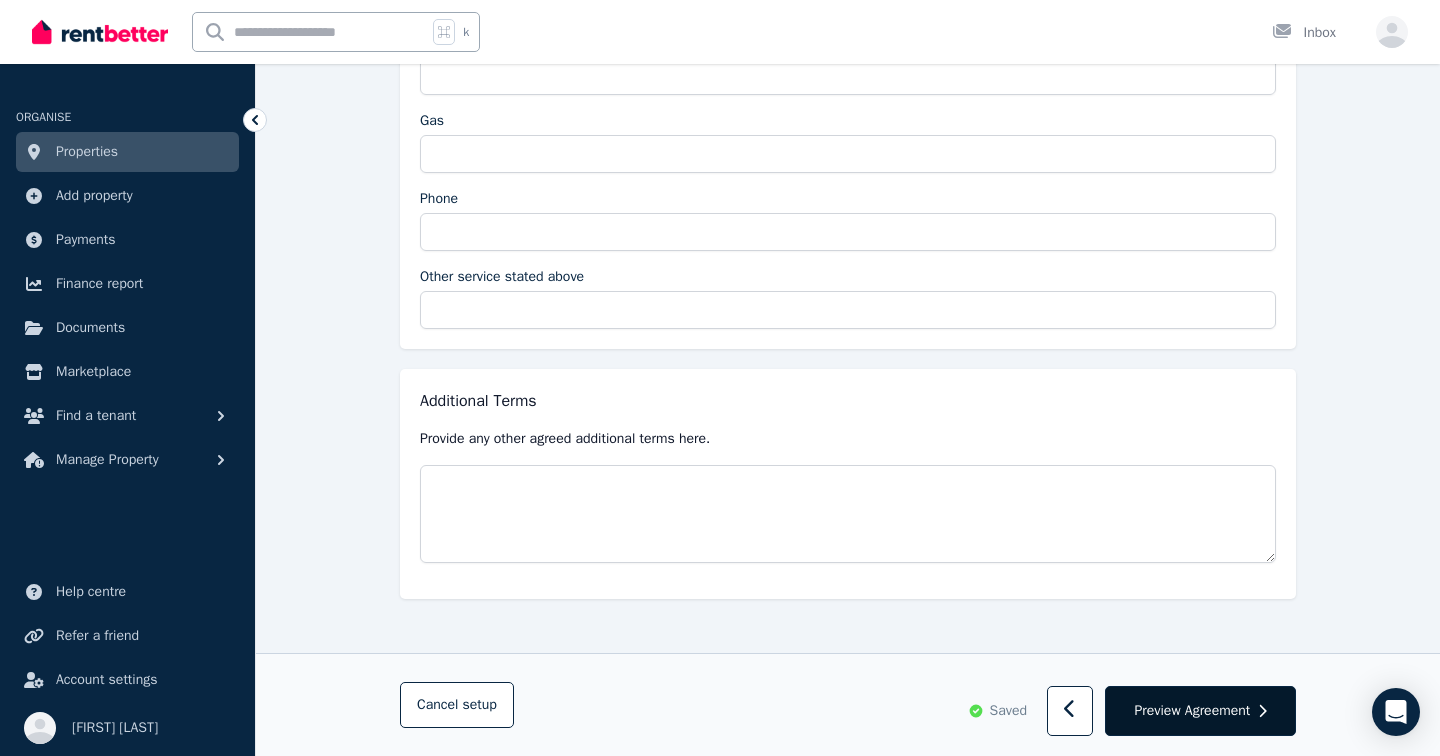 click on "Preview Agreement" at bounding box center (1192, 711) 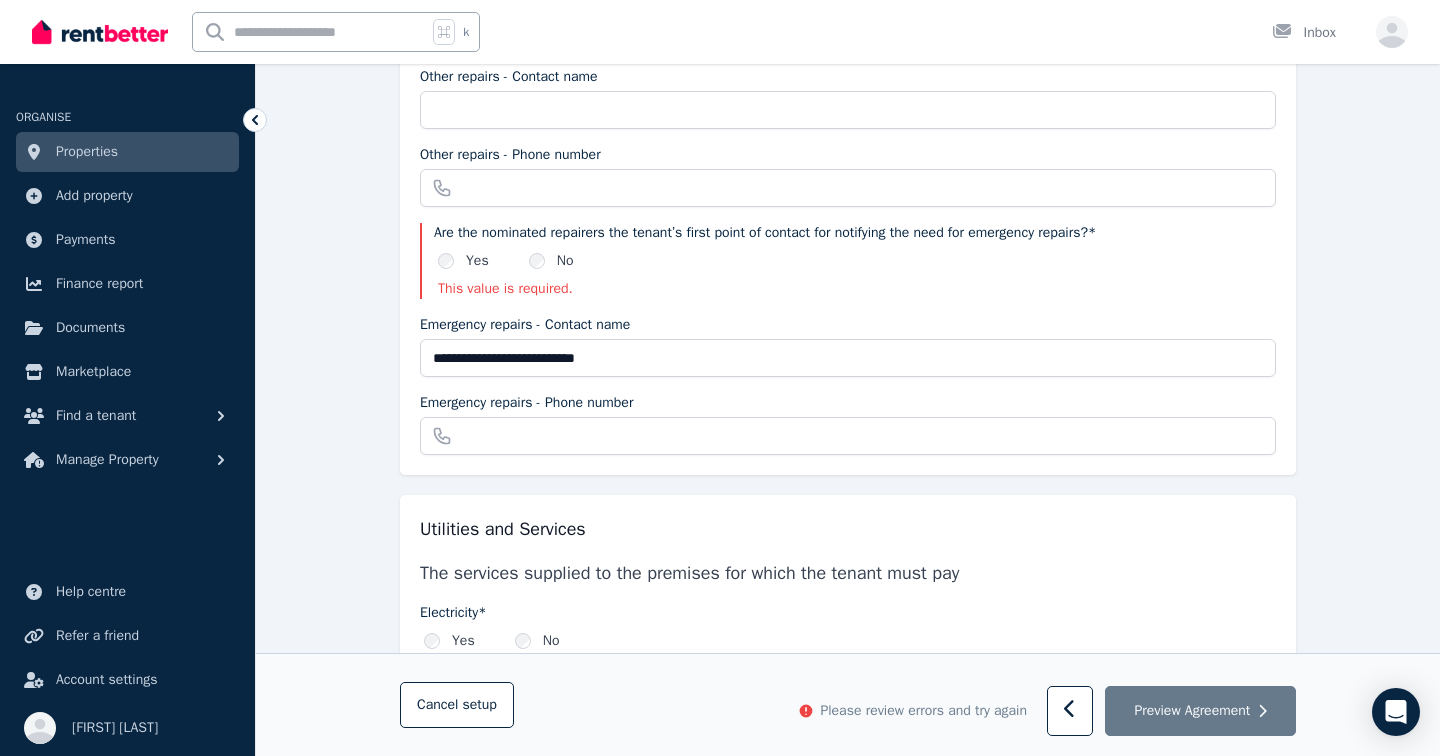 scroll, scrollTop: 2253, scrollLeft: 0, axis: vertical 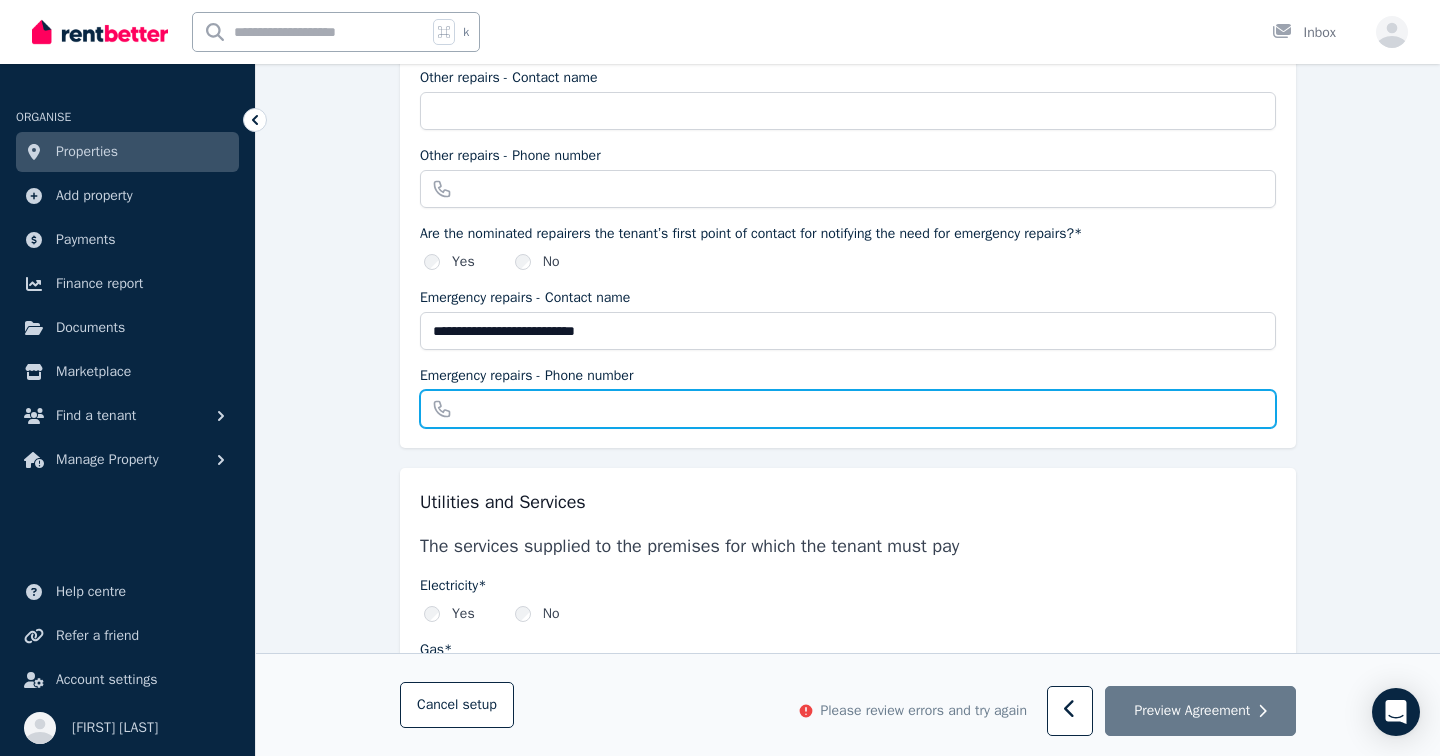 click on "Emergency repairs - Phone number" at bounding box center [848, 409] 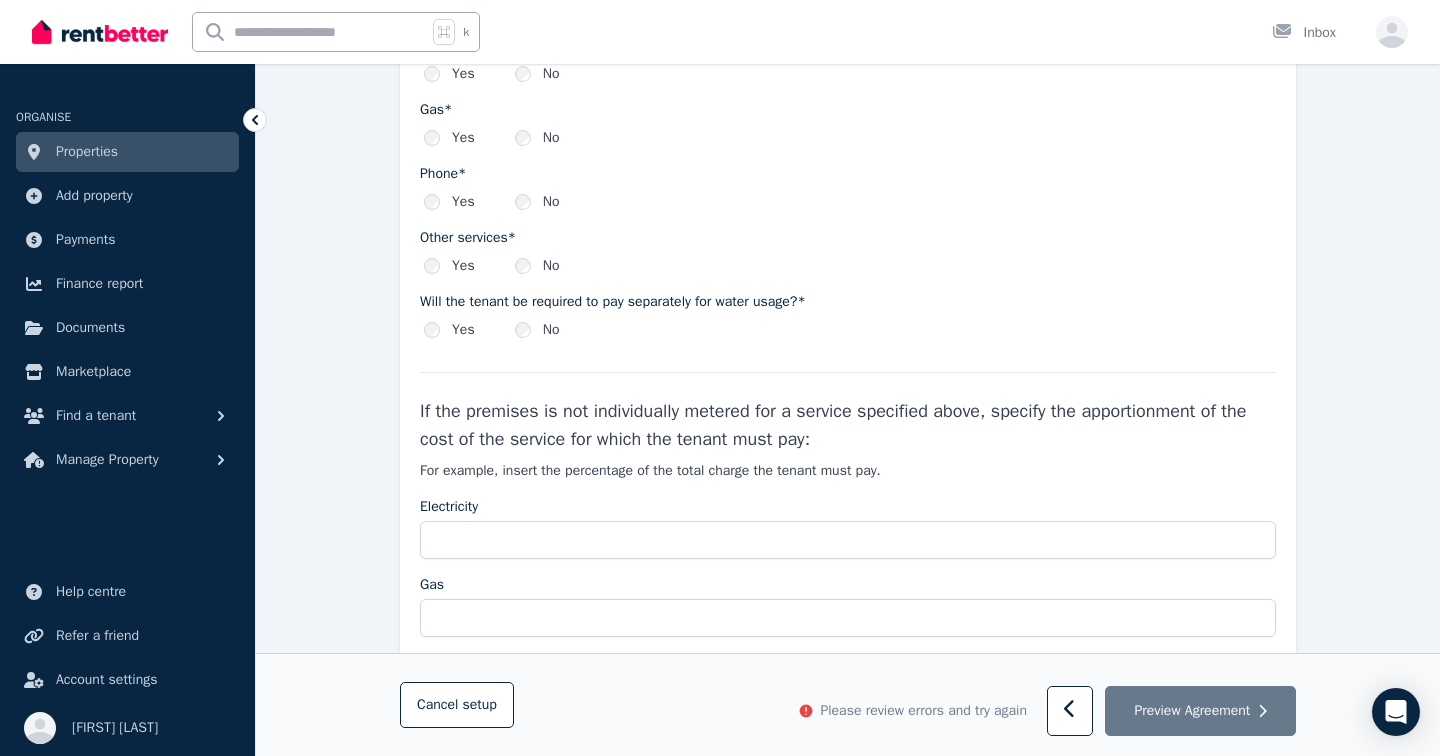 scroll, scrollTop: 2805, scrollLeft: 0, axis: vertical 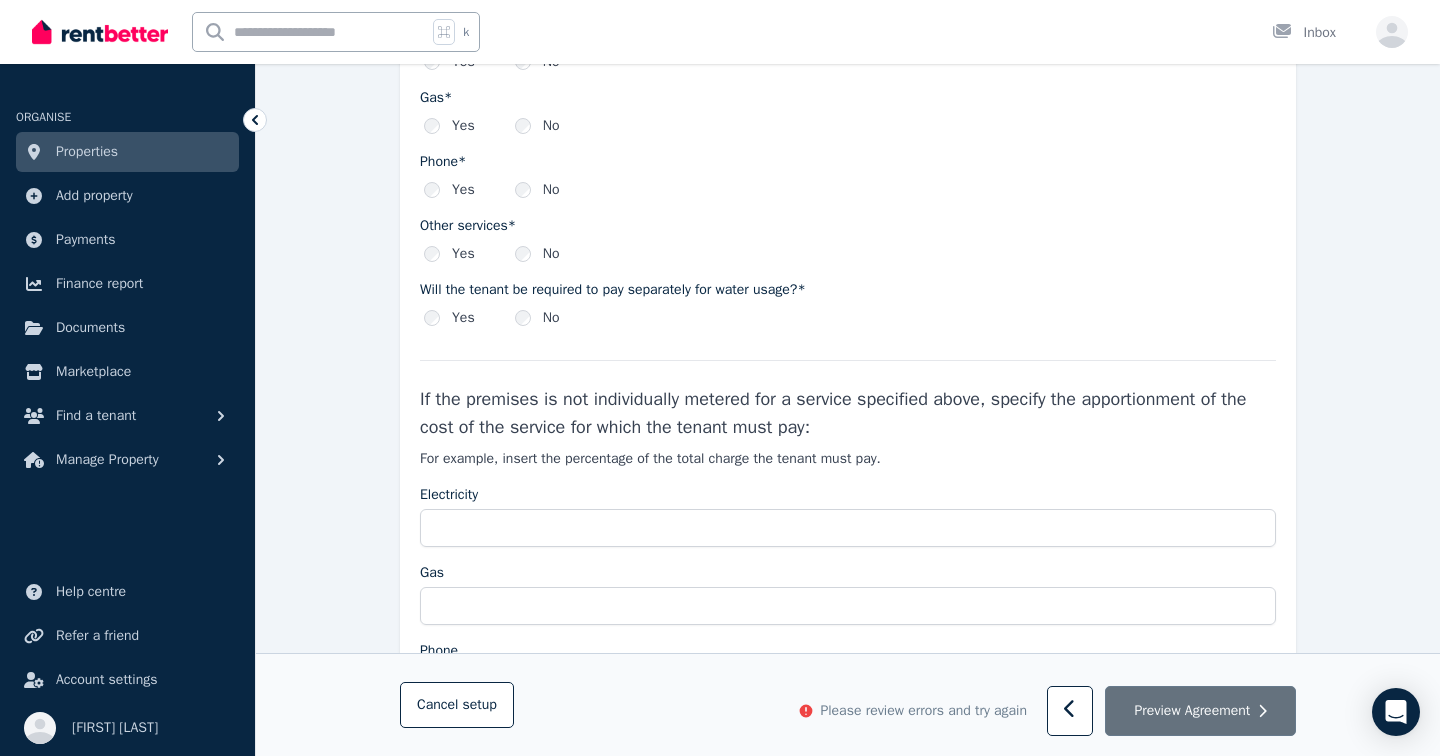 type on "**********" 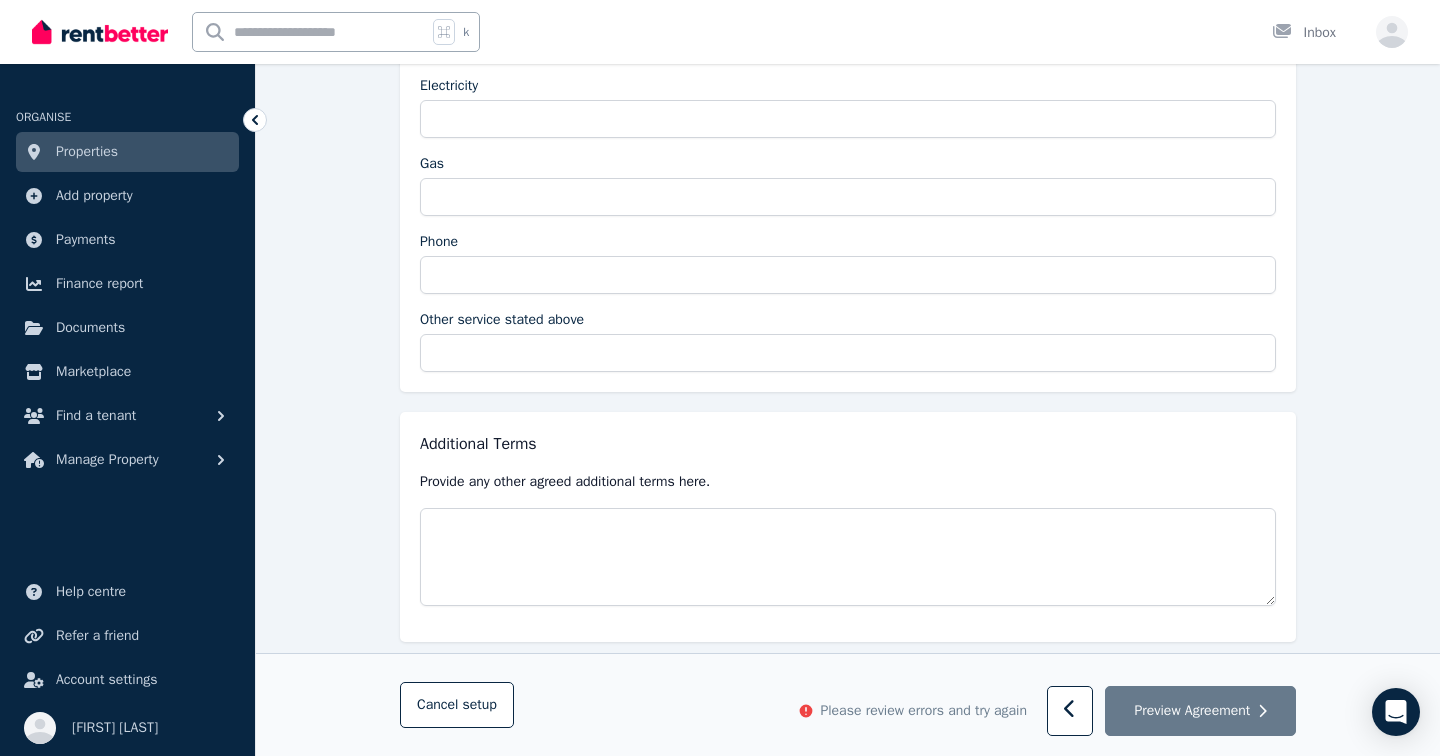 scroll, scrollTop: 3682, scrollLeft: 0, axis: vertical 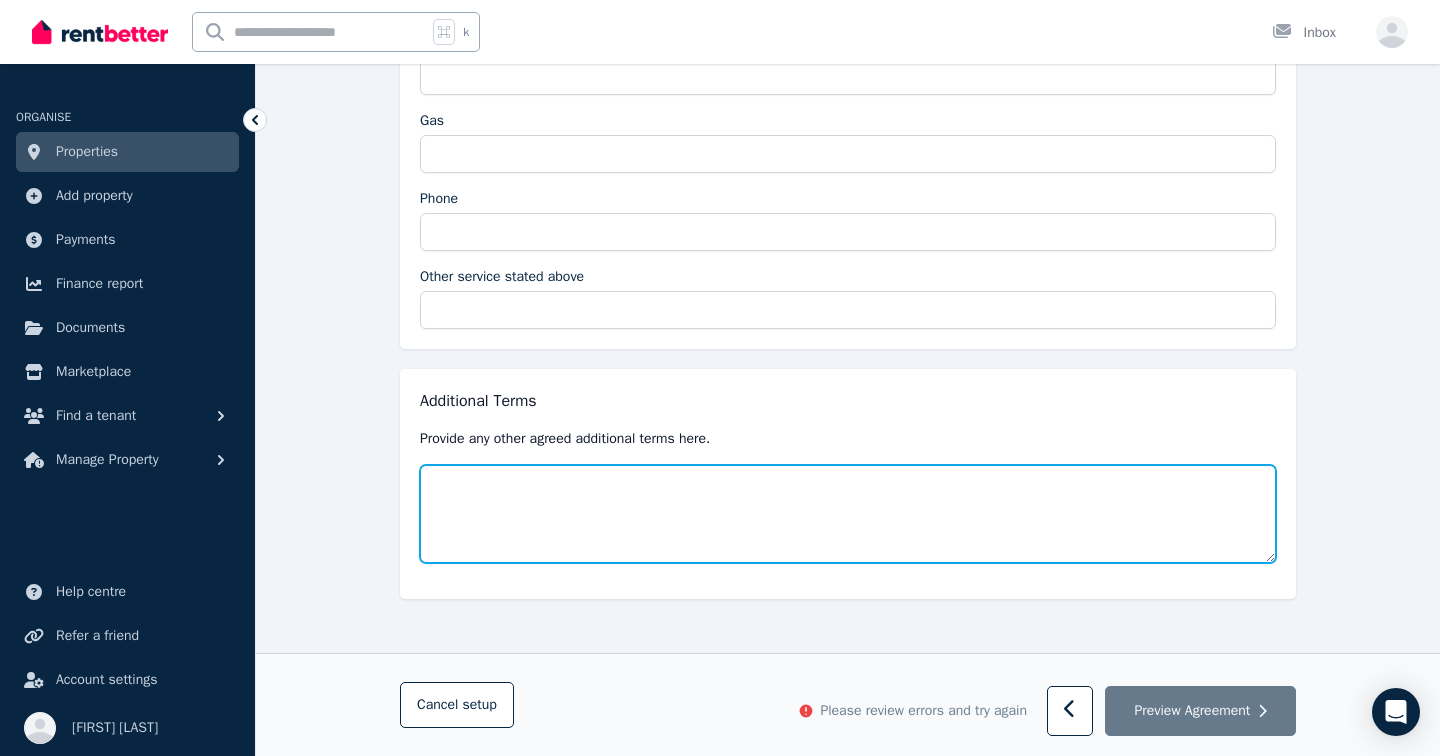 click at bounding box center (848, 514) 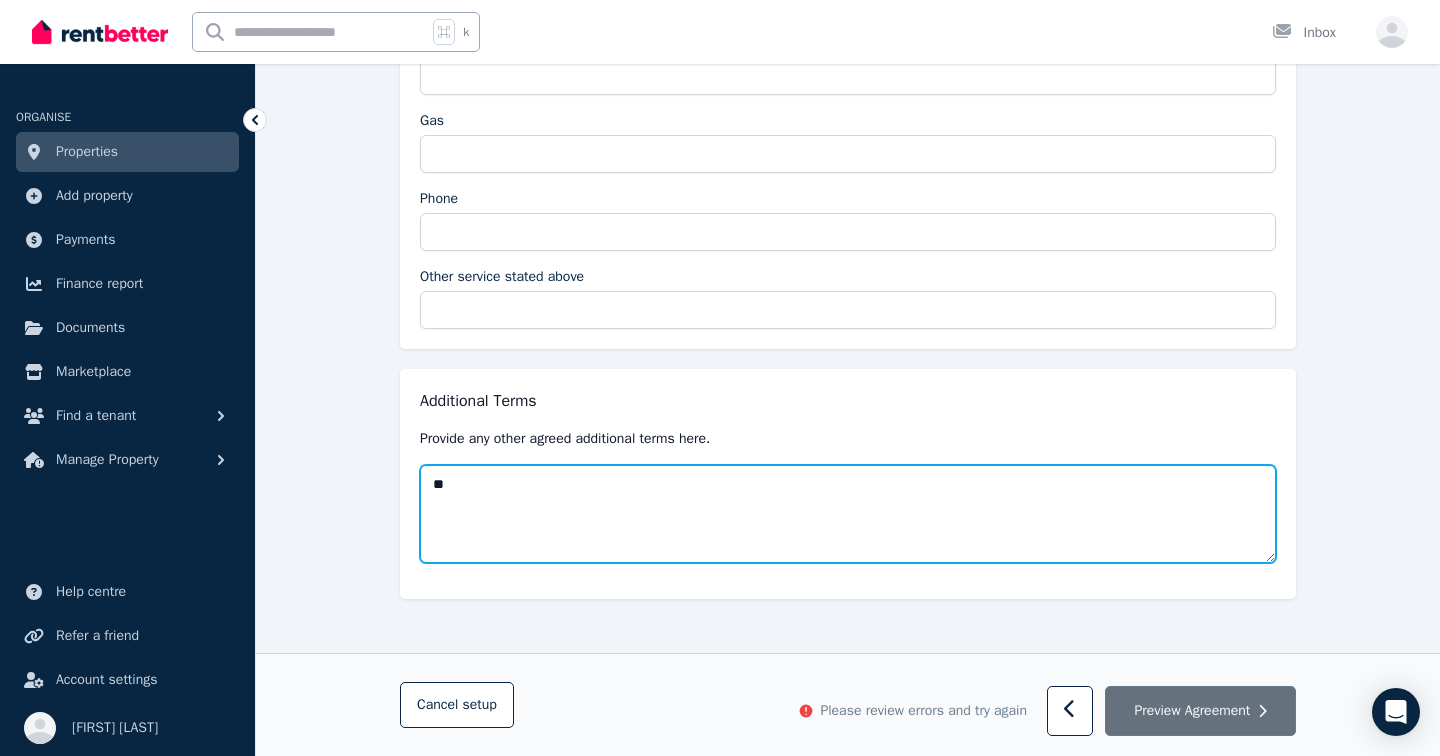 type on "**" 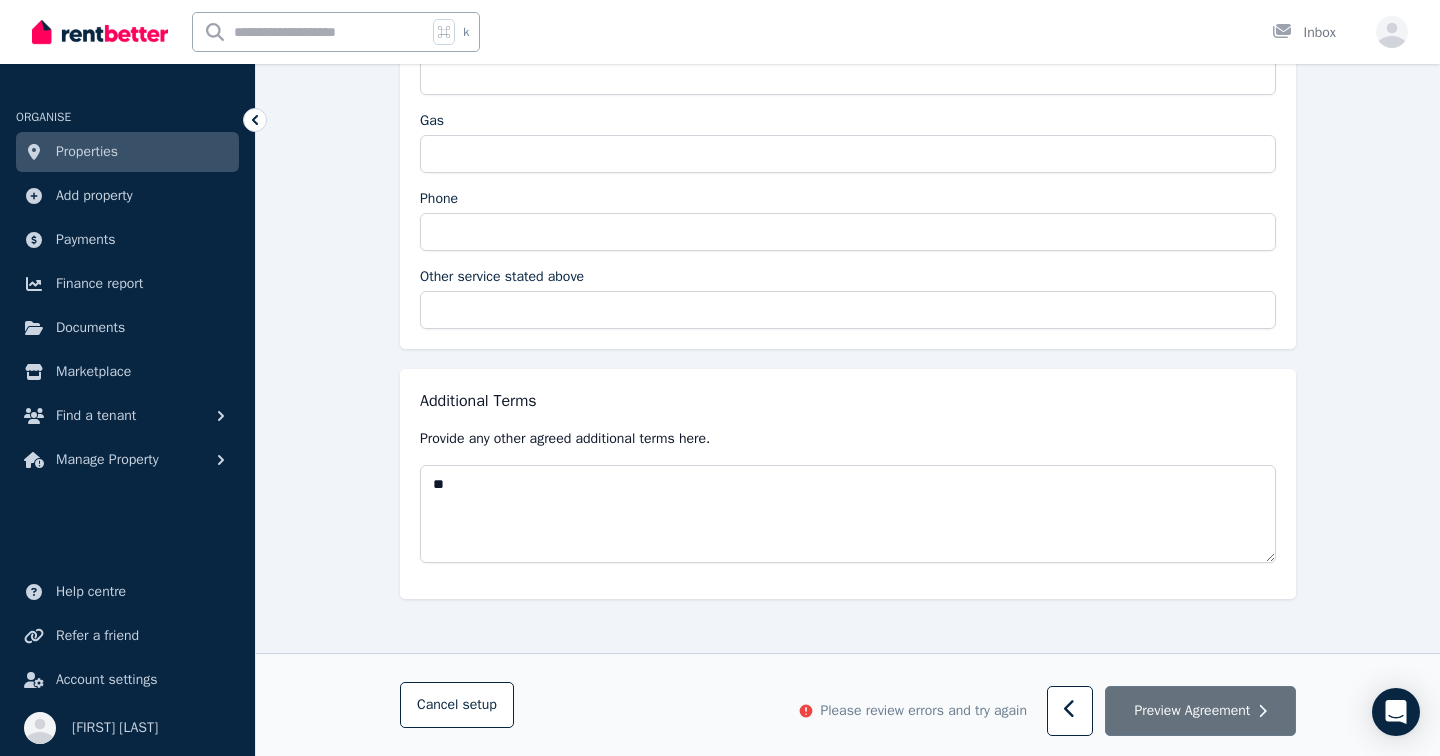 click on "Preview Agreement" at bounding box center [1192, 711] 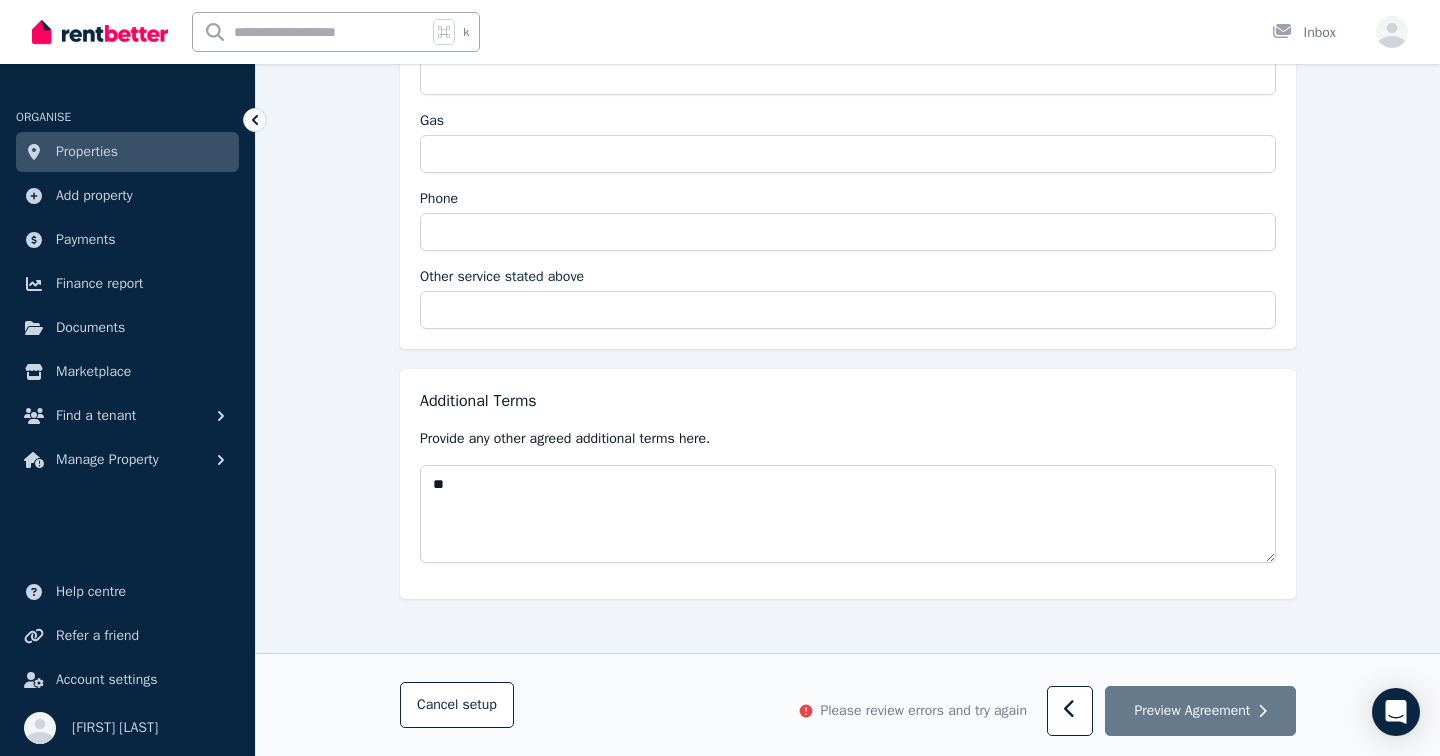 click on "Please review errors and try again" at bounding box center (923, 711) 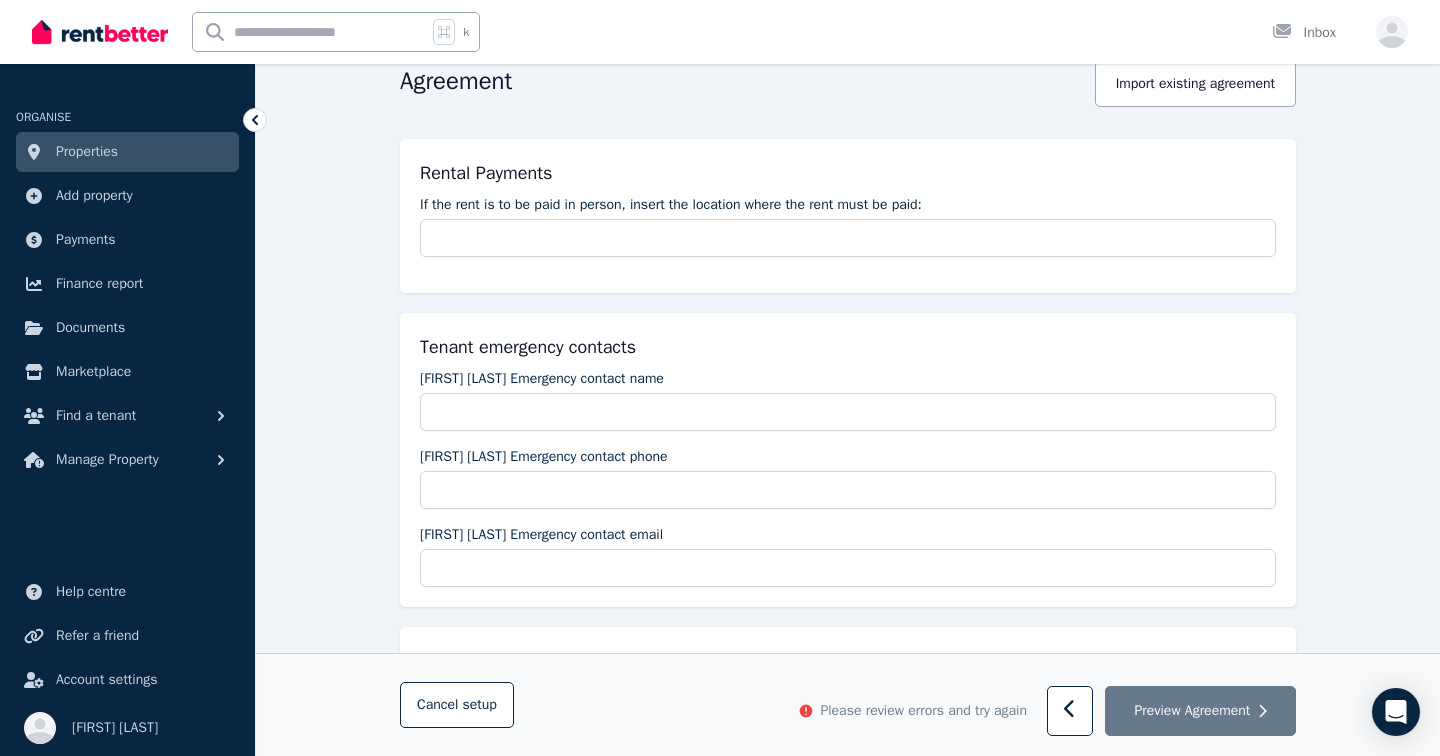 scroll, scrollTop: 222, scrollLeft: 0, axis: vertical 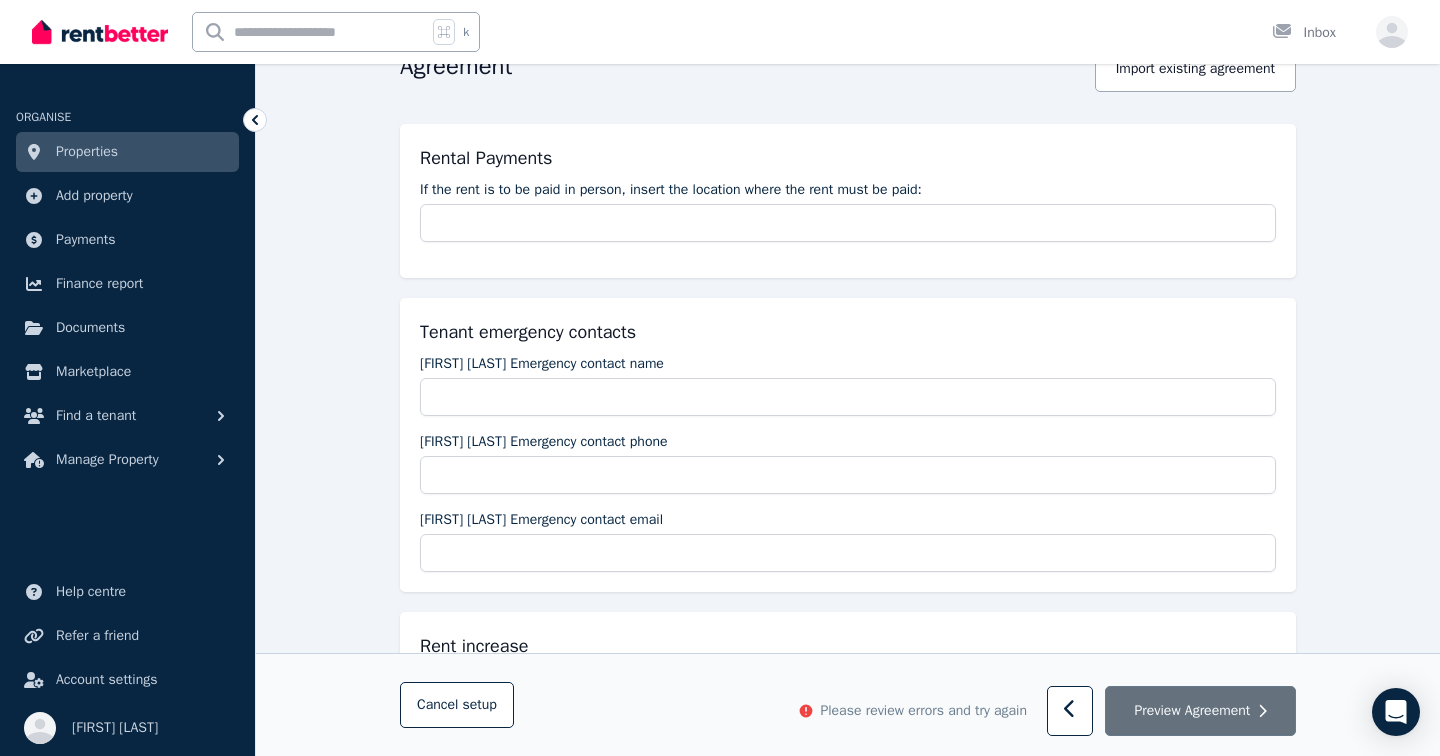 click on "Preview Agreement" at bounding box center [1200, 712] 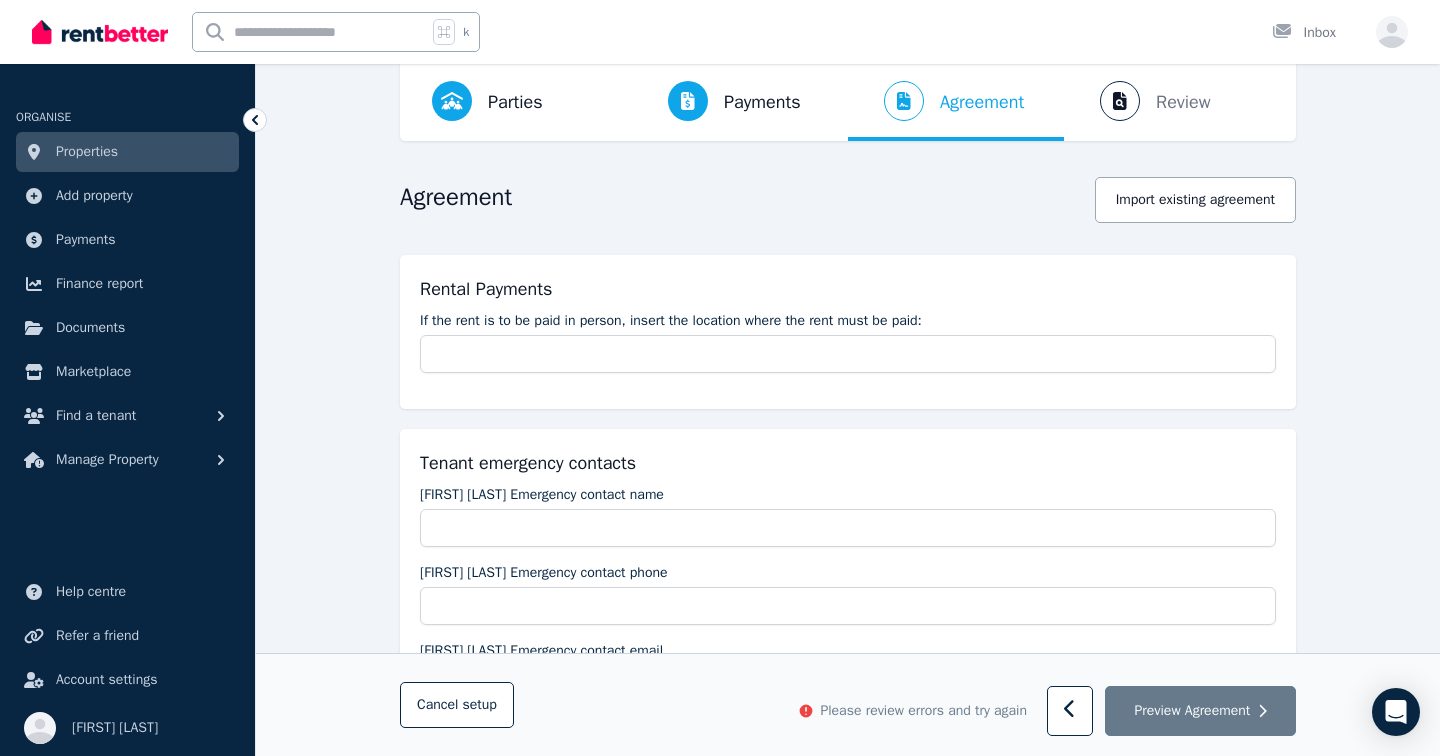 scroll, scrollTop: 83, scrollLeft: 0, axis: vertical 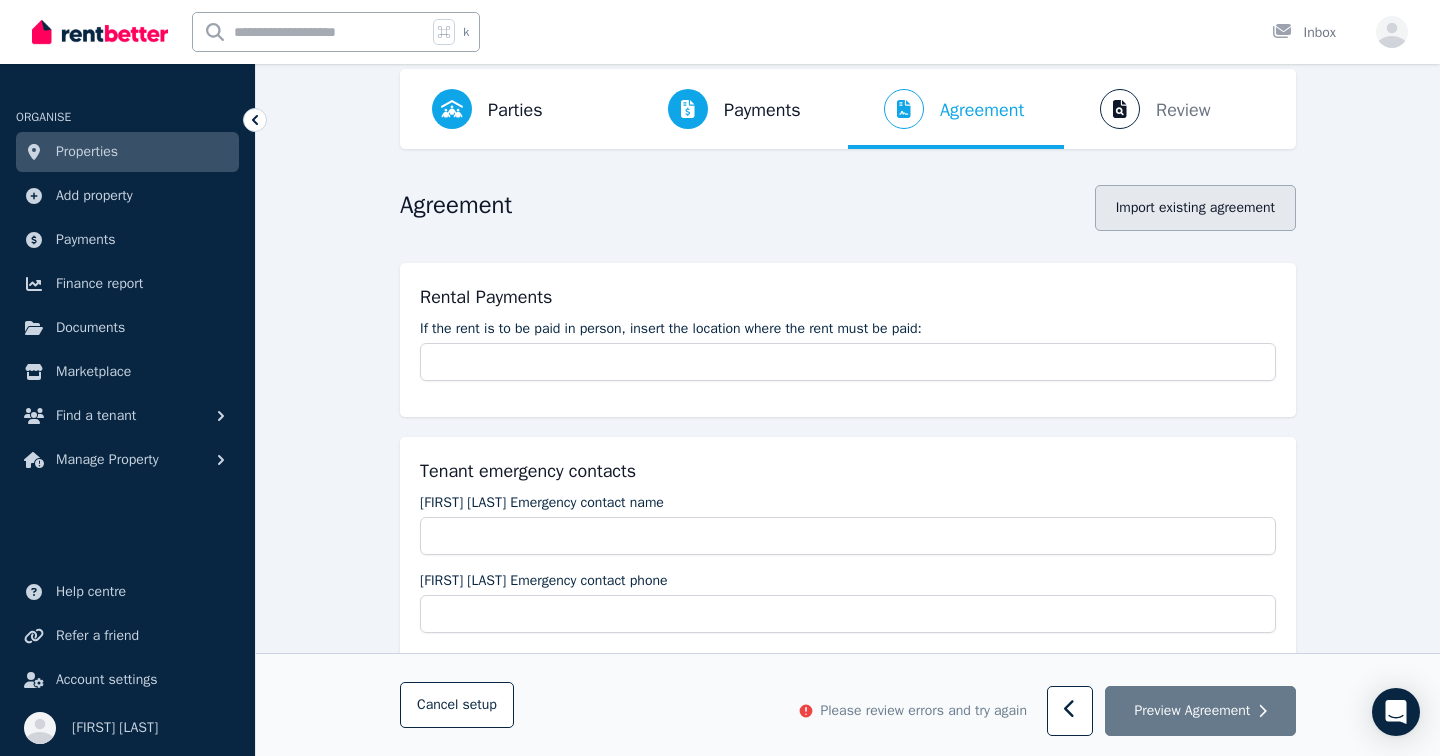 click on "Import existing agreement" at bounding box center (1195, 208) 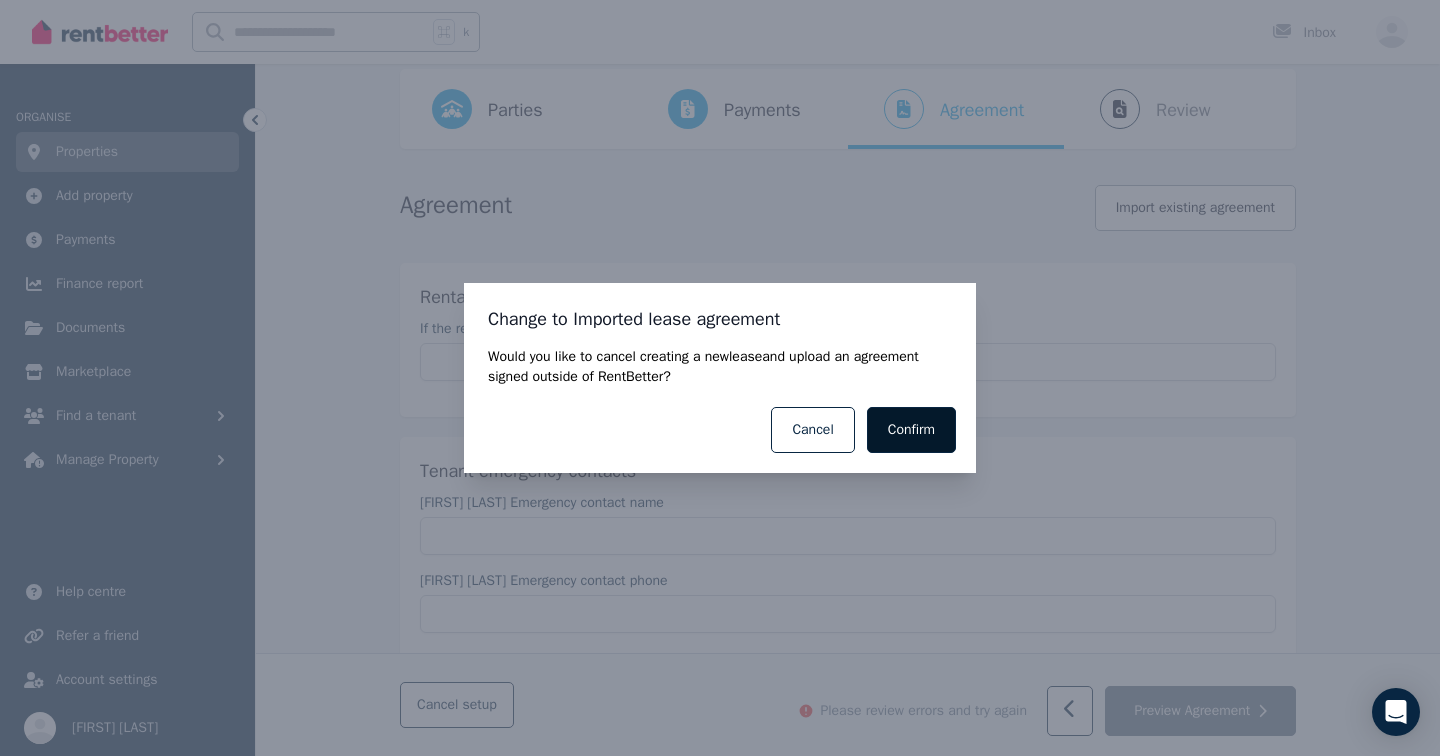 click on "Confirm" at bounding box center (911, 430) 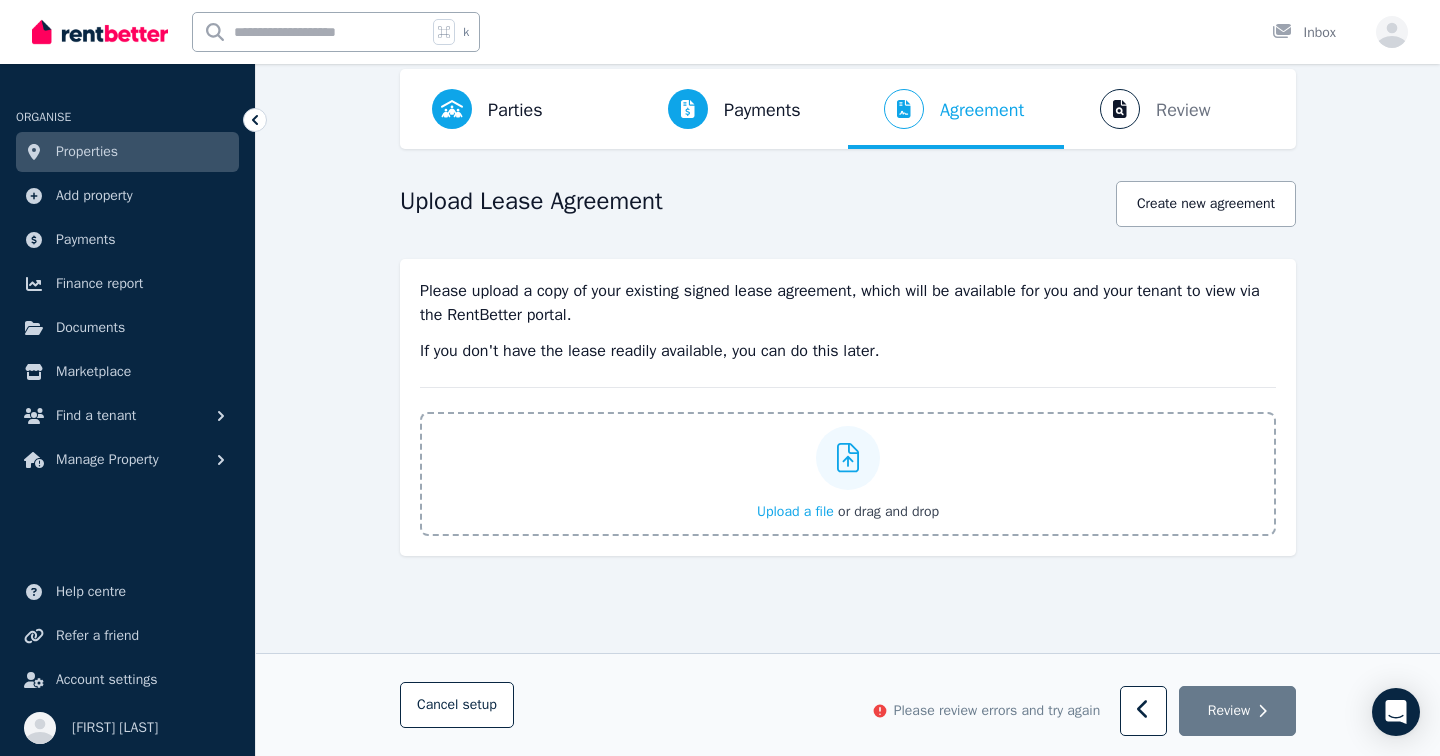 click on "Upload a file" at bounding box center (795, 511) 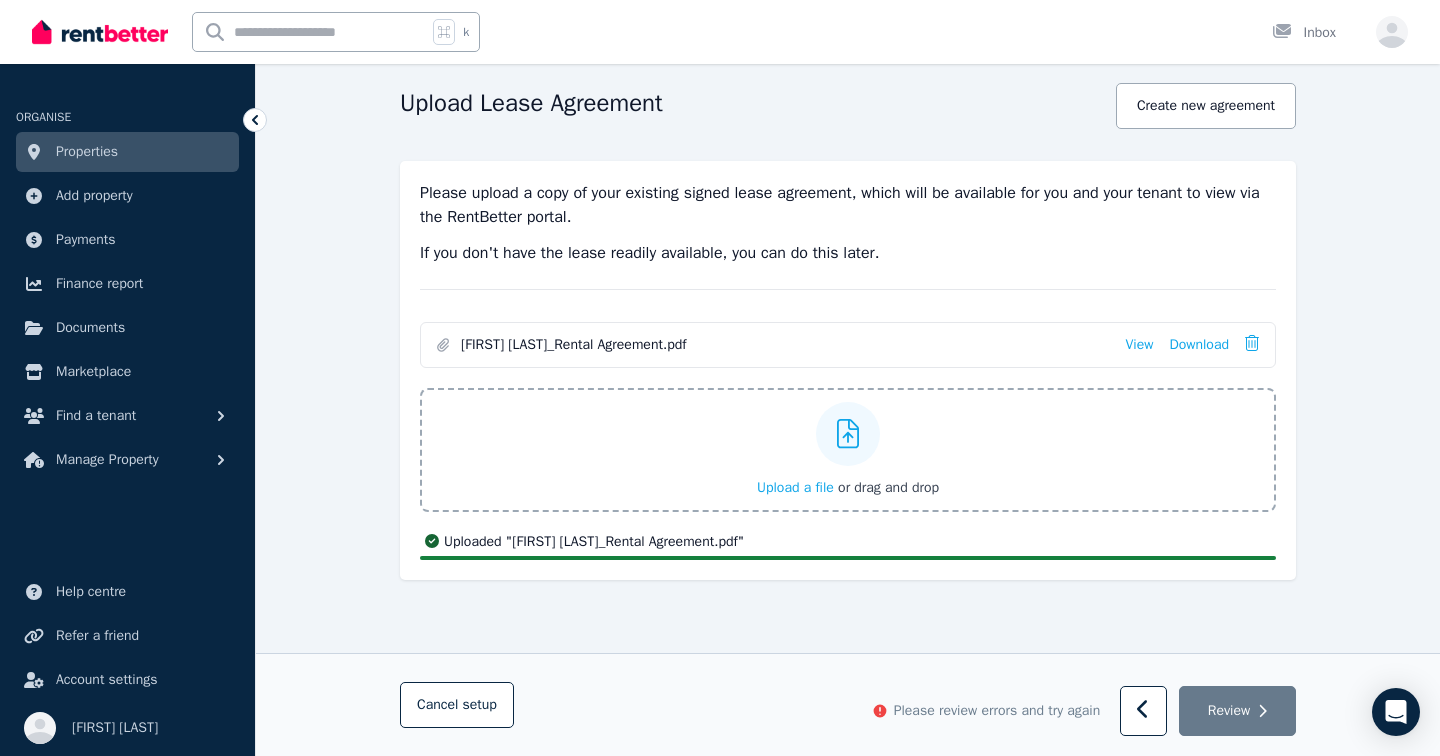 scroll, scrollTop: 210, scrollLeft: 0, axis: vertical 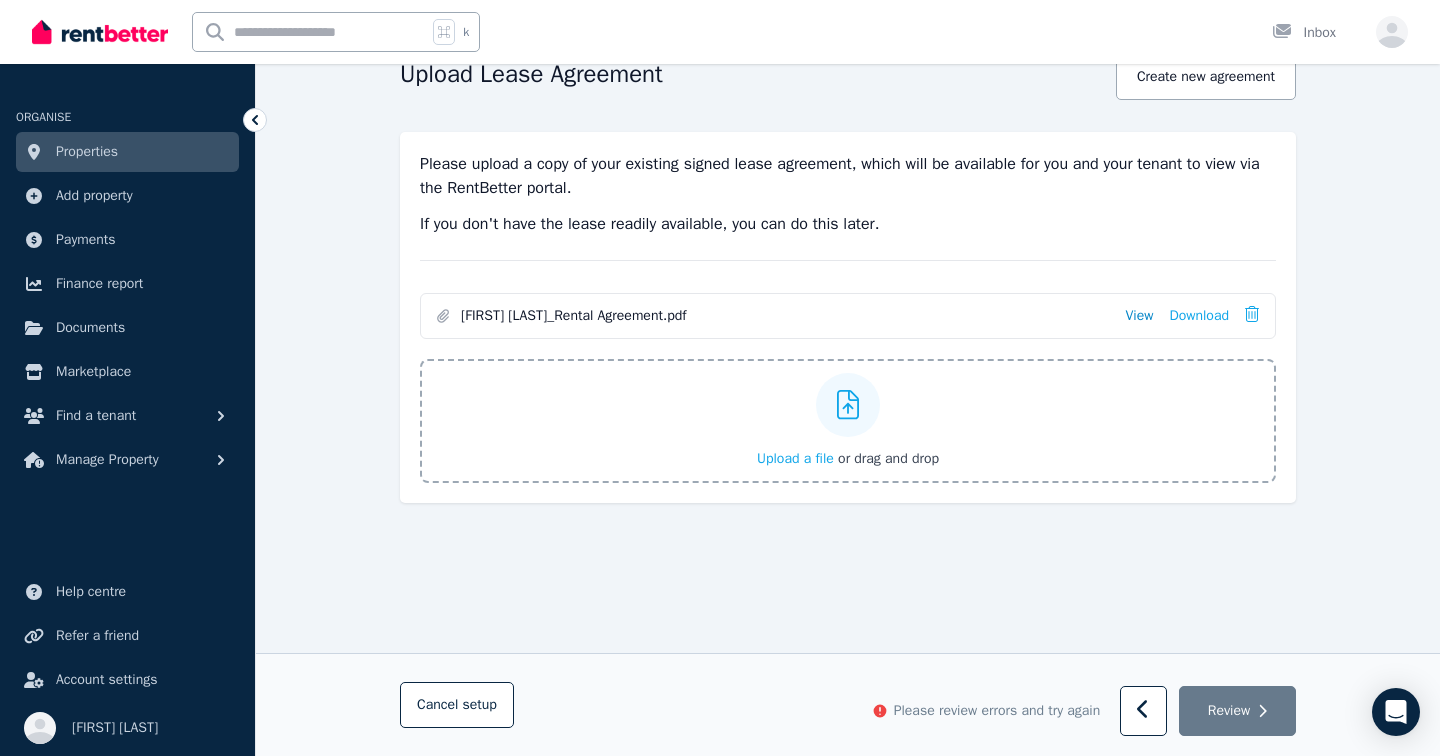 click on "View" at bounding box center (1139, 316) 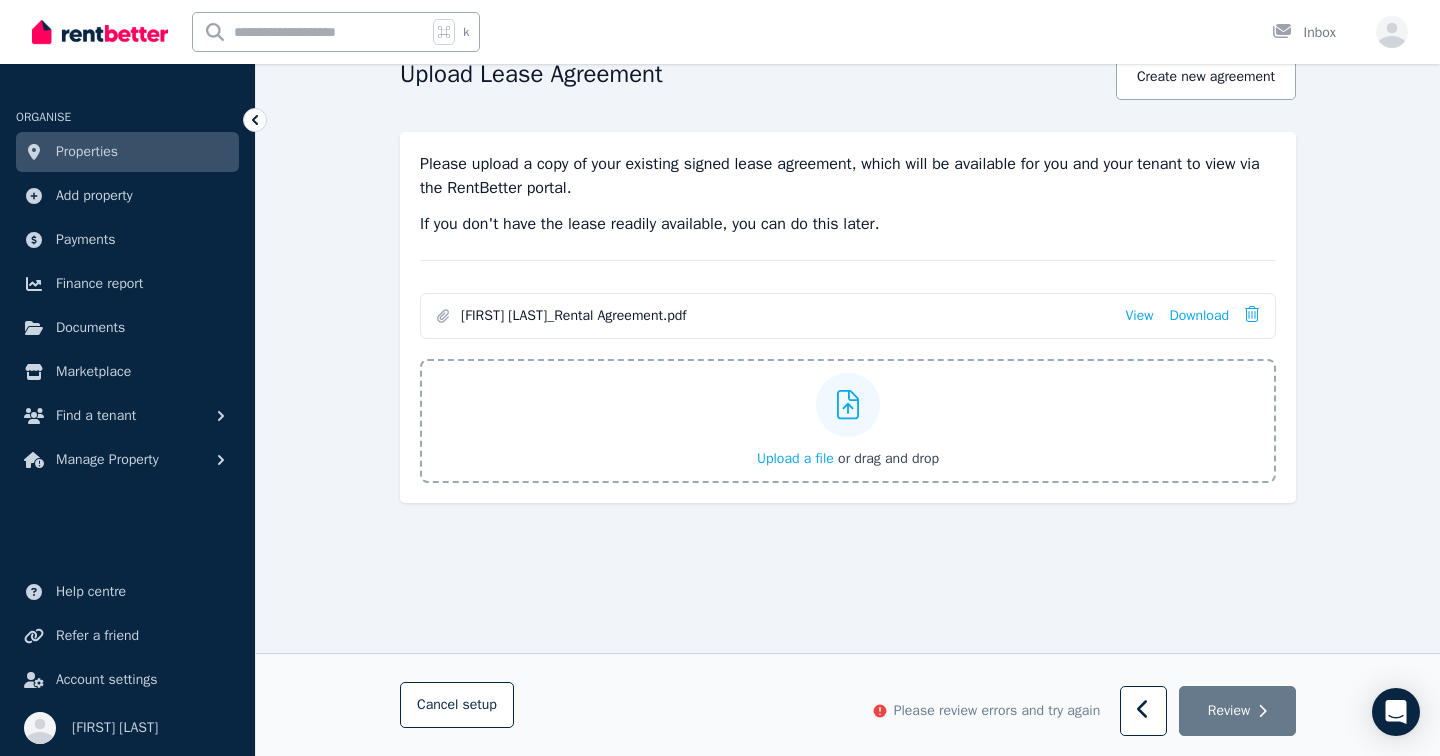 click on "Upload a file" at bounding box center (795, 458) 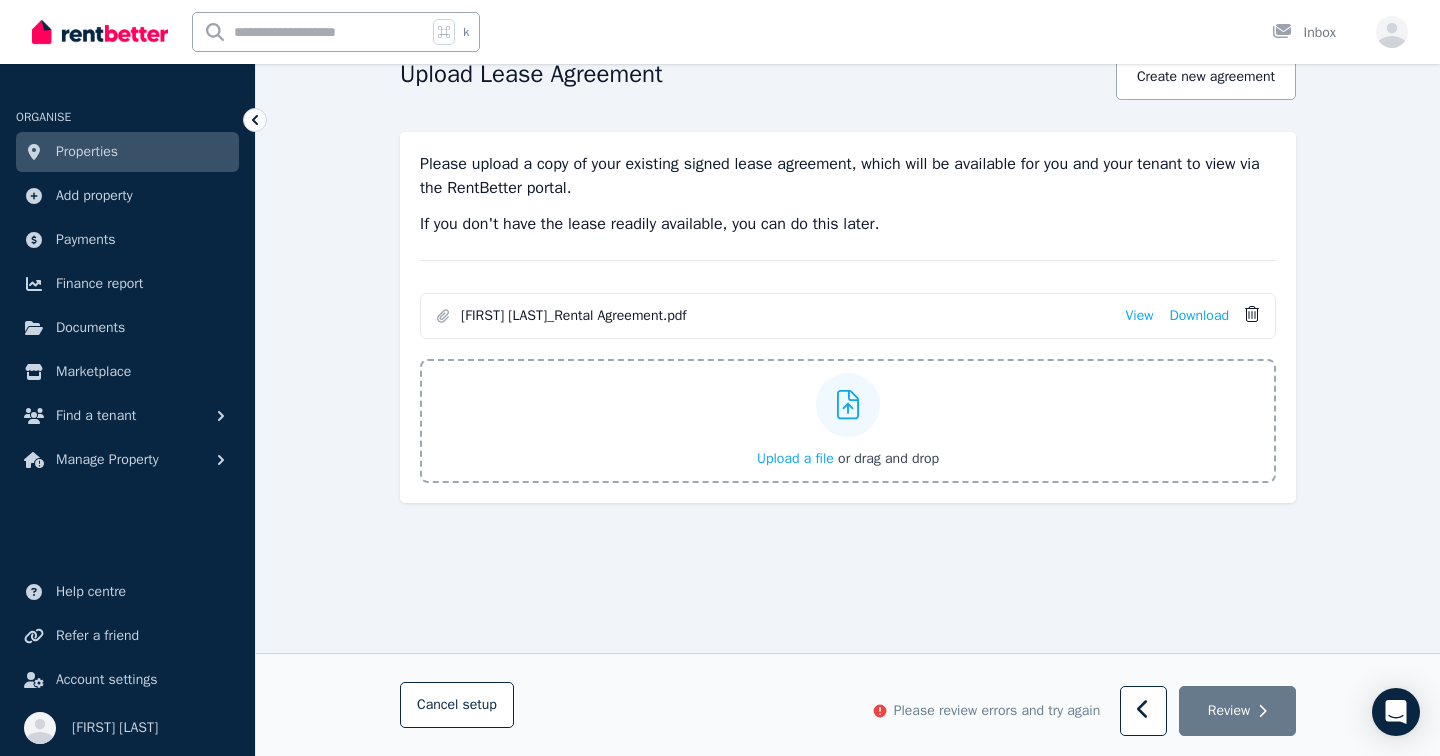click 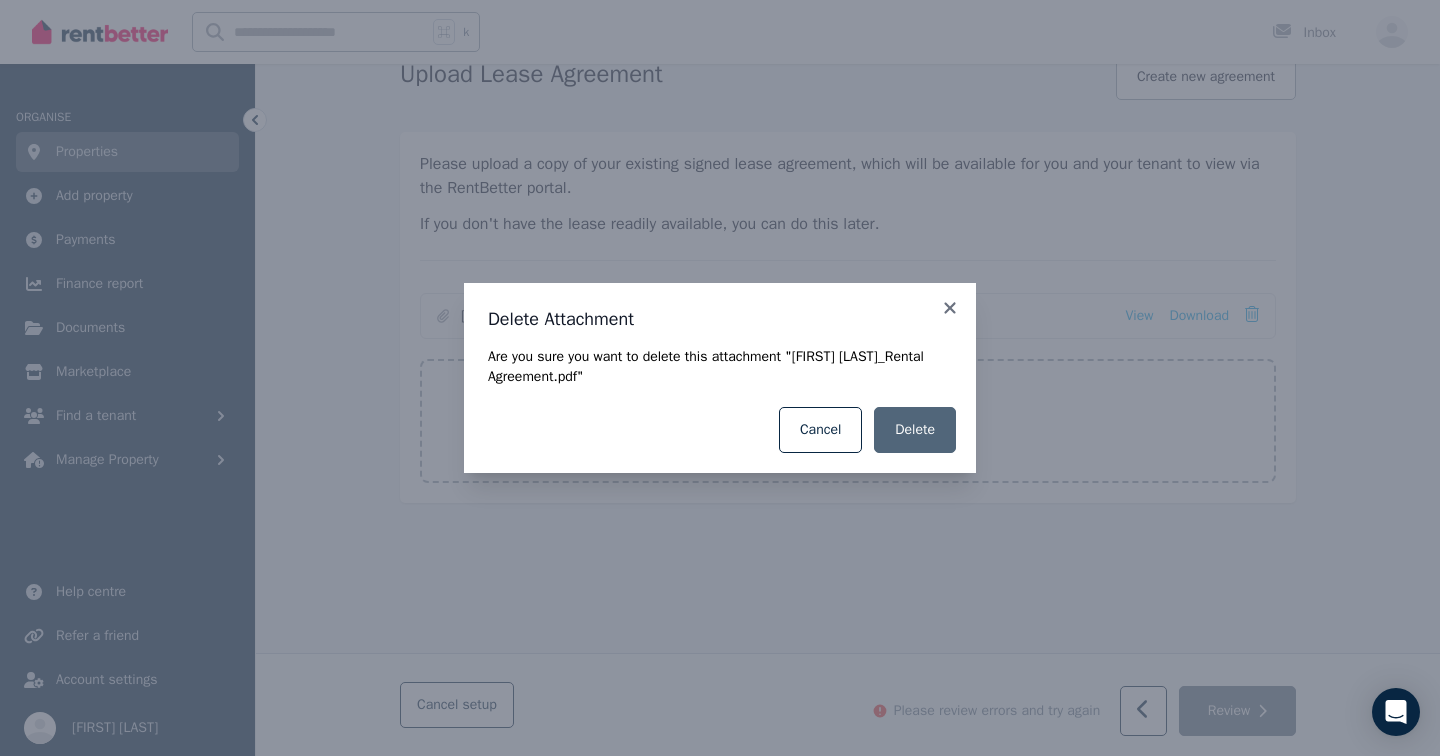 click on "Delete" at bounding box center (915, 430) 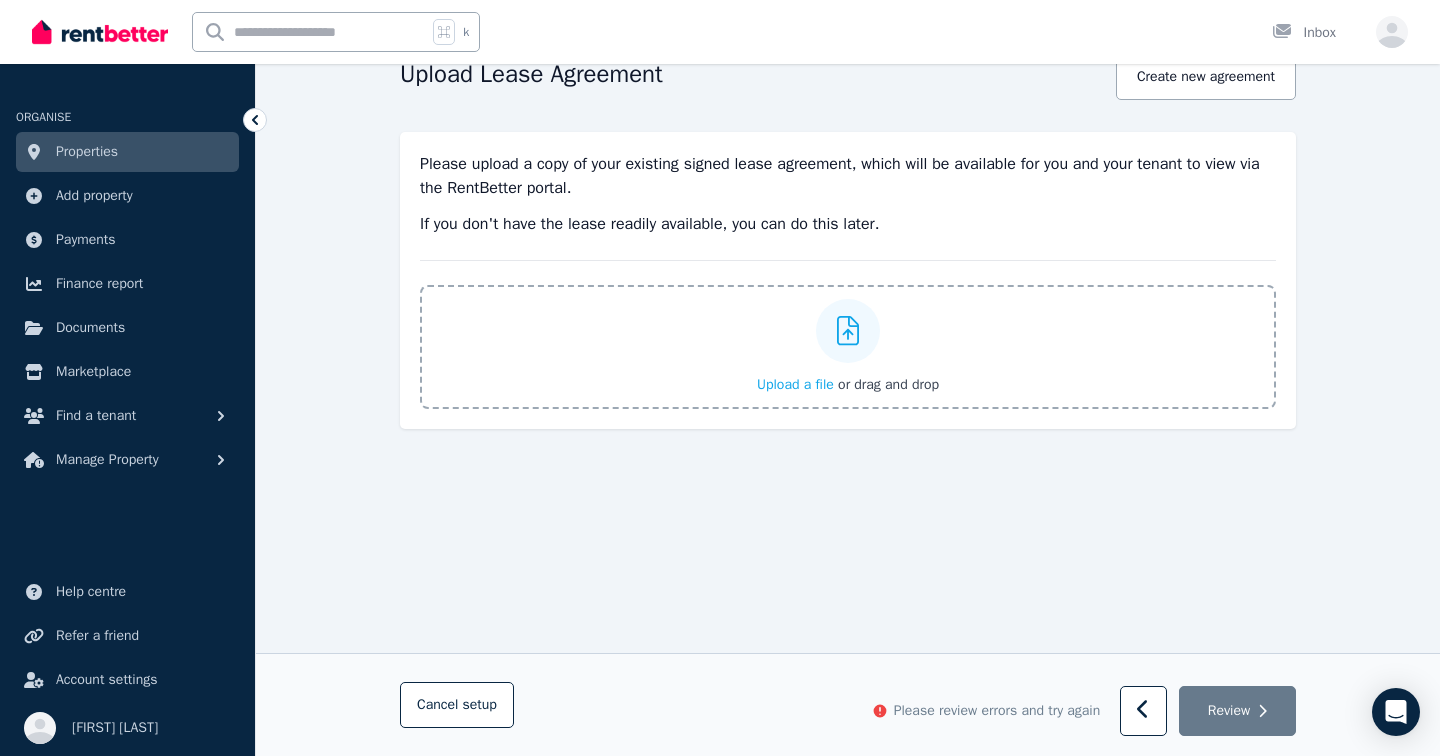 click on "Upload a file" at bounding box center (795, 384) 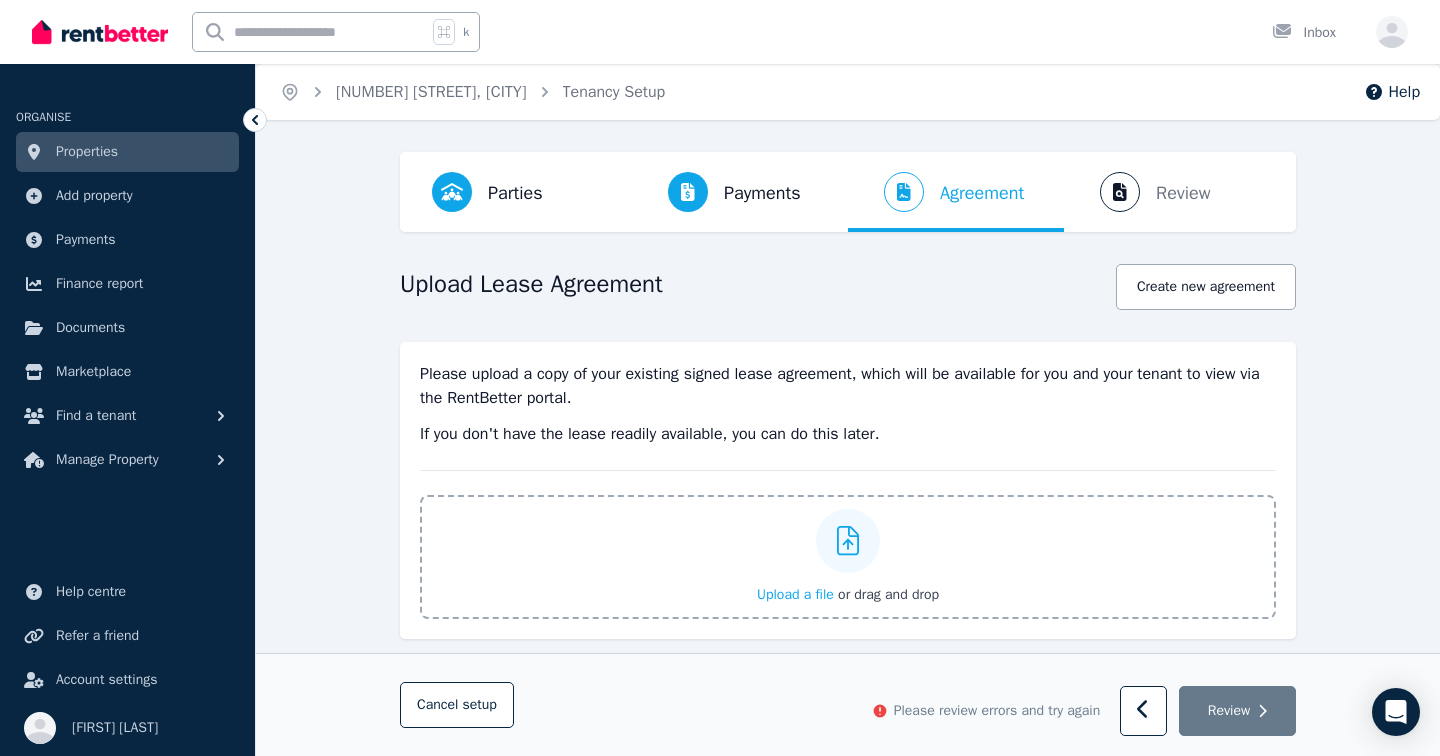 scroll, scrollTop: 210, scrollLeft: 0, axis: vertical 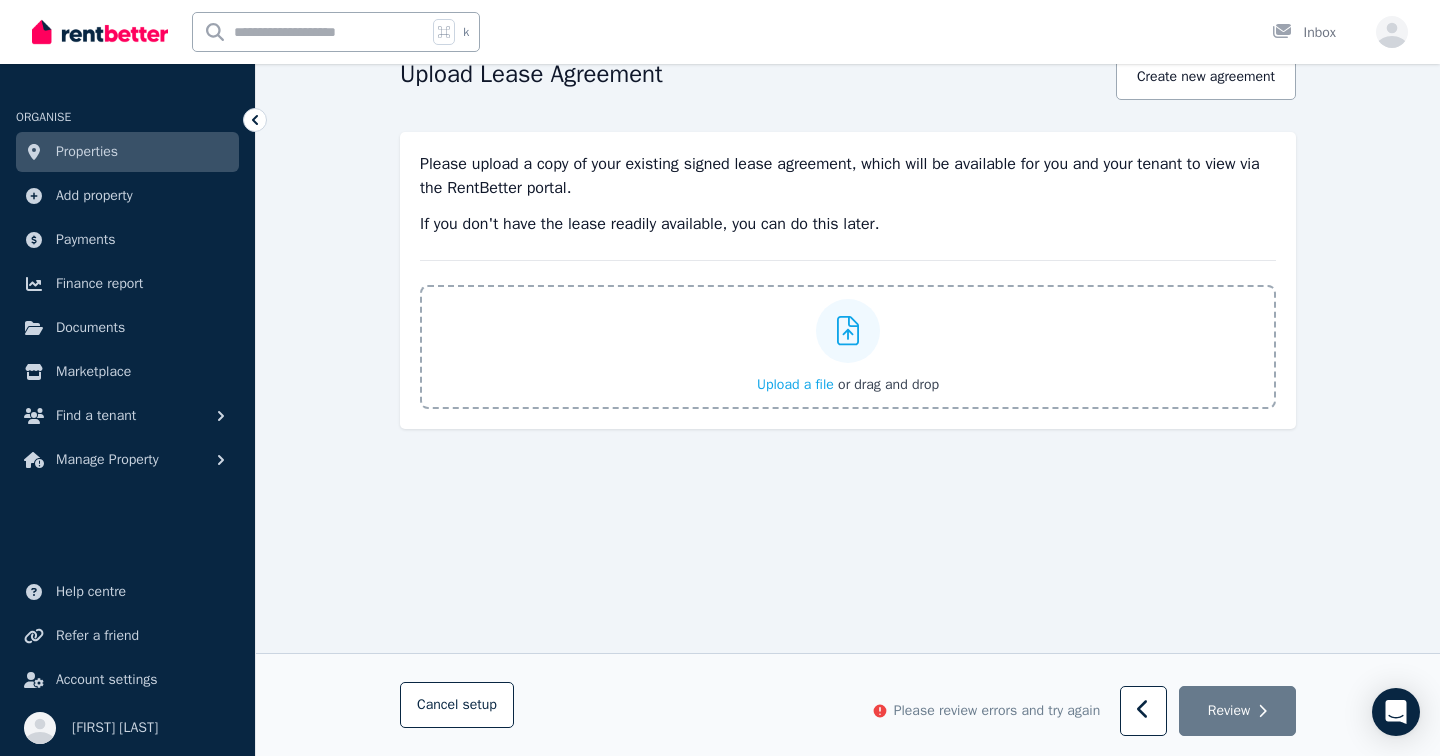 type 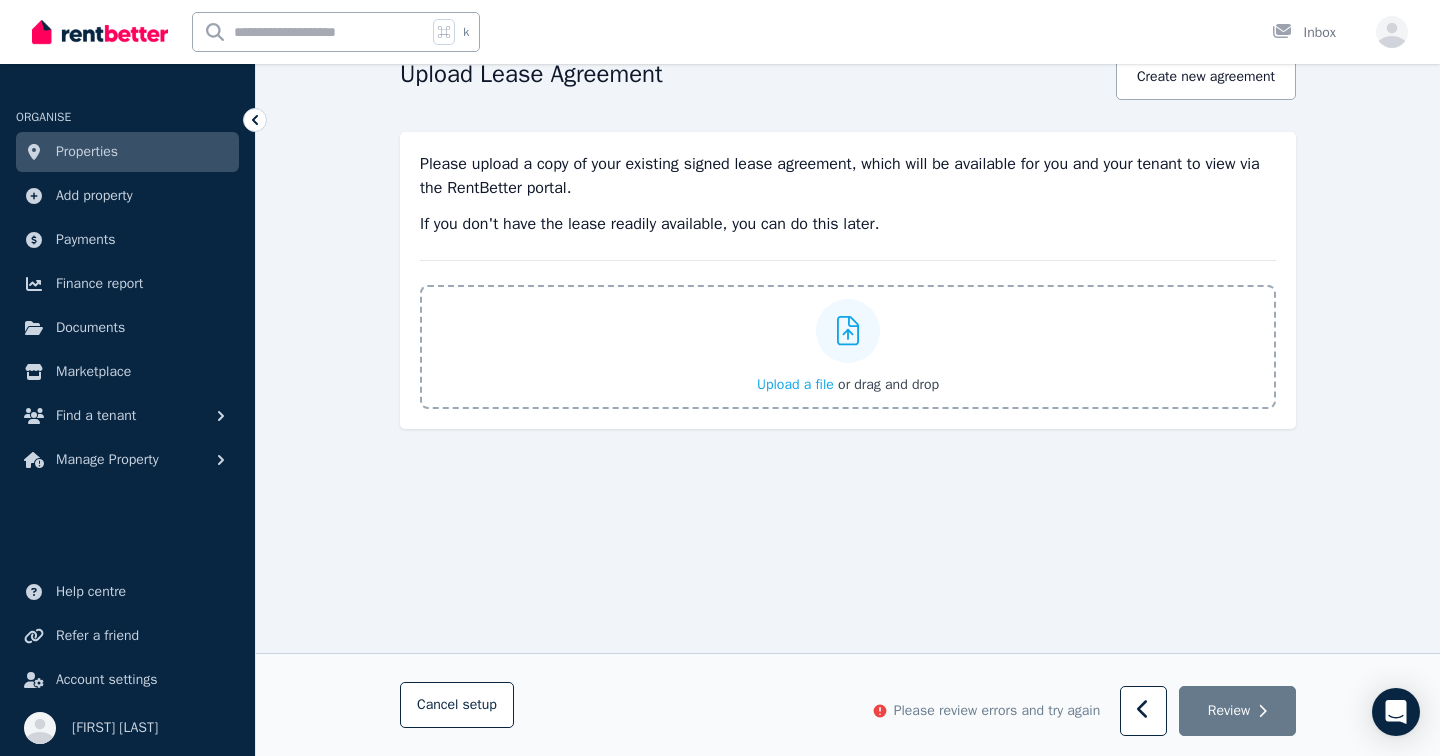 click on "Upload a file" at bounding box center [795, 384] 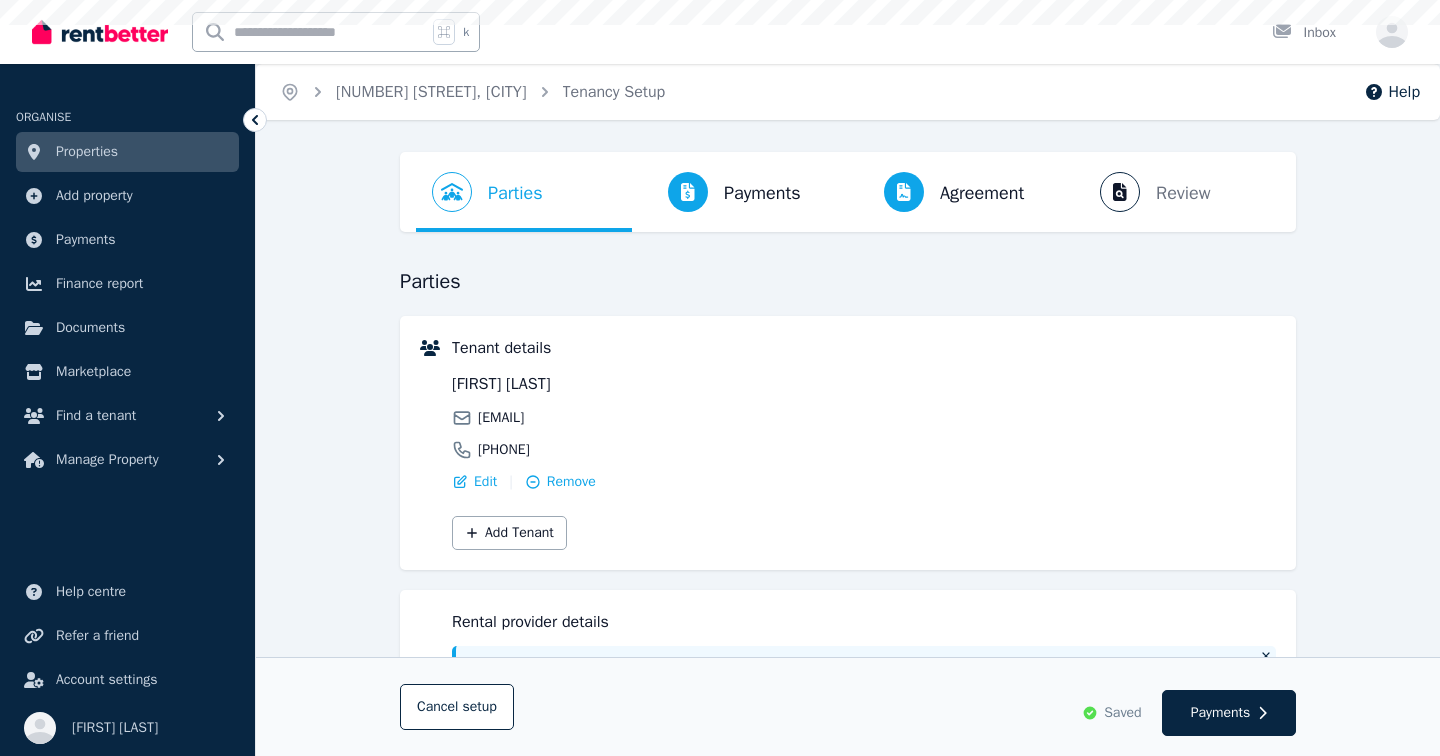 scroll, scrollTop: 0, scrollLeft: 0, axis: both 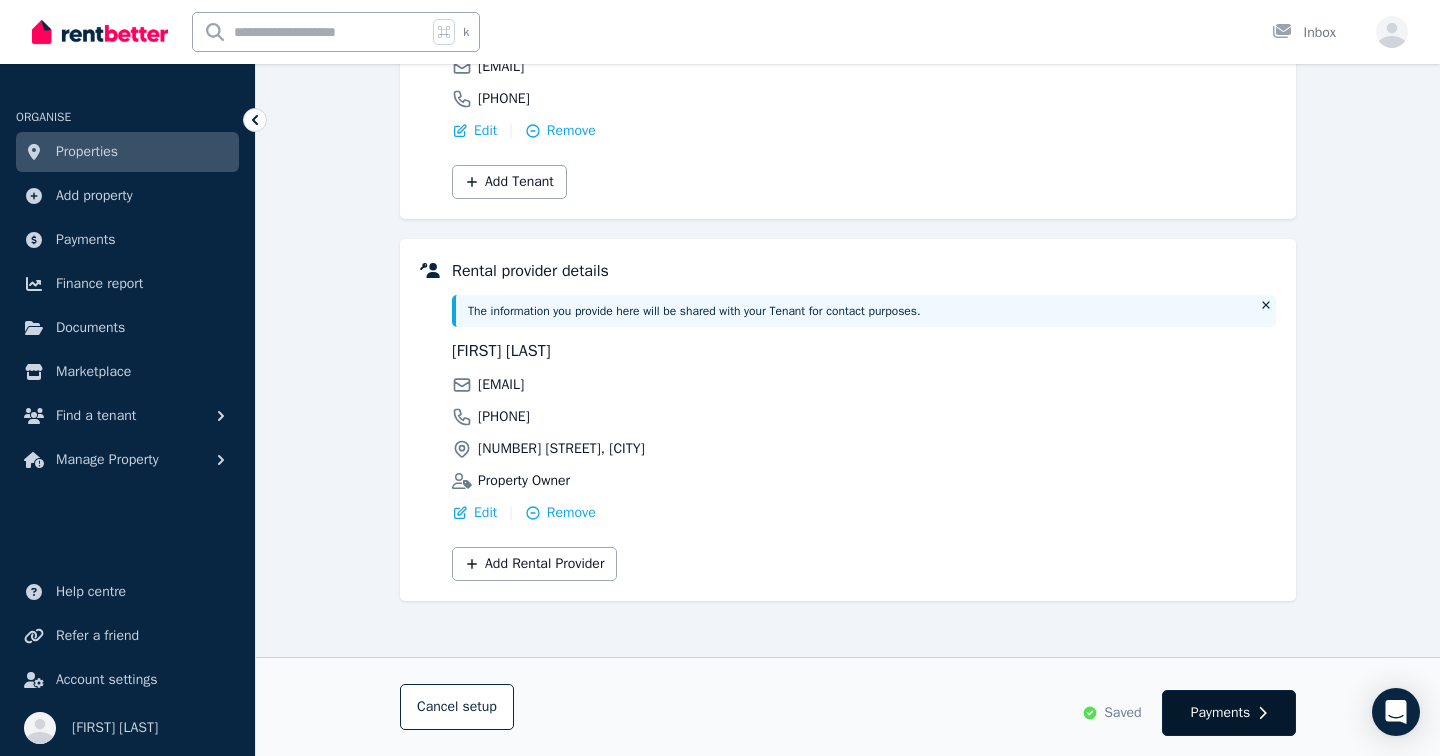click on "Payments" at bounding box center [1229, 713] 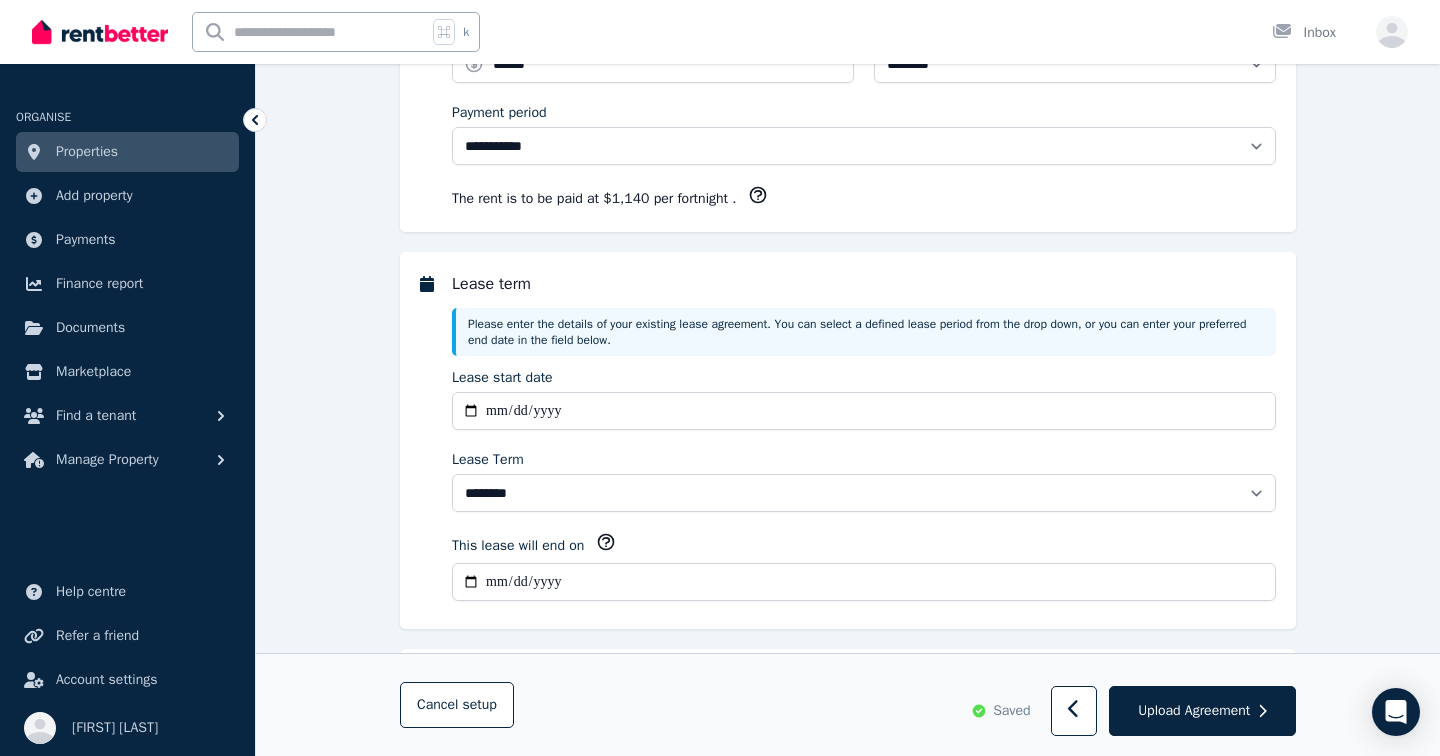 scroll, scrollTop: 0, scrollLeft: 0, axis: both 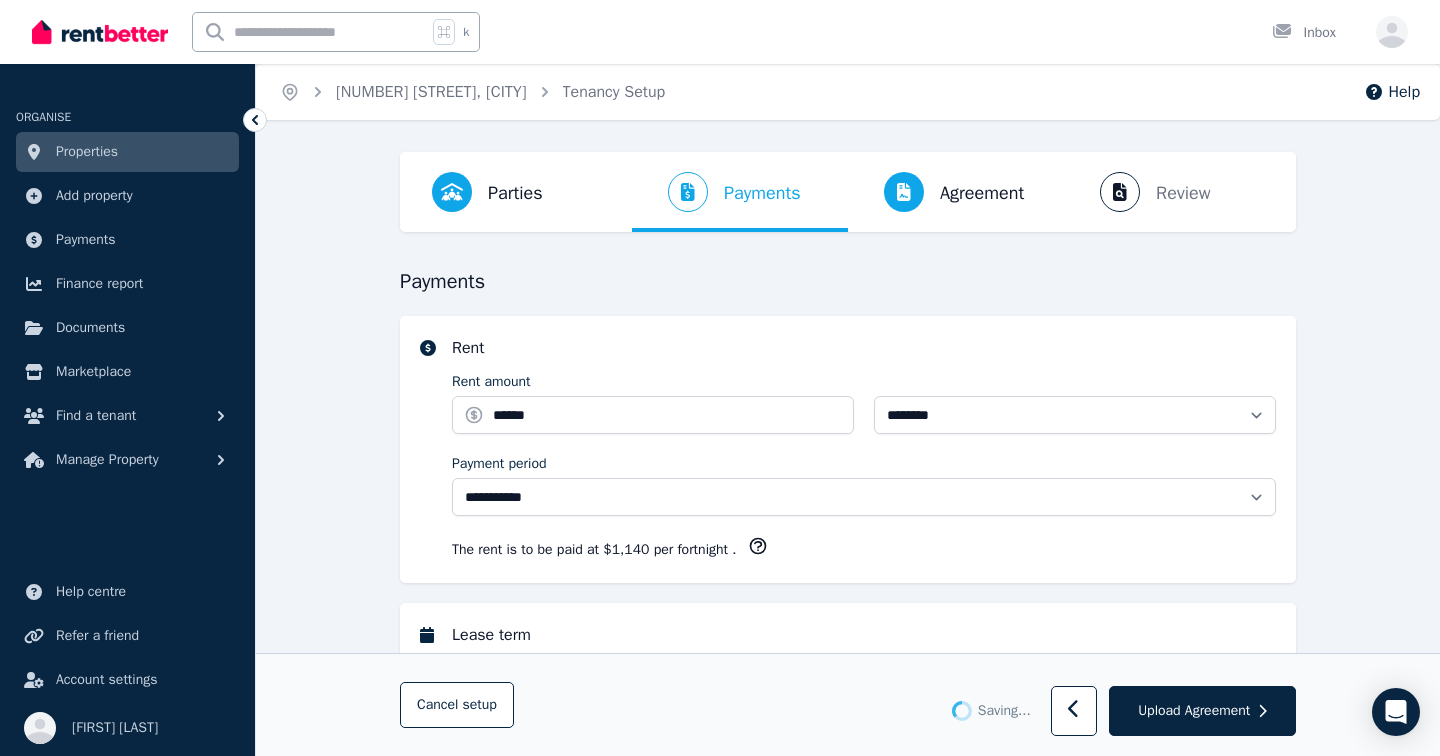 select on "**********" 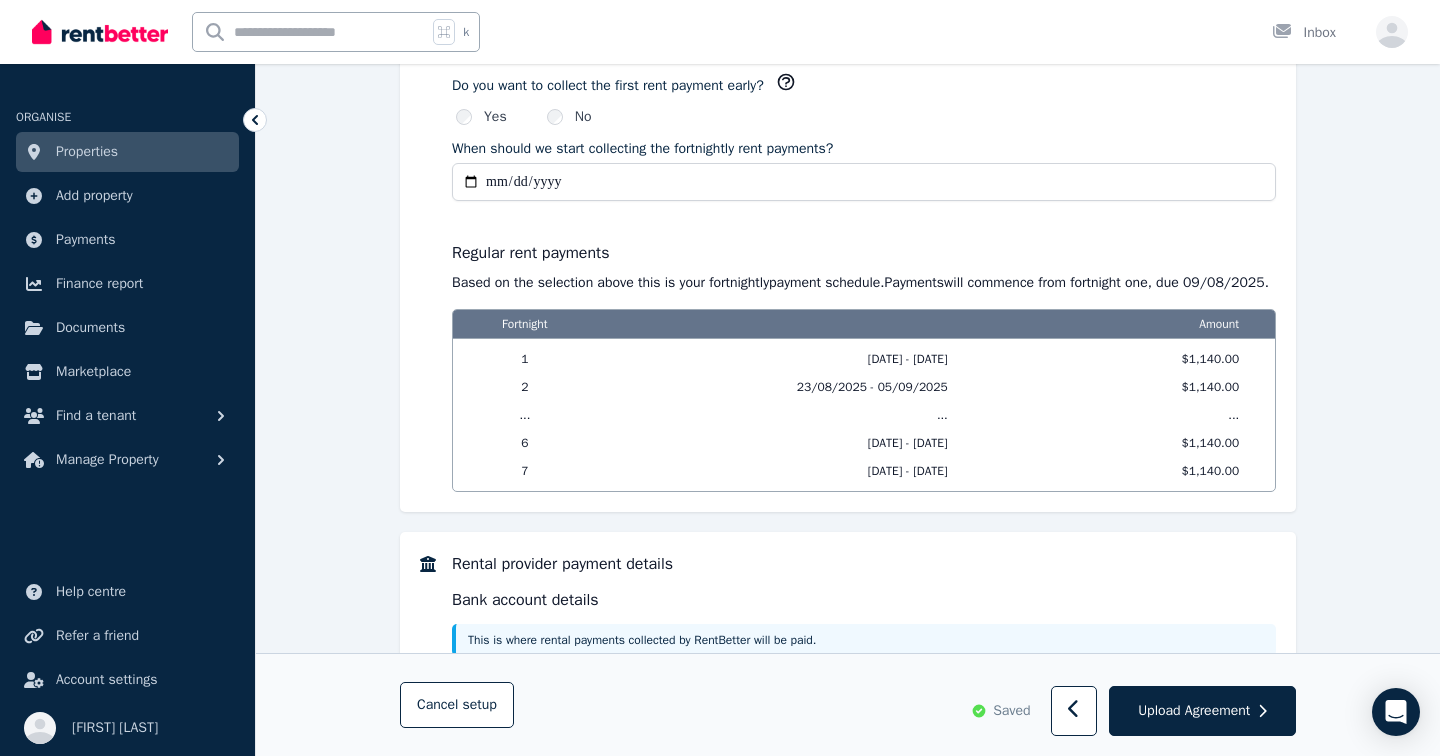 scroll, scrollTop: 1679, scrollLeft: 0, axis: vertical 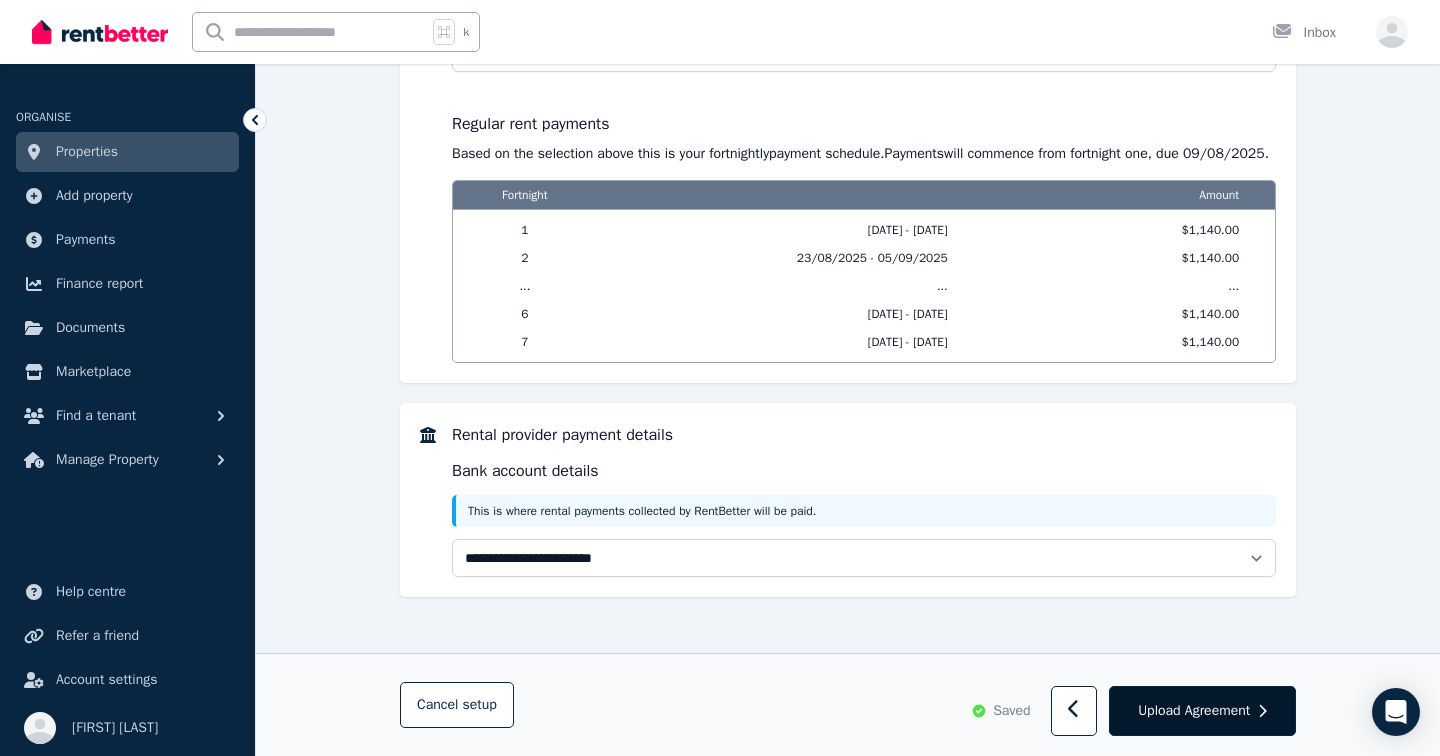 click on "Upload Agreement" at bounding box center [1194, 711] 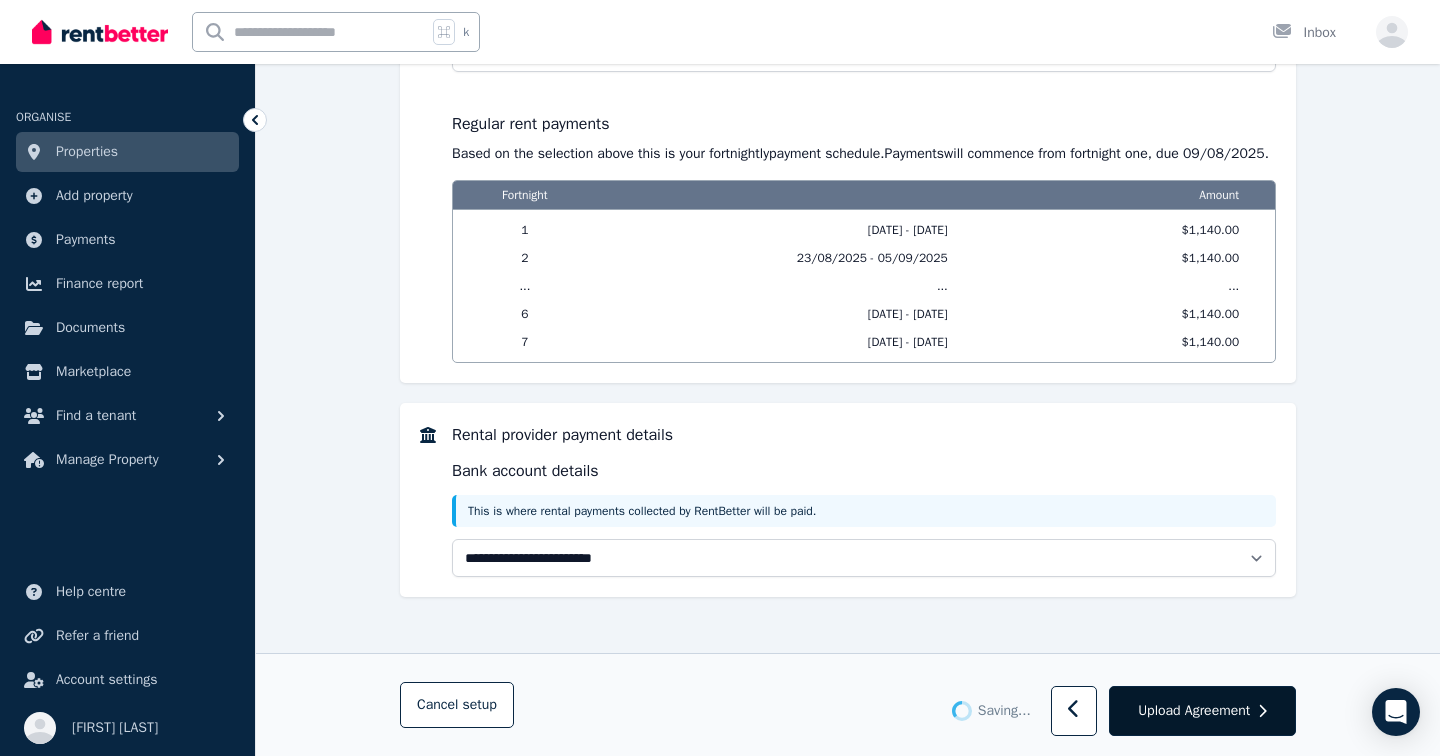 scroll, scrollTop: 0, scrollLeft: 0, axis: both 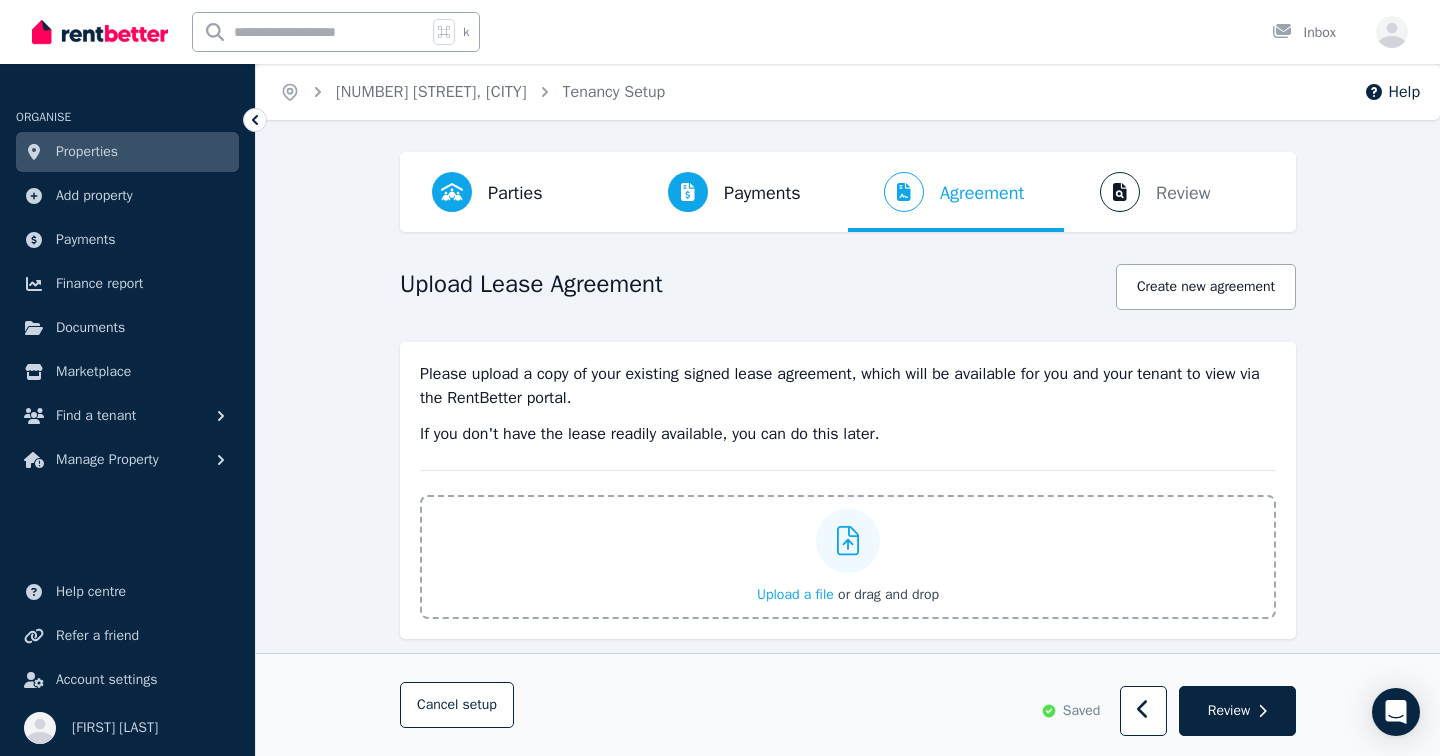 click on "Upload a file" at bounding box center (795, 594) 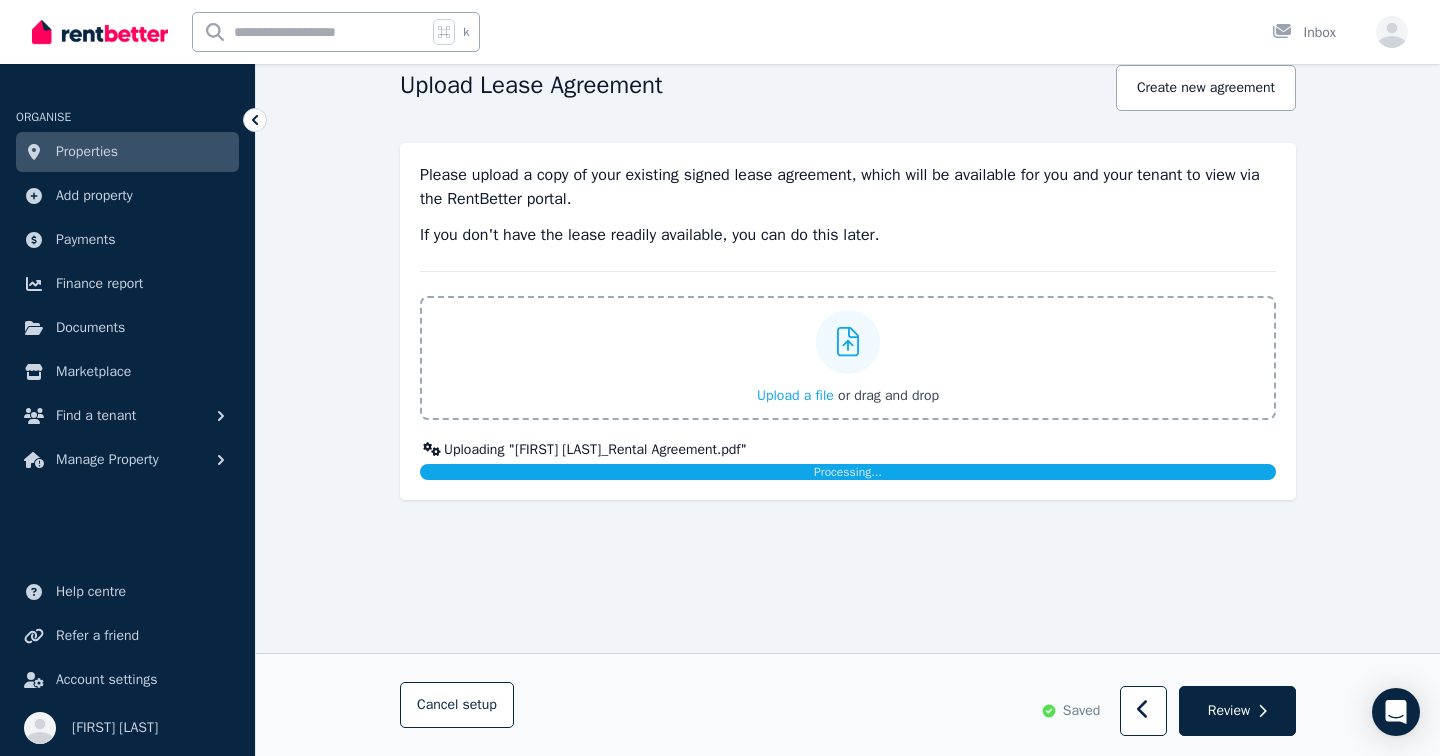 scroll, scrollTop: 210, scrollLeft: 0, axis: vertical 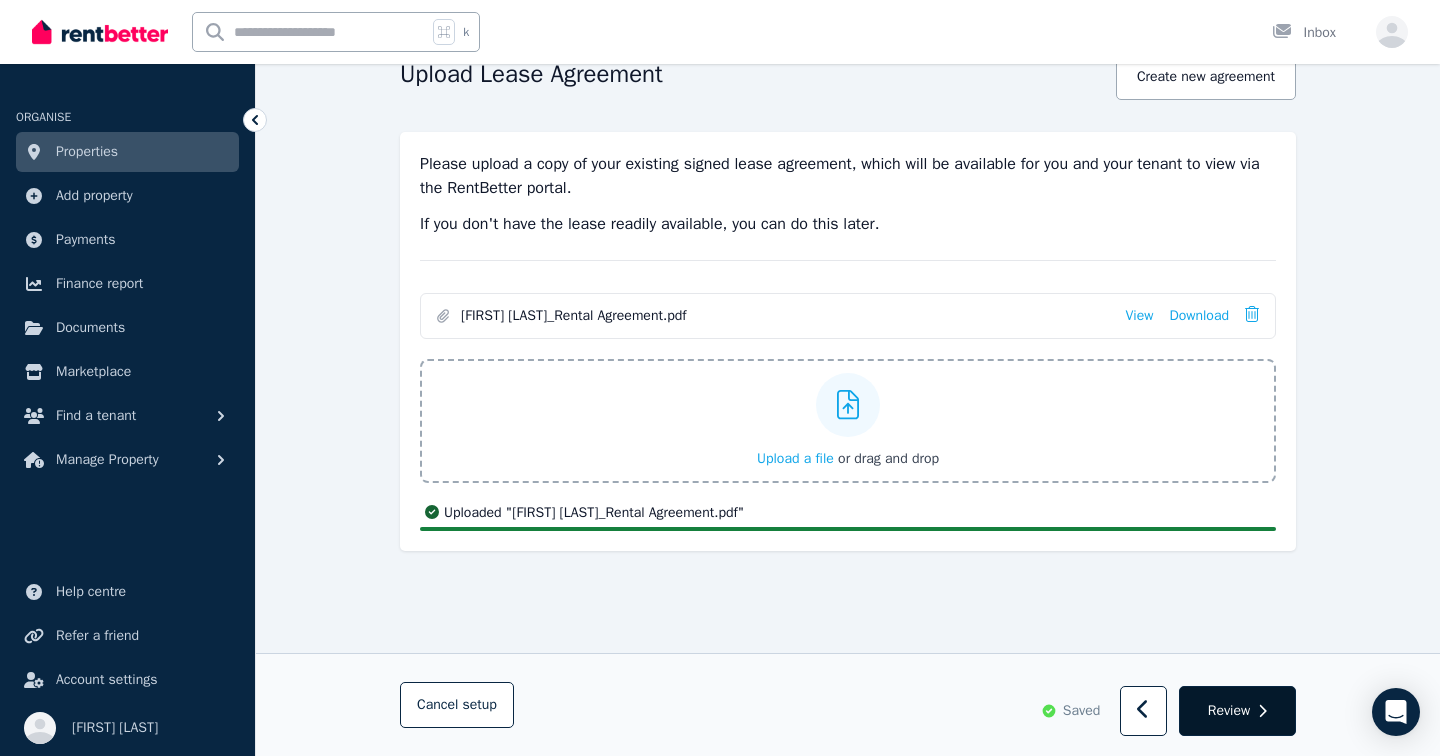 click on "Review" at bounding box center [1237, 712] 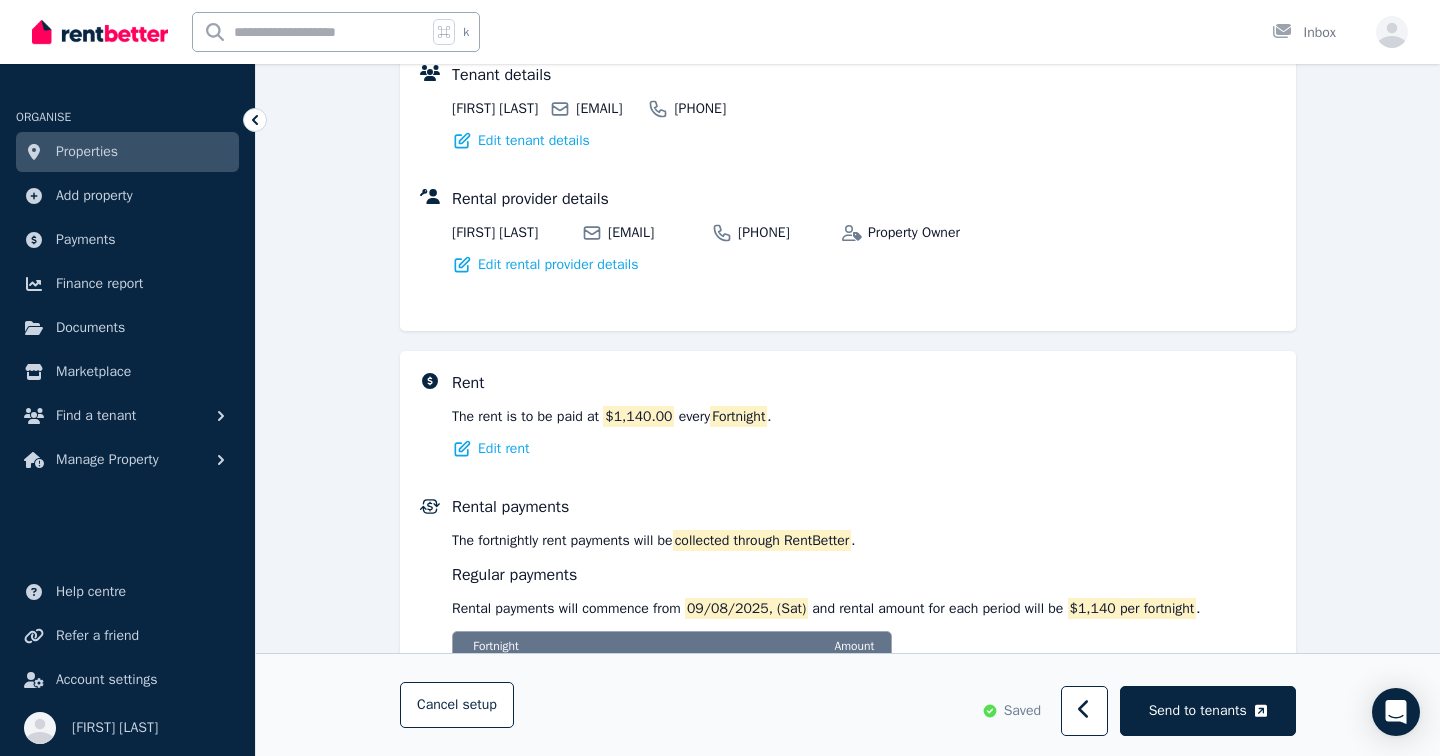 scroll, scrollTop: 571, scrollLeft: 0, axis: vertical 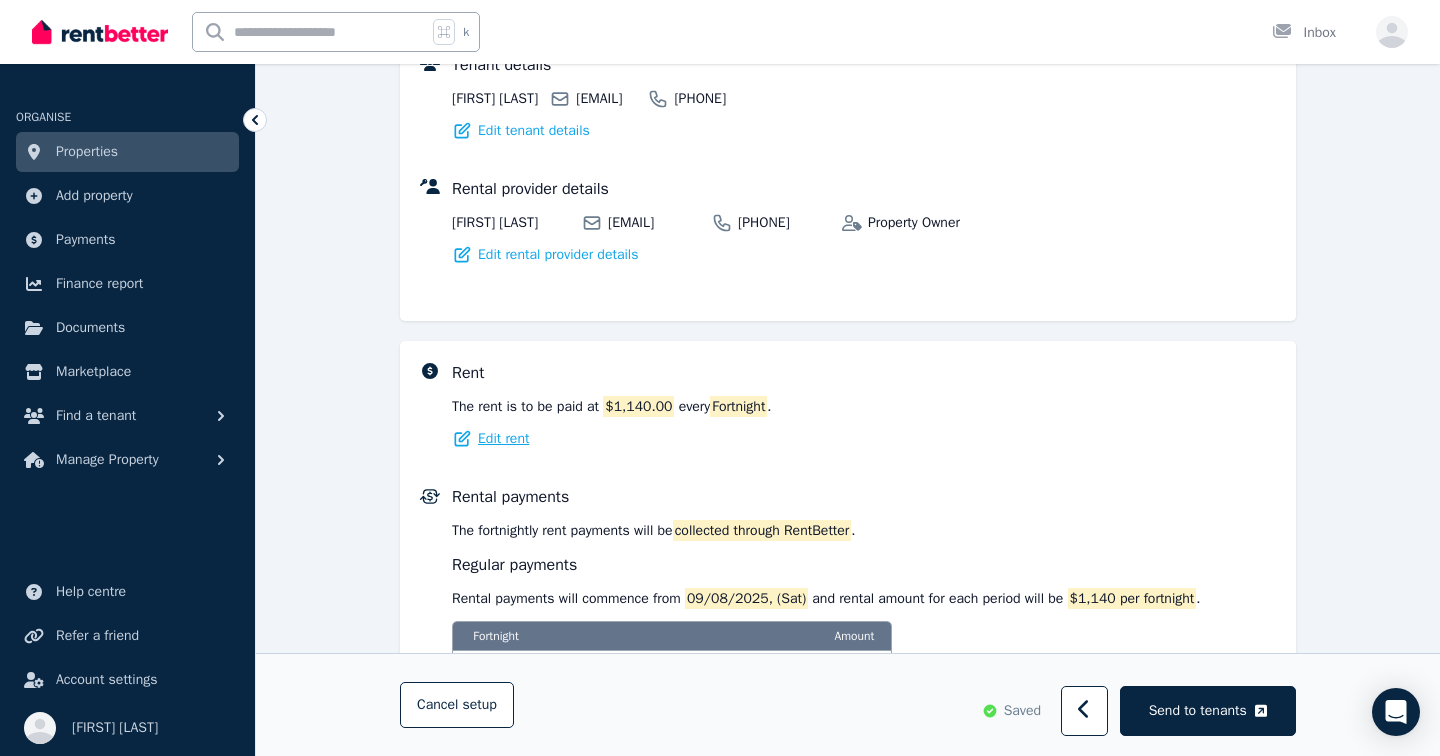 click on "Edit rent" at bounding box center [503, 439] 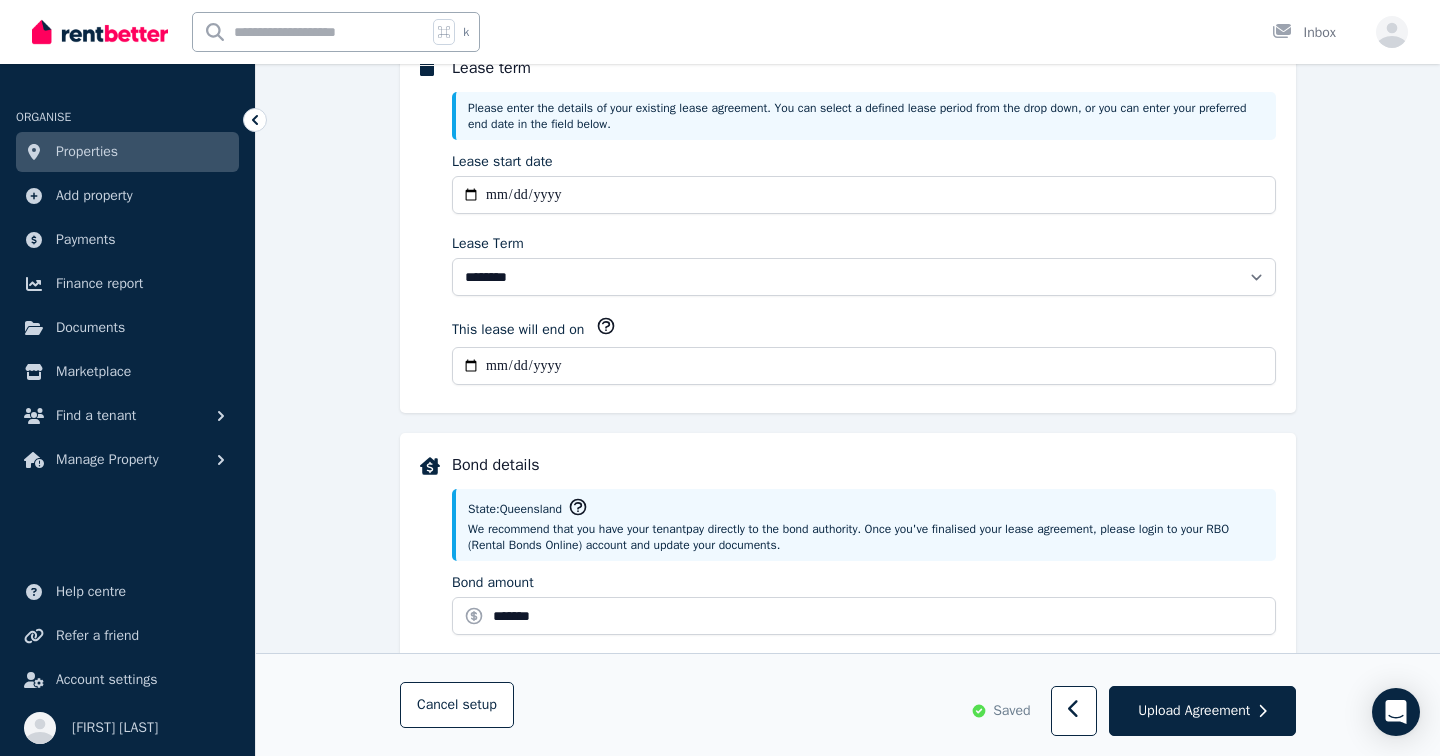 scroll, scrollTop: 0, scrollLeft: 0, axis: both 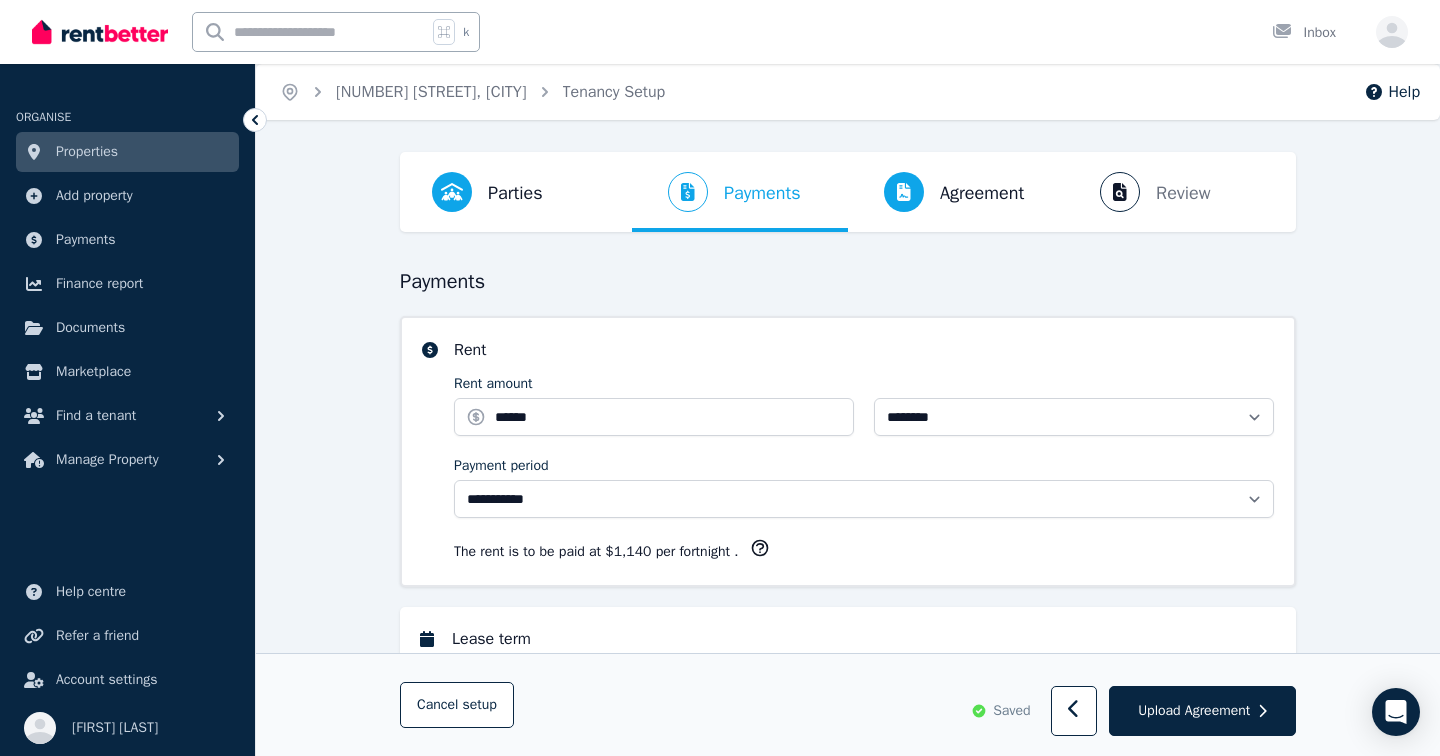select on "**********" 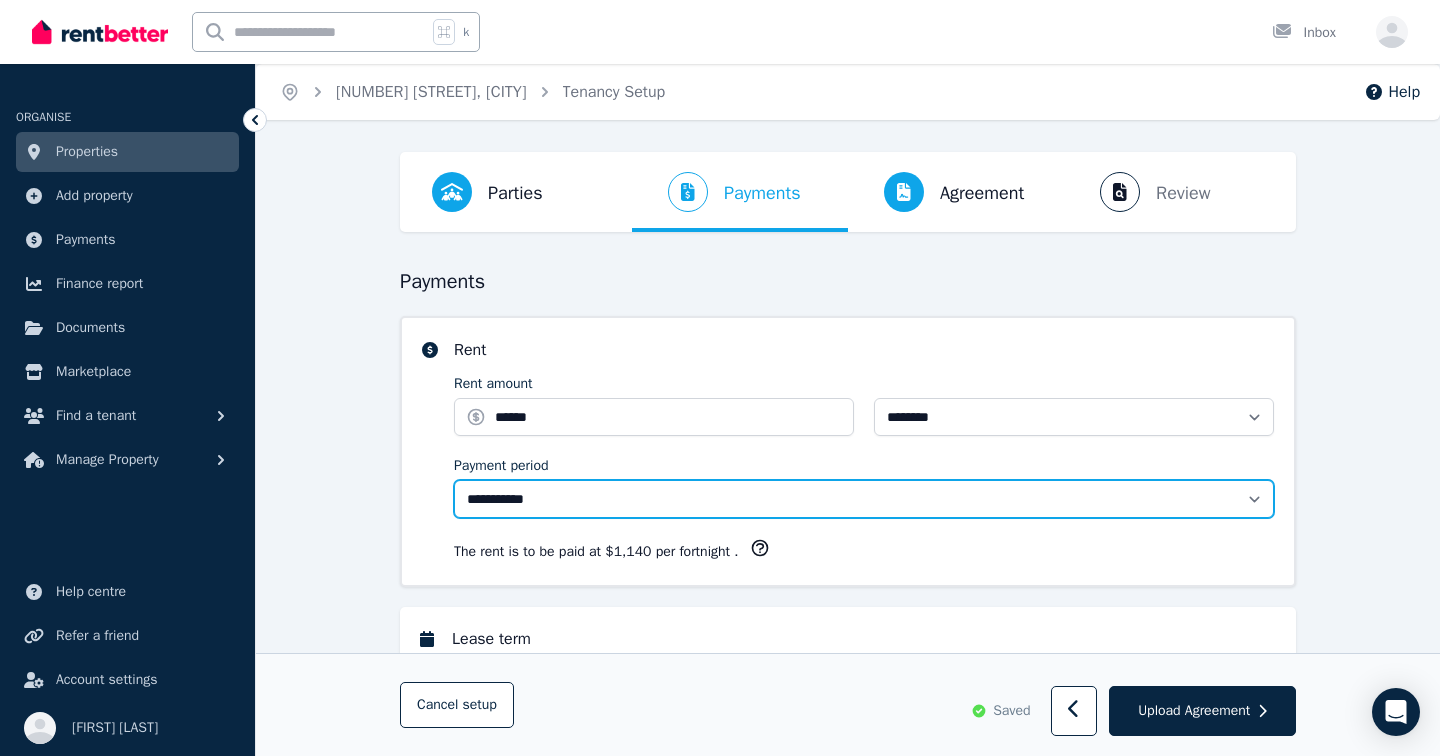 click on "**********" at bounding box center (864, 499) 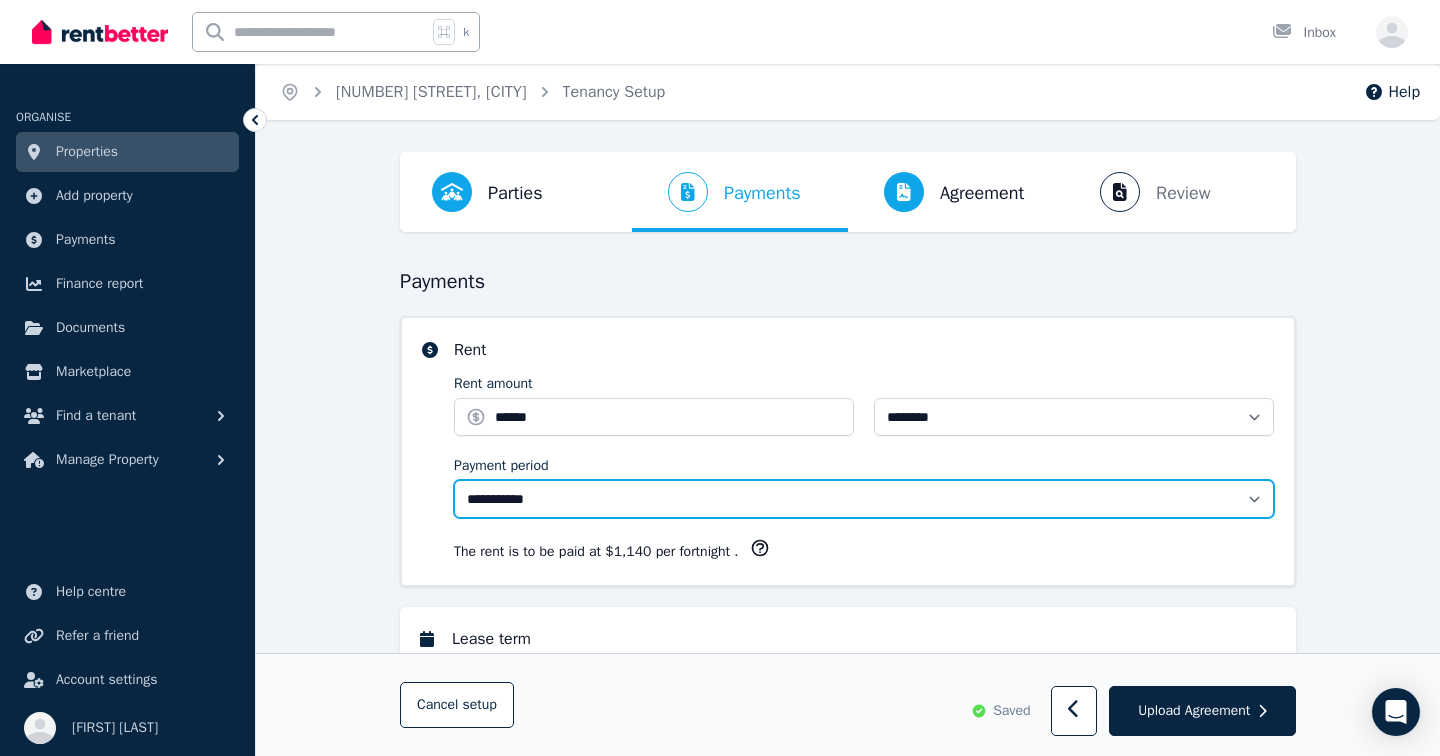 select on "******" 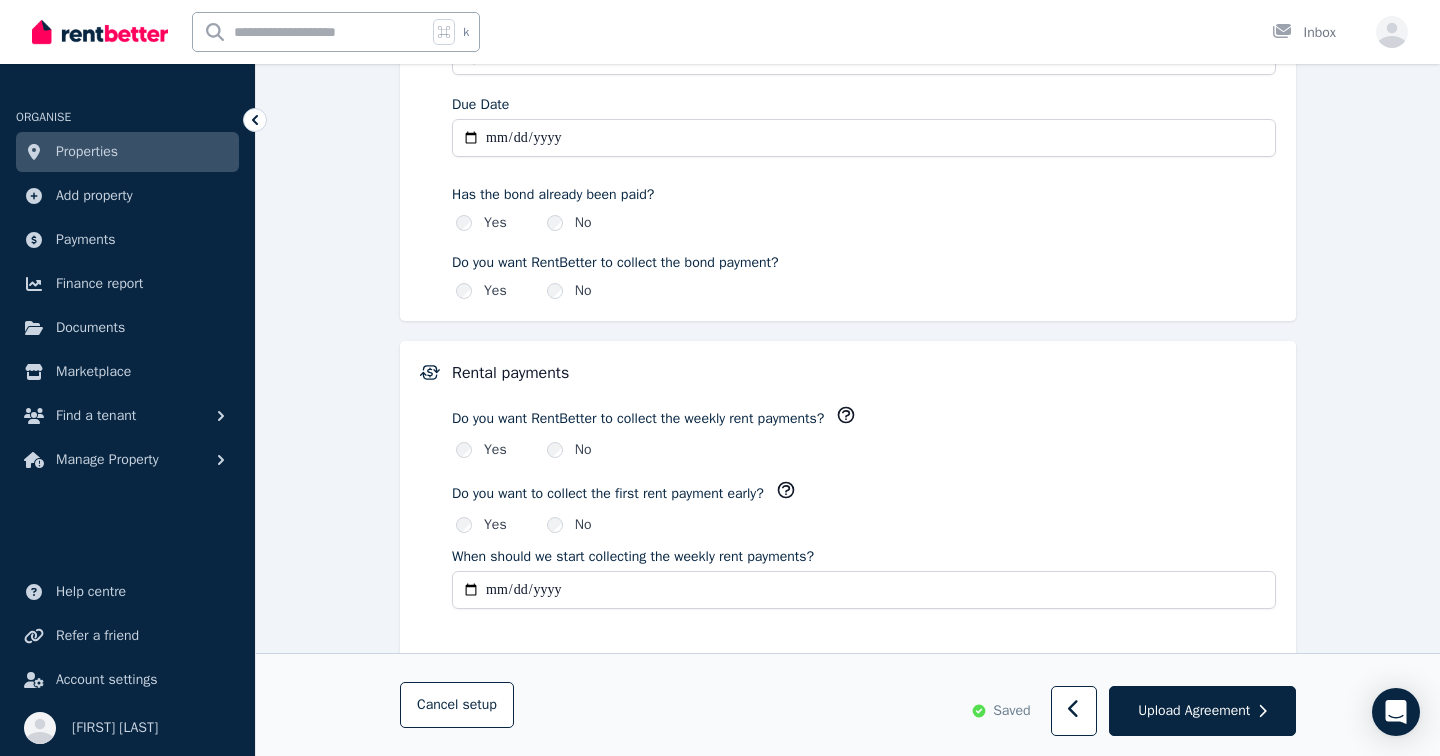 scroll, scrollTop: 1139, scrollLeft: 0, axis: vertical 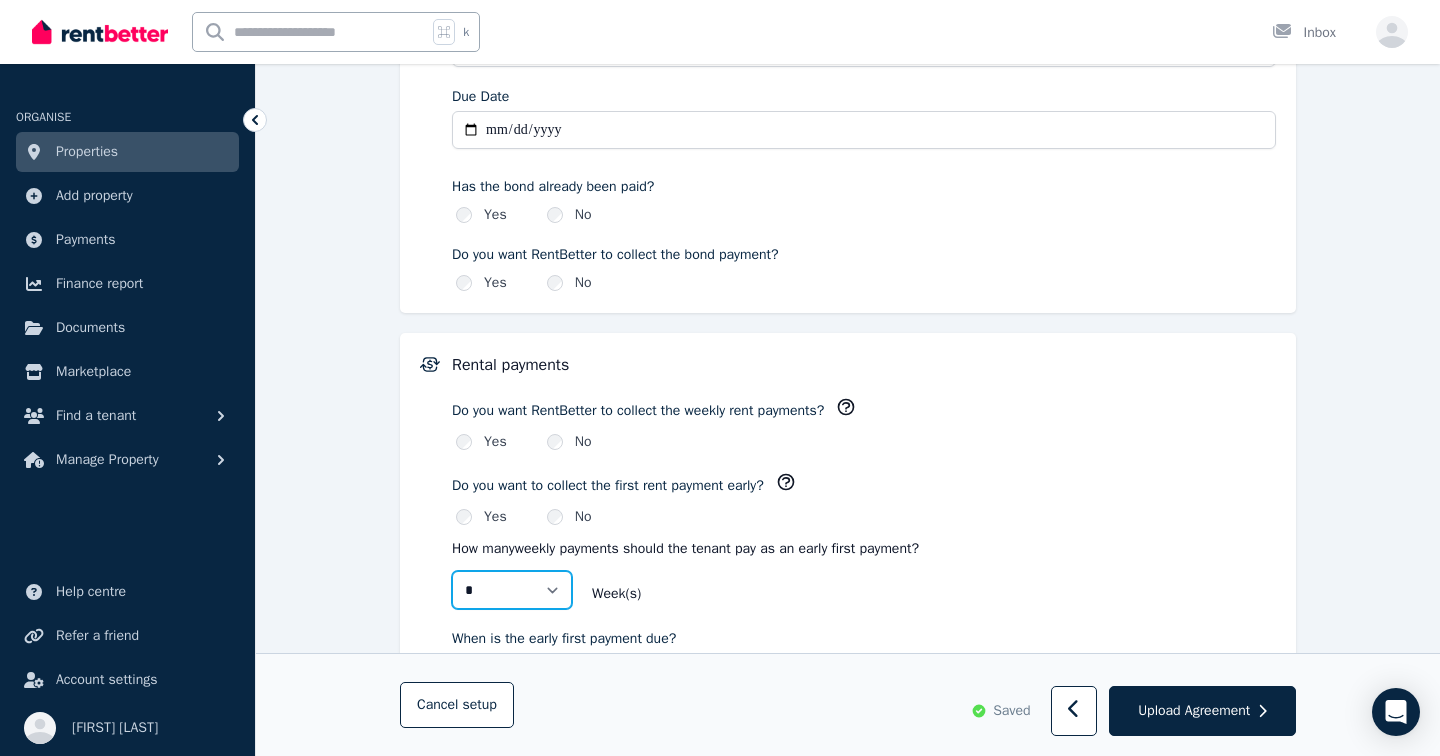 click on "* *" at bounding box center [512, 590] 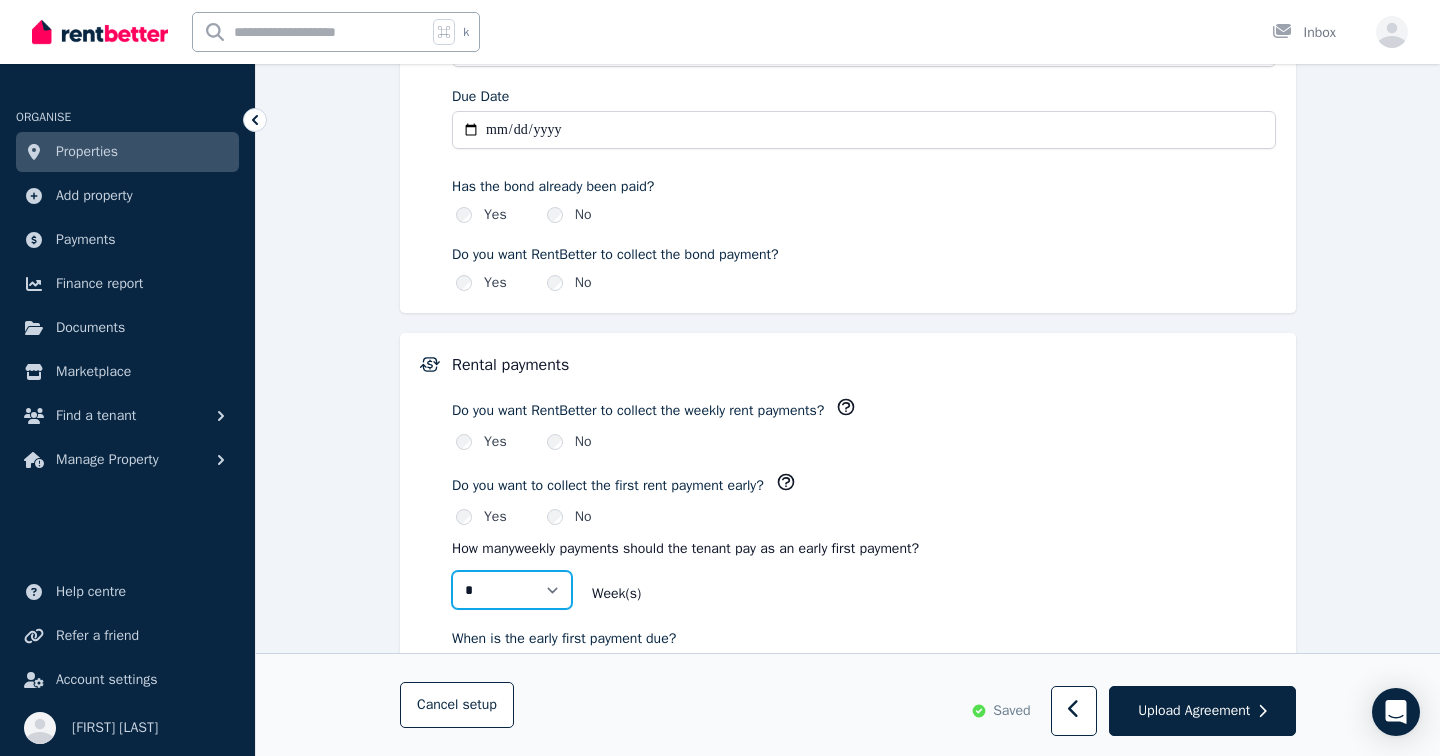 select on "*" 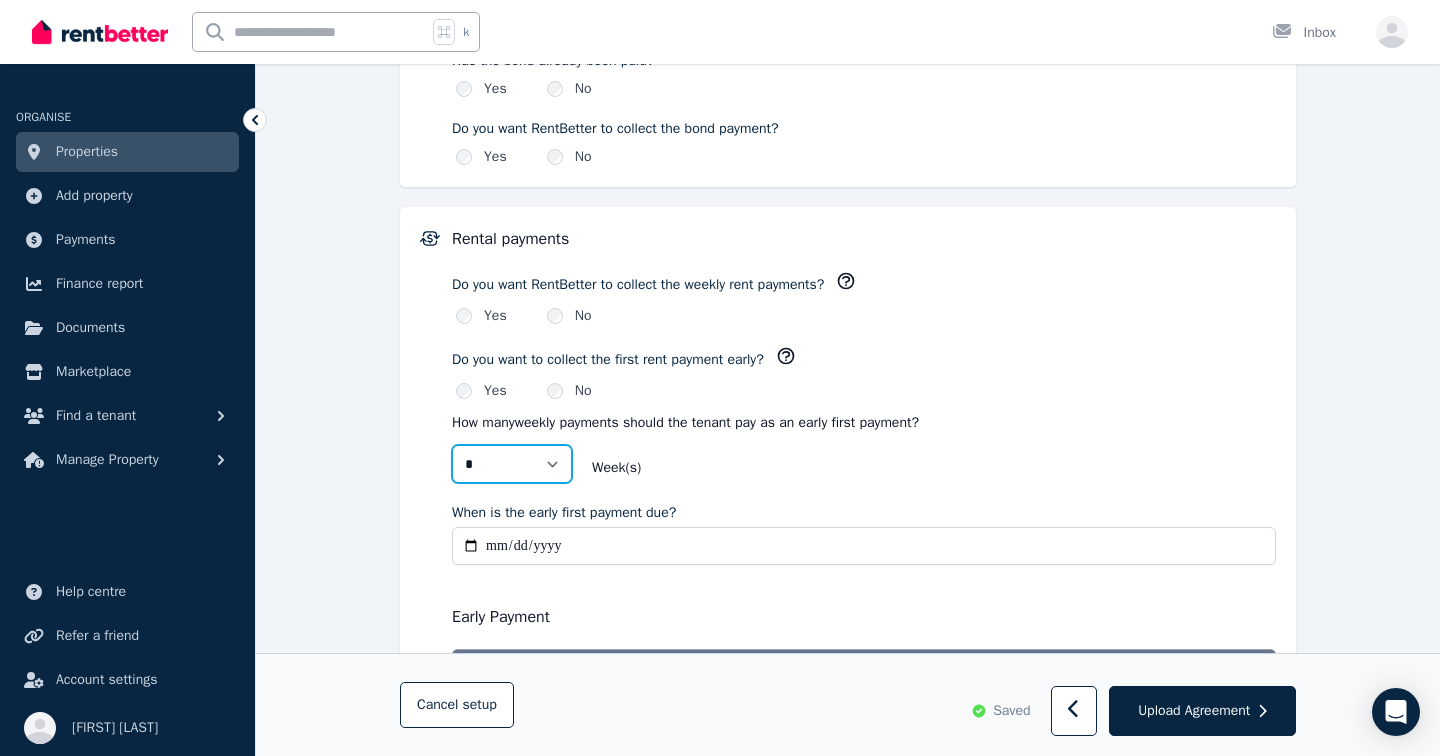 scroll, scrollTop: 1275, scrollLeft: 0, axis: vertical 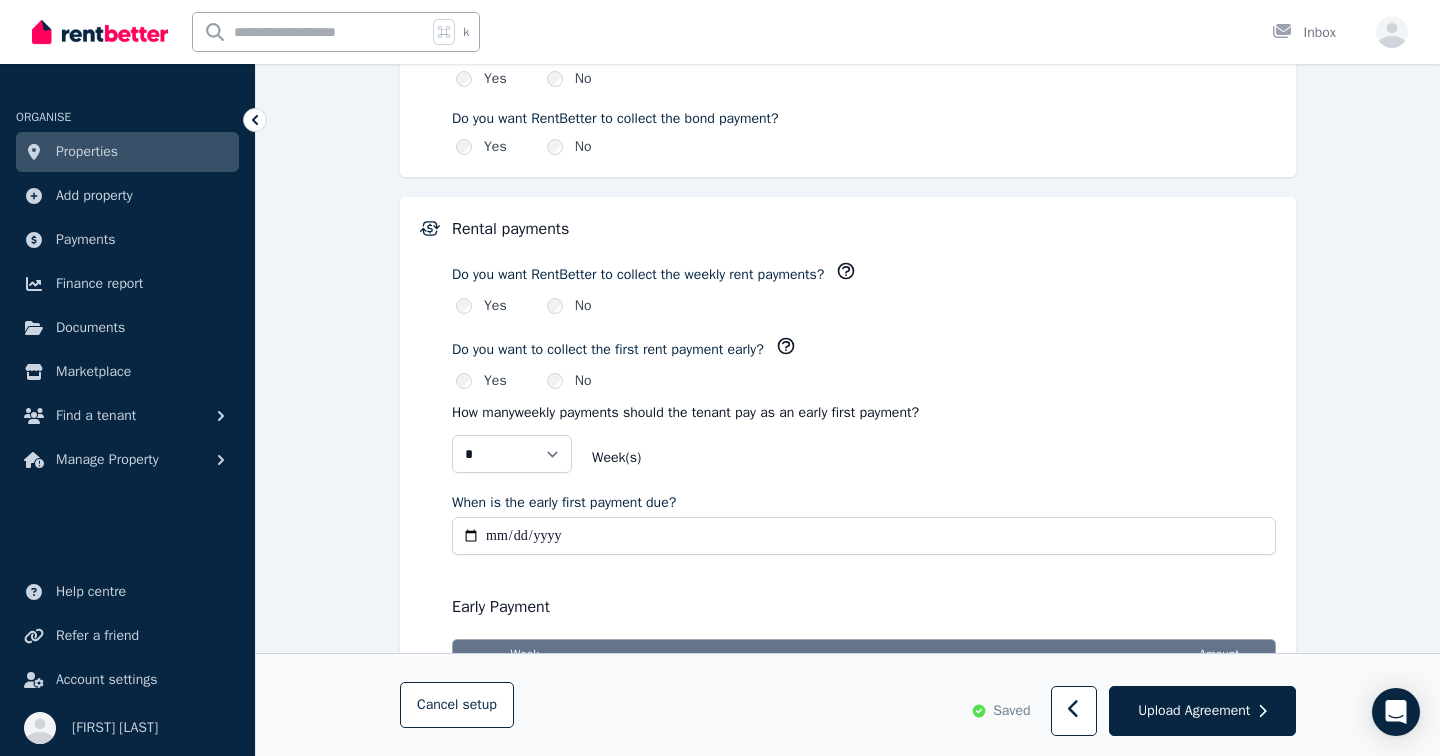click on "When is the early first payment due?" at bounding box center [864, 536] 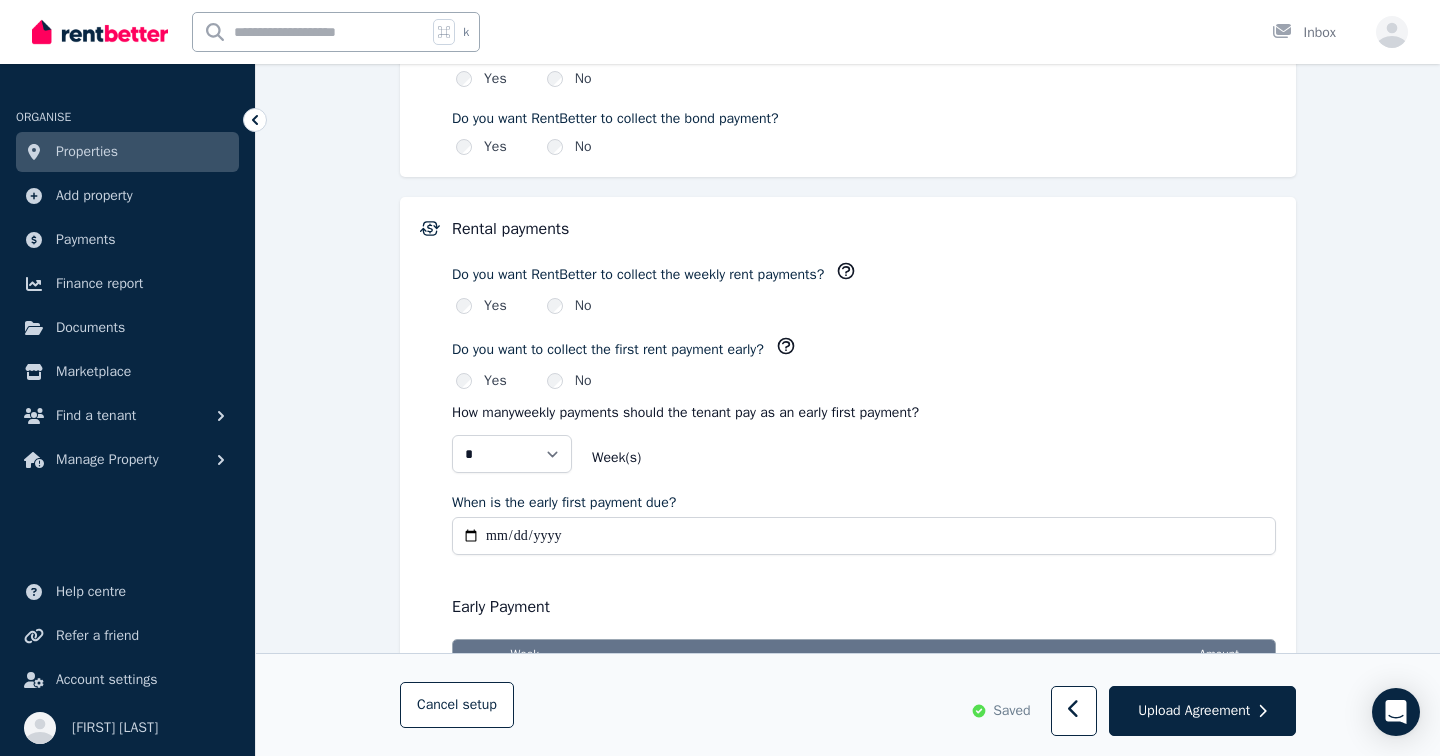 type on "**********" 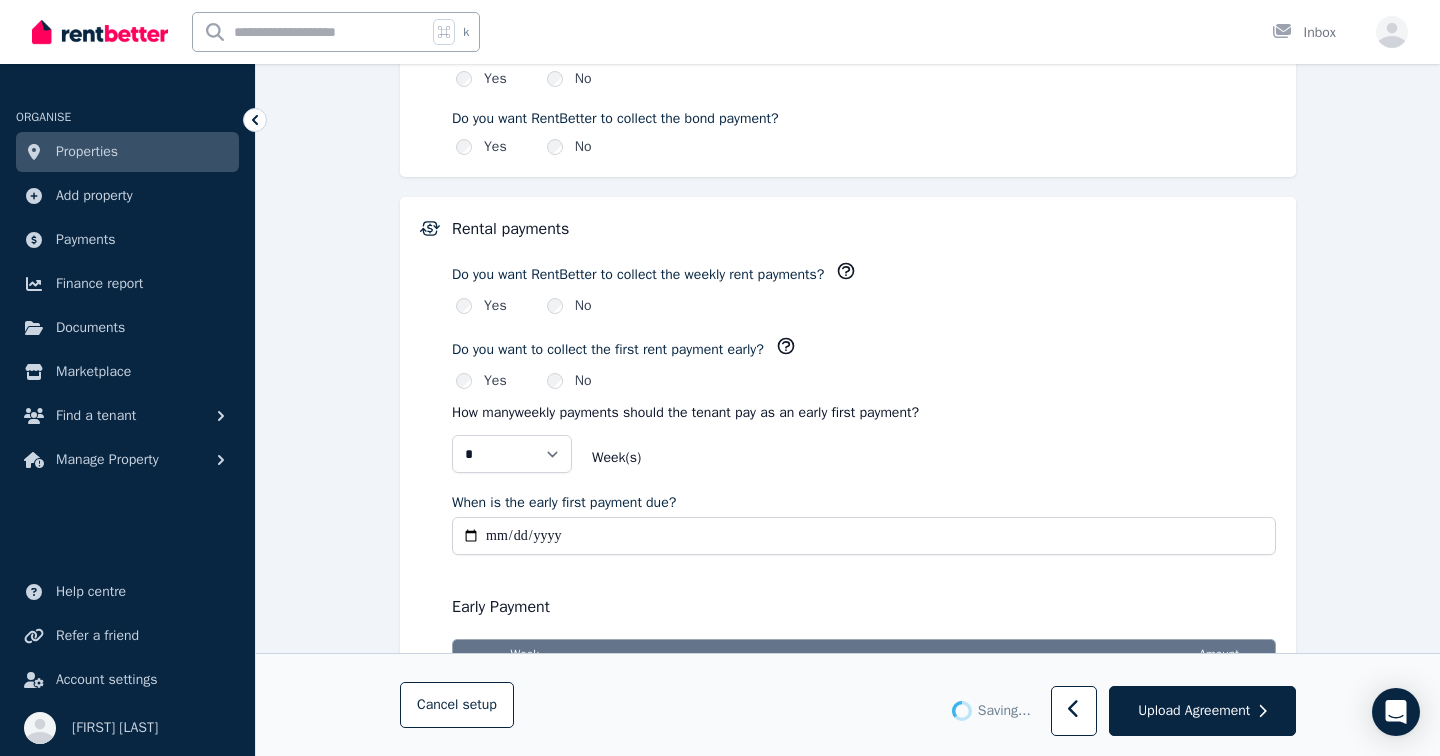 type on "**********" 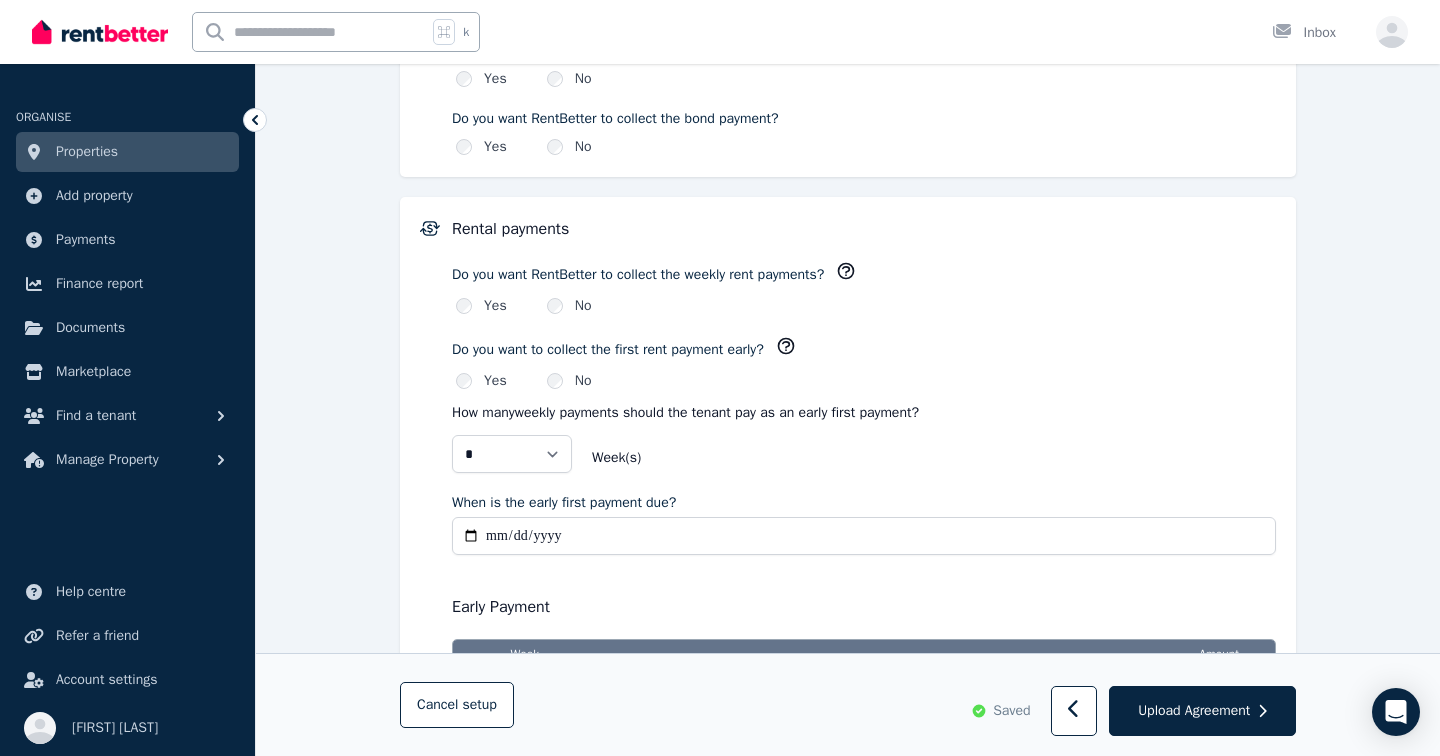 type on "**********" 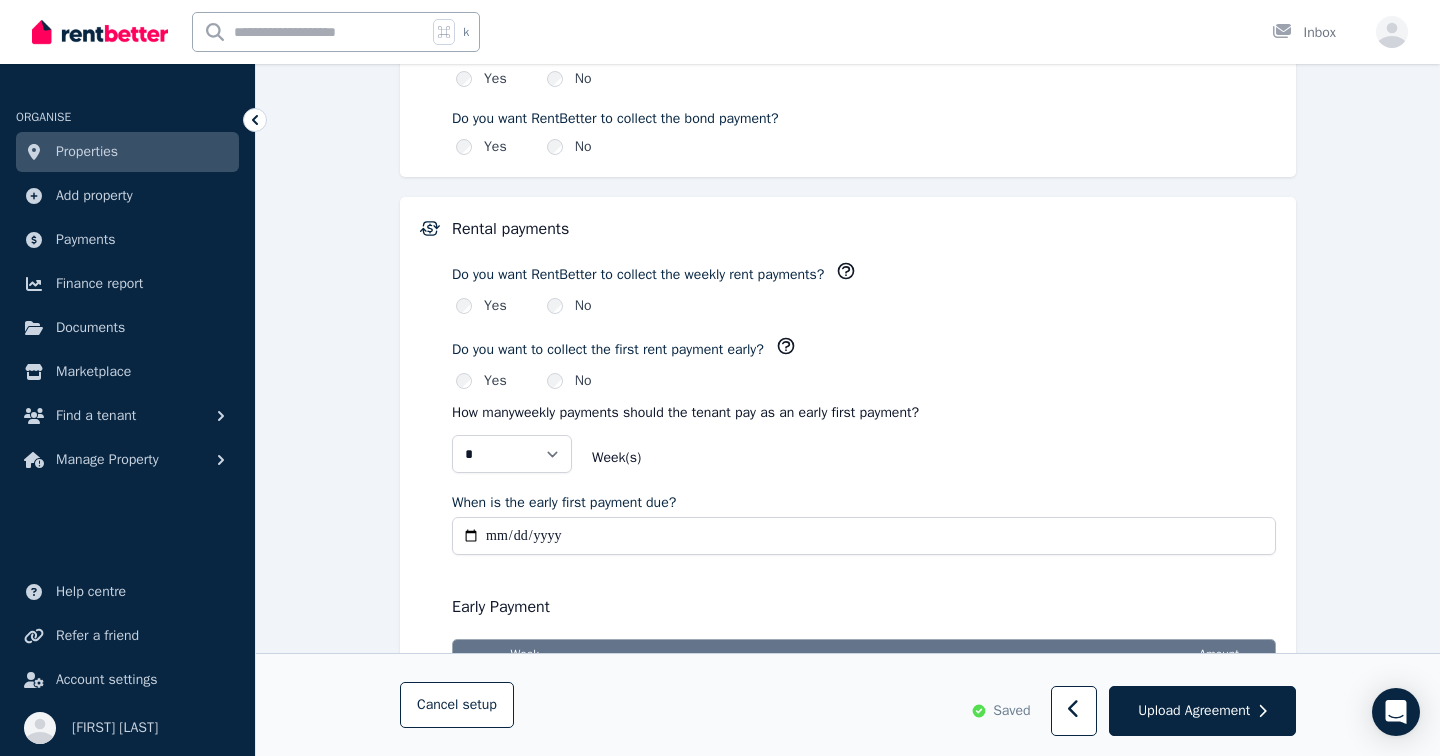 click on "**********" at bounding box center (864, 536) 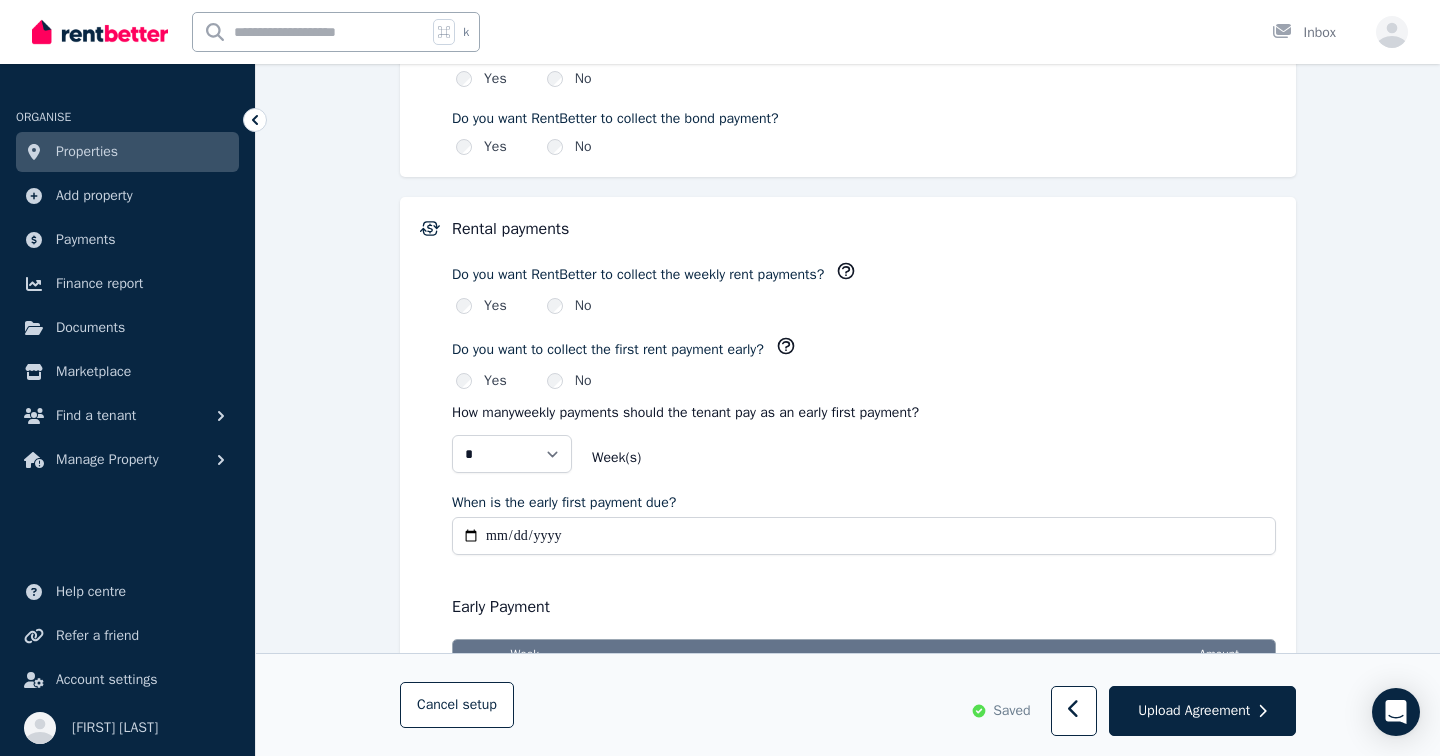 type on "**********" 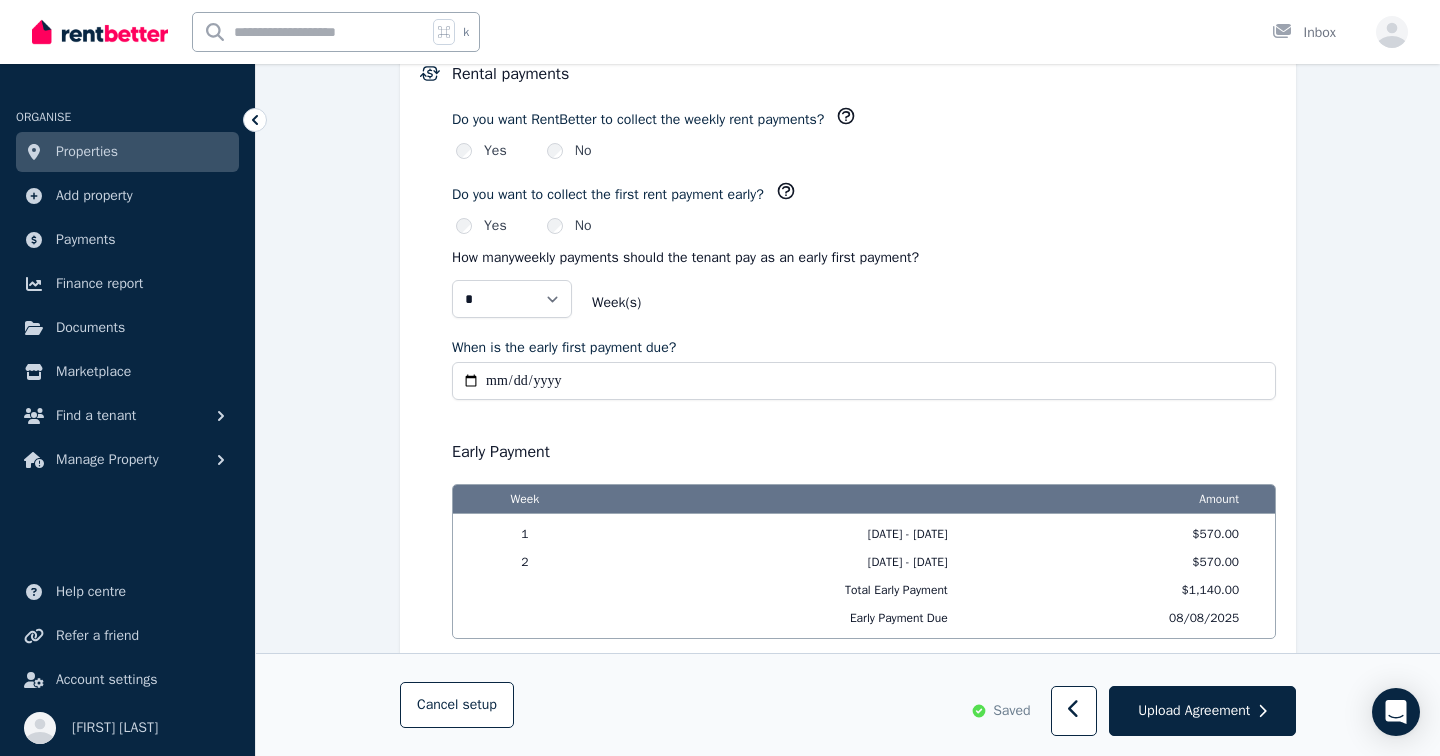 scroll, scrollTop: 1443, scrollLeft: 0, axis: vertical 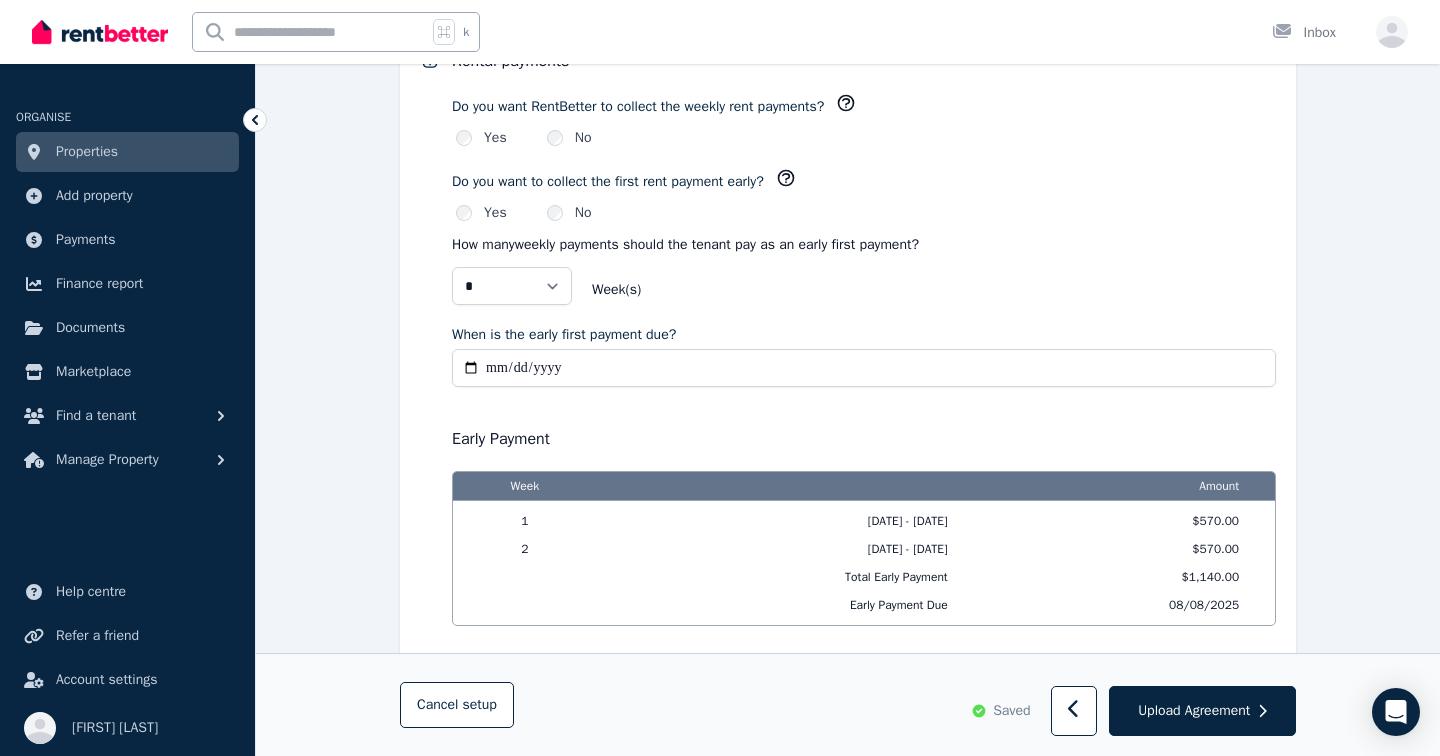 click on "Early Payment" at bounding box center (864, 439) 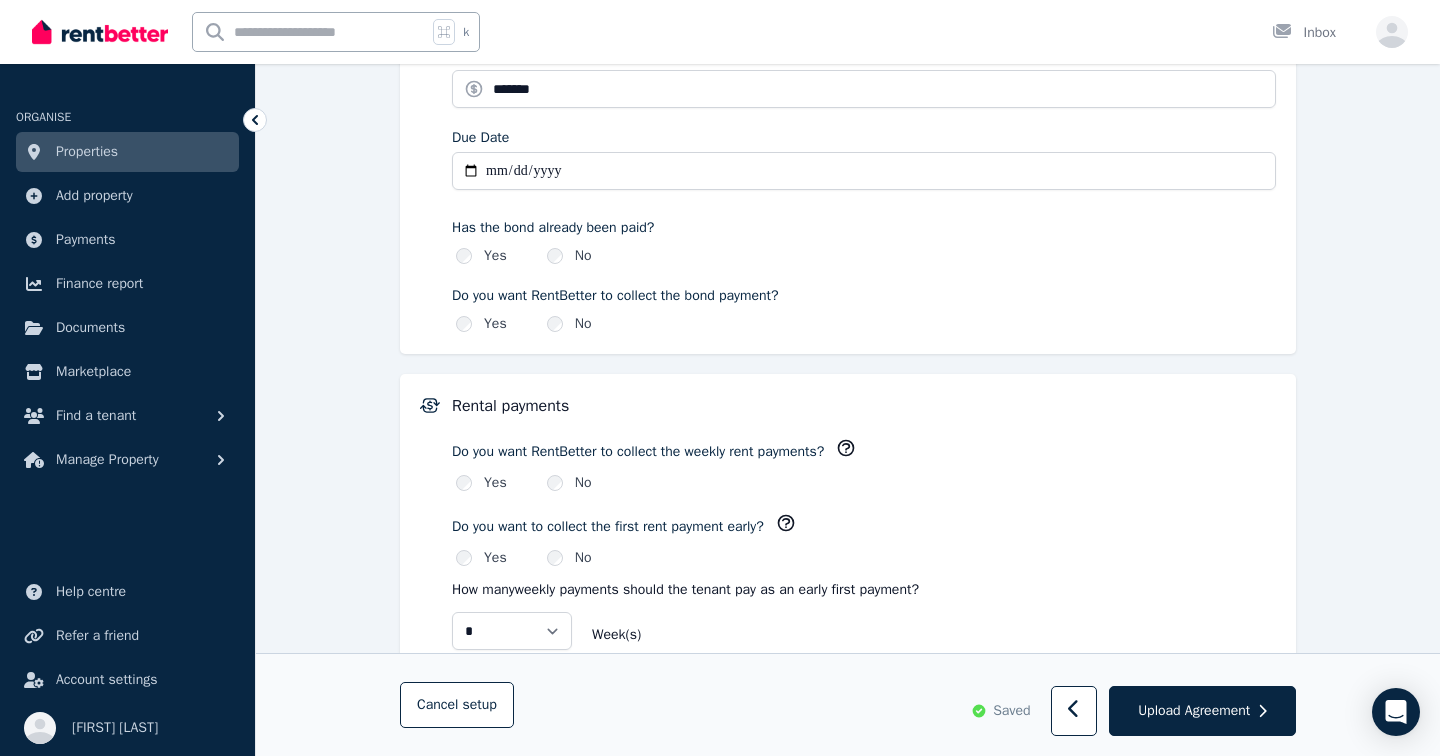 scroll, scrollTop: 1109, scrollLeft: 0, axis: vertical 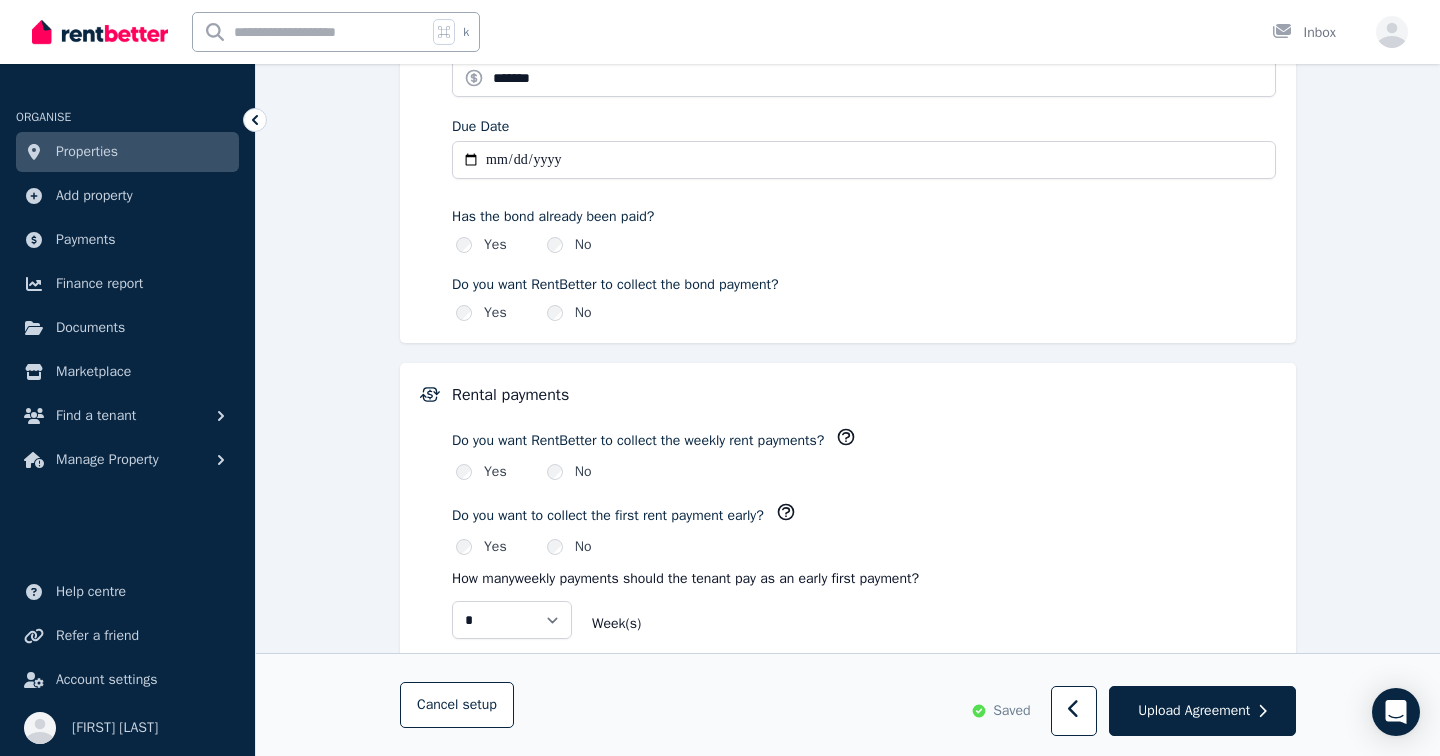click on "**********" at bounding box center [864, 160] 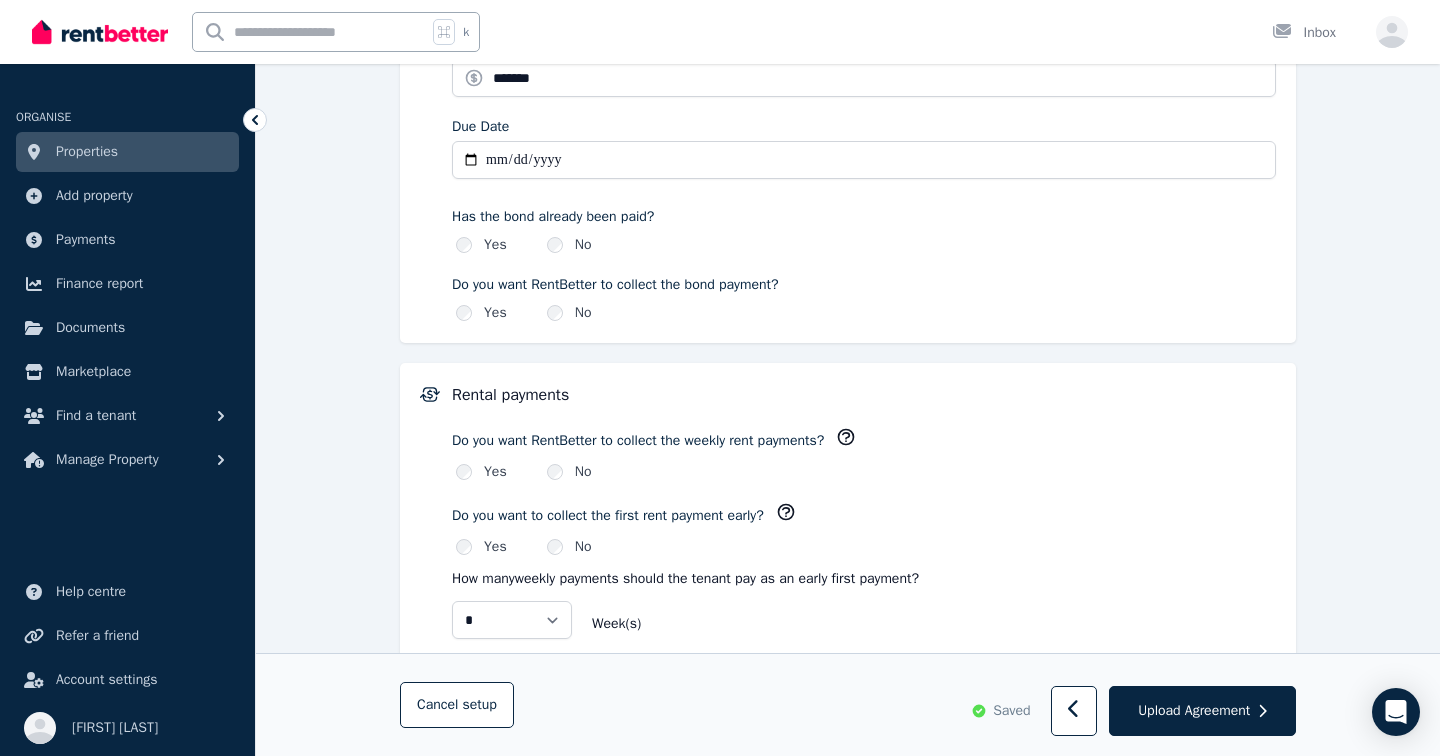 type on "**********" 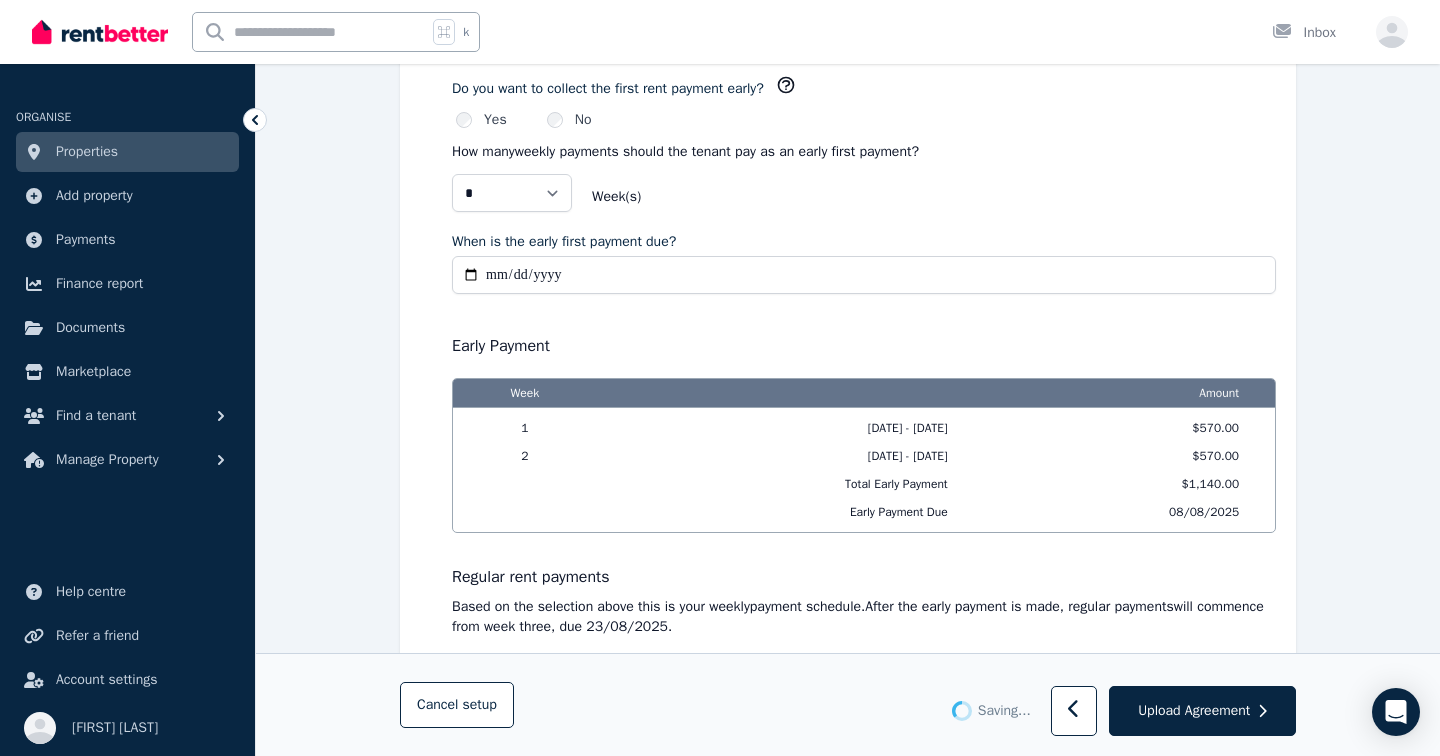 scroll, scrollTop: 1544, scrollLeft: 0, axis: vertical 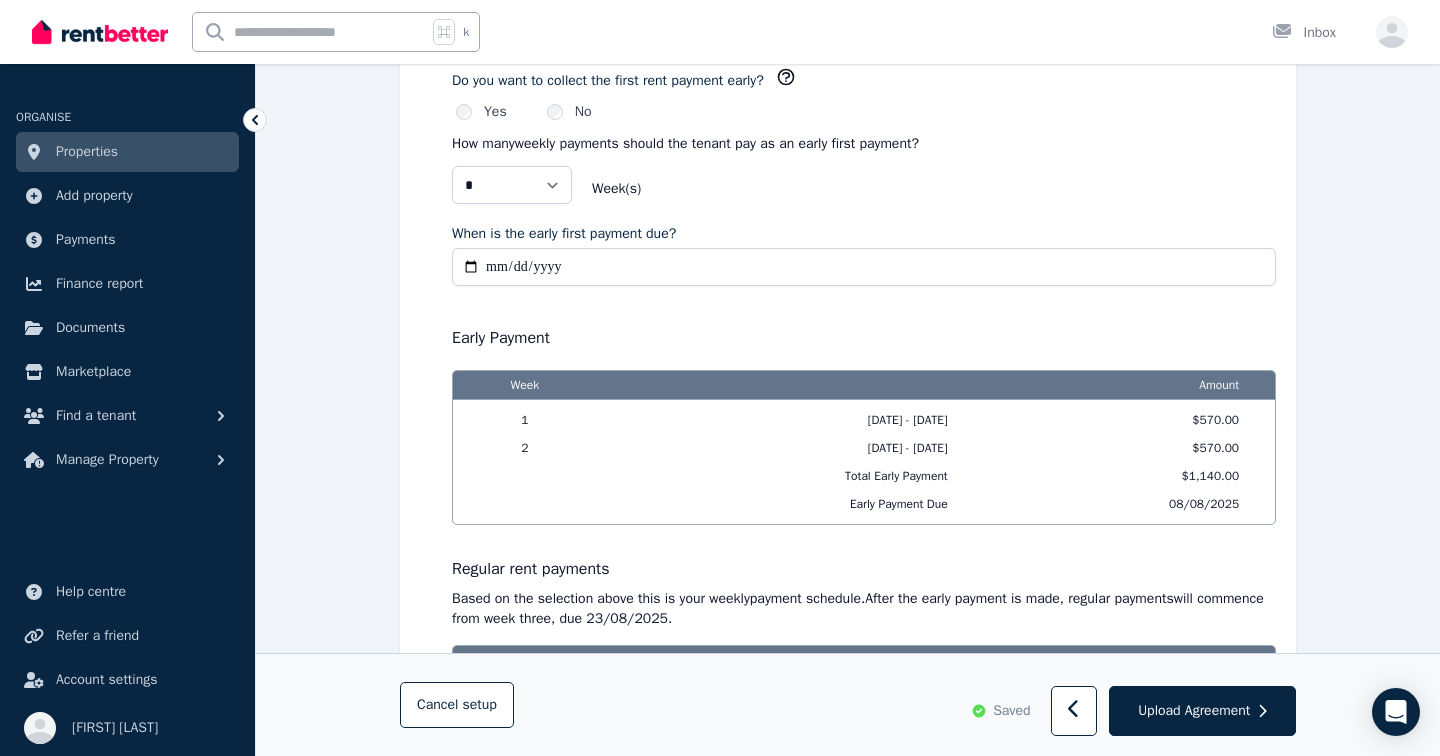 click on "Early Payment Week Amount 1 09/08/2025 - 15/08/2025 $570.00 2 16/08/2025 - 22/08/2025 $570.00 Total Early Payment $1,140.00 Early Payment Due 08/08/2025" at bounding box center [864, 415] 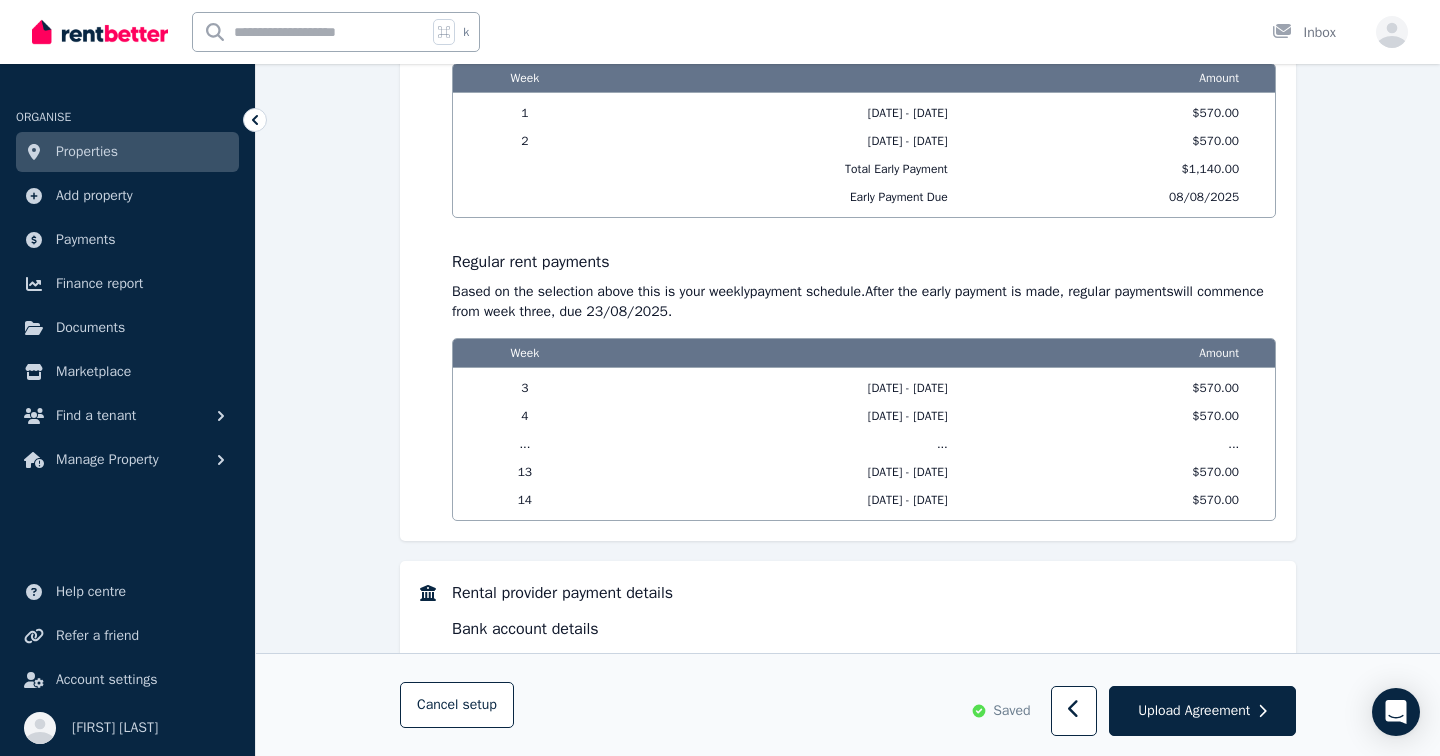 scroll, scrollTop: 1861, scrollLeft: 0, axis: vertical 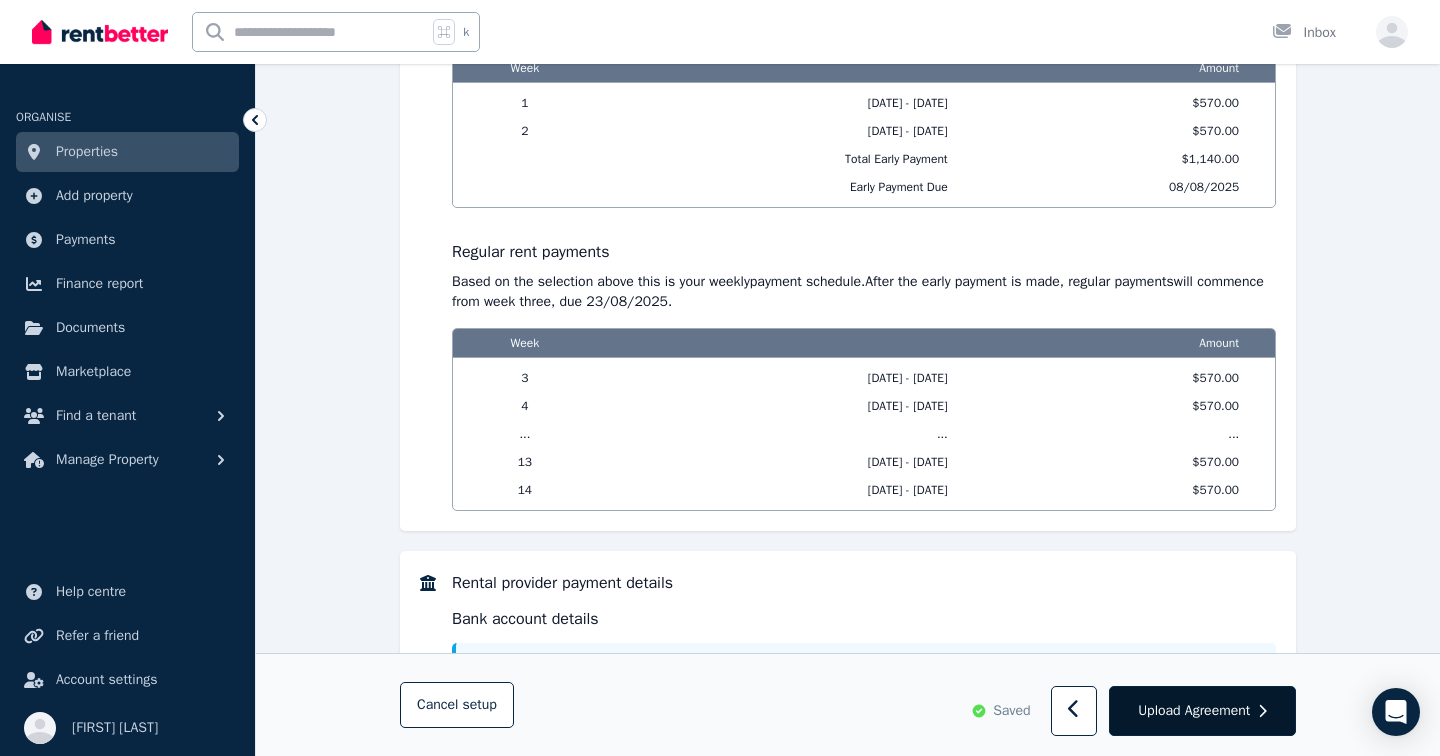 click on "Upload Agreement" at bounding box center (1194, 711) 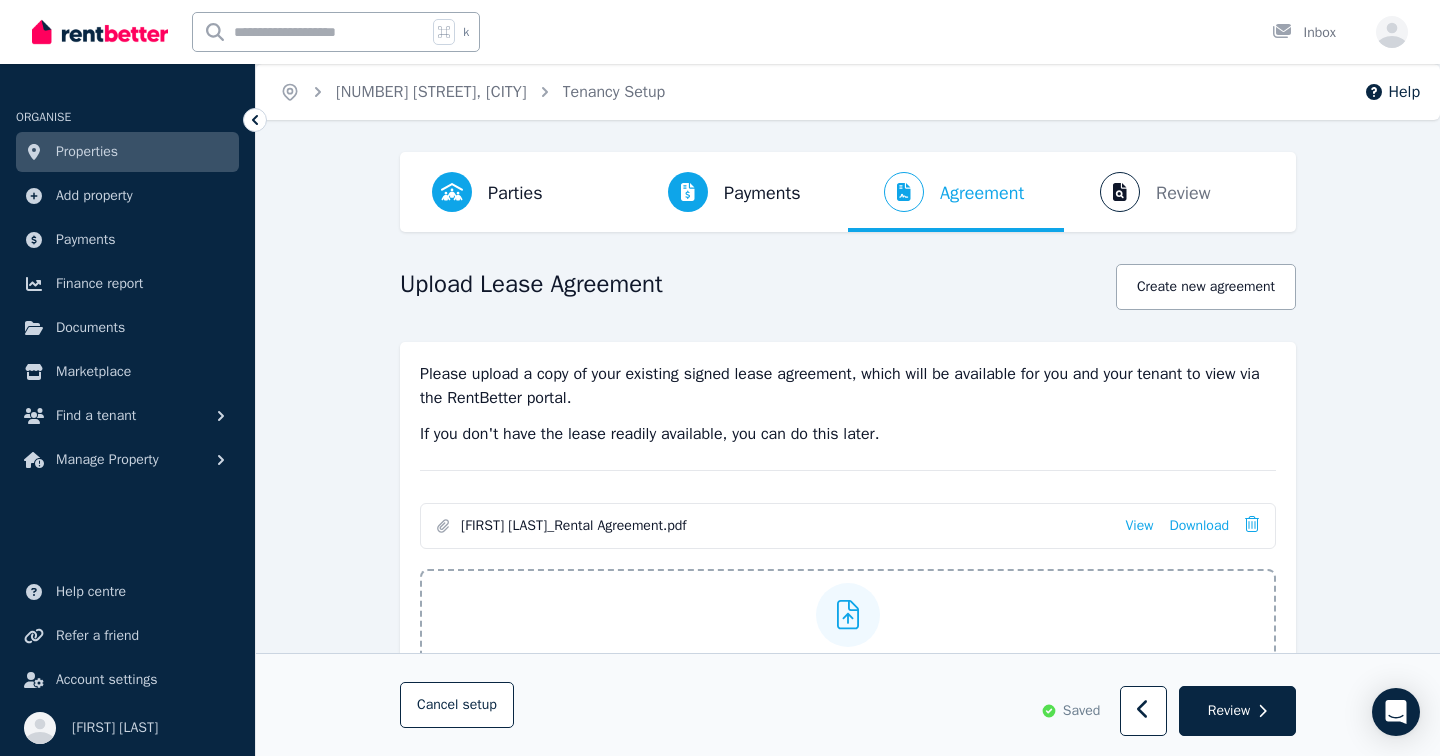 scroll, scrollTop: 210, scrollLeft: 0, axis: vertical 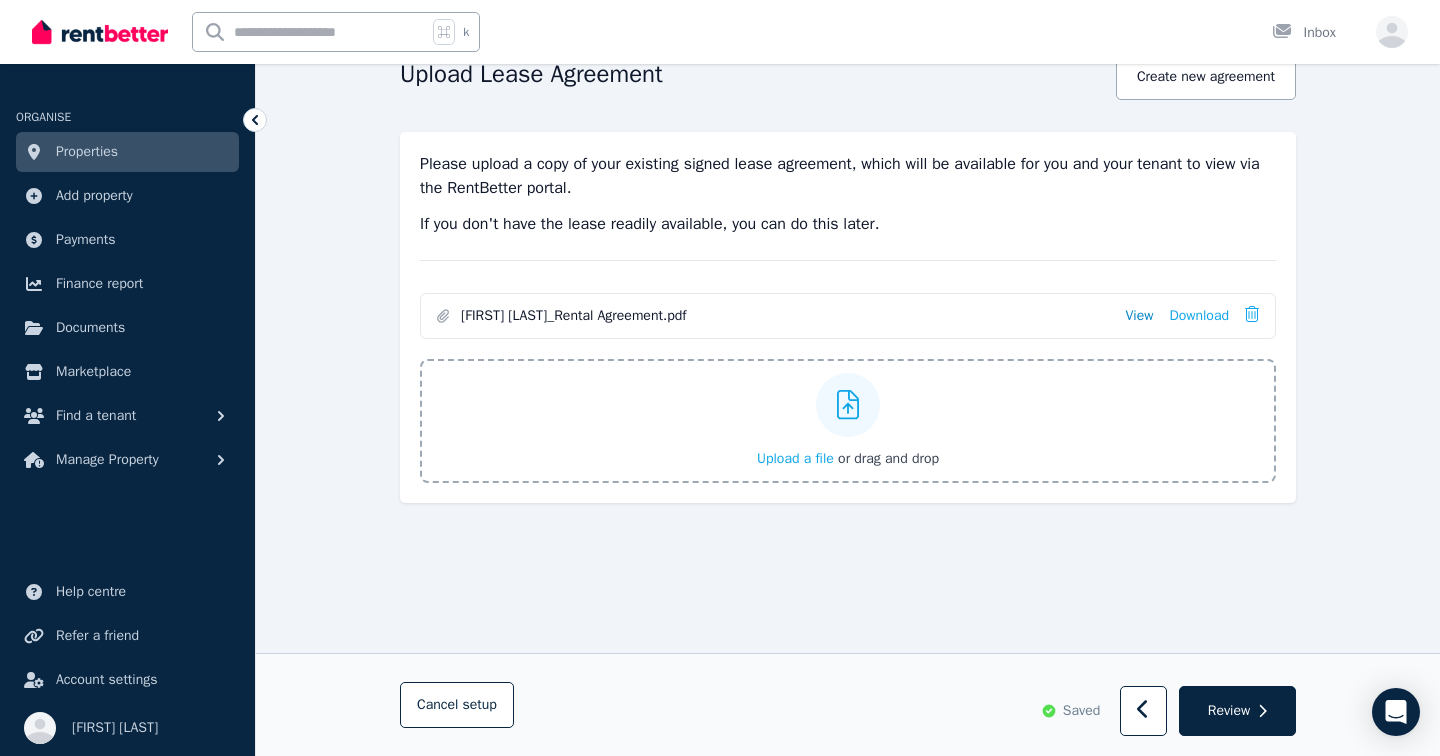 click on "View" at bounding box center (1139, 316) 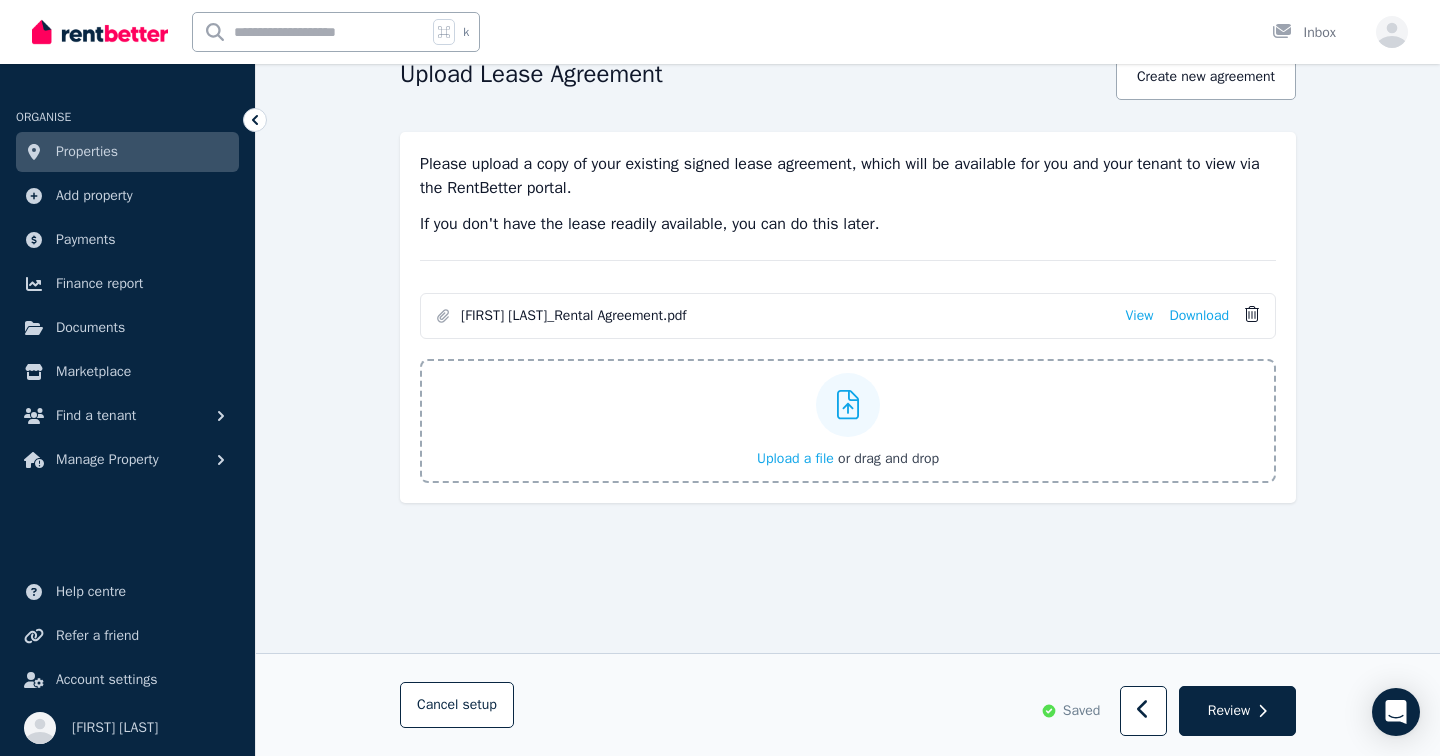 click 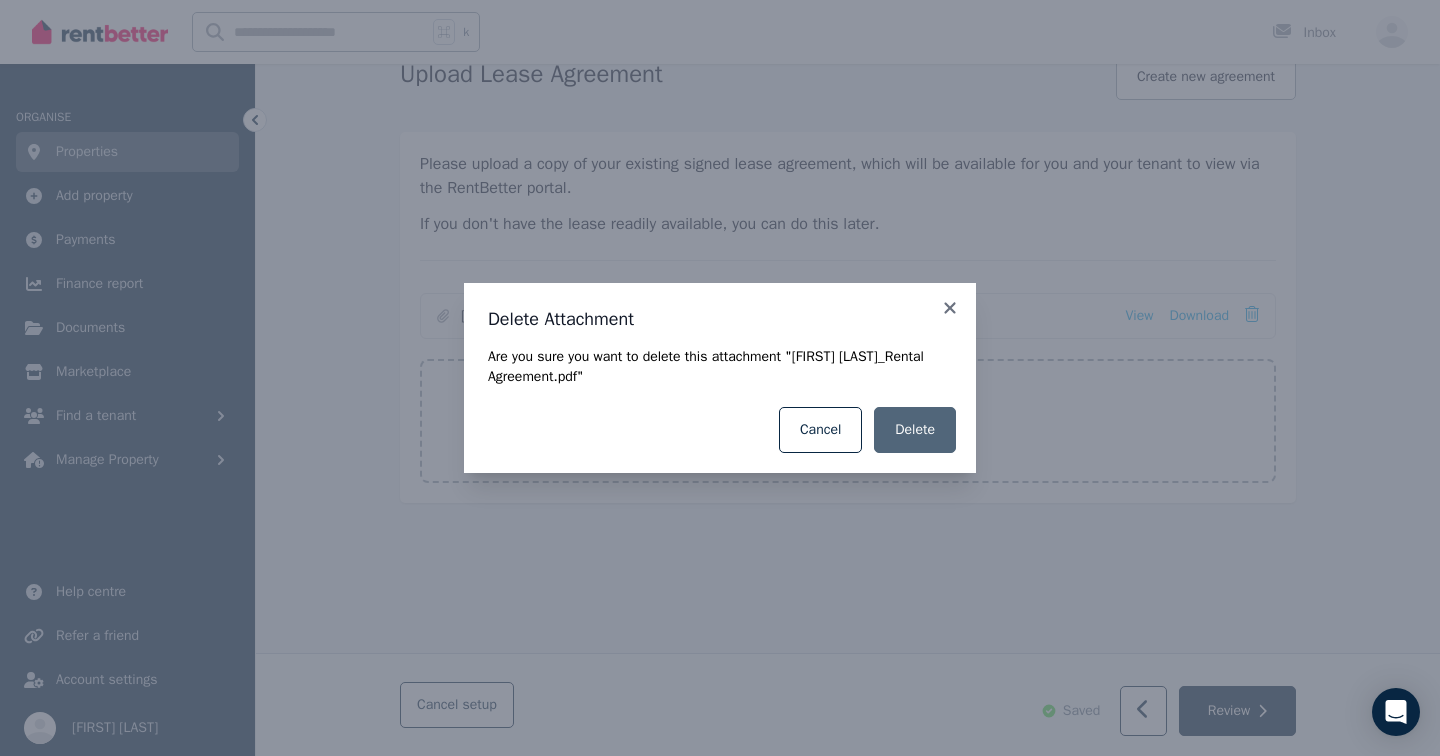 click on "Delete" at bounding box center [915, 430] 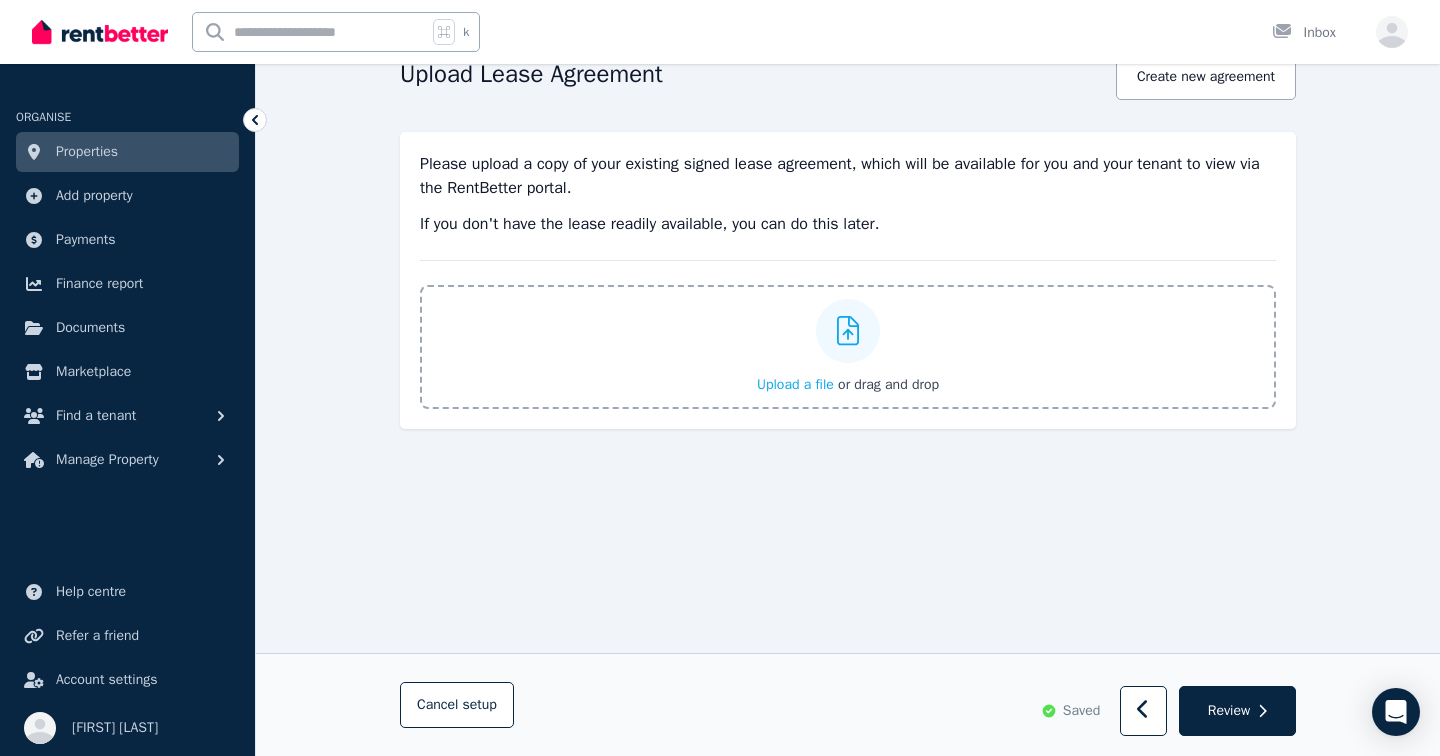 click on "Upload a file" at bounding box center (795, 384) 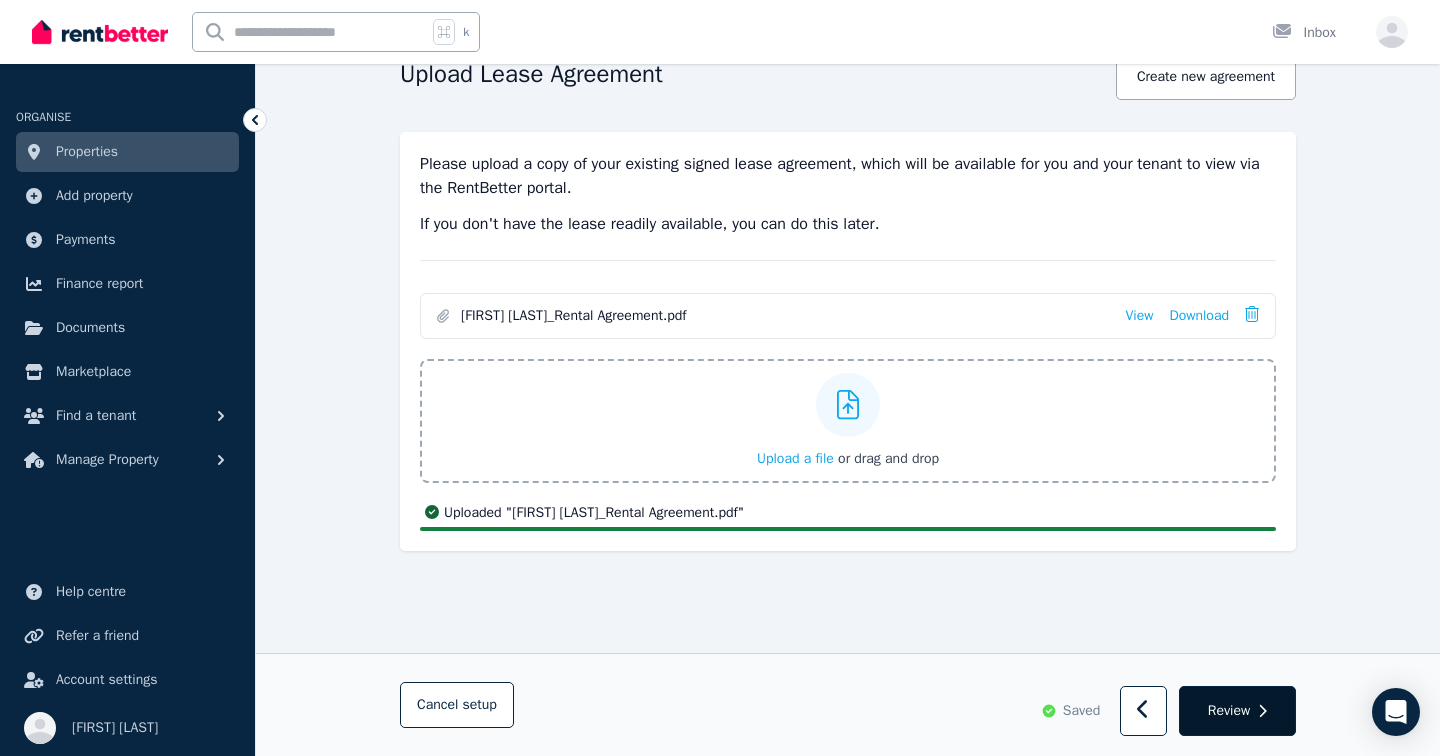 click on "Review" at bounding box center (1229, 711) 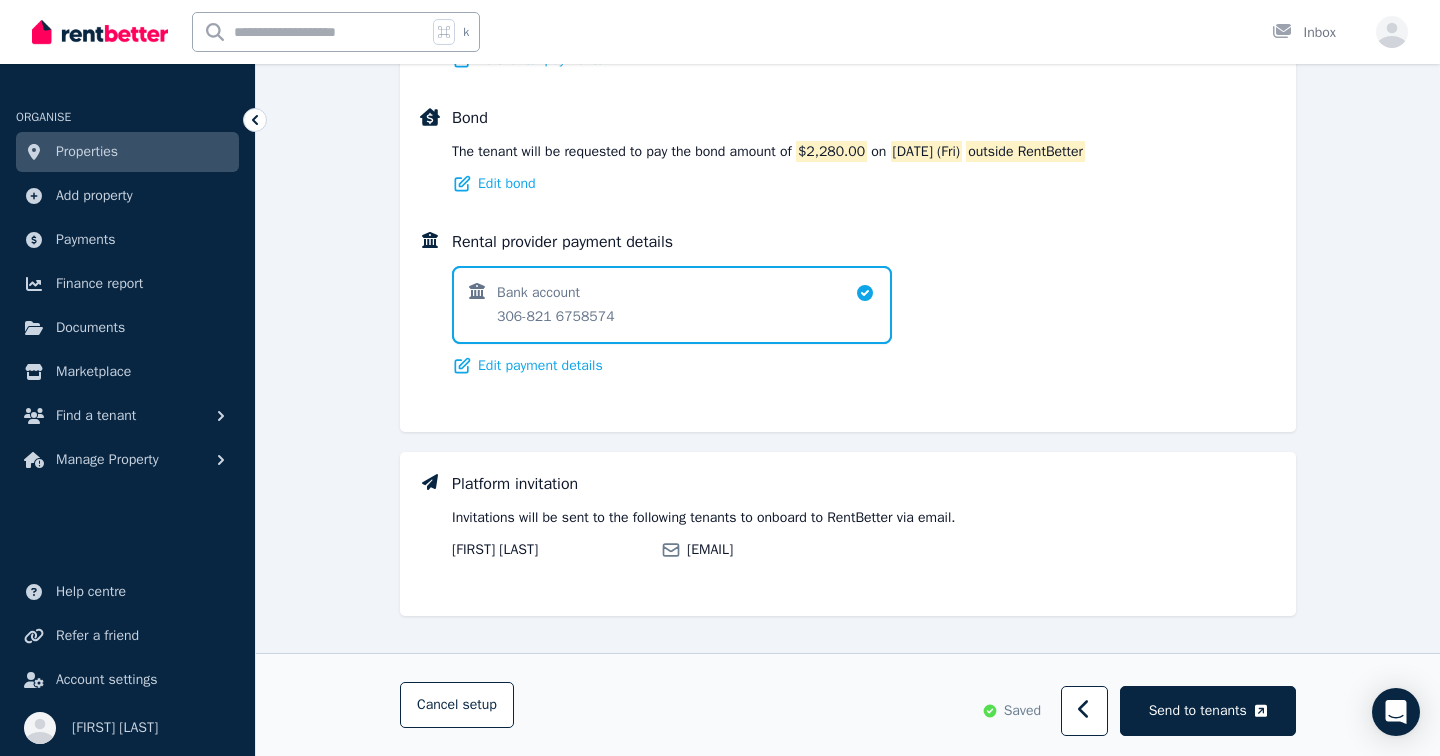 scroll, scrollTop: 1634, scrollLeft: 0, axis: vertical 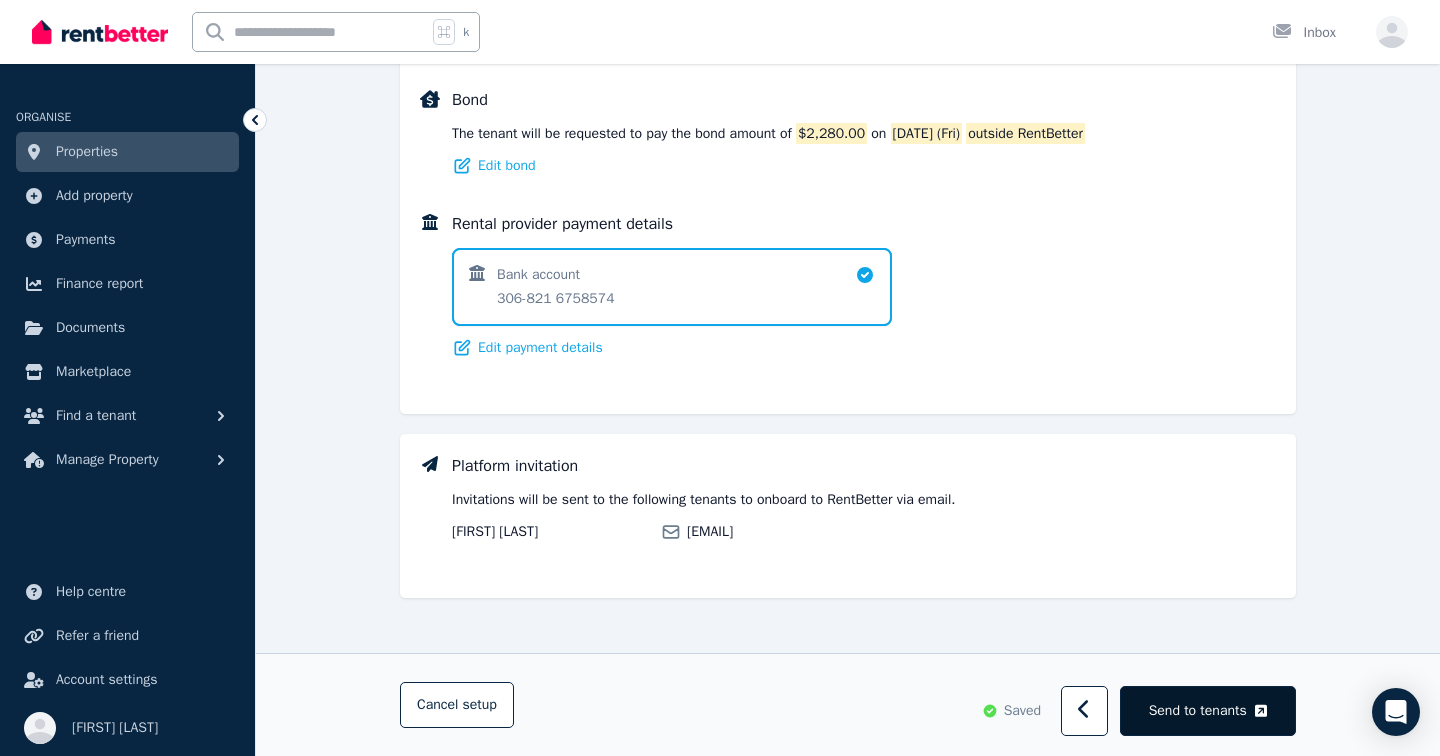 click on "Send to tenants" at bounding box center [1198, 711] 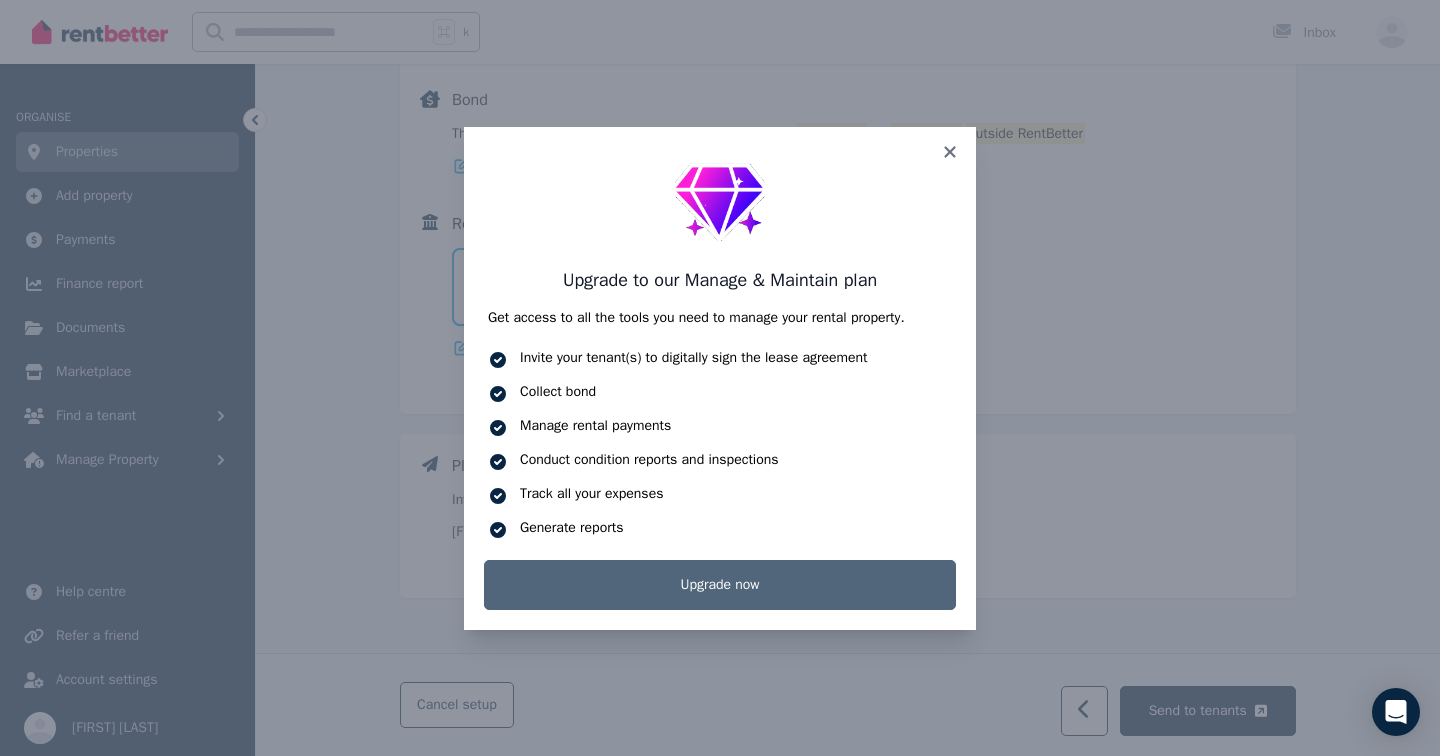 click on "Upgrade now" at bounding box center (720, 585) 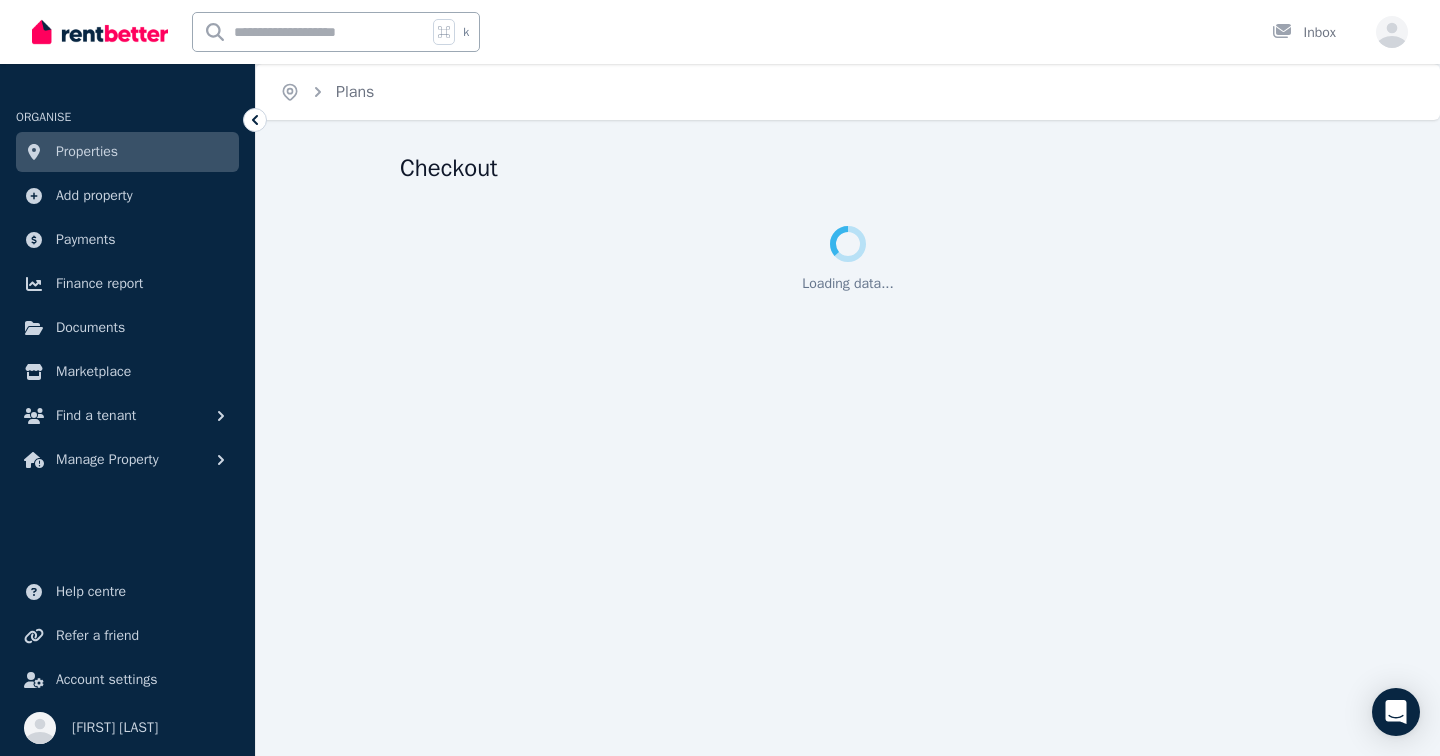 scroll, scrollTop: 0, scrollLeft: 0, axis: both 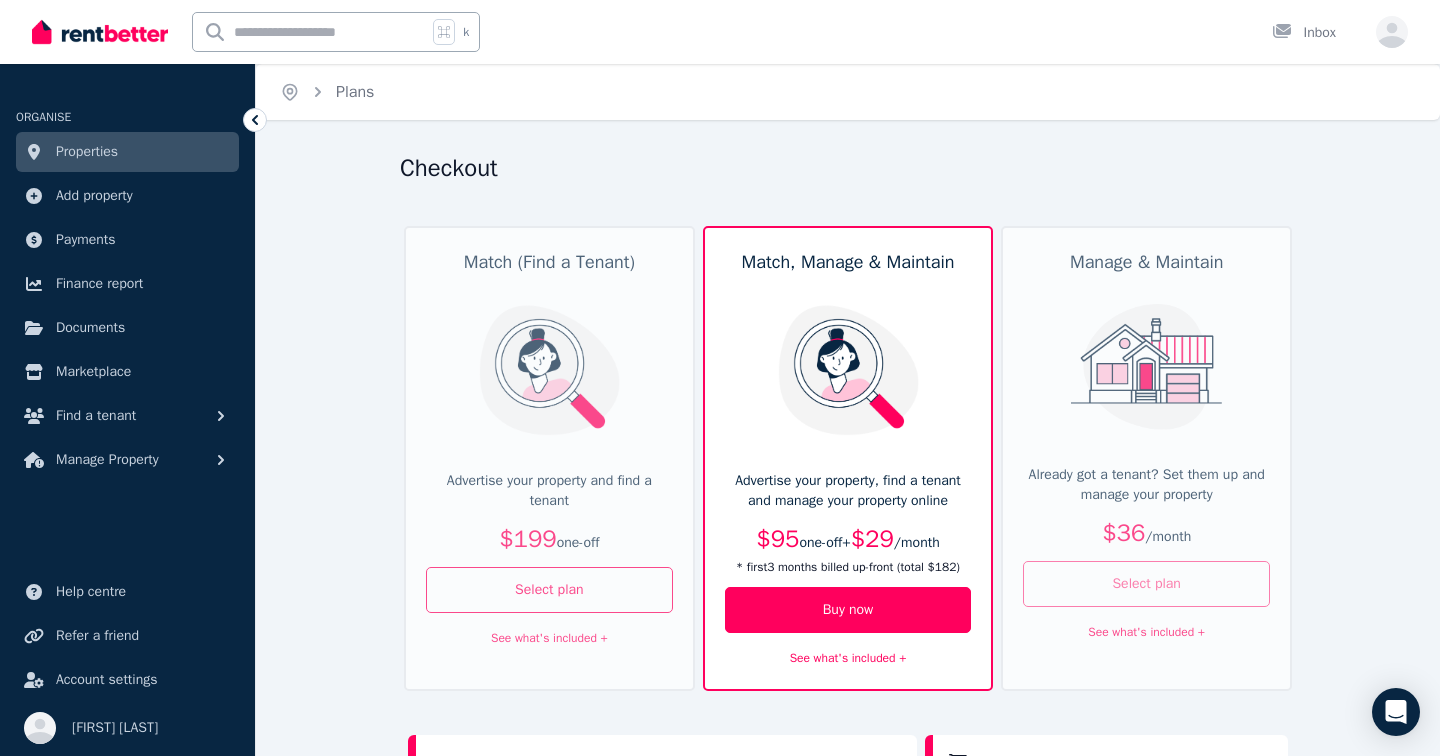 click on "Select plan" at bounding box center (1146, 584) 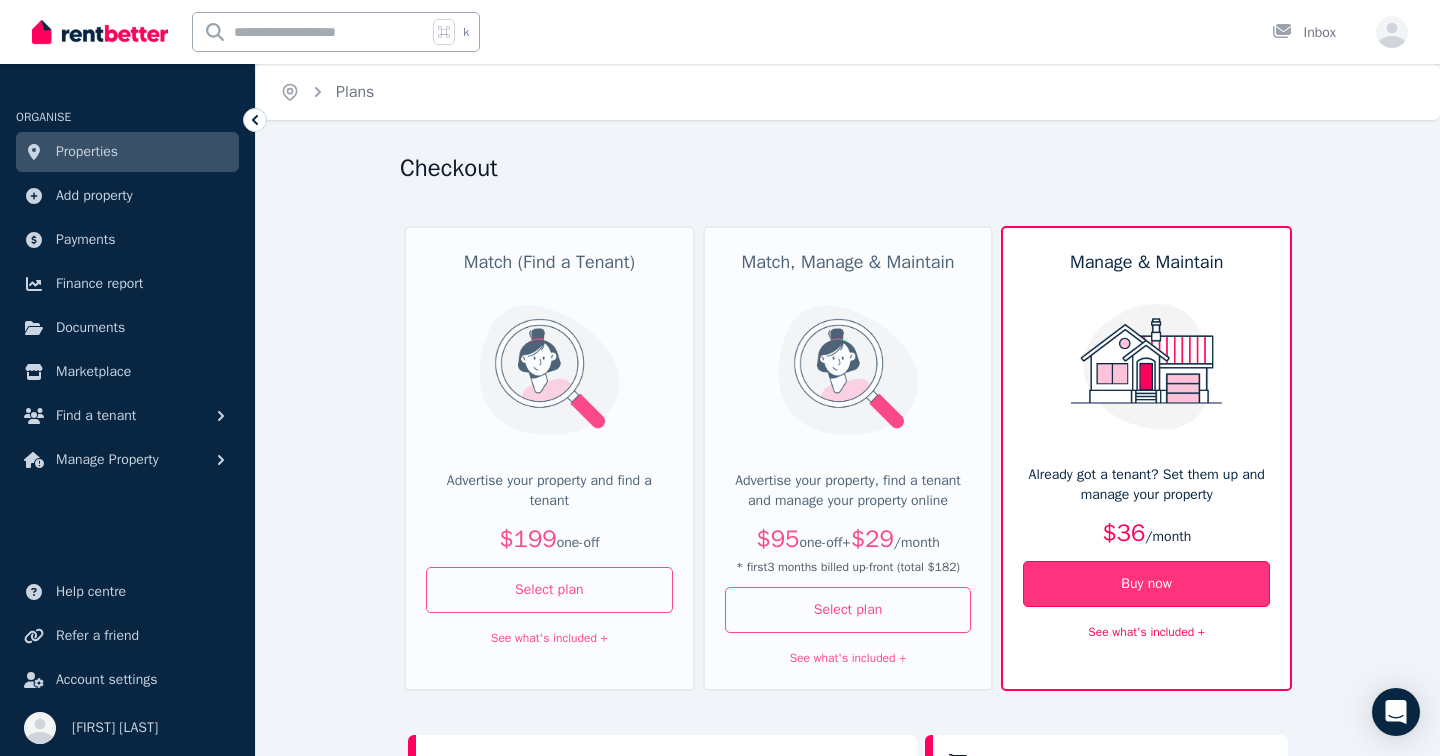 click on "Buy now" at bounding box center (1146, 584) 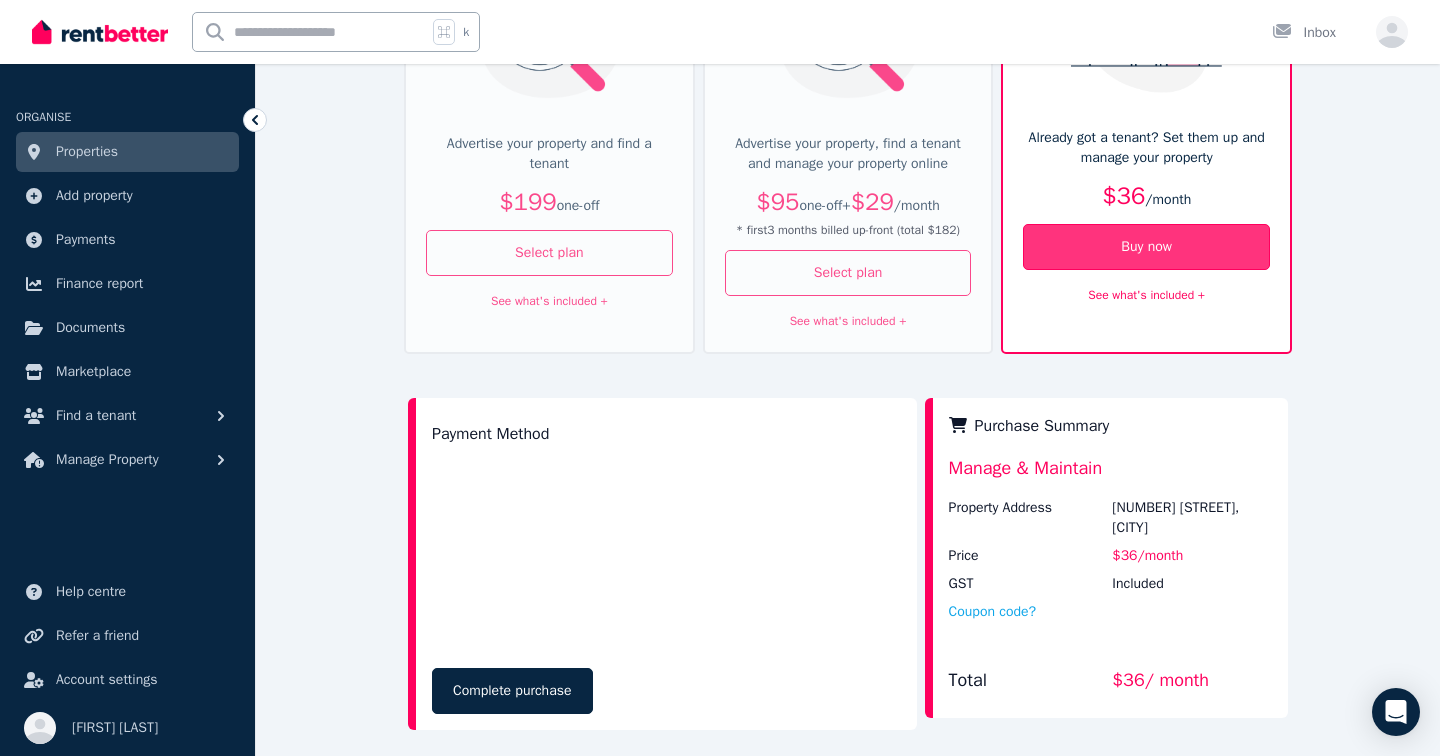 scroll, scrollTop: 596, scrollLeft: 0, axis: vertical 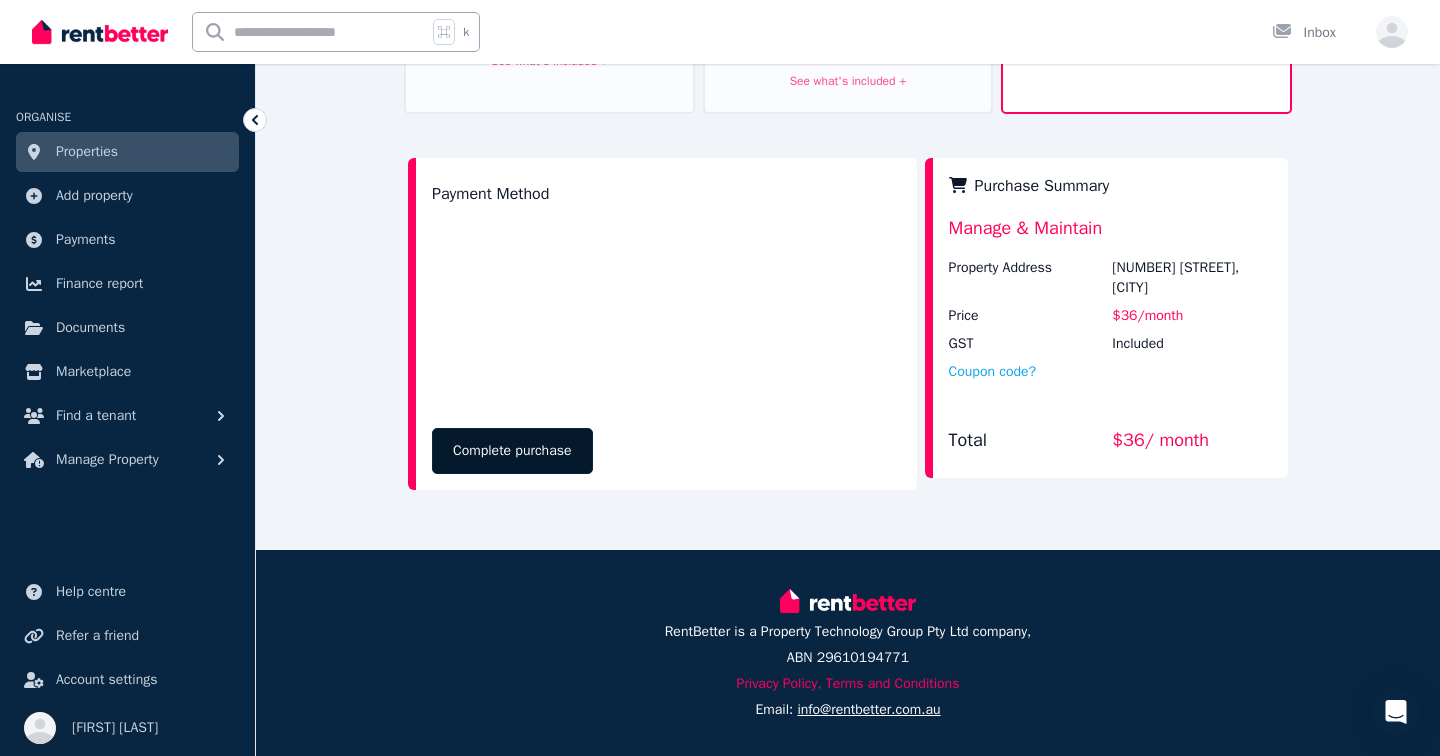 click on "Complete purchase" at bounding box center (512, 451) 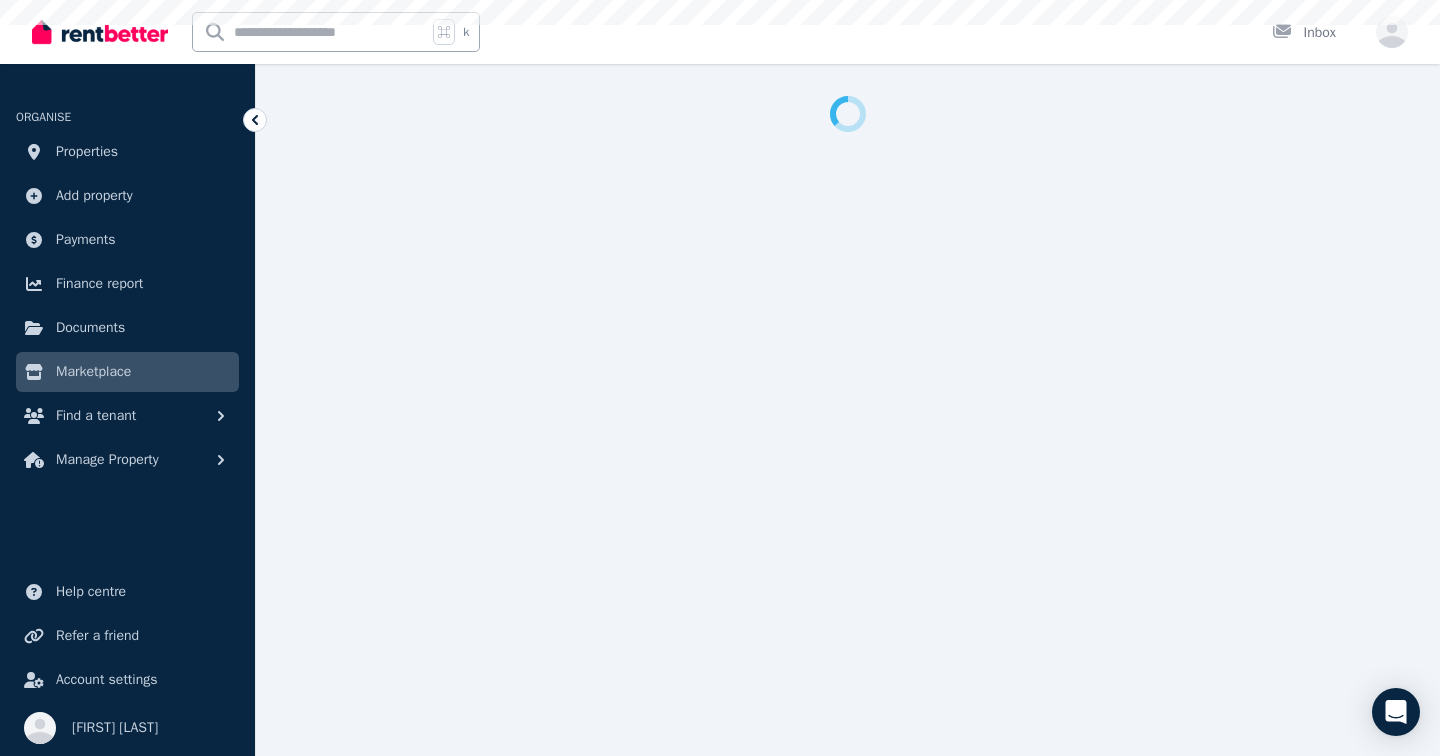 scroll, scrollTop: 0, scrollLeft: 0, axis: both 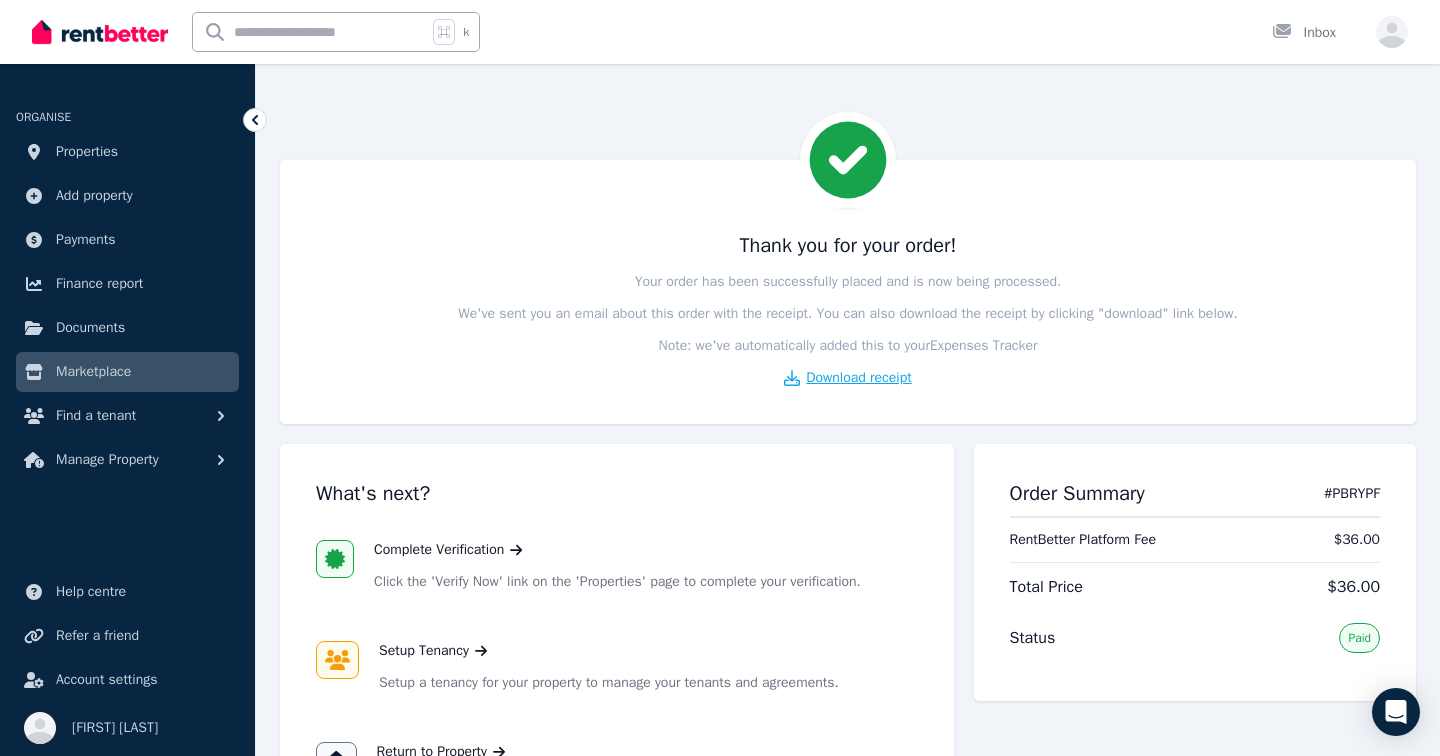 click on "Download receipt" at bounding box center [858, 378] 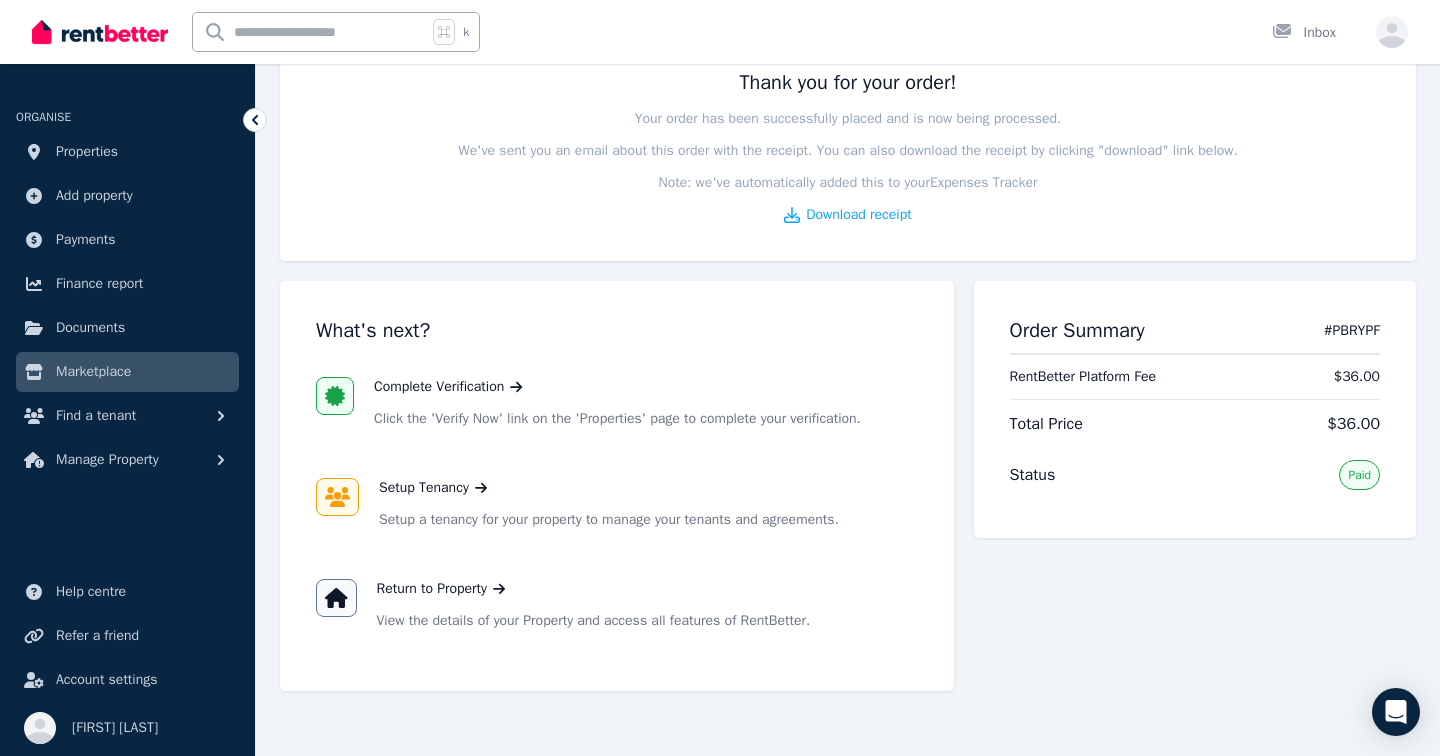 scroll, scrollTop: 199, scrollLeft: 0, axis: vertical 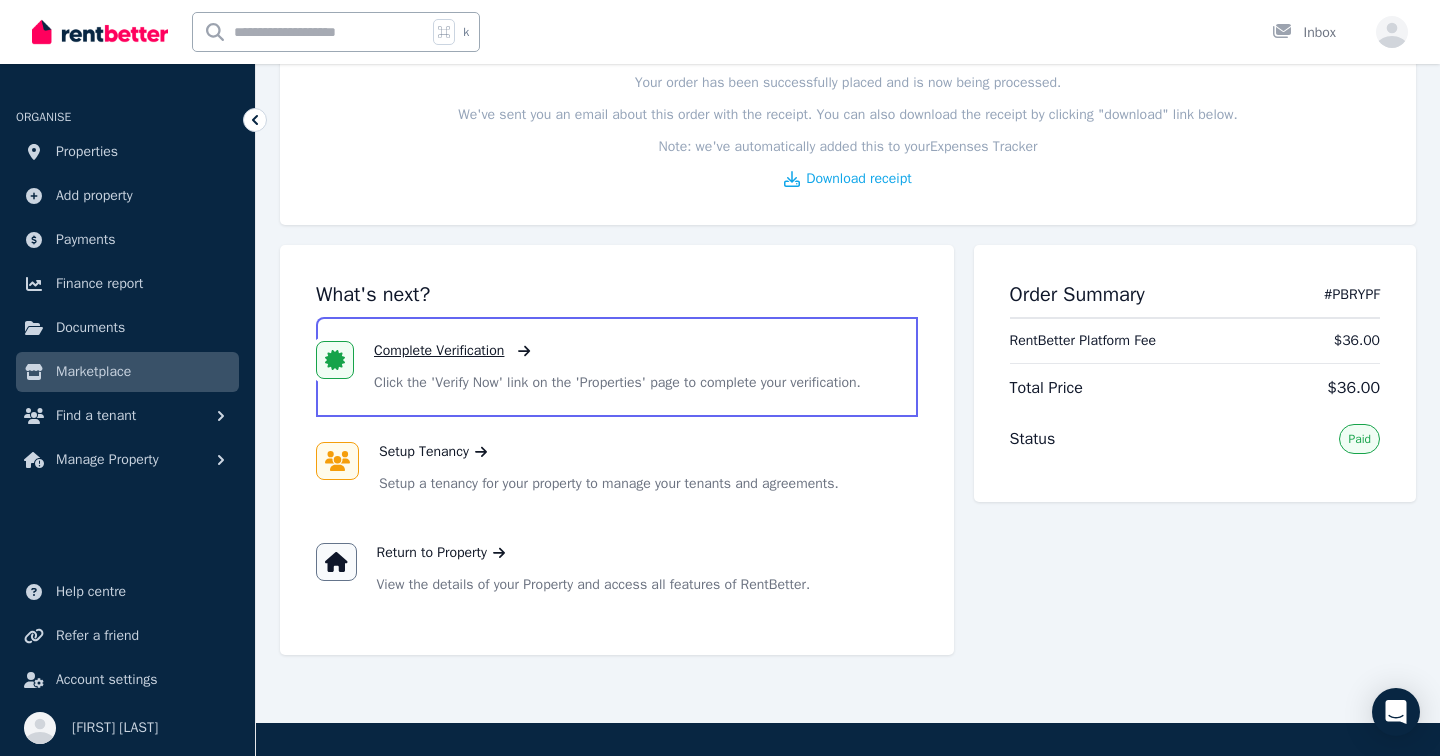 click on "Complete Verification" at bounding box center [439, 351] 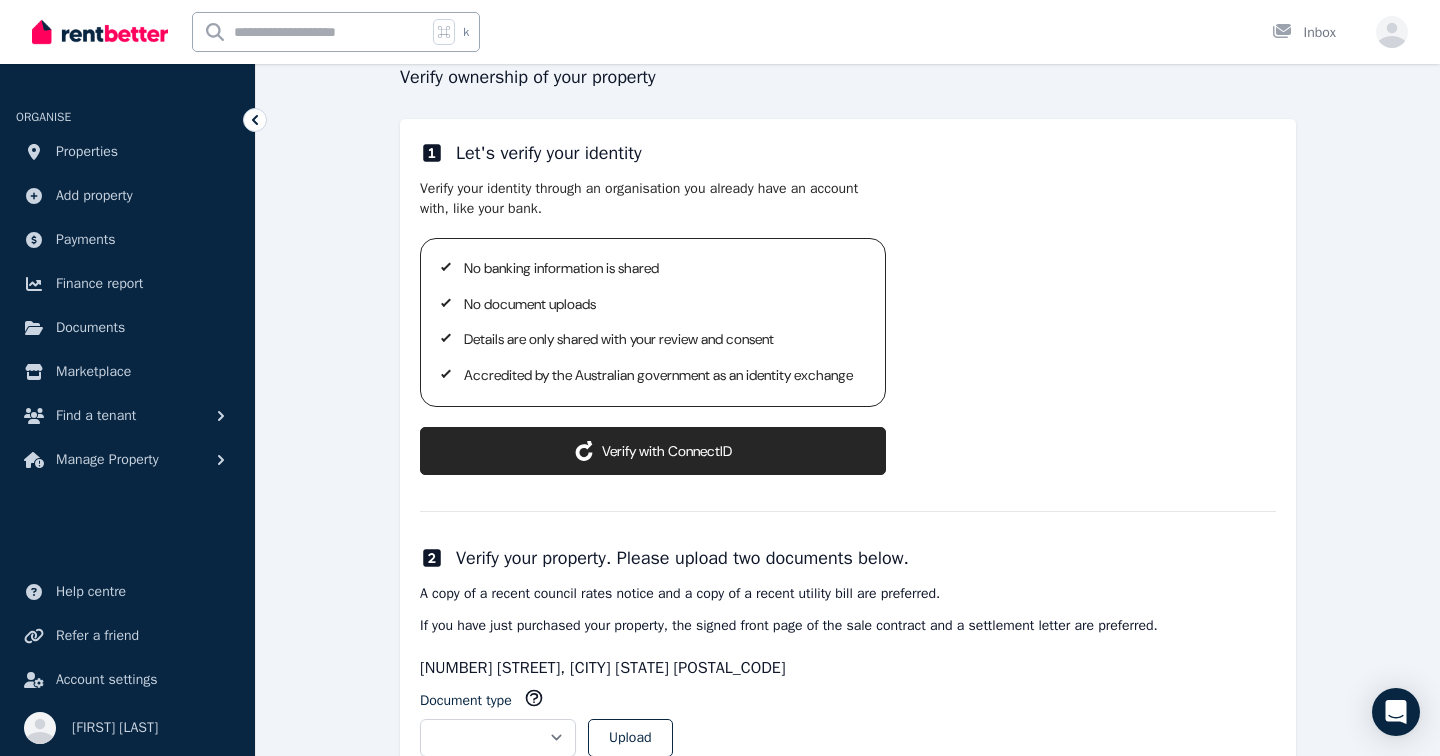 scroll, scrollTop: 0, scrollLeft: 0, axis: both 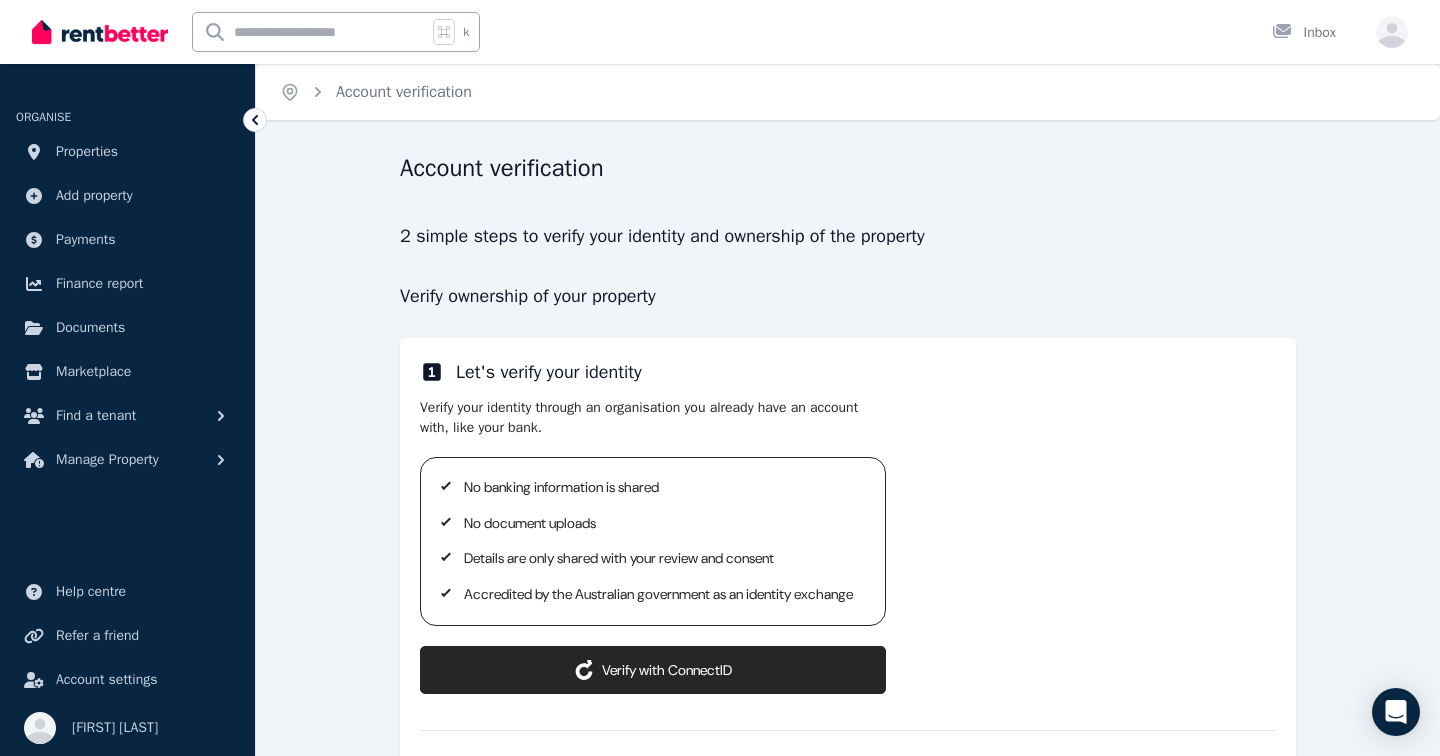 click 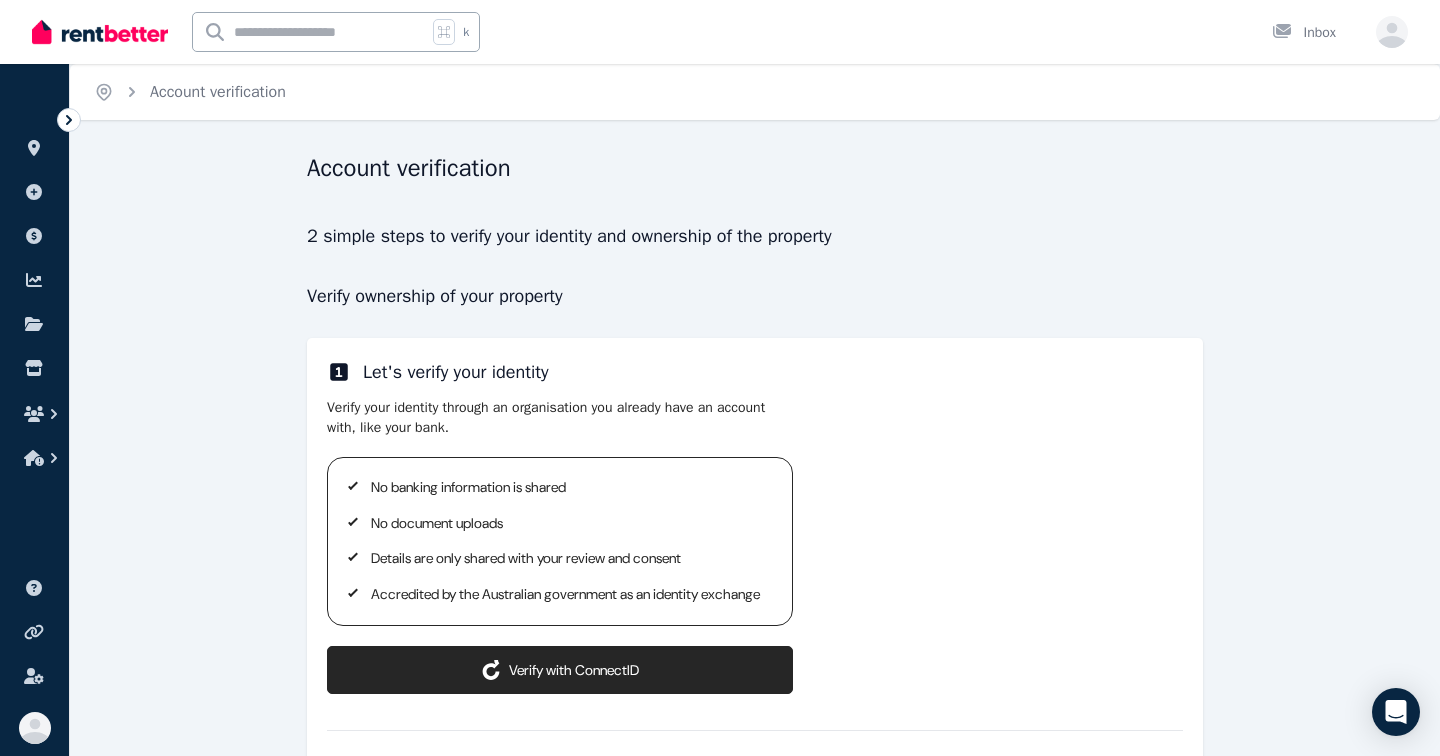click 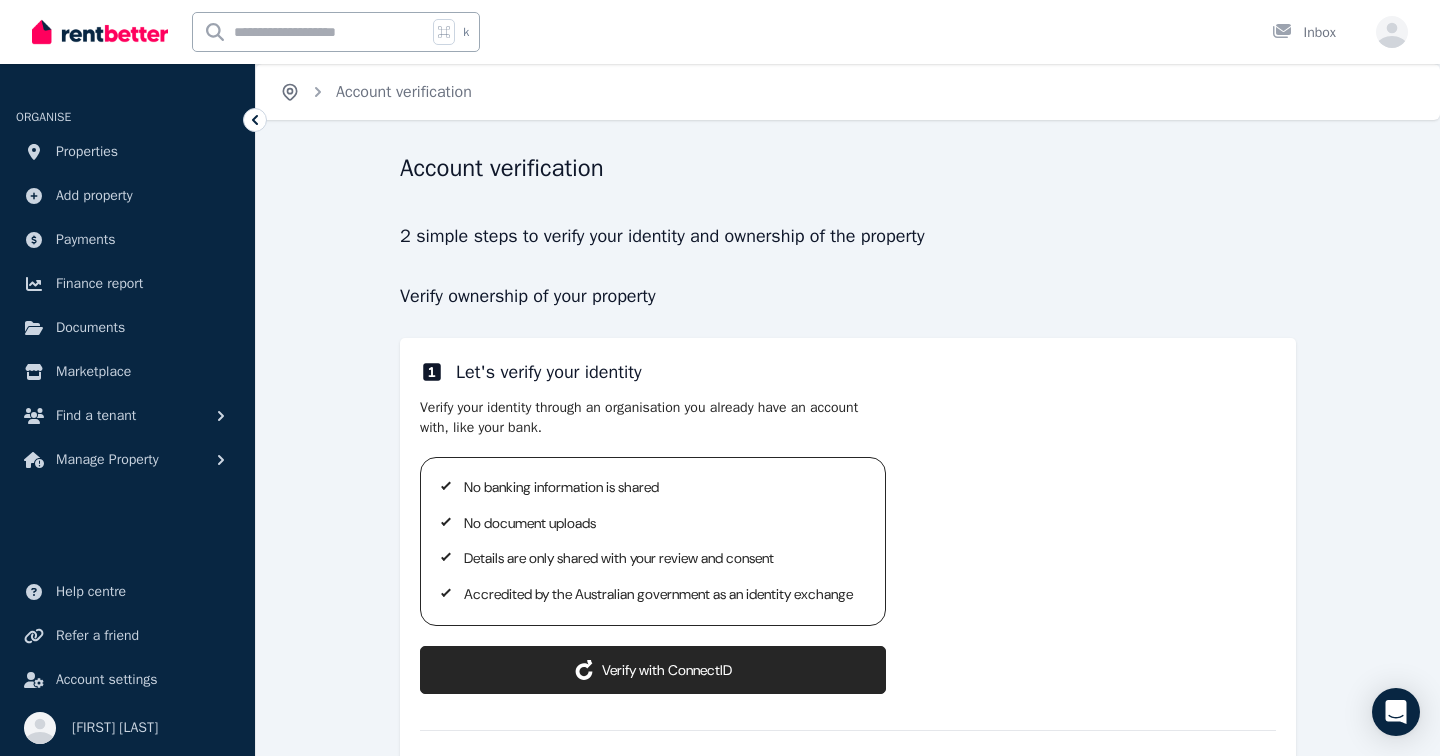 click 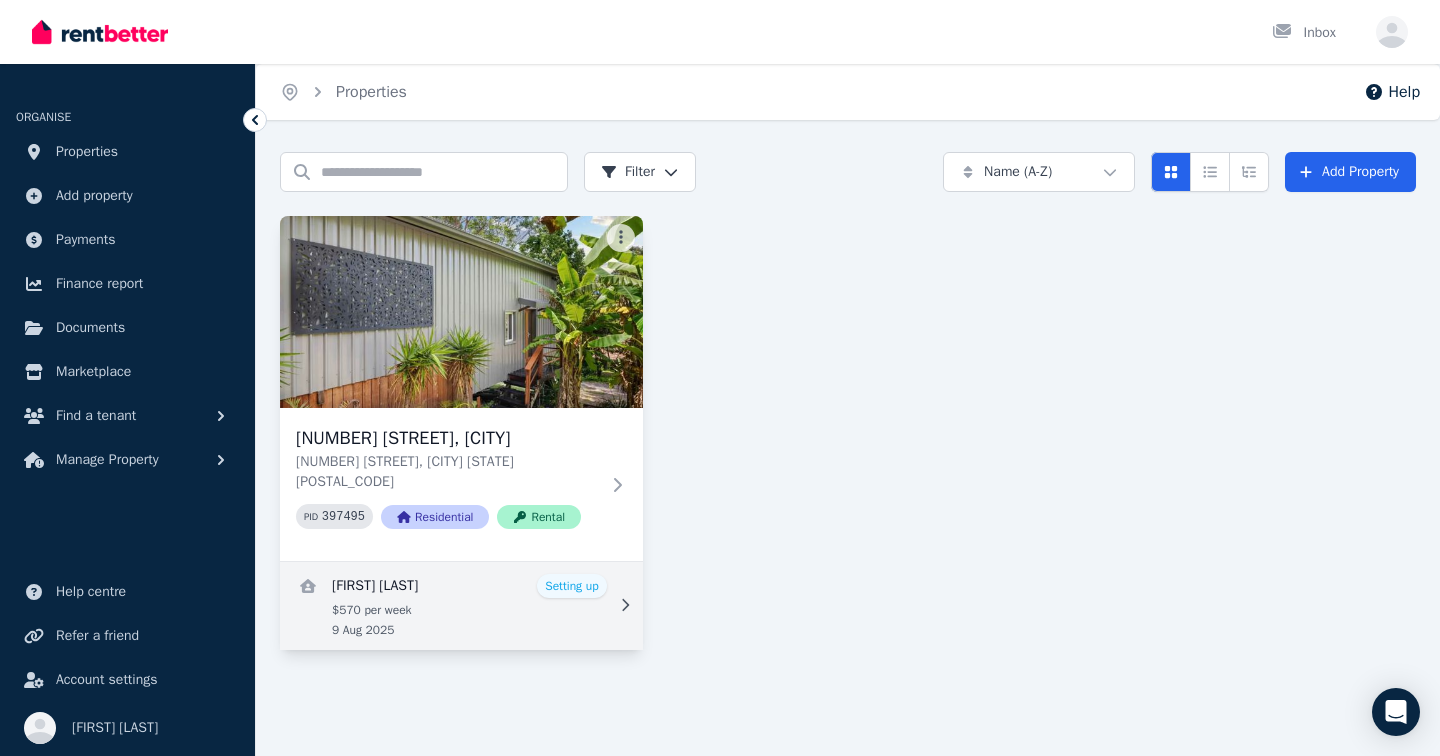 click at bounding box center [461, 606] 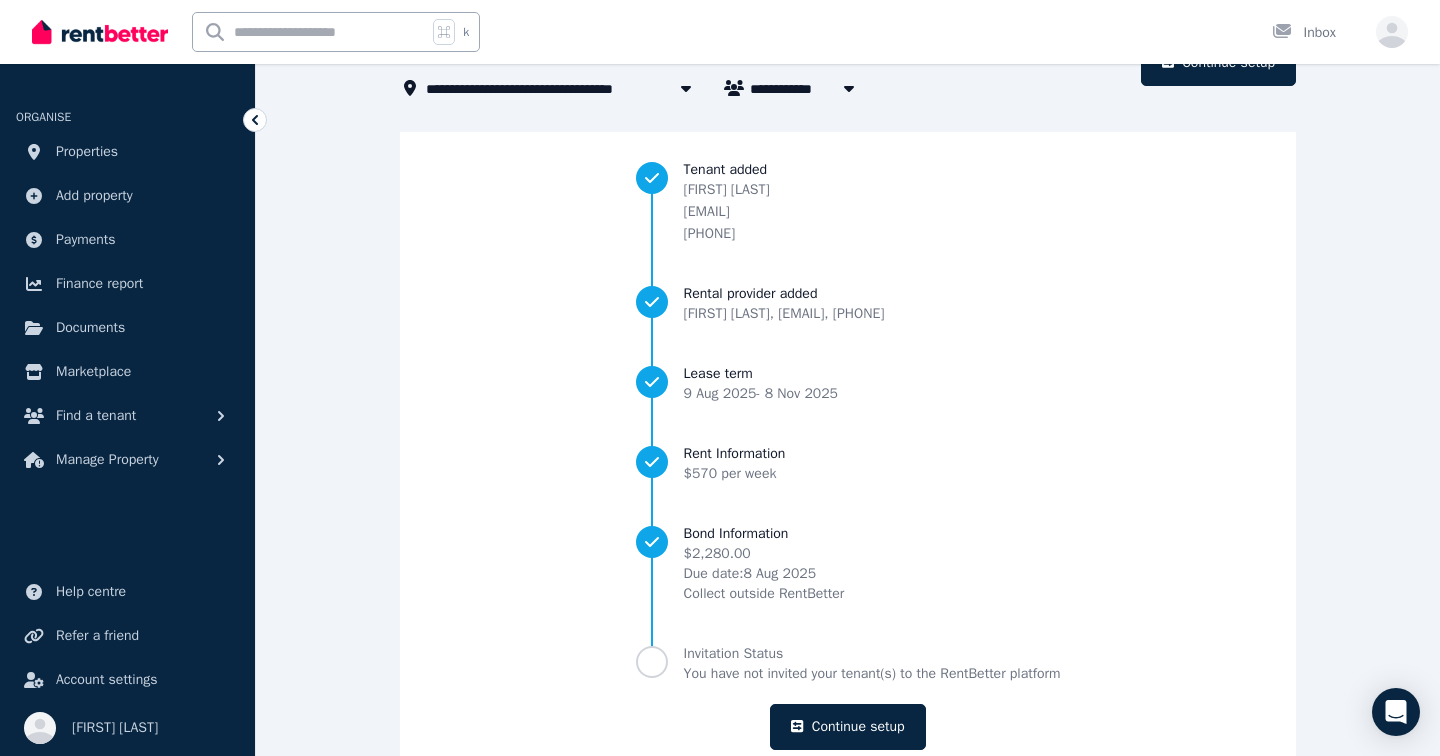 scroll, scrollTop: 184, scrollLeft: 0, axis: vertical 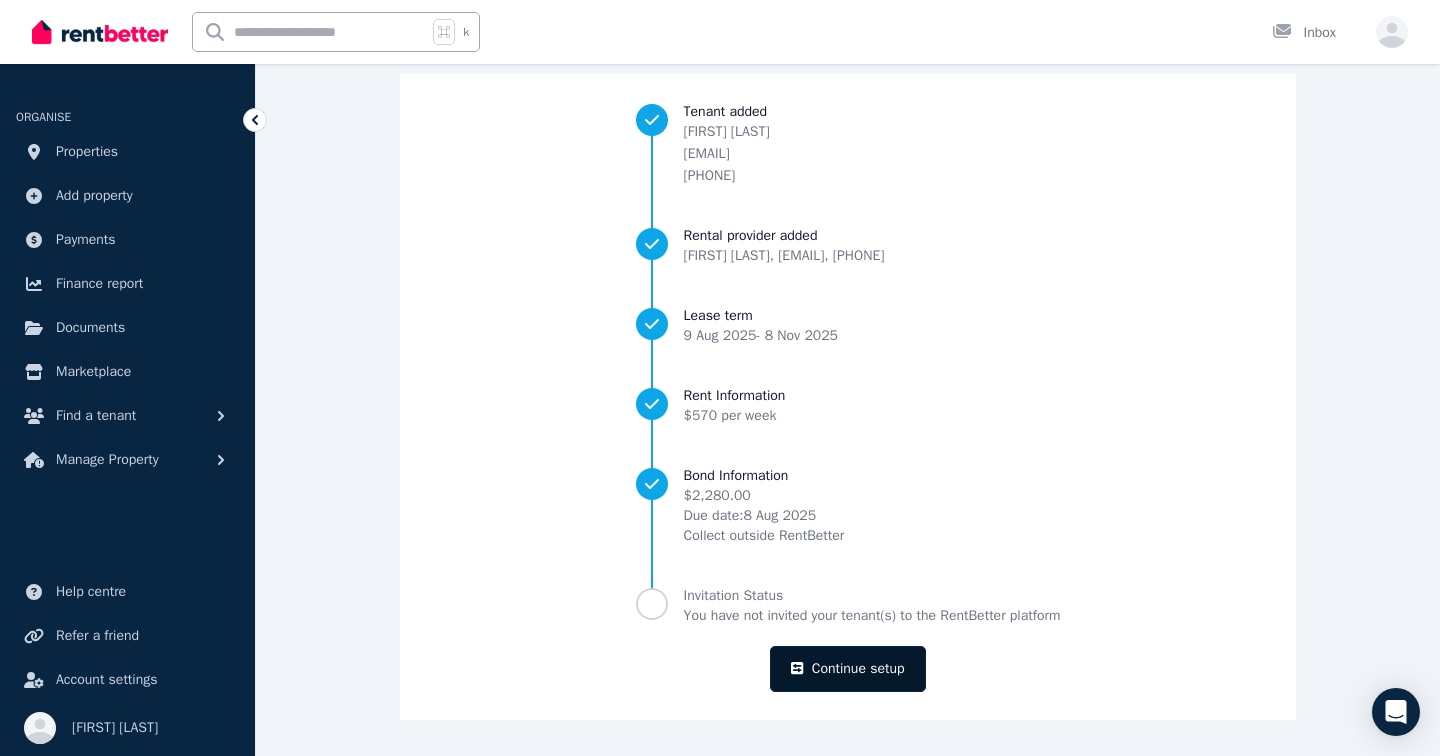 click on "Continue setup" at bounding box center [847, 669] 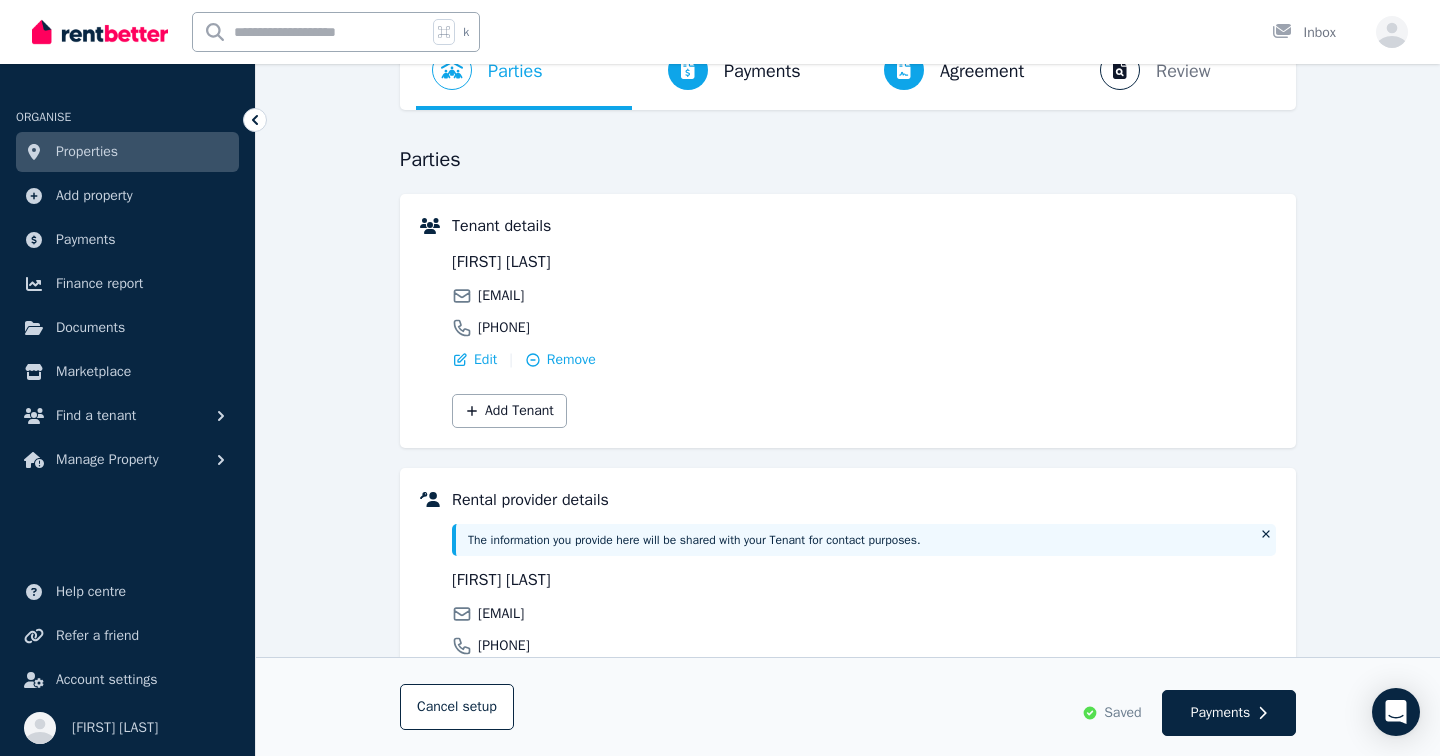 scroll, scrollTop: 0, scrollLeft: 0, axis: both 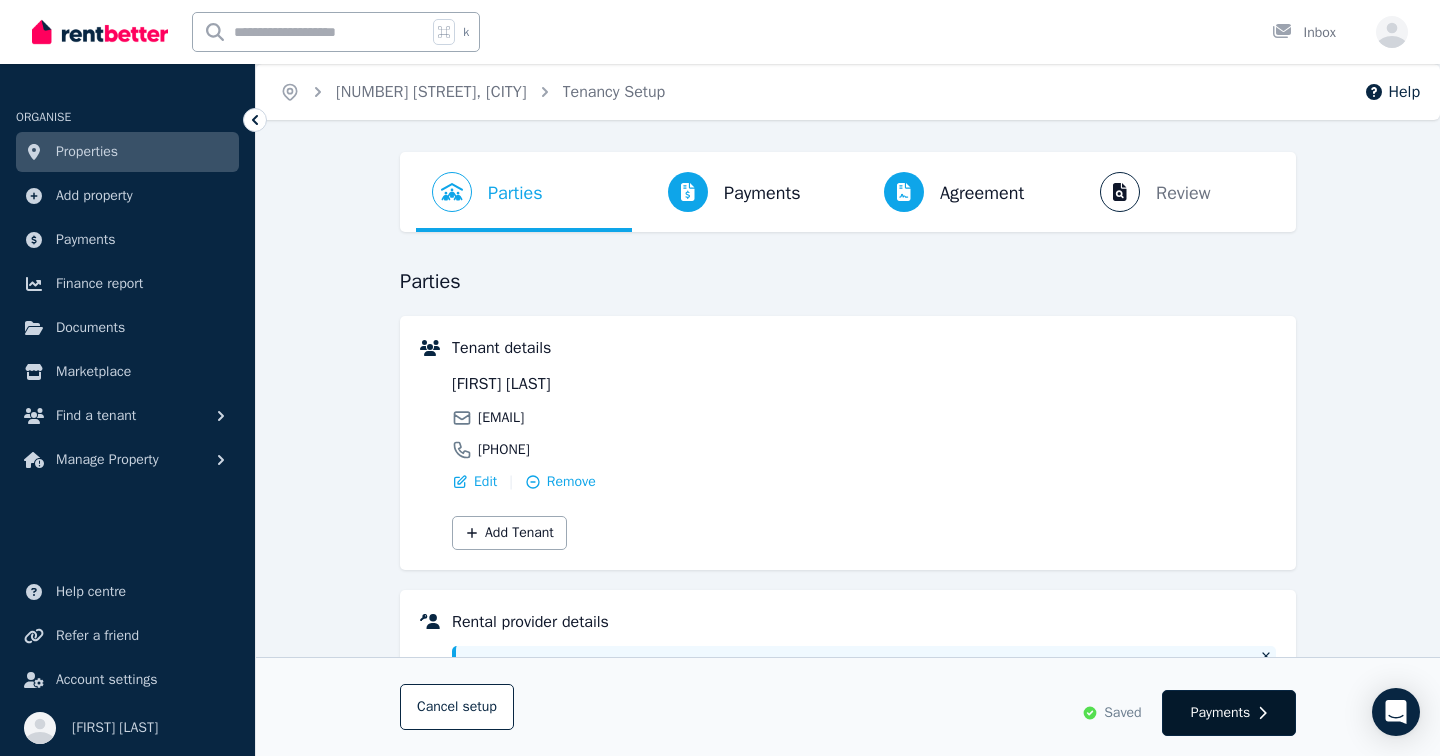 click on "Payments" at bounding box center (1221, 713) 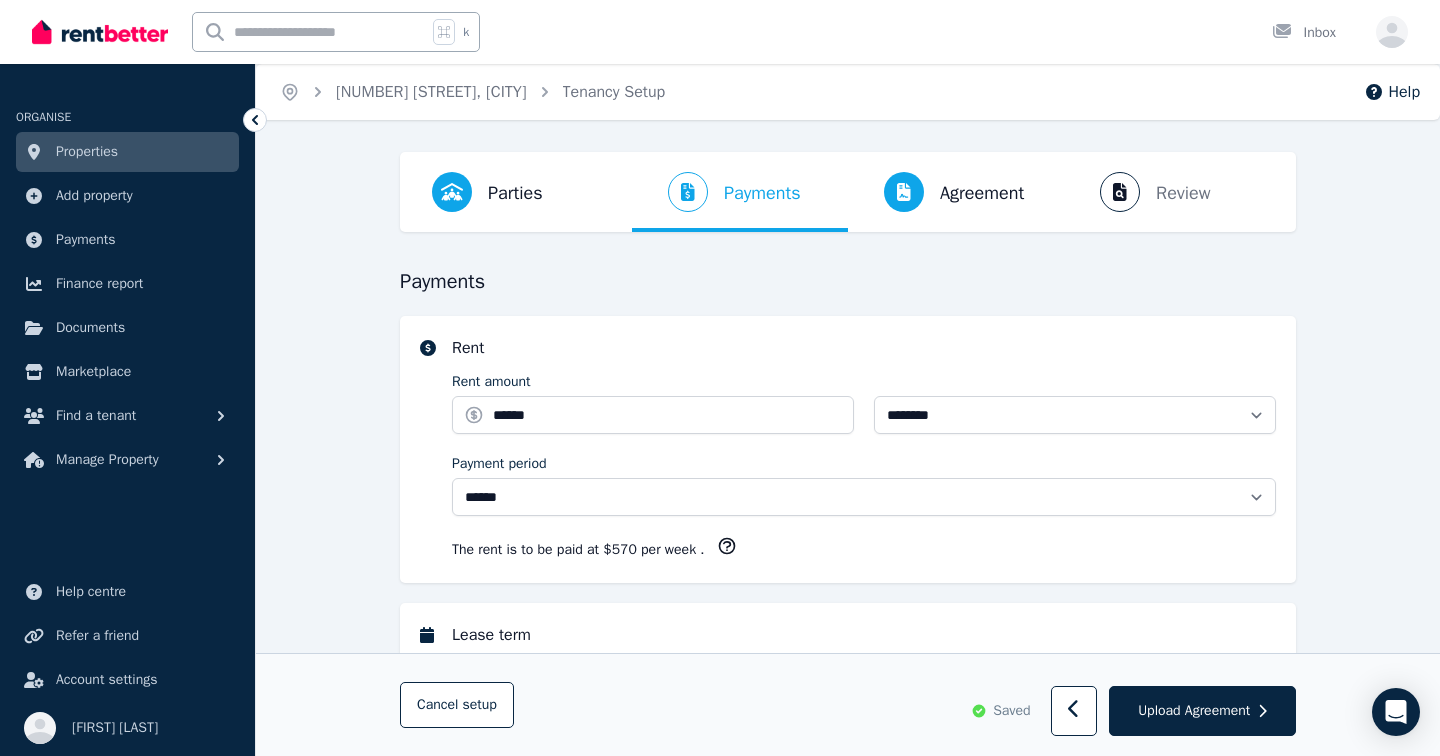 select on "**********" 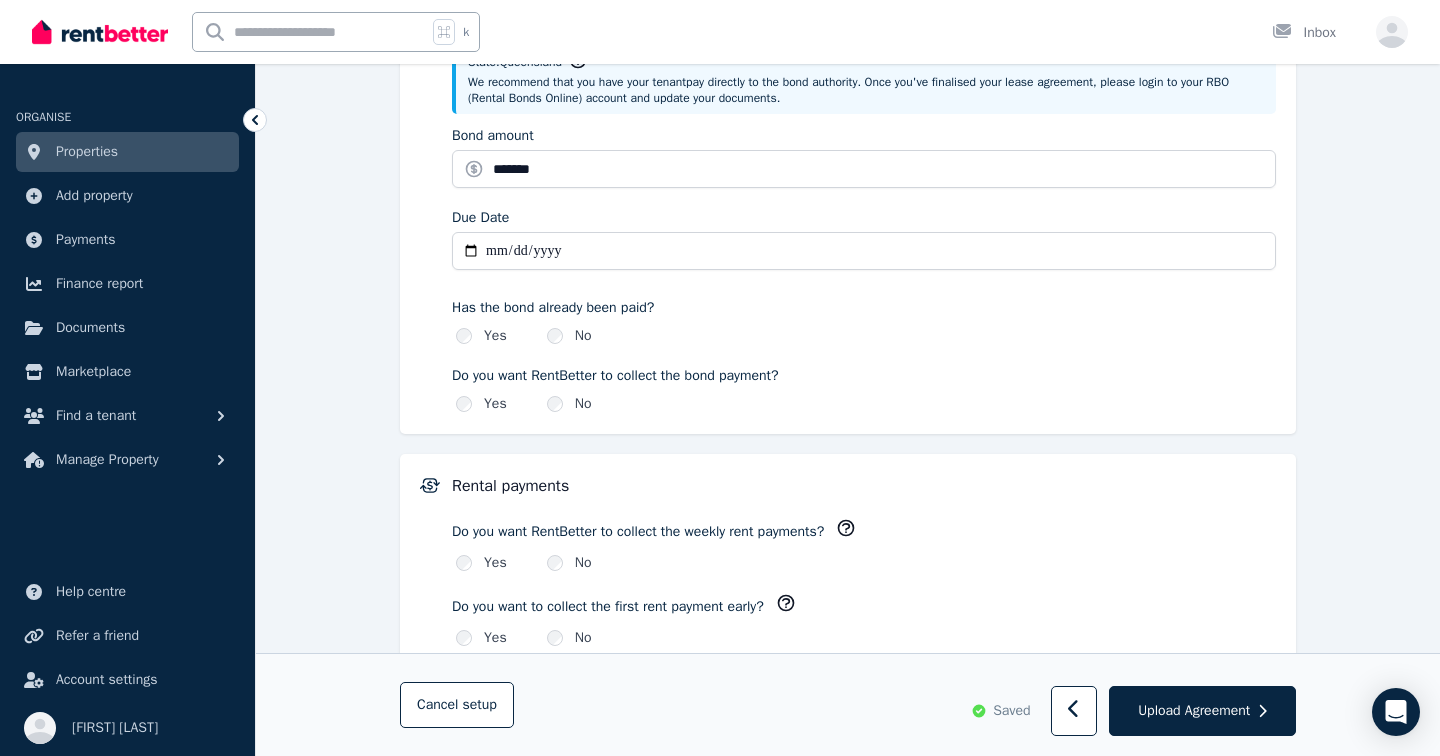 scroll, scrollTop: 1039, scrollLeft: 0, axis: vertical 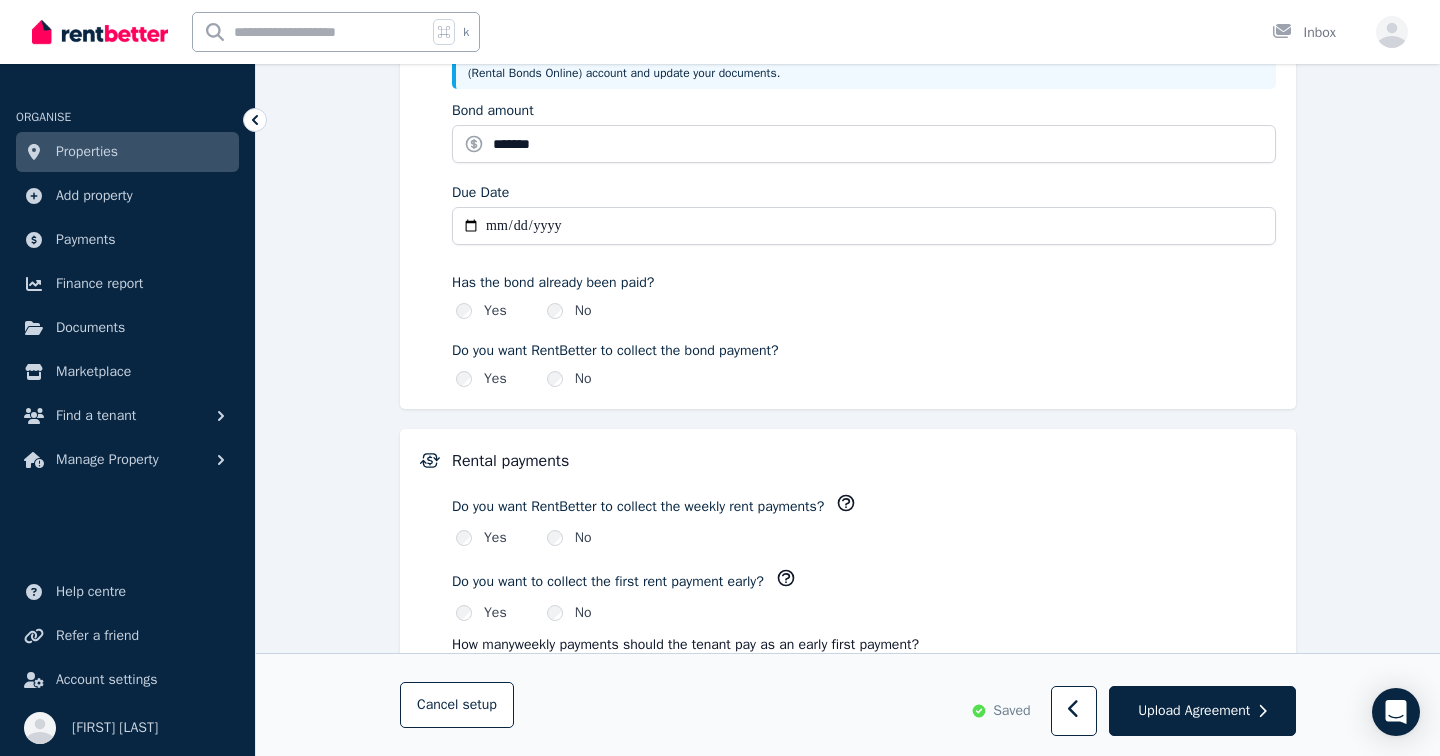 click 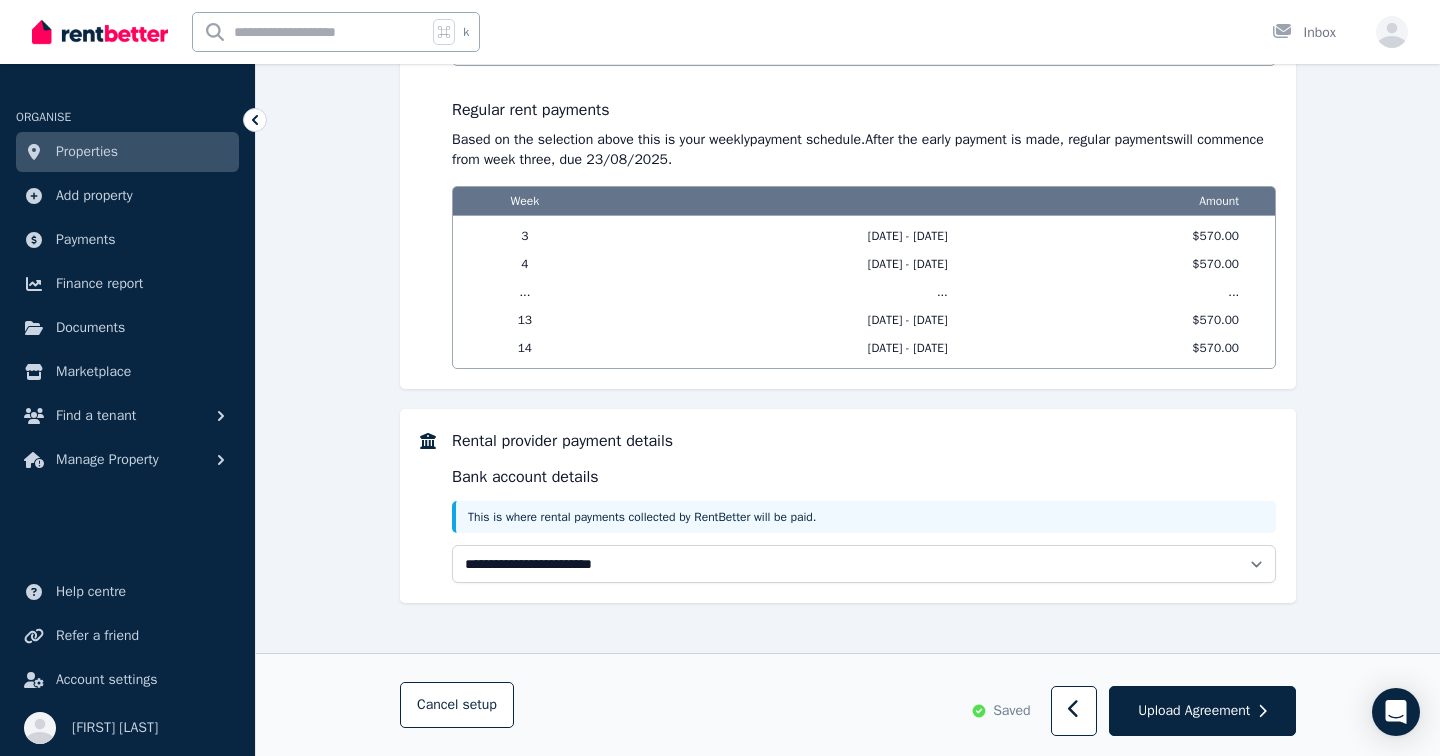 scroll, scrollTop: 2000, scrollLeft: 0, axis: vertical 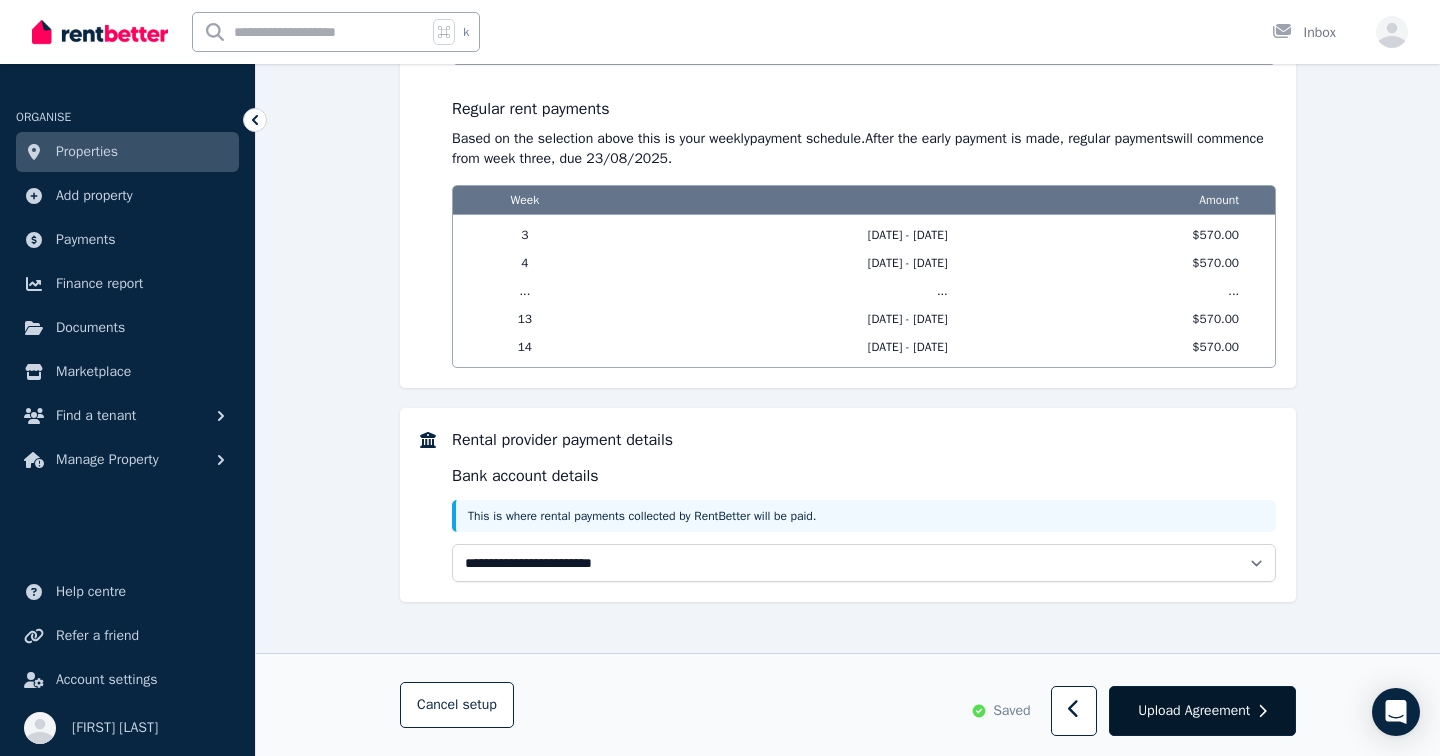 click on "Upload Agreement" at bounding box center (1194, 711) 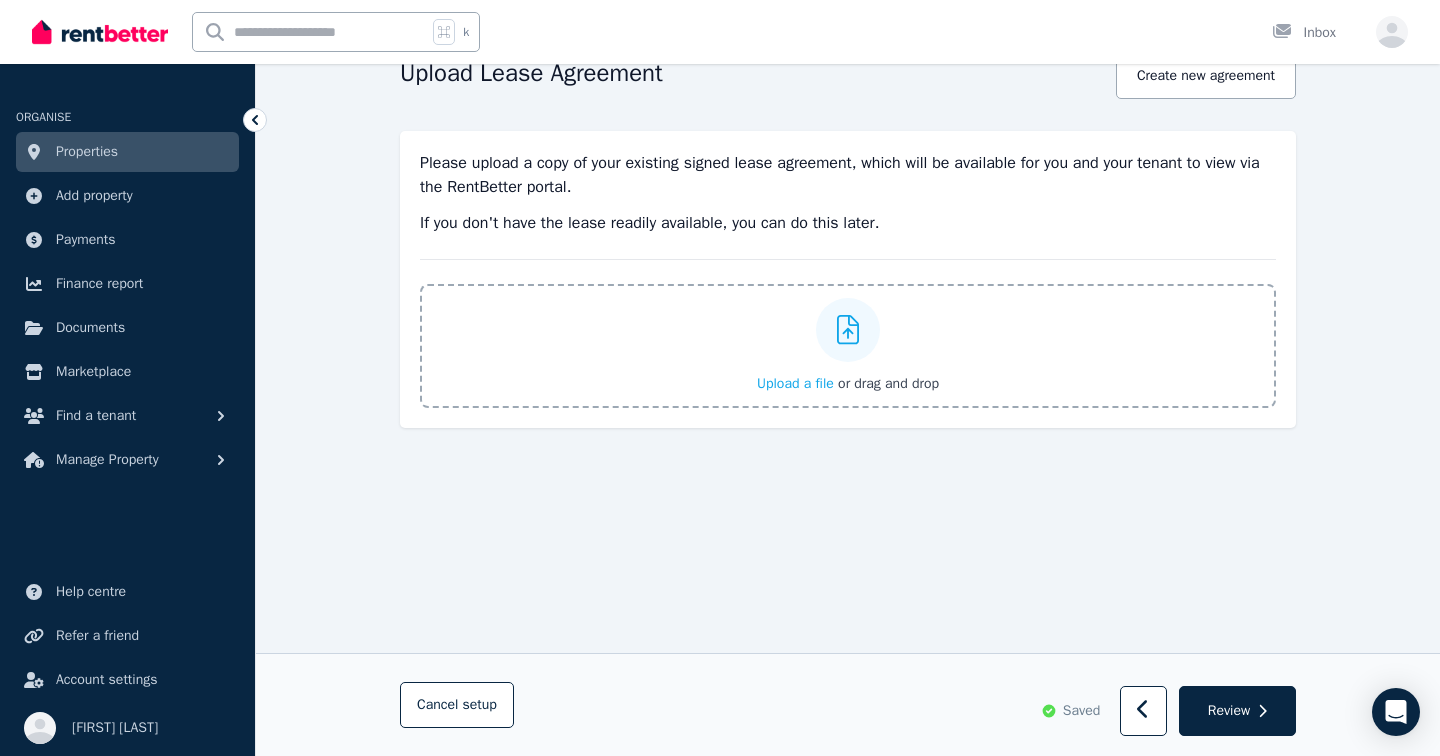 scroll, scrollTop: 0, scrollLeft: 0, axis: both 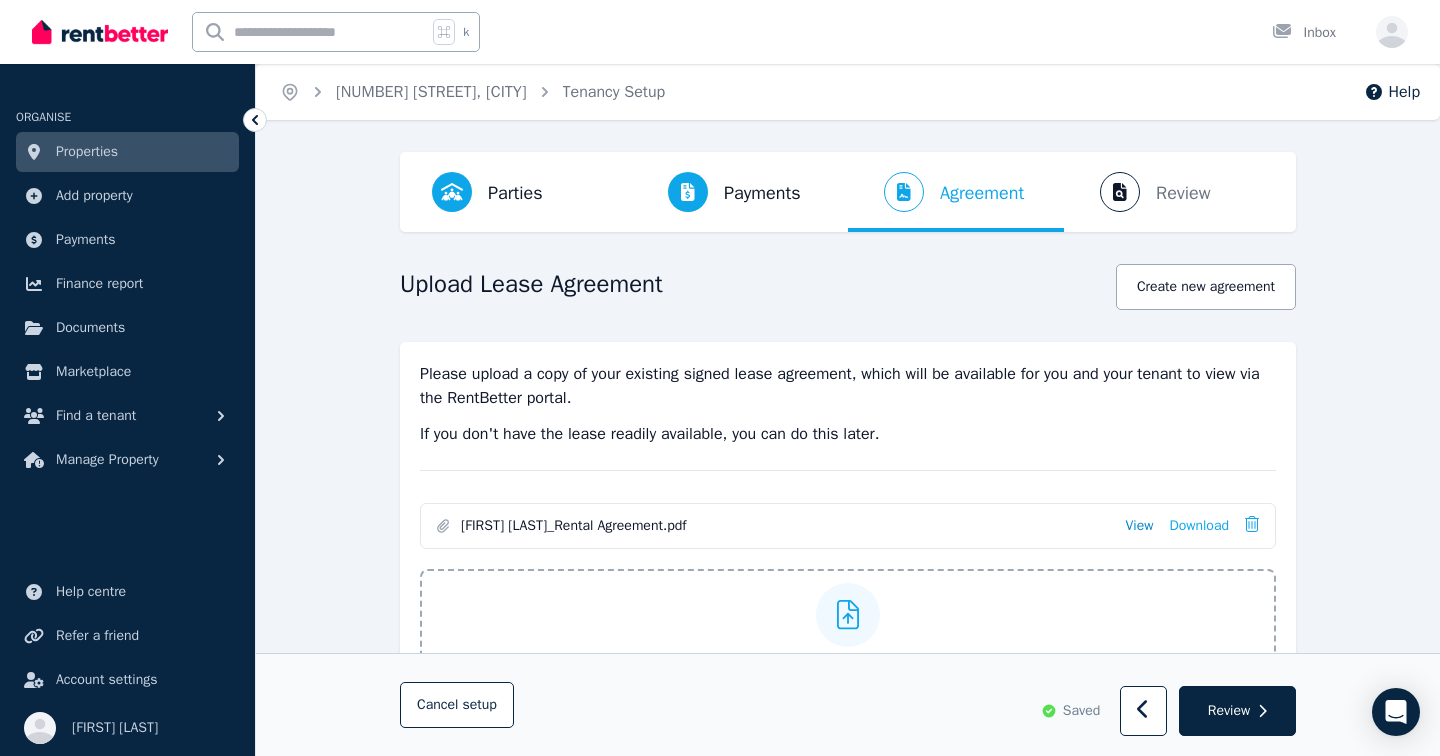 click on "View" at bounding box center (1139, 526) 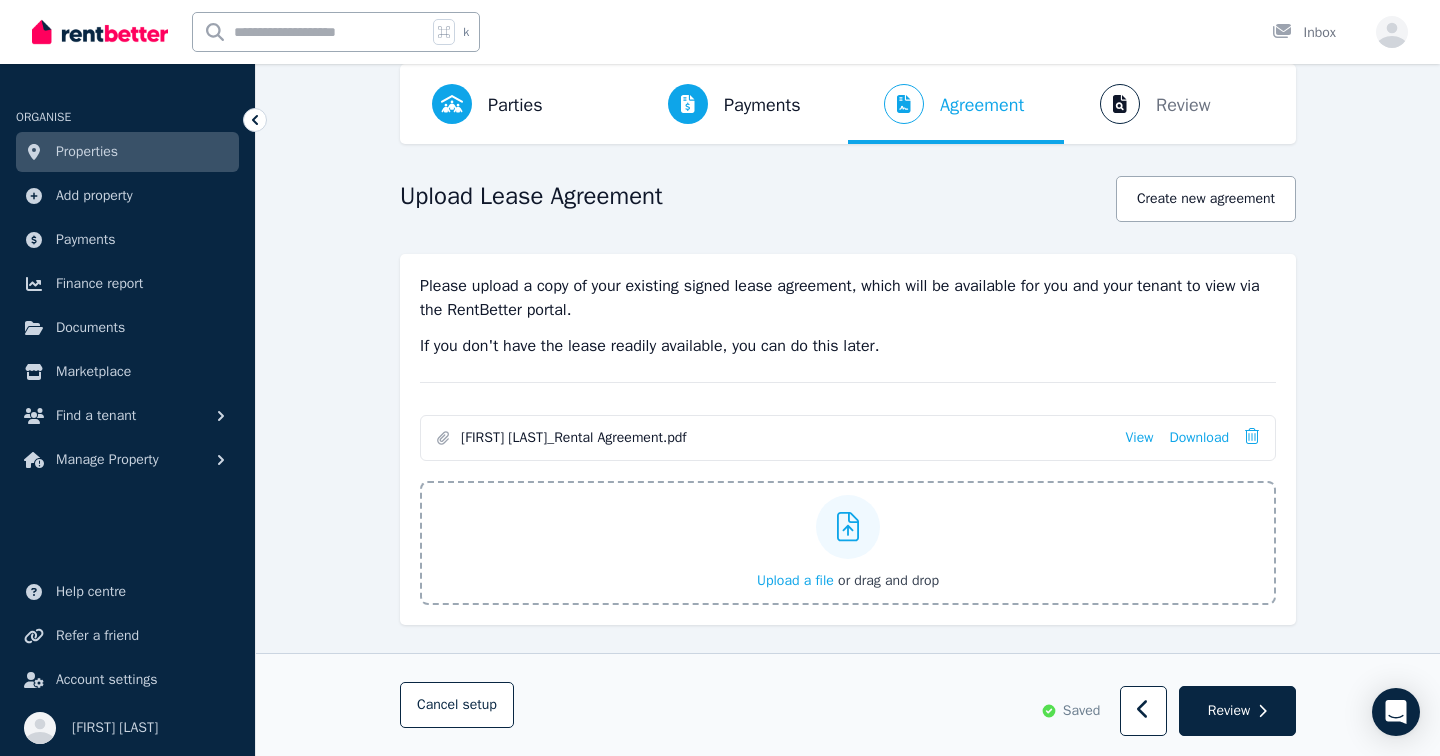 scroll, scrollTop: 210, scrollLeft: 0, axis: vertical 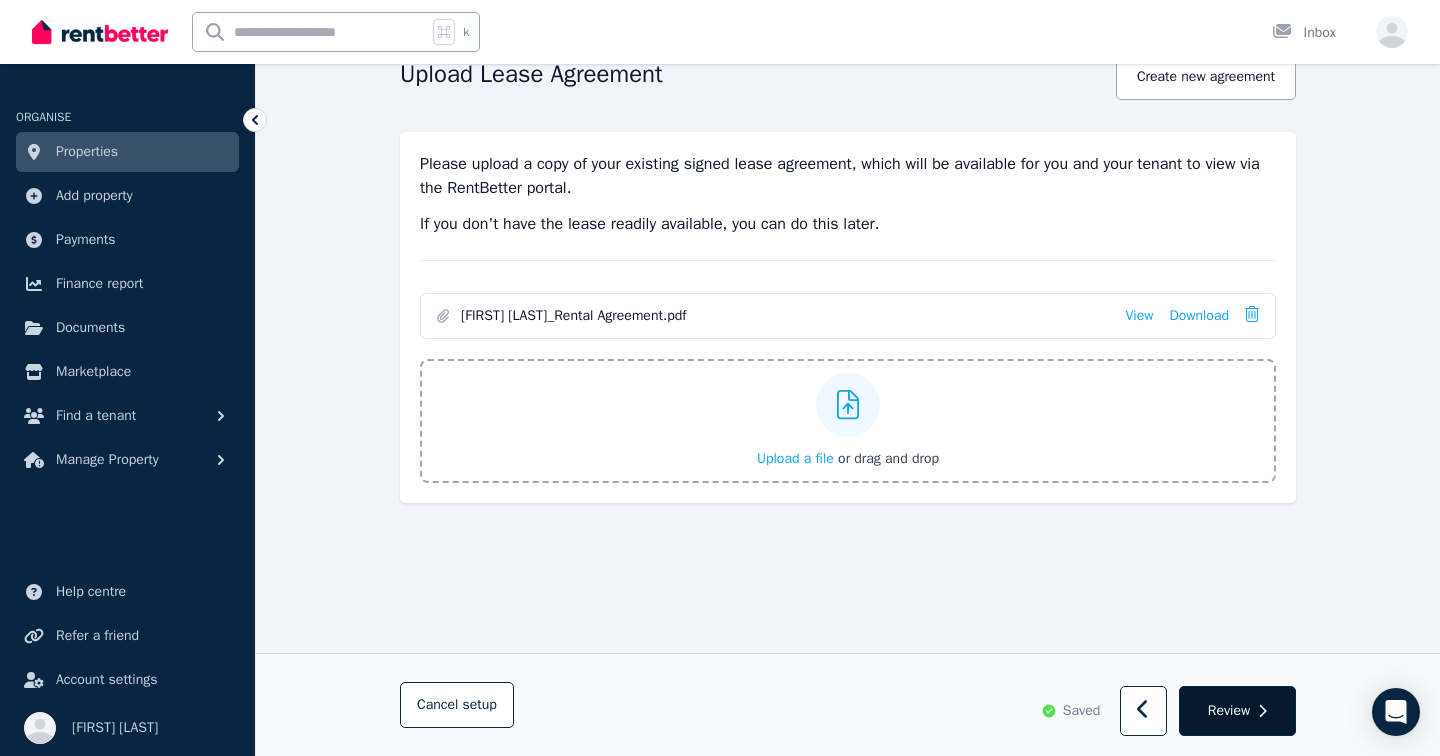 click on "Review" at bounding box center (1237, 712) 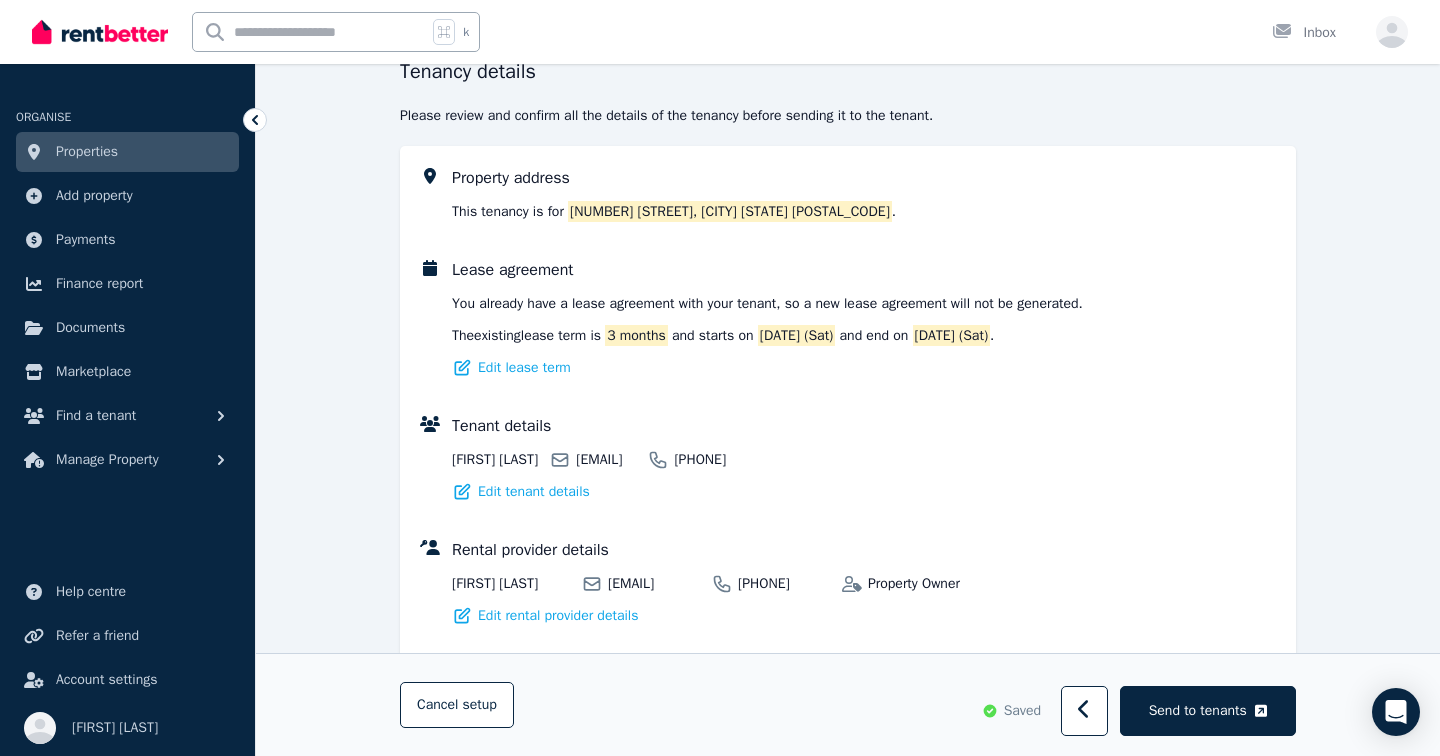 scroll, scrollTop: 0, scrollLeft: 0, axis: both 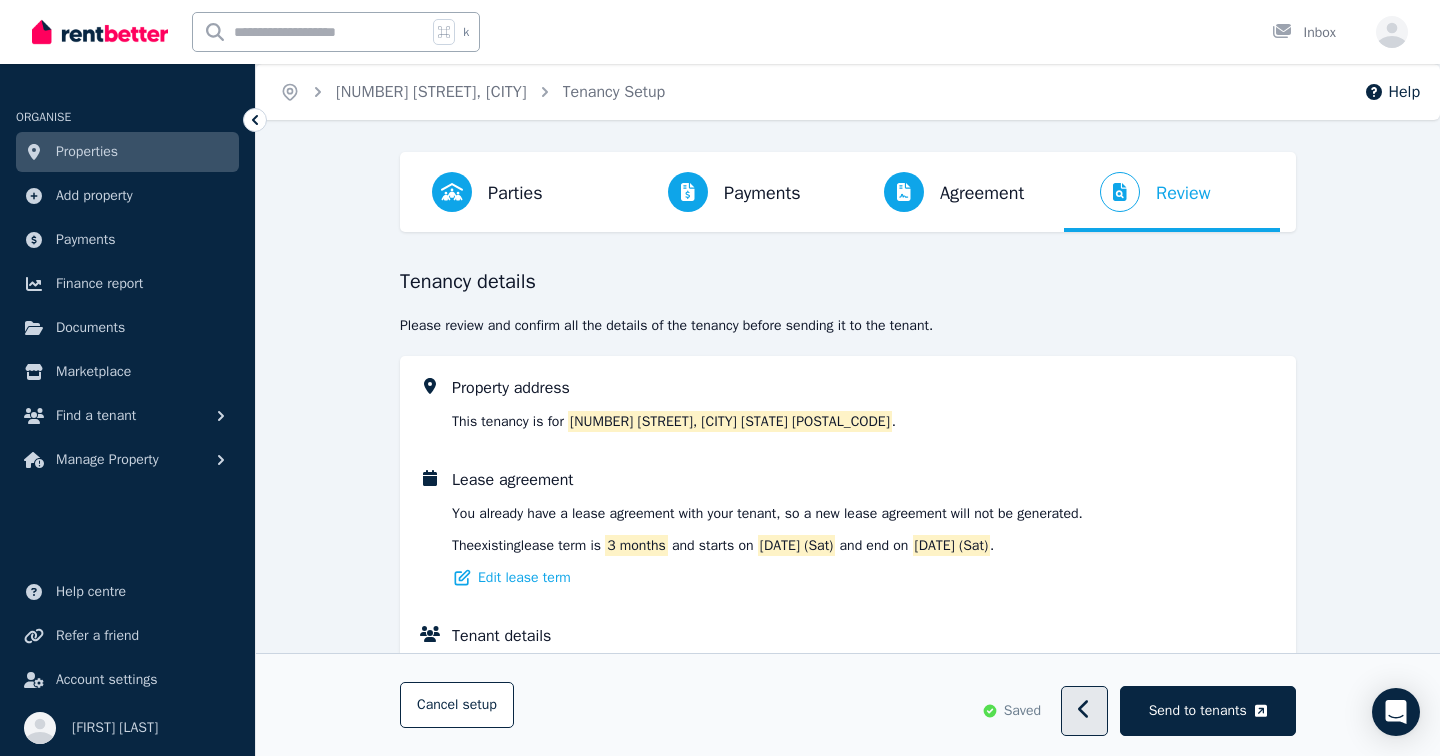 click at bounding box center (1084, 712) 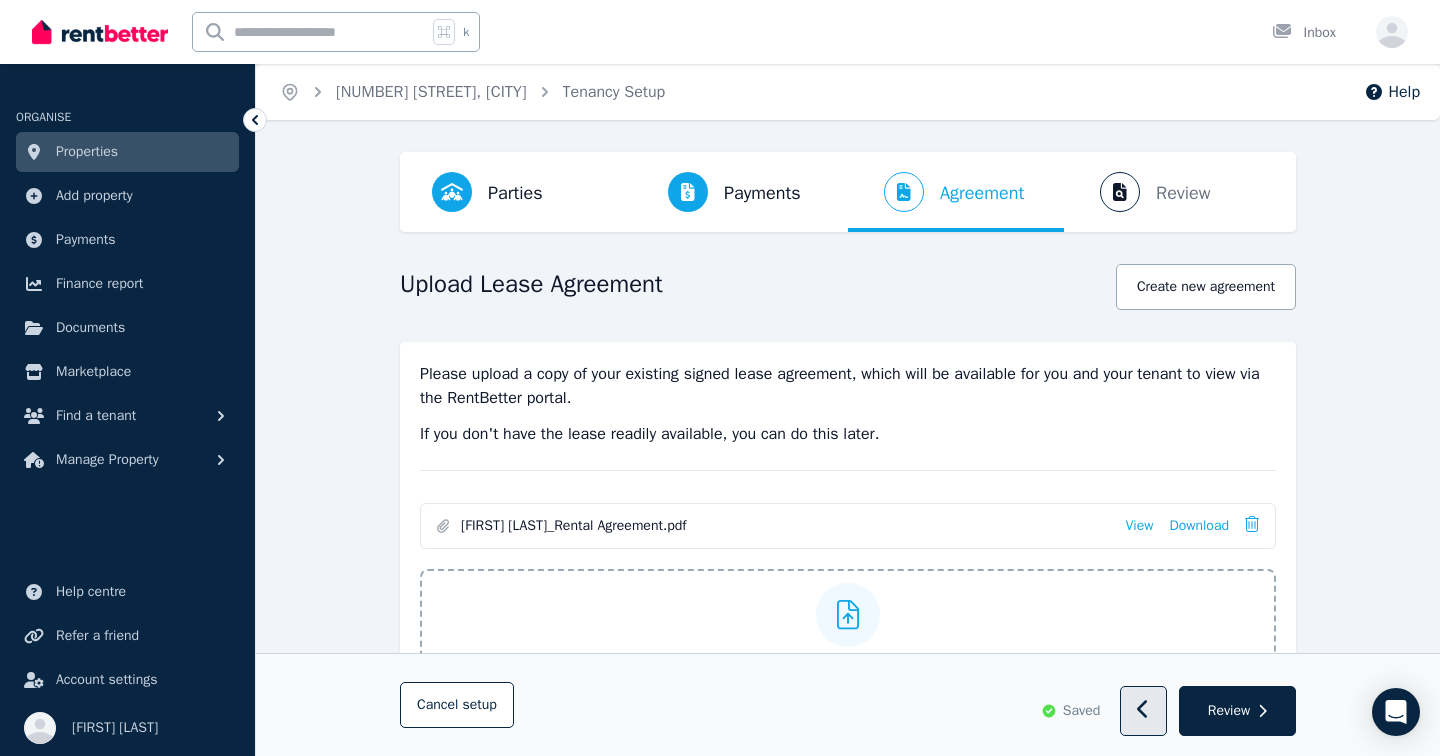 click 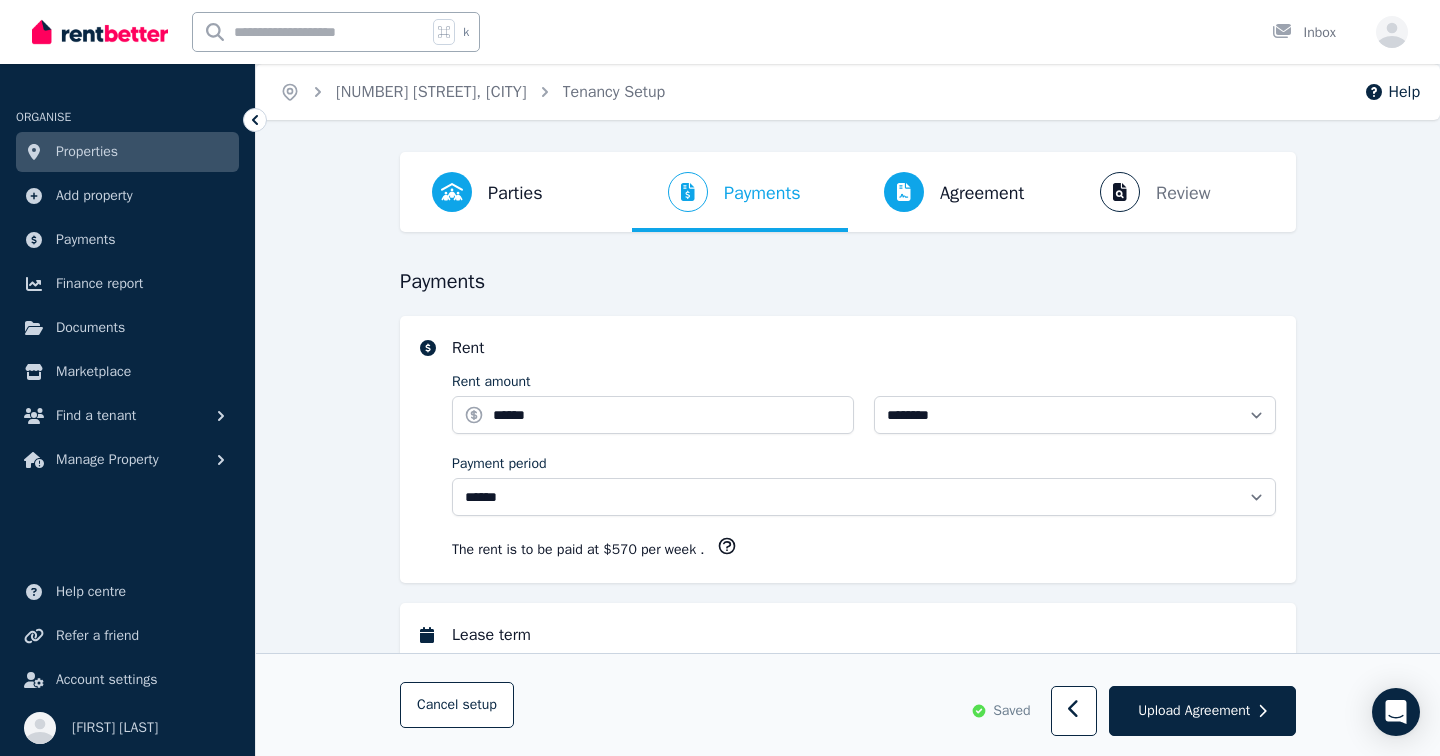 select on "**********" 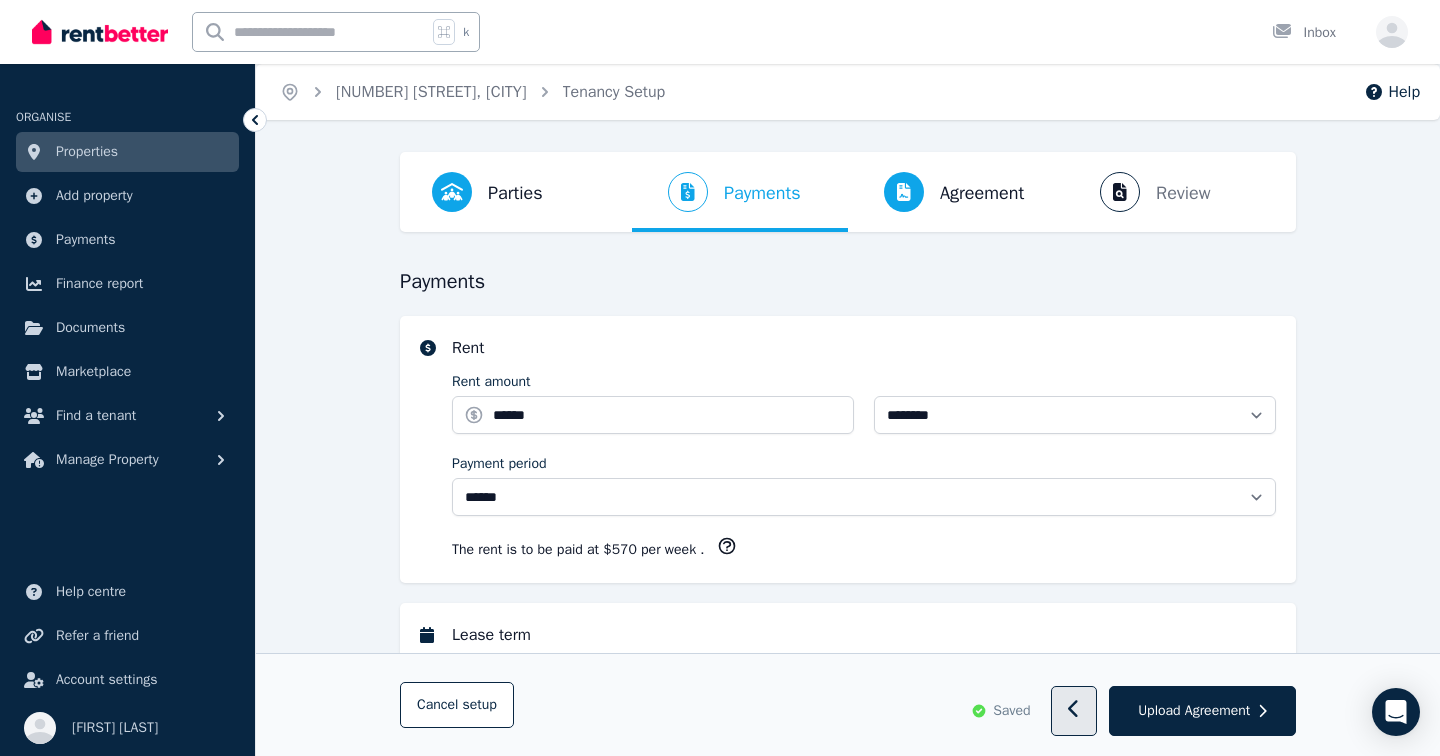 click at bounding box center (1074, 712) 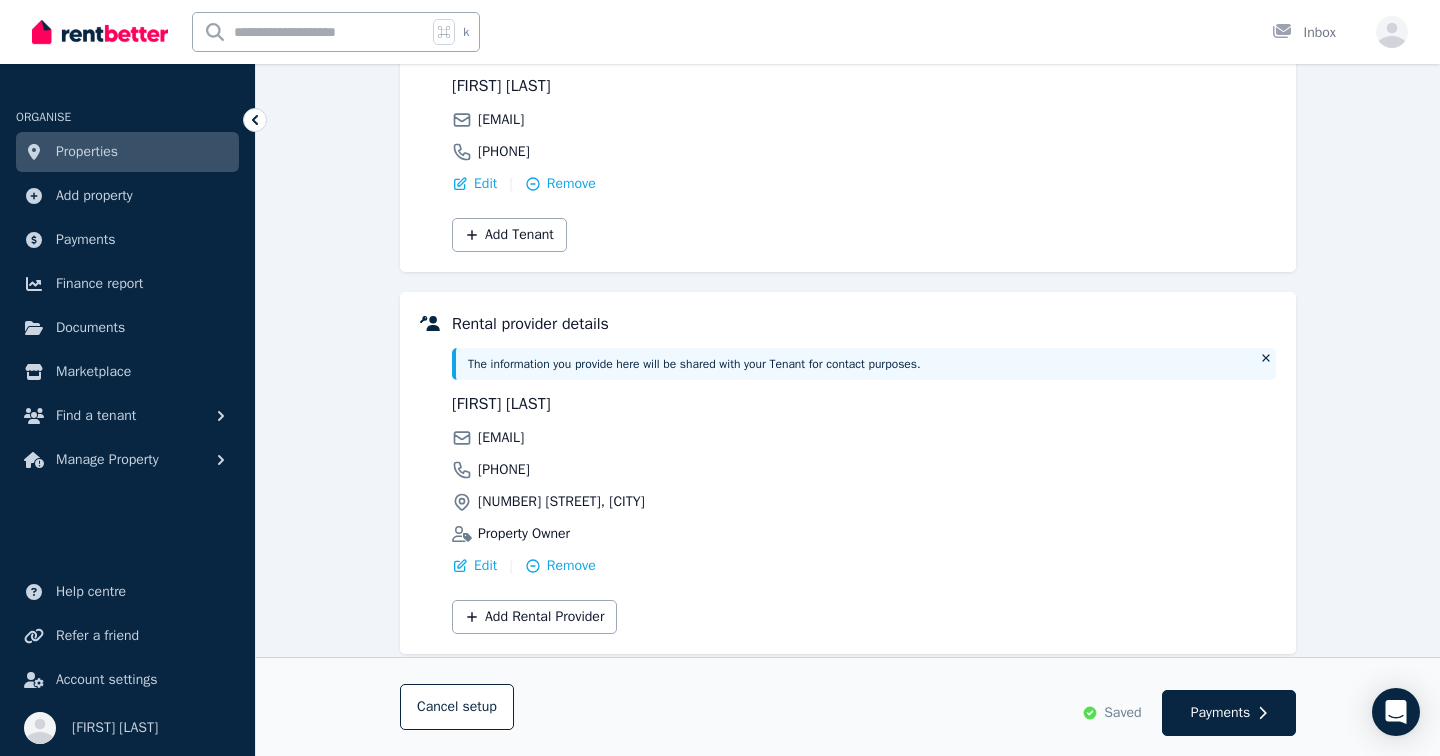 scroll, scrollTop: 351, scrollLeft: 0, axis: vertical 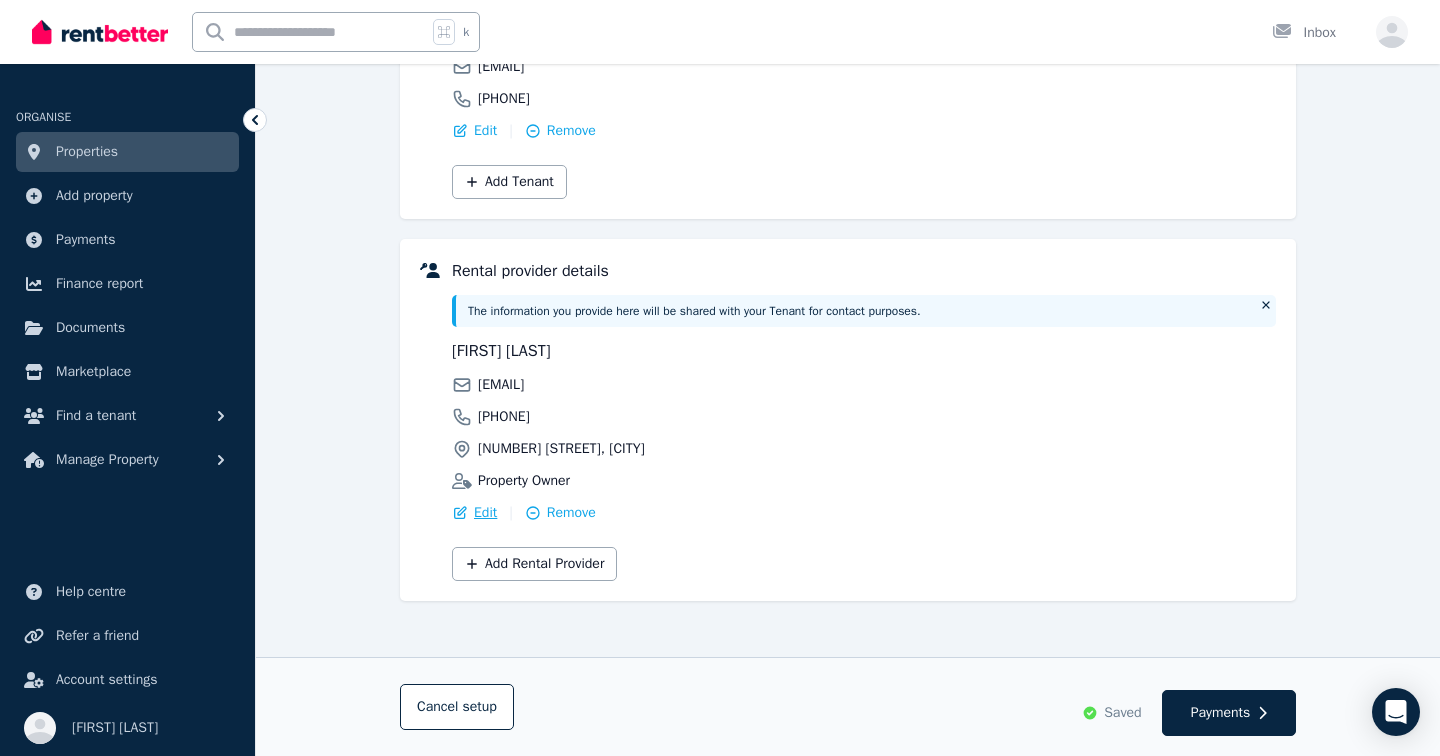 click on "Edit" at bounding box center [485, 513] 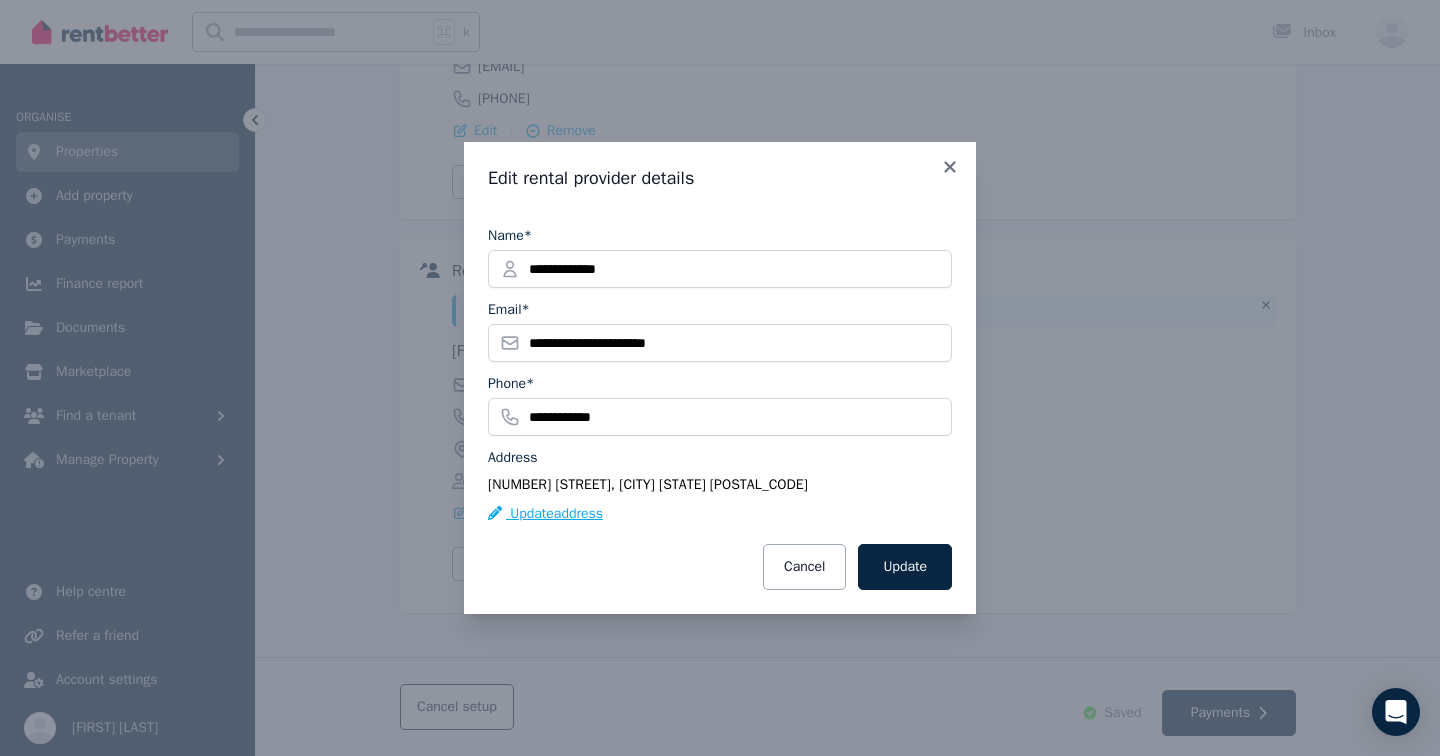 click on "Update  address" at bounding box center [545, 514] 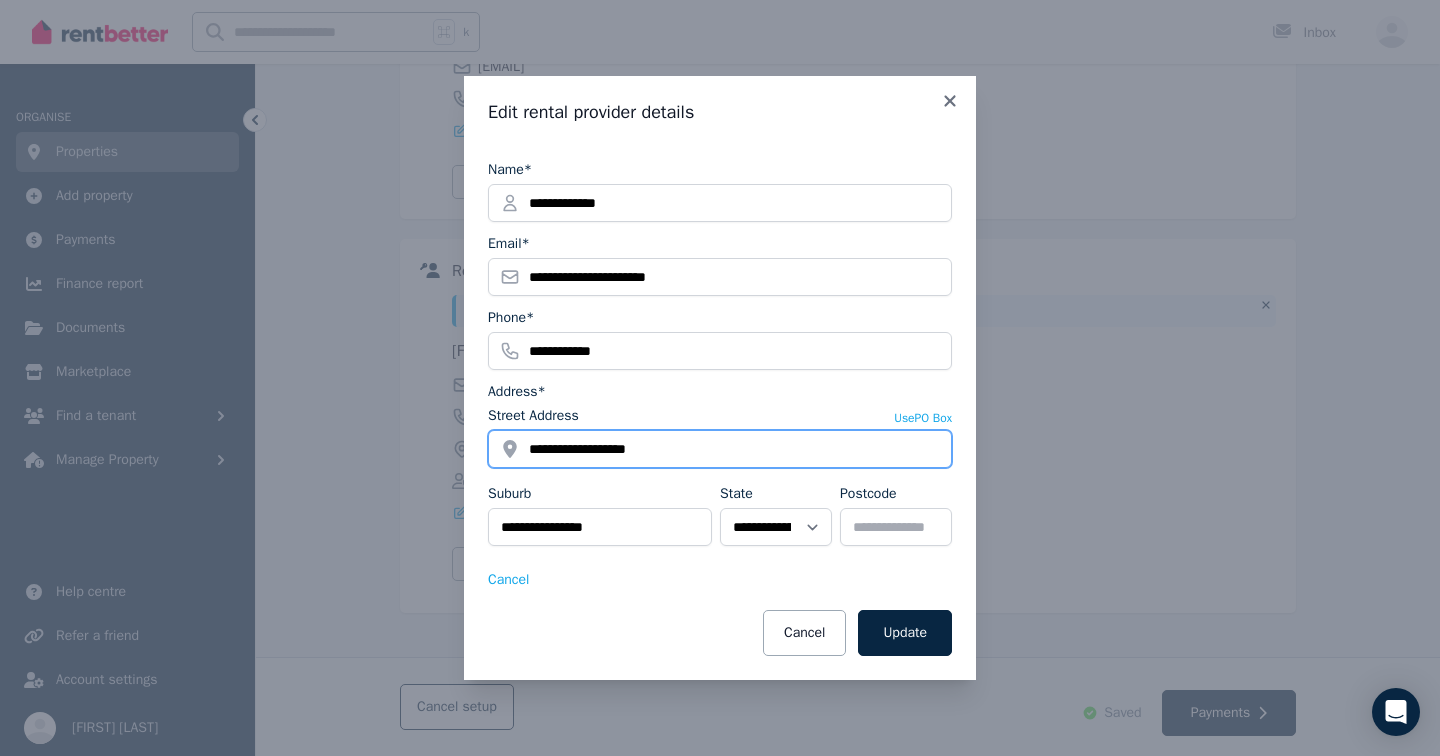 click on "**********" at bounding box center [720, 449] 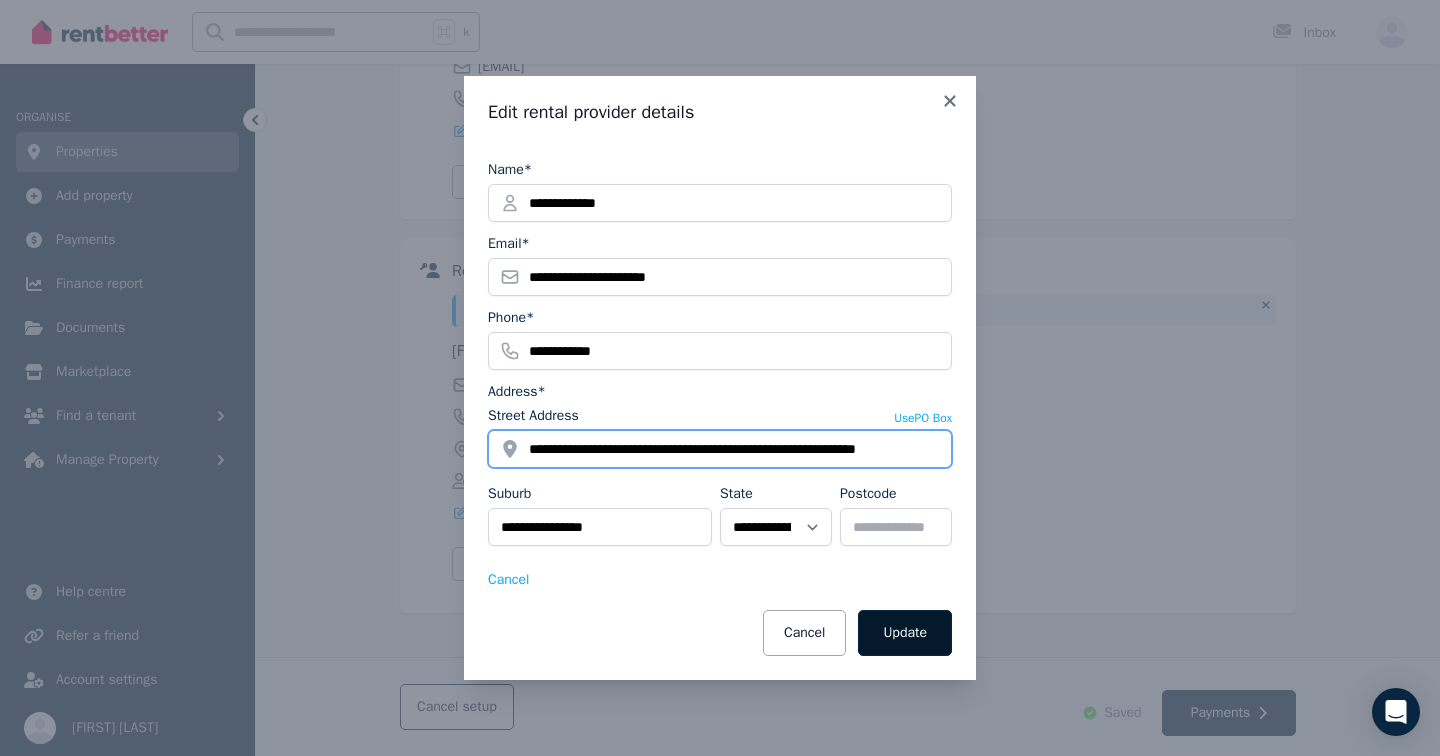 type on "**********" 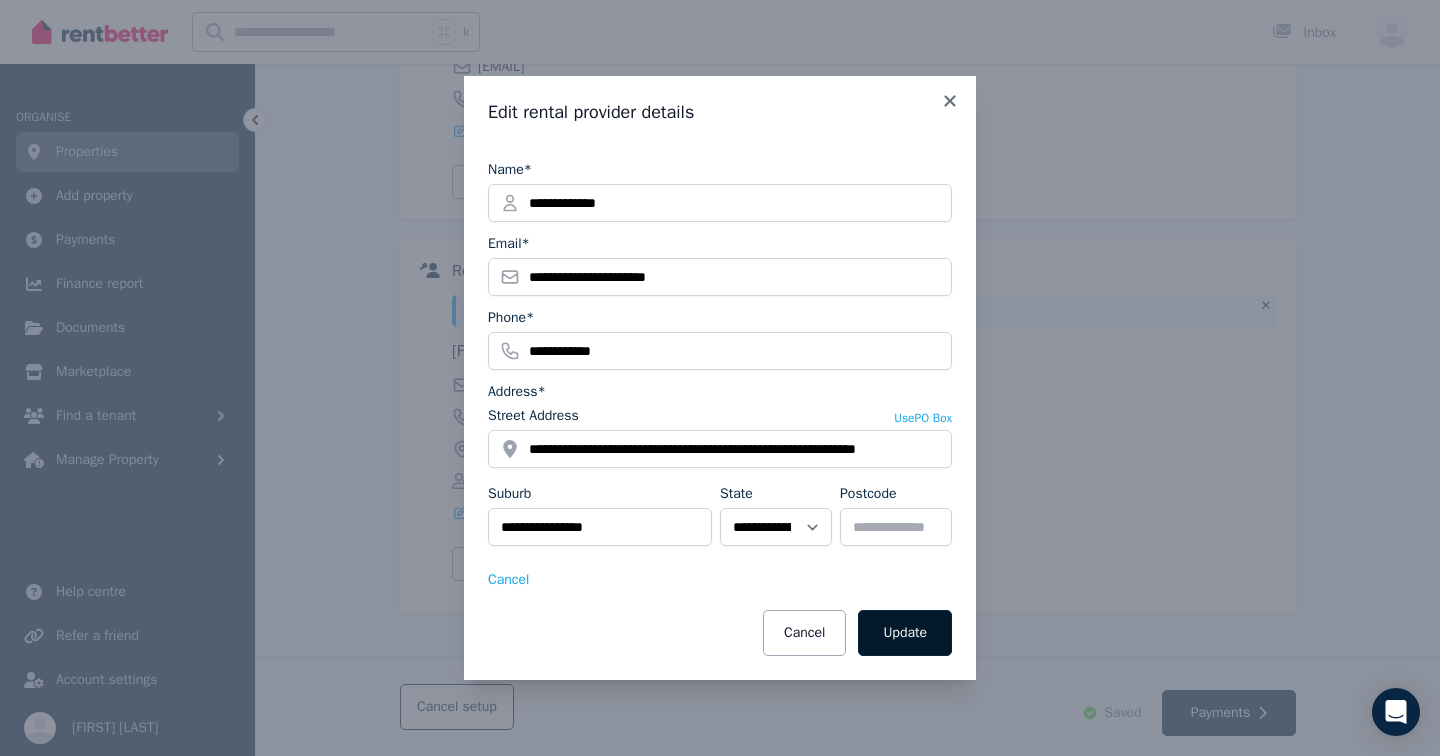 click on "Update" at bounding box center [905, 633] 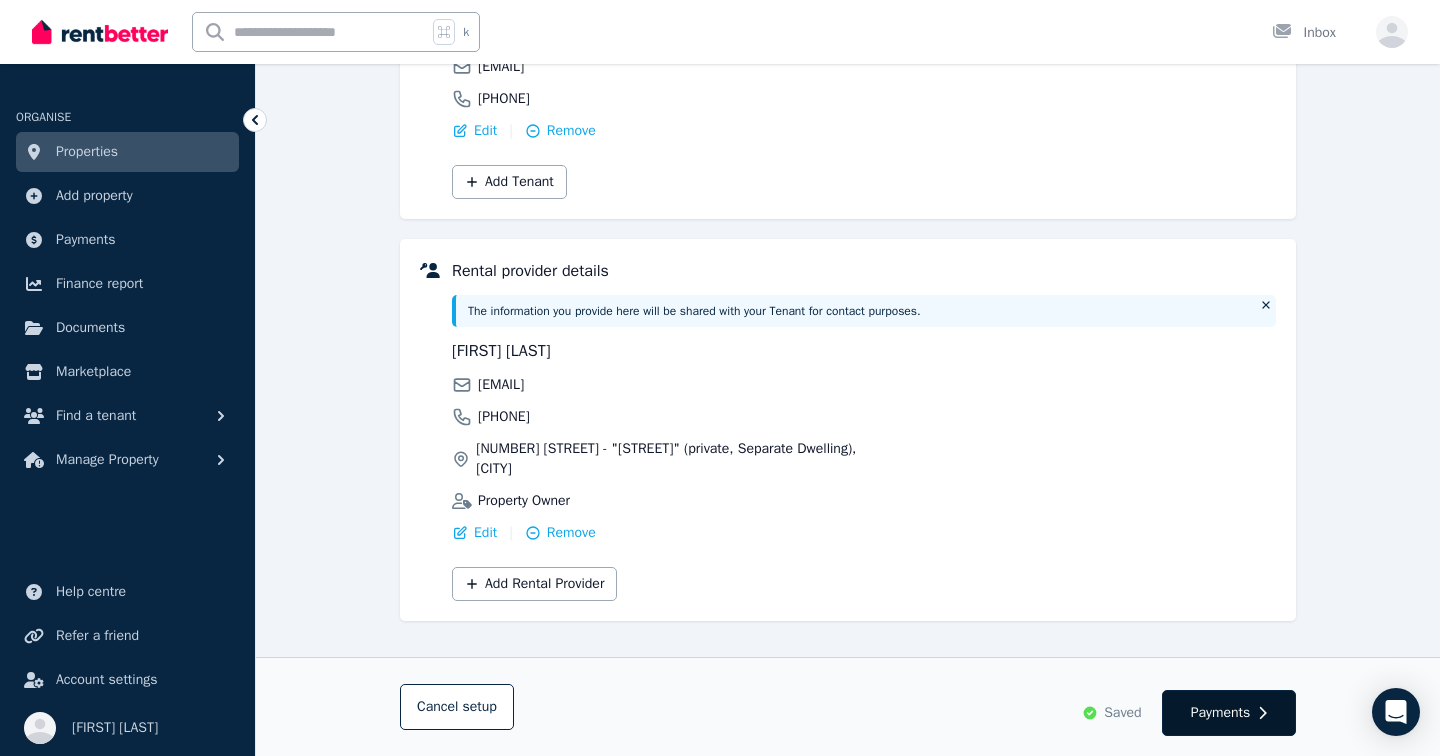 click on "Payments" at bounding box center (1221, 713) 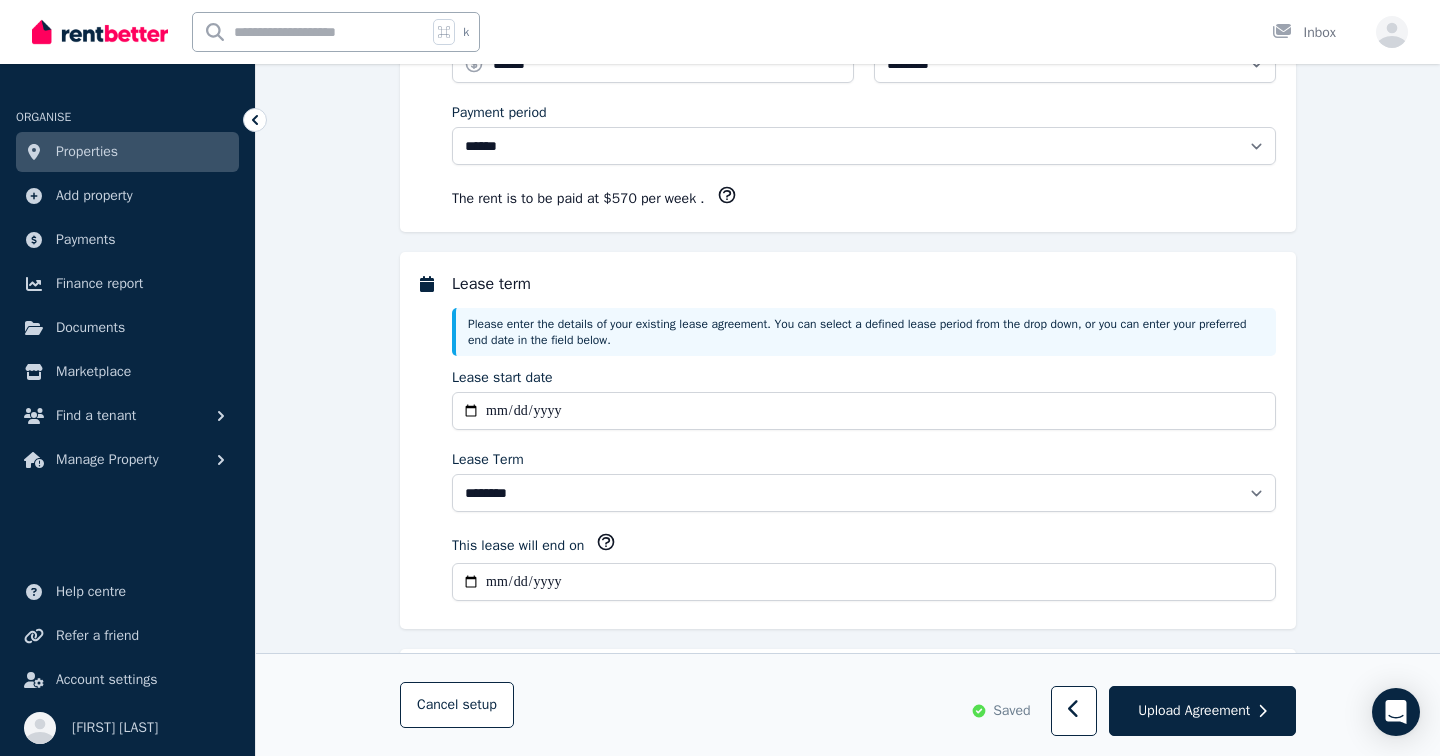 scroll, scrollTop: 0, scrollLeft: 0, axis: both 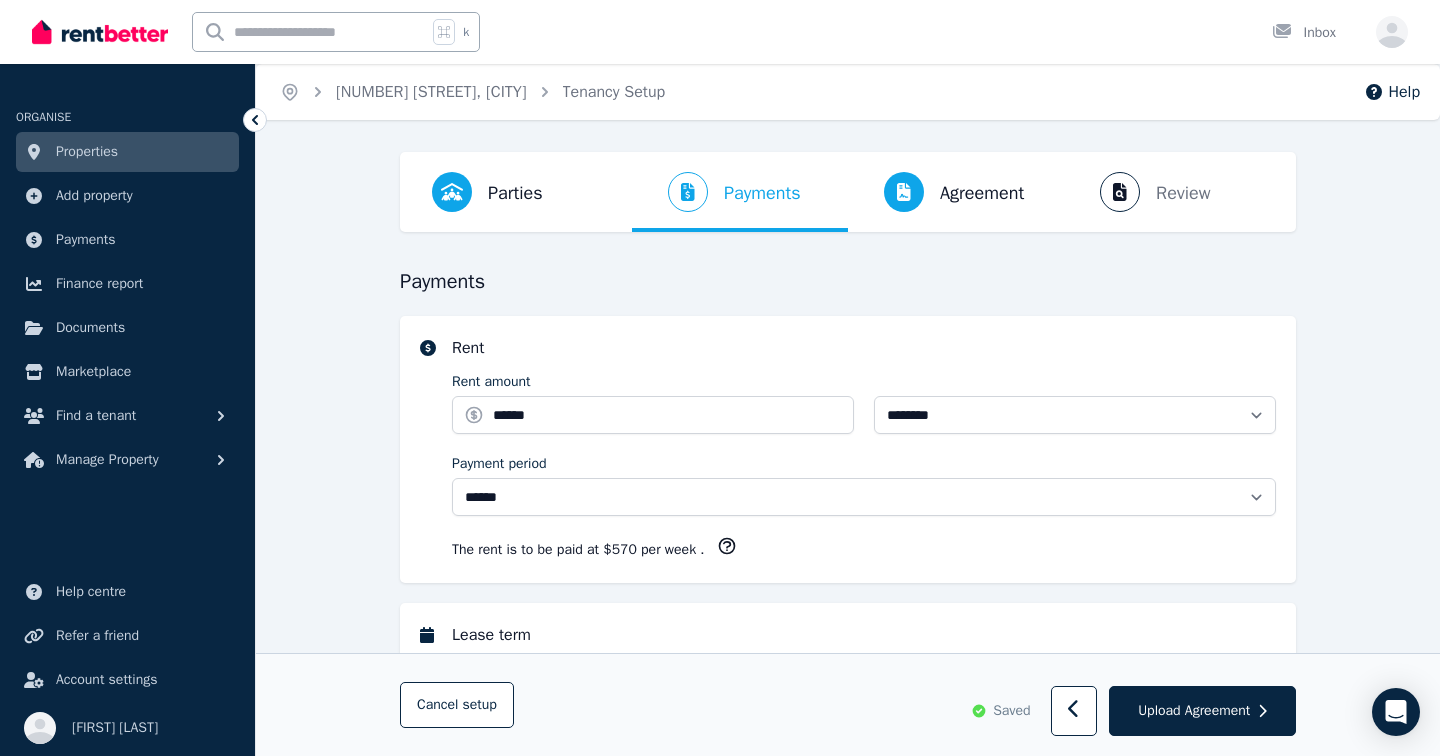 select on "**********" 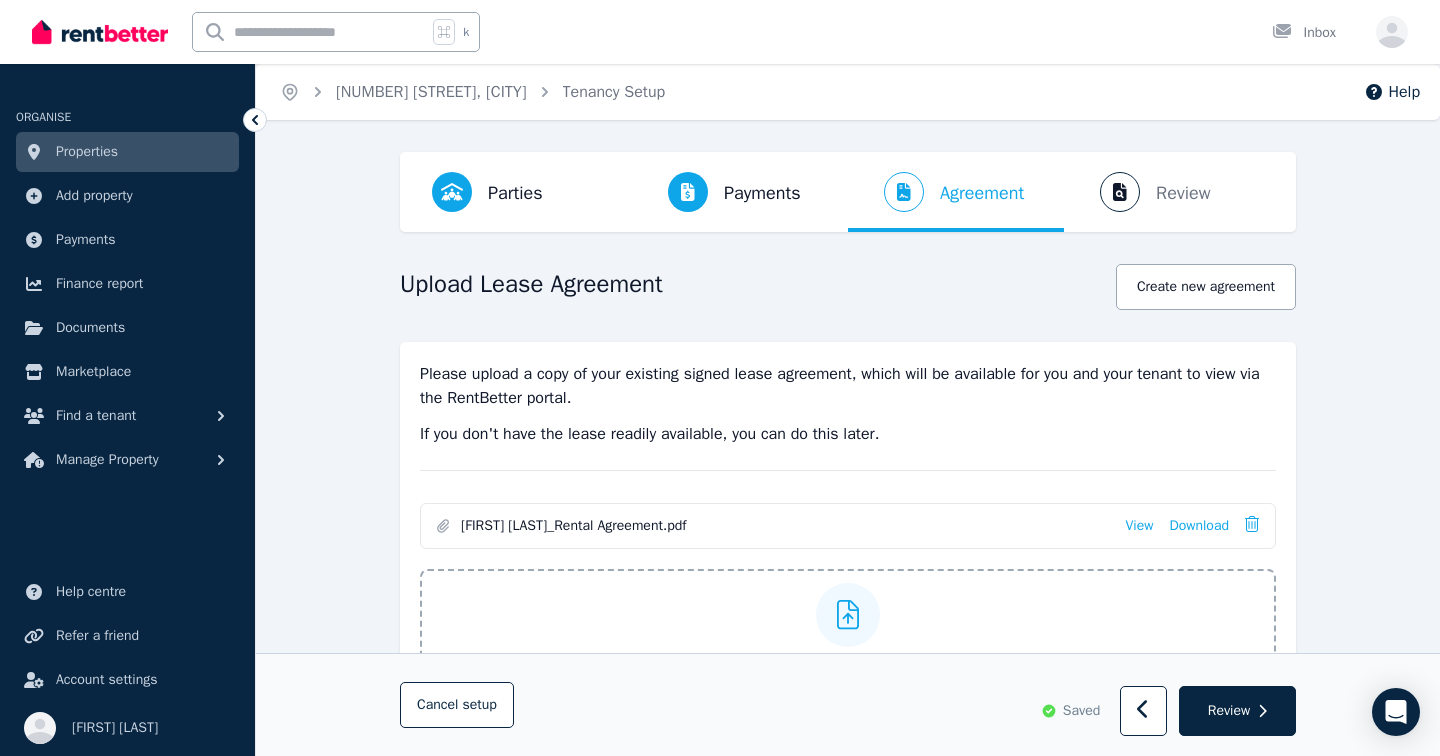 click on "Review" at bounding box center (1229, 711) 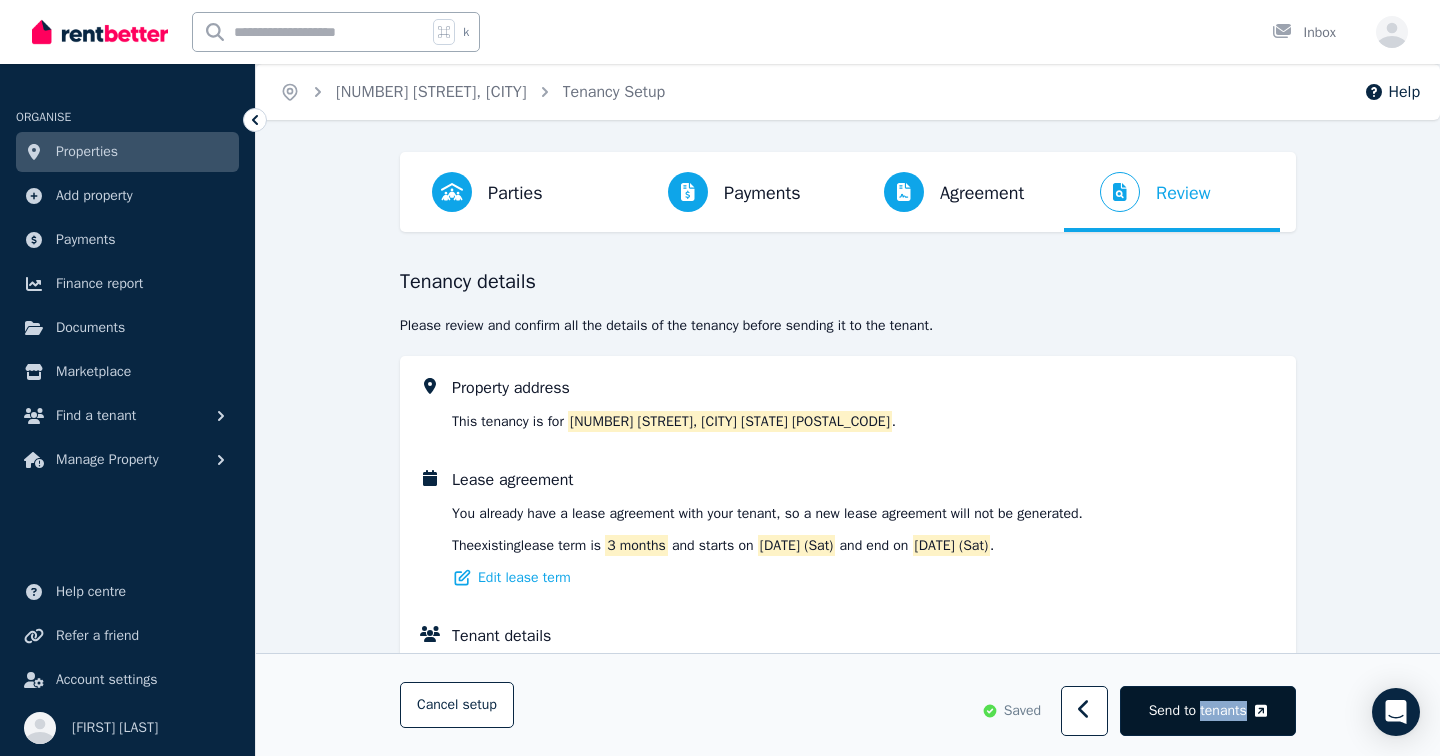 click on "Send to tenants" at bounding box center (1198, 711) 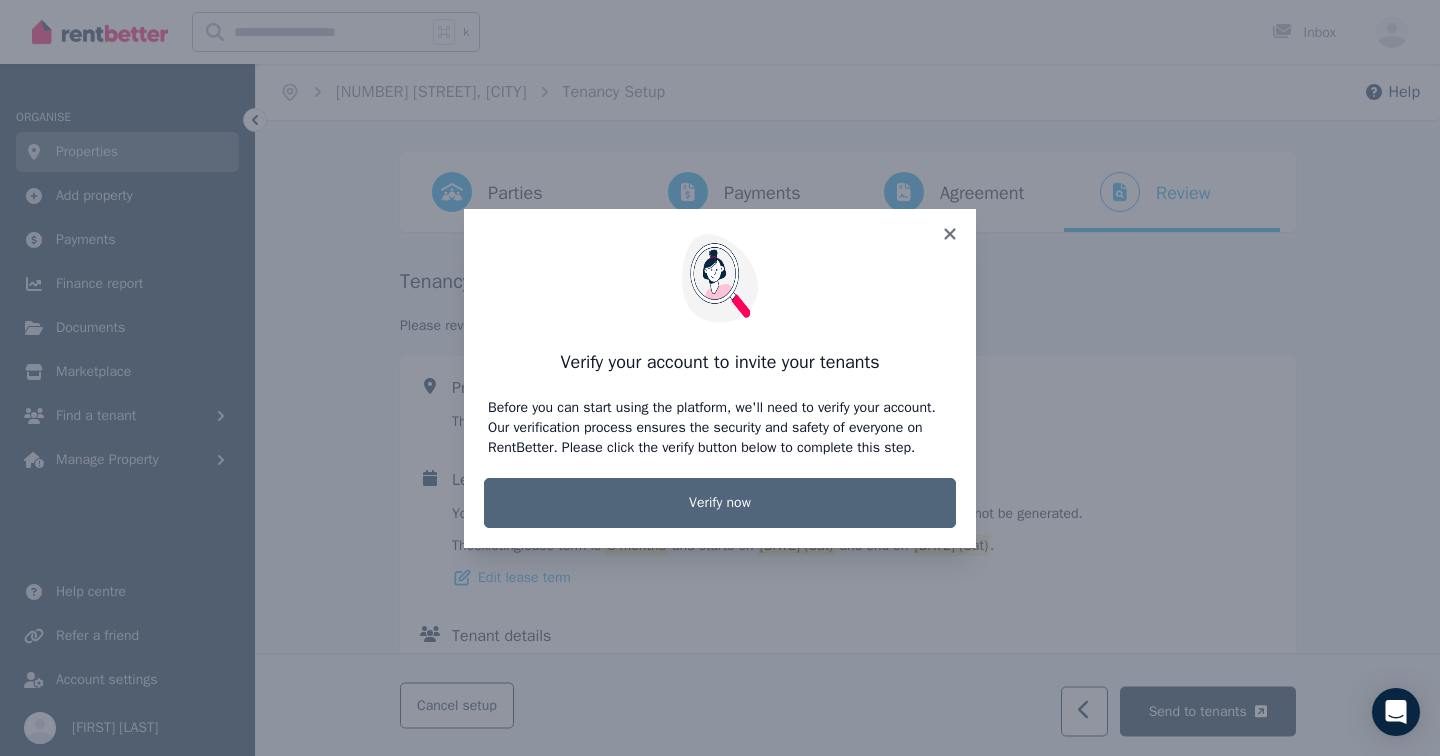 click on "Verify now" at bounding box center (720, 503) 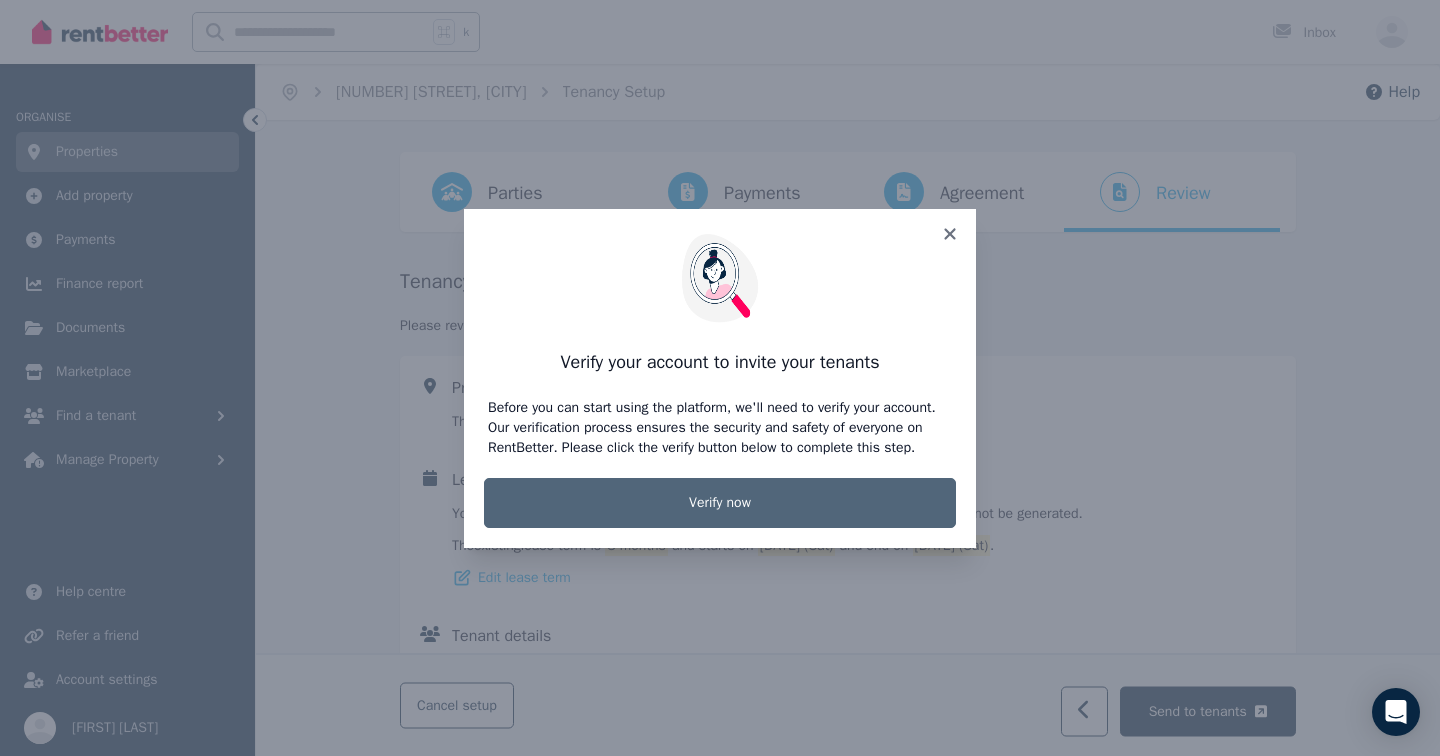 click on "Verify now" at bounding box center (720, 503) 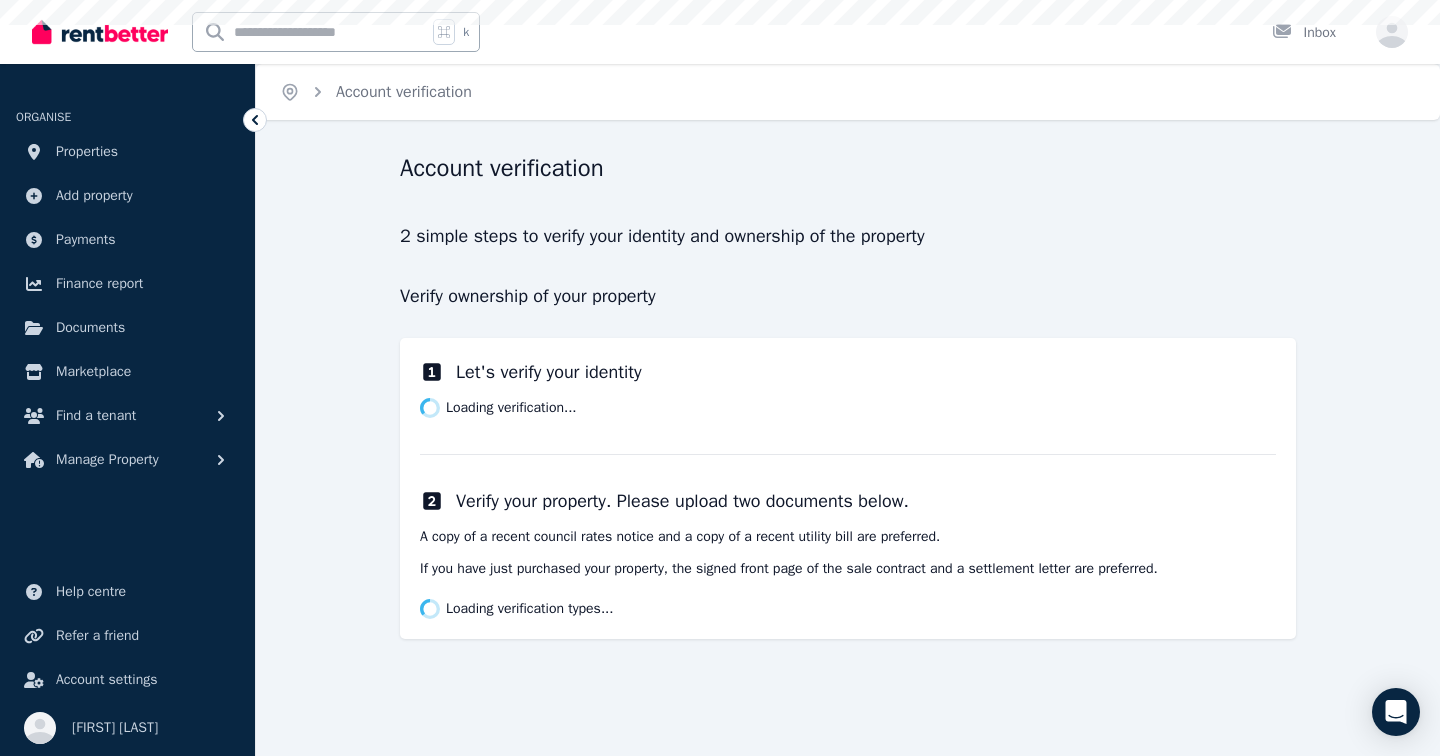 scroll, scrollTop: 0, scrollLeft: 0, axis: both 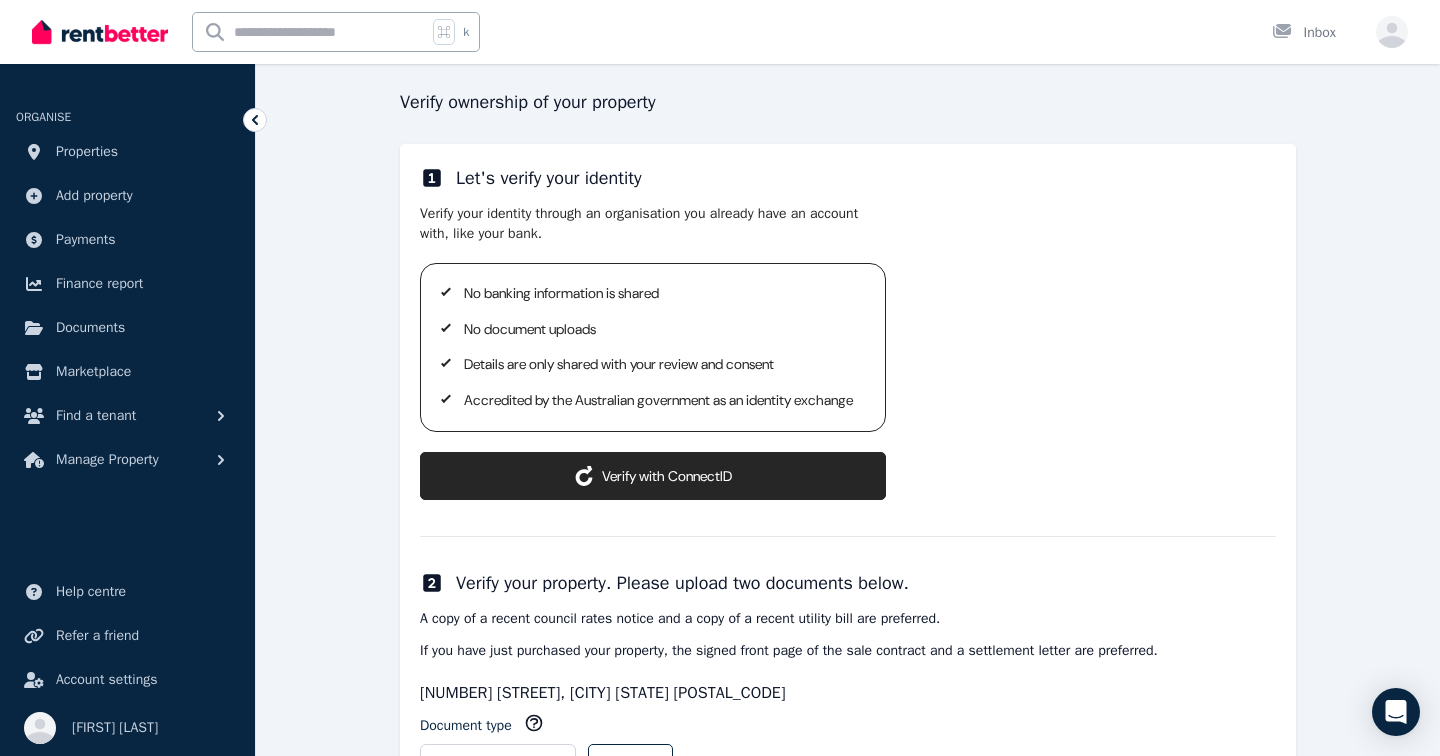 click on "ConnectID logo  Verify with ConnectID" at bounding box center [653, 476] 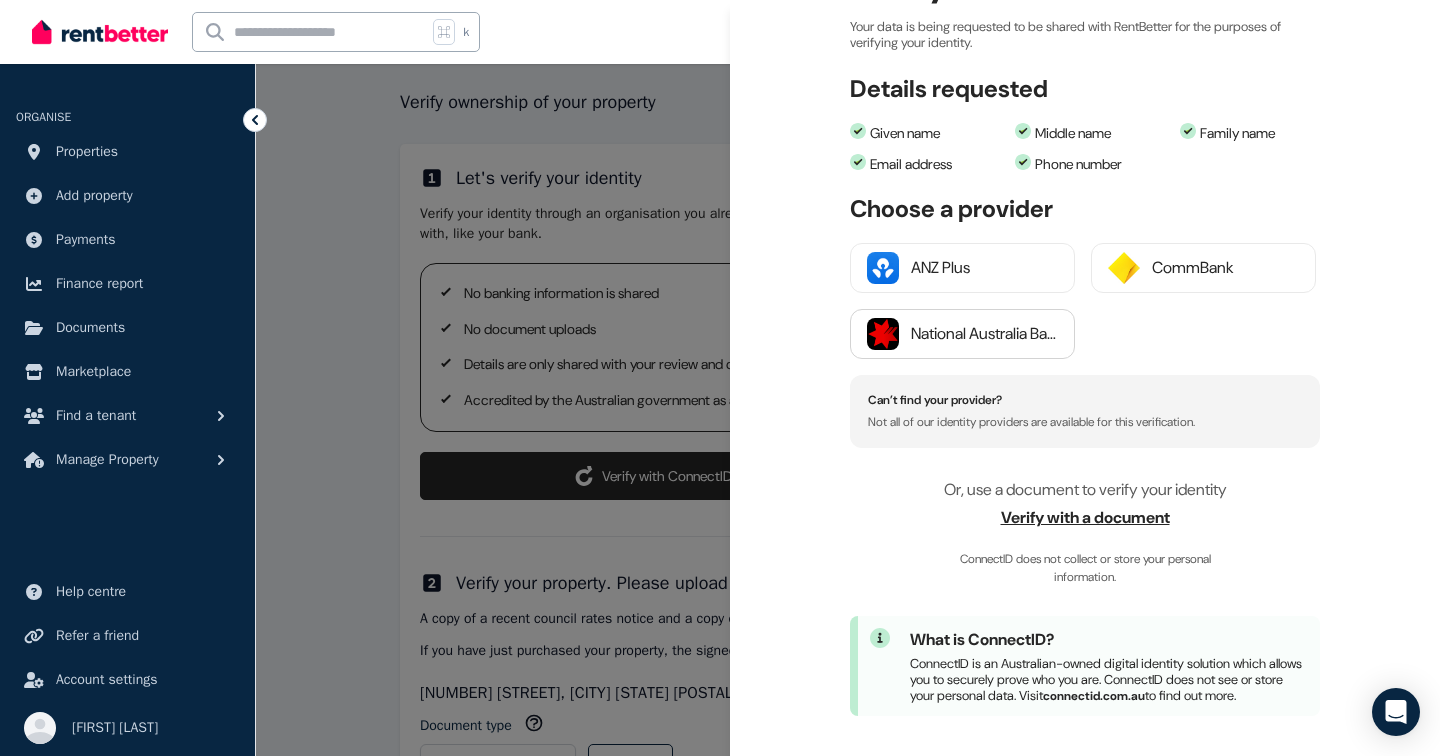 scroll, scrollTop: 203, scrollLeft: 0, axis: vertical 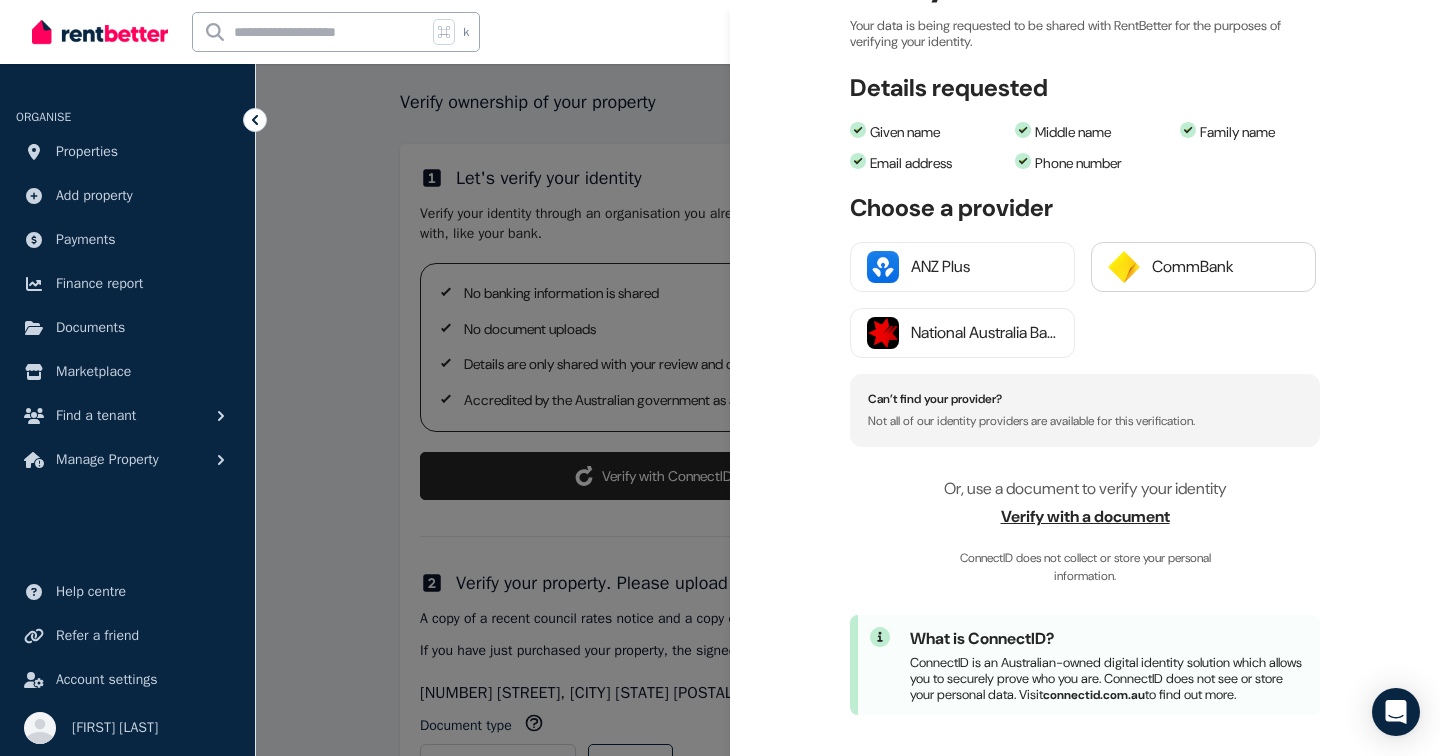 click on "CommBank" at bounding box center (1225, 267) 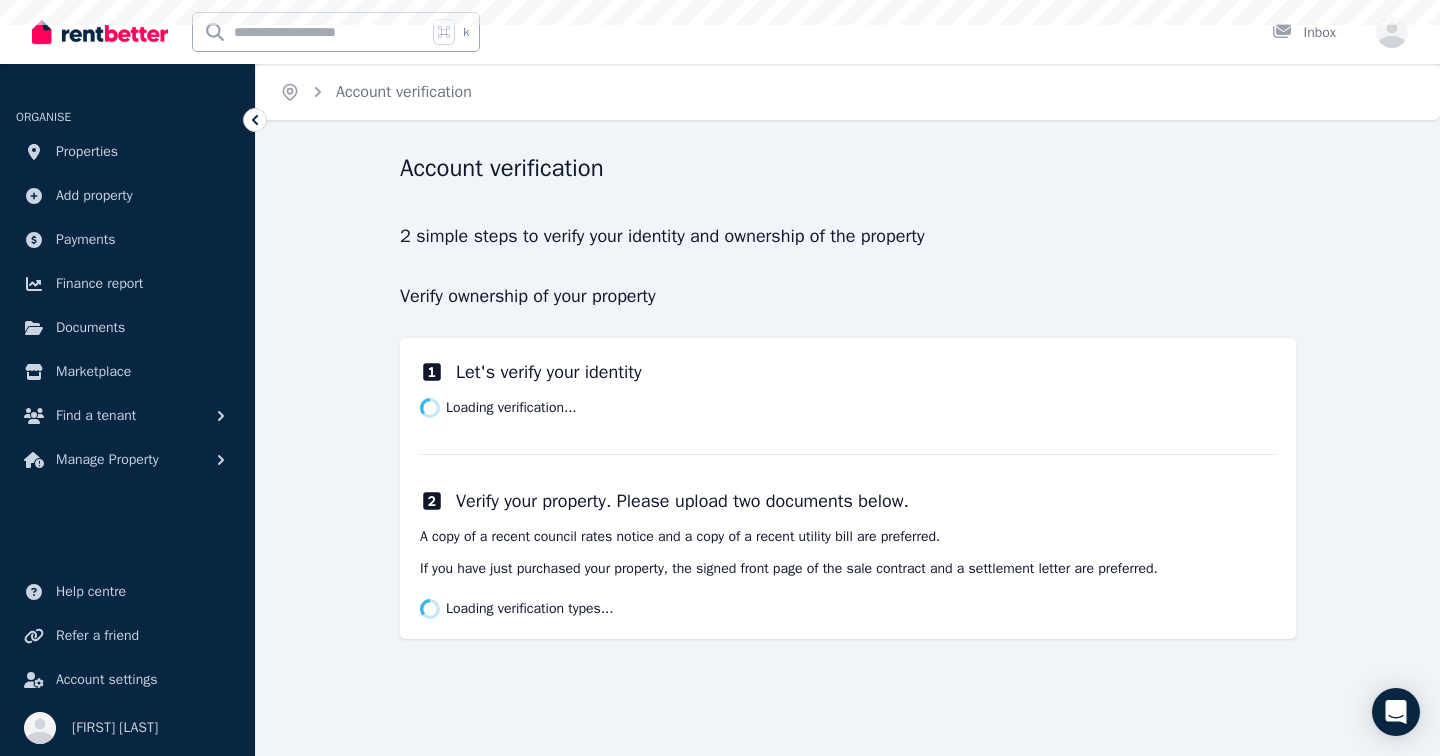 scroll, scrollTop: 0, scrollLeft: 0, axis: both 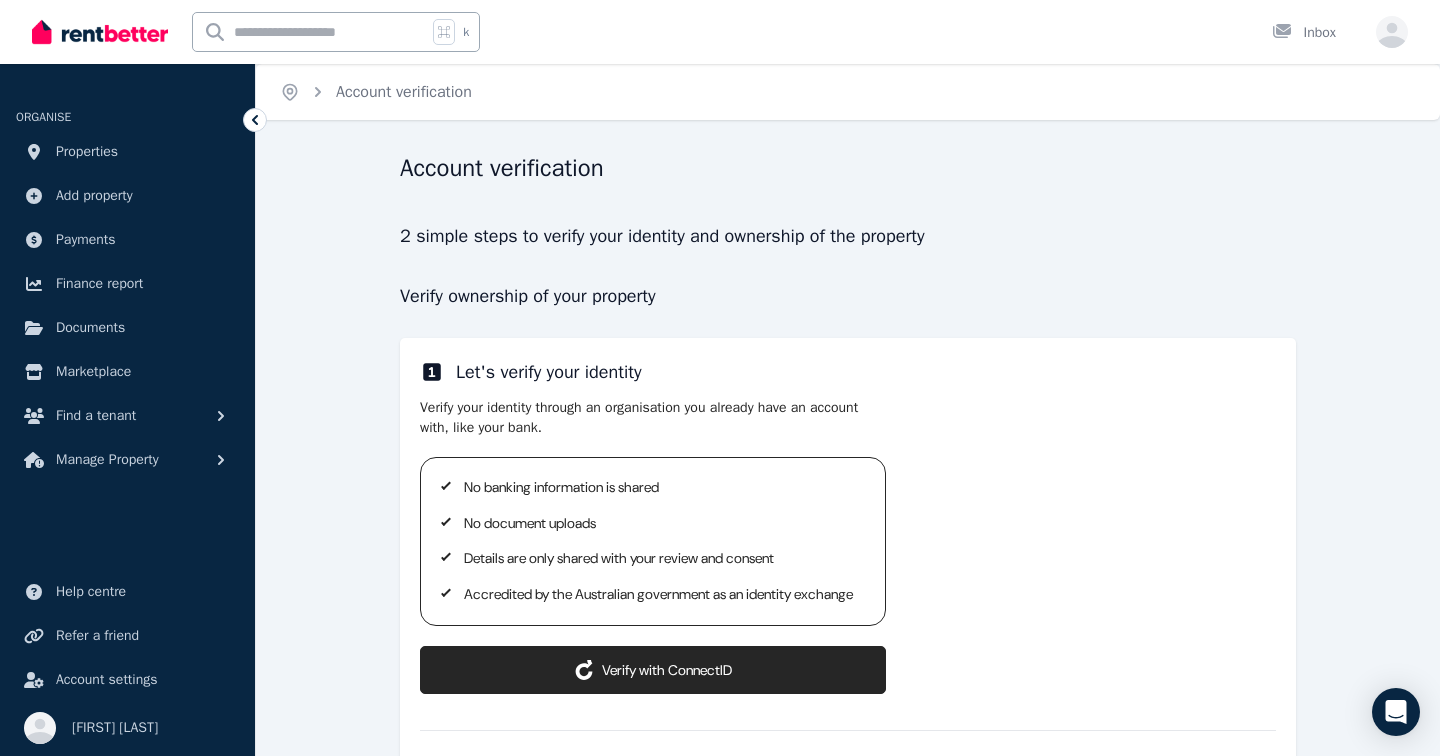 click on "ConnectID logo  Verify with ConnectID" at bounding box center [653, 670] 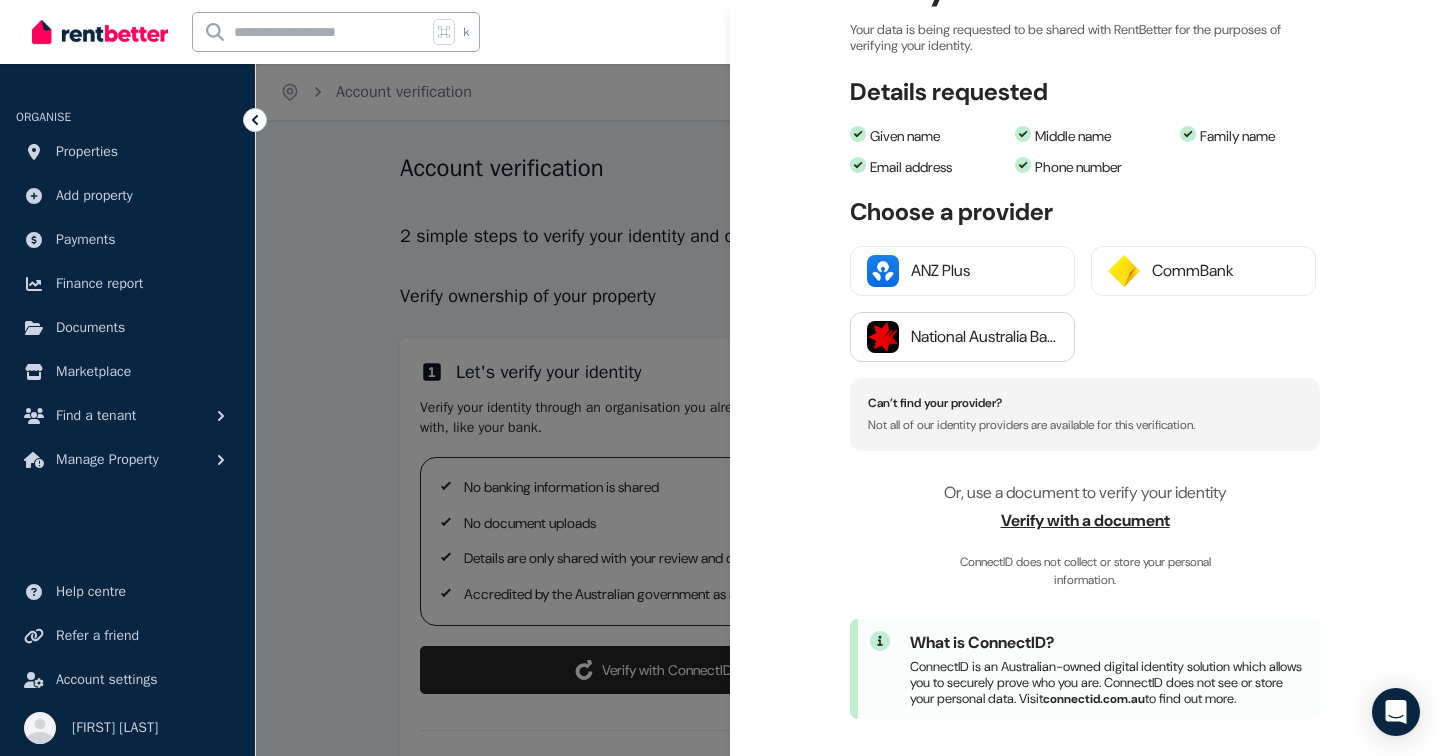 scroll, scrollTop: 203, scrollLeft: 0, axis: vertical 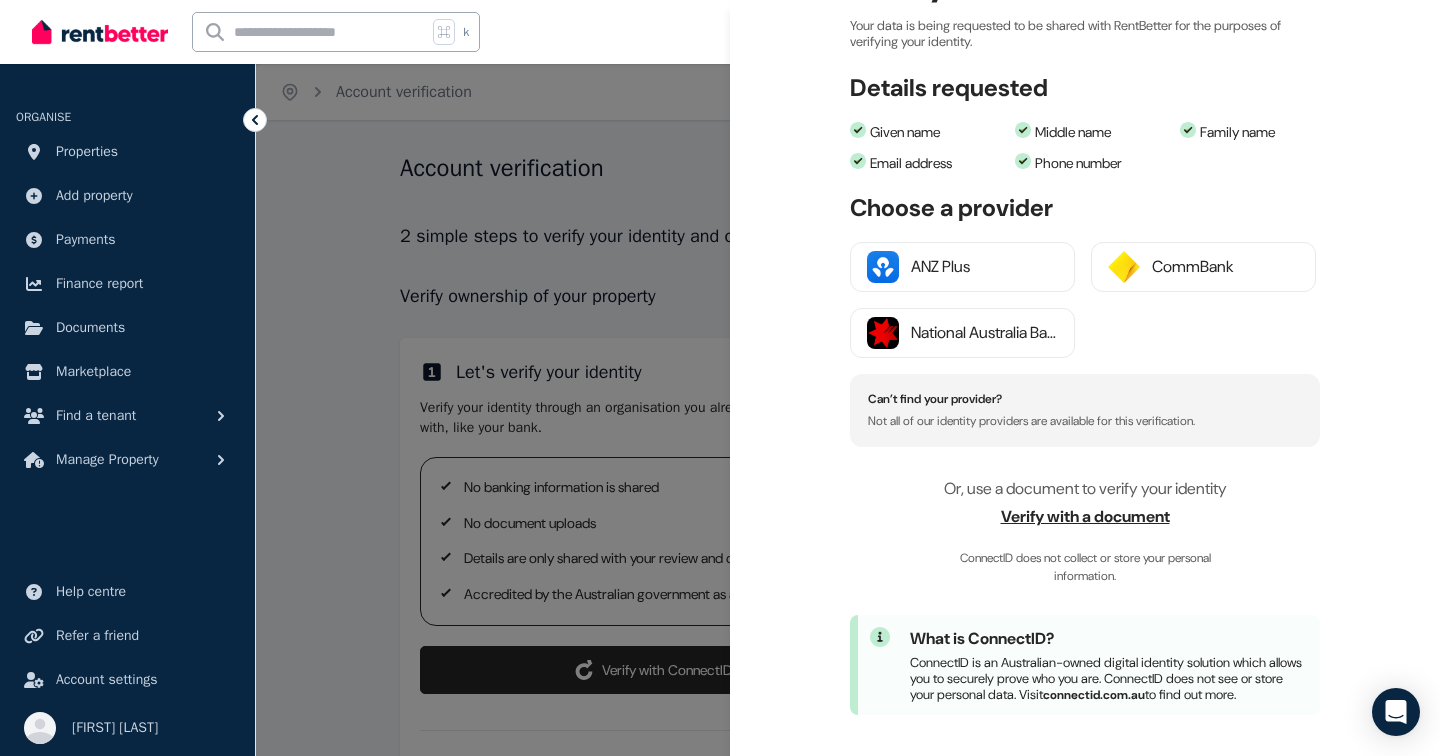 click on "Verify with a document" at bounding box center (1085, 517) 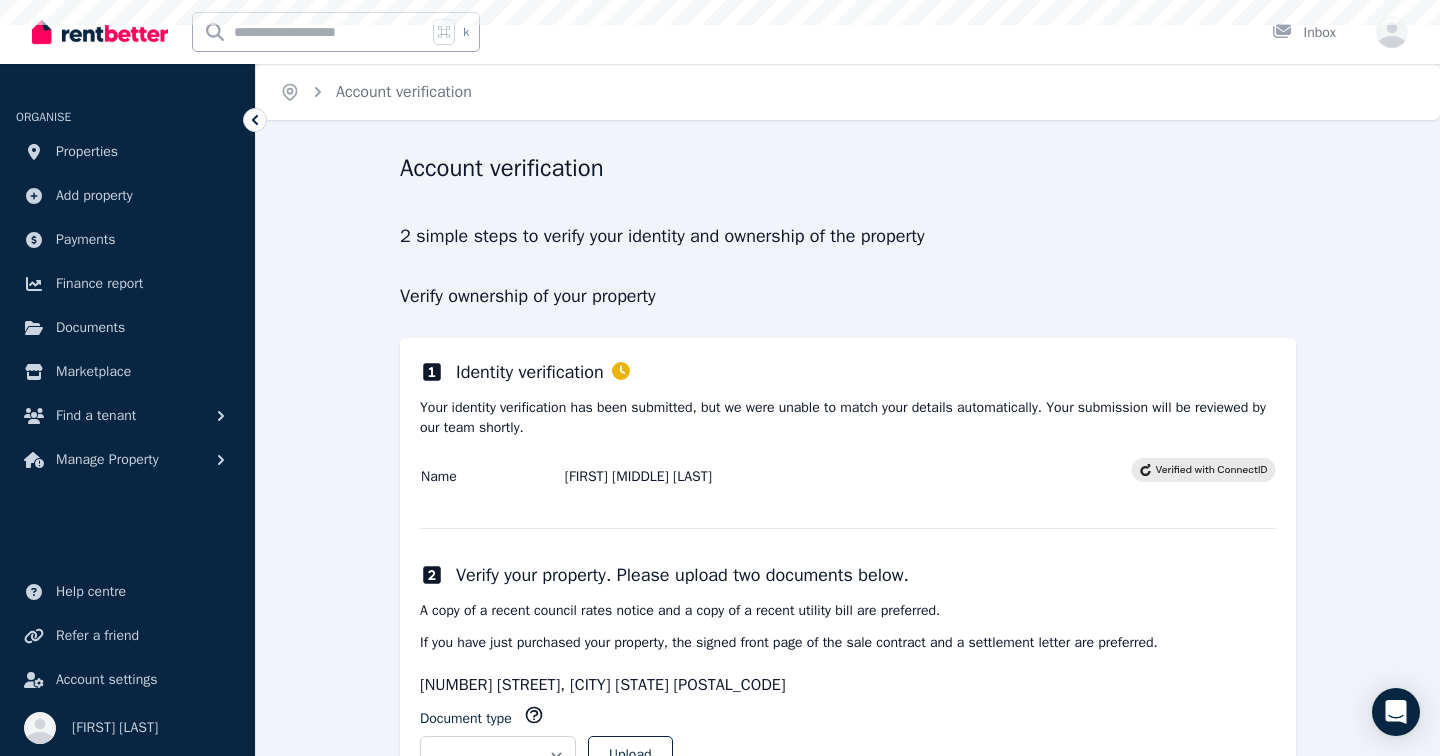 scroll, scrollTop: 0, scrollLeft: 0, axis: both 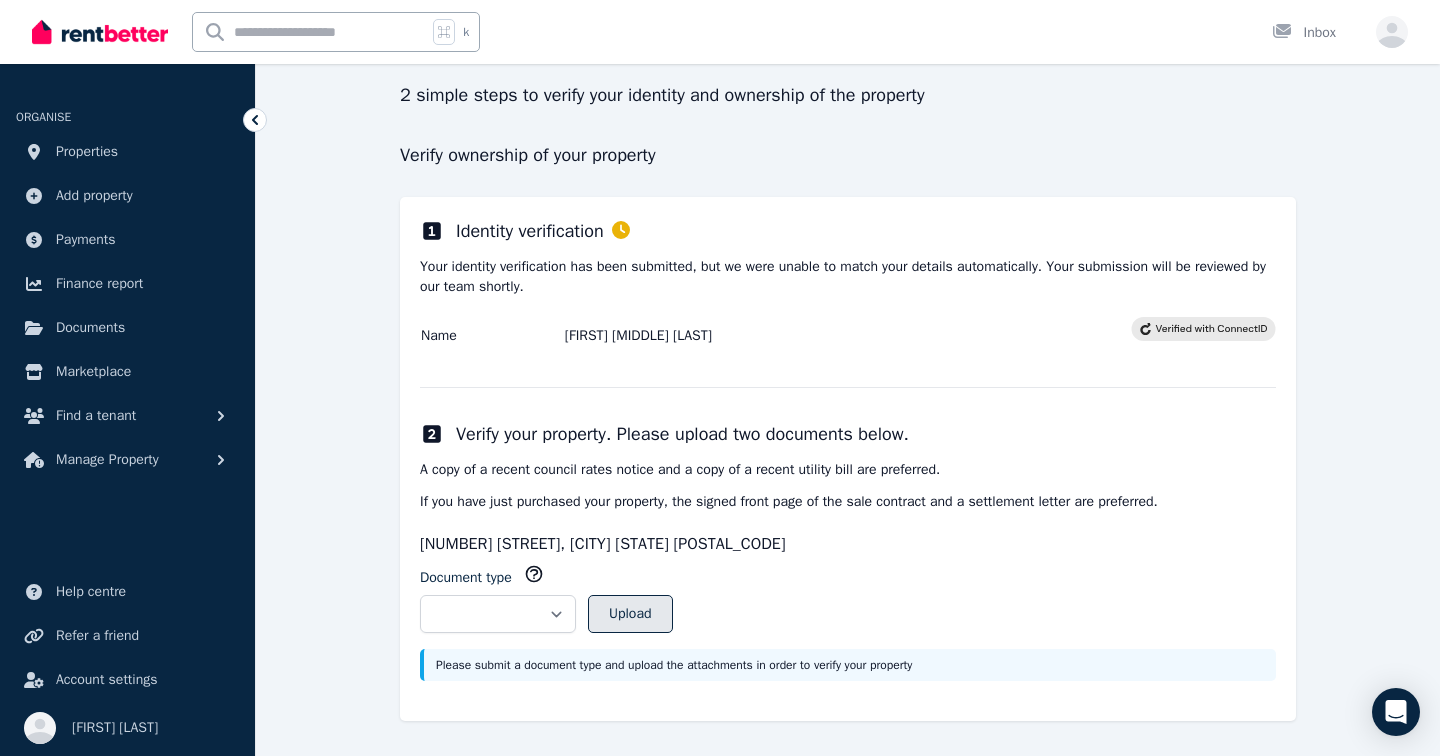 click on "Upload" at bounding box center (630, 614) 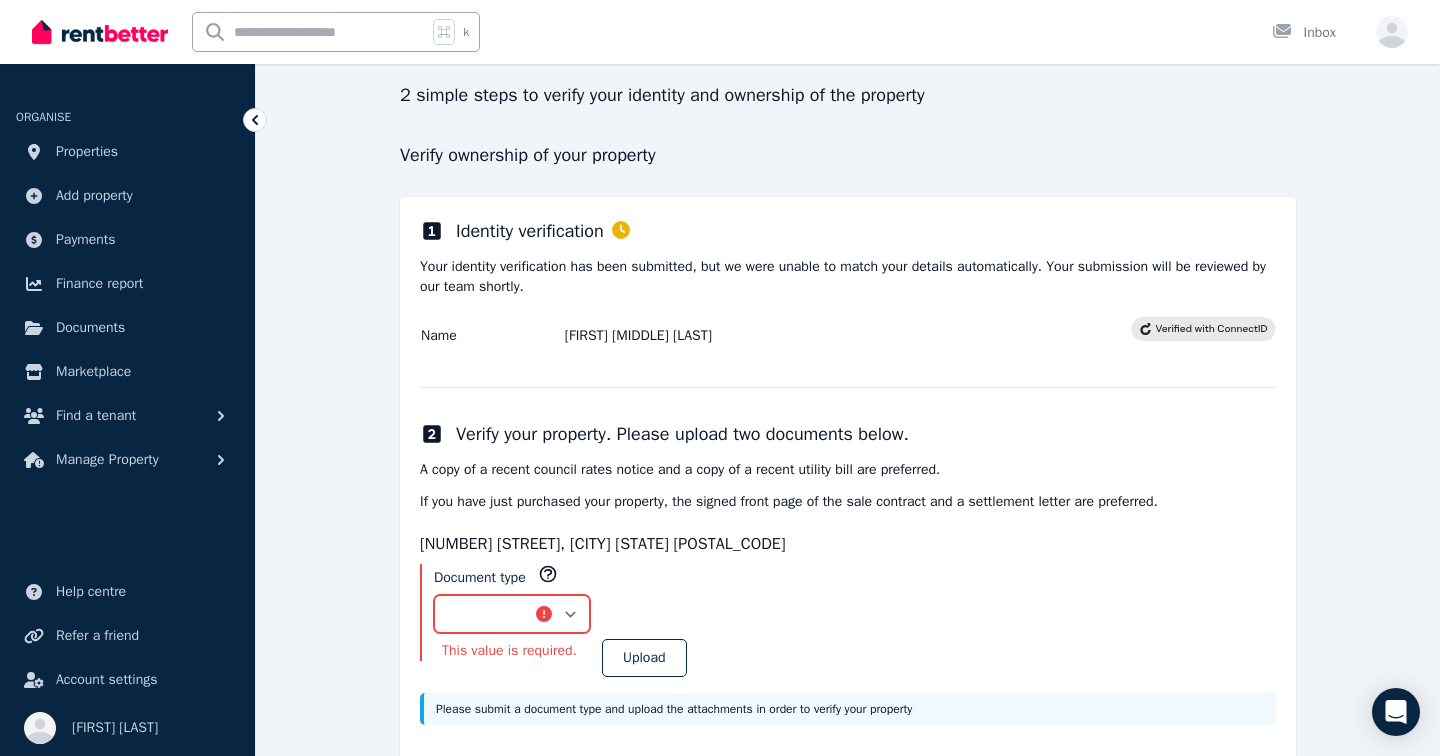 click on "**********" at bounding box center [512, 614] 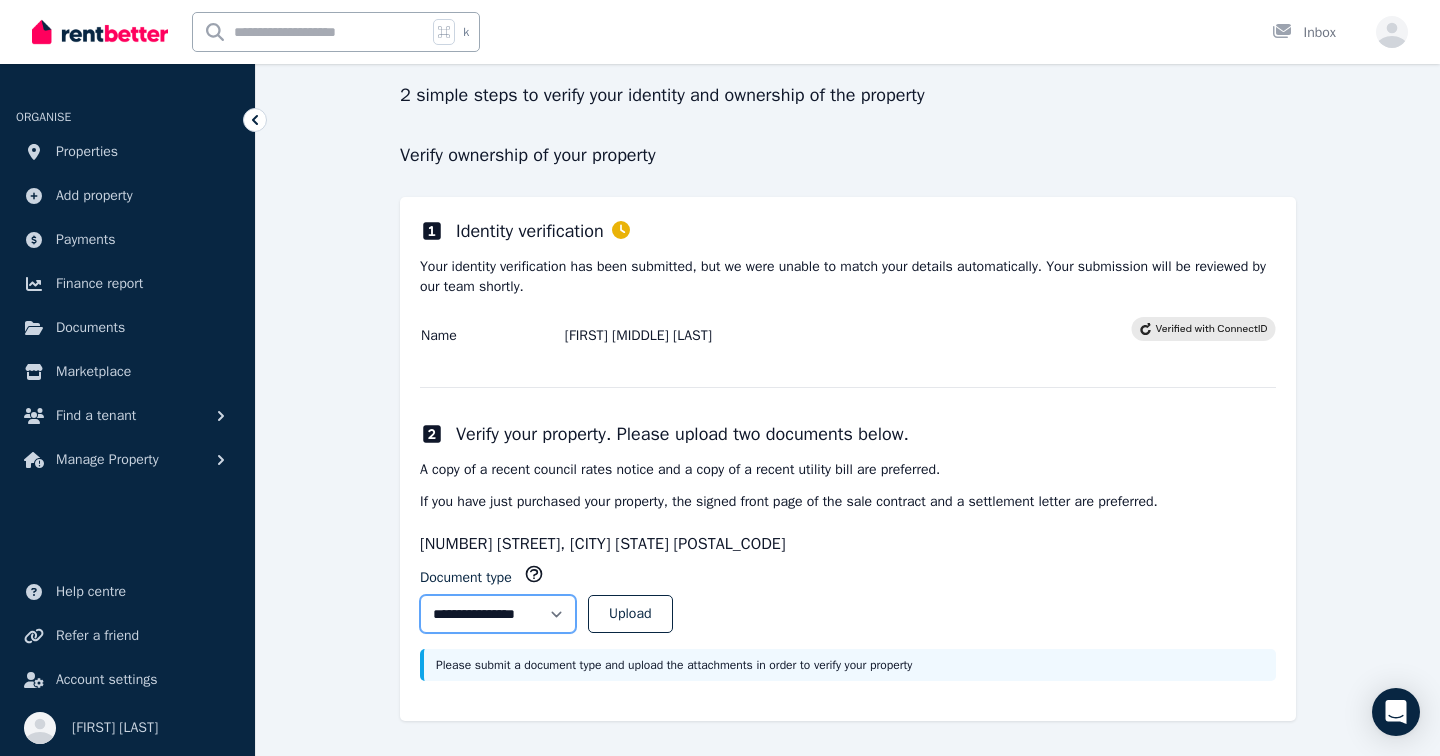 click on "**********" at bounding box center (498, 614) 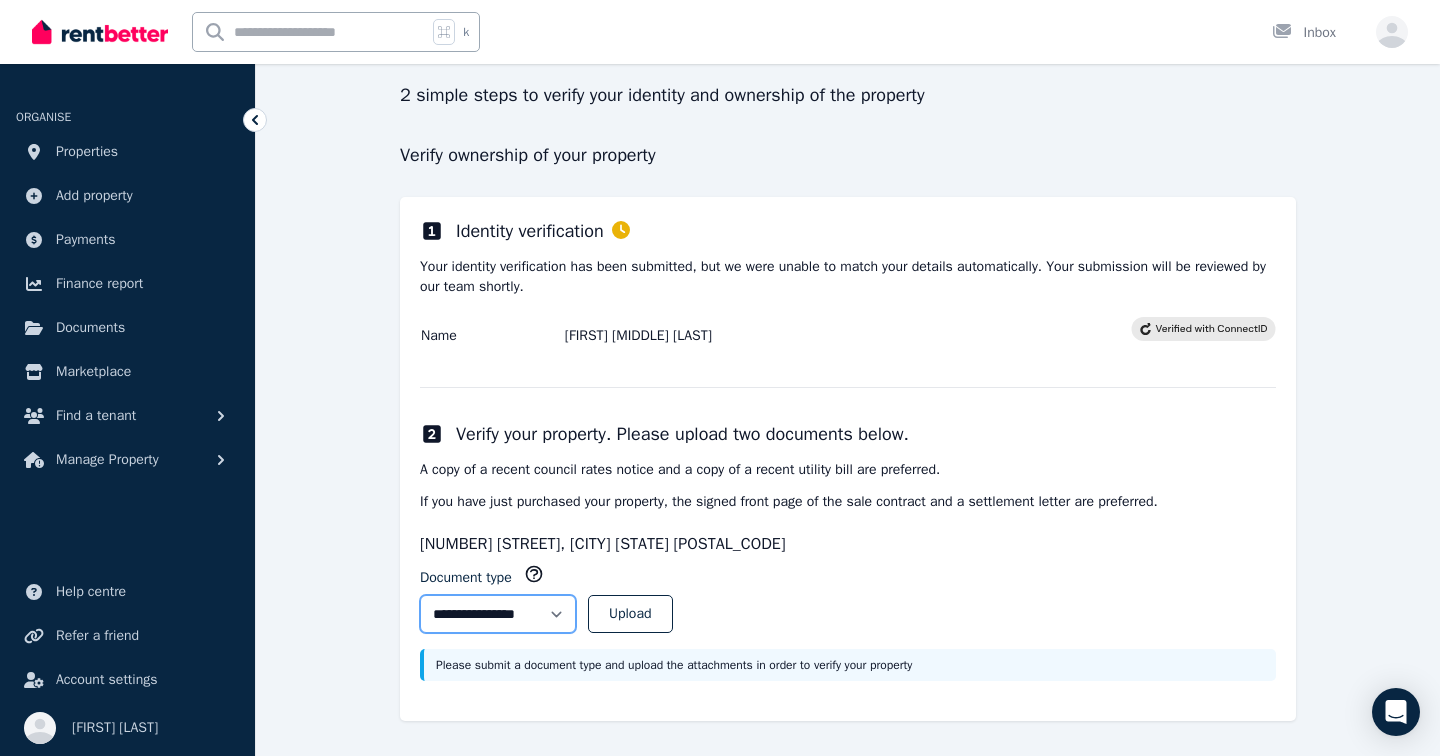 select on "**********" 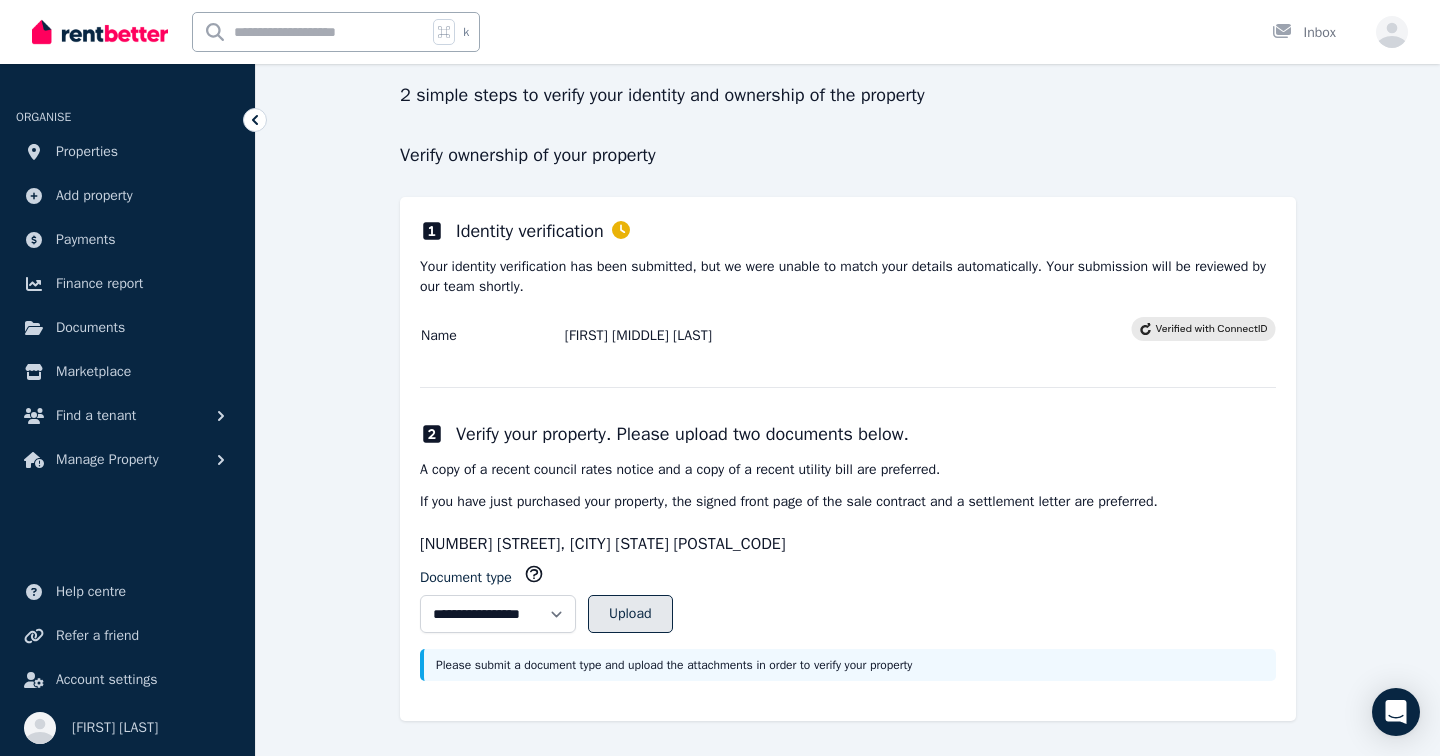click on "Upload" at bounding box center (630, 614) 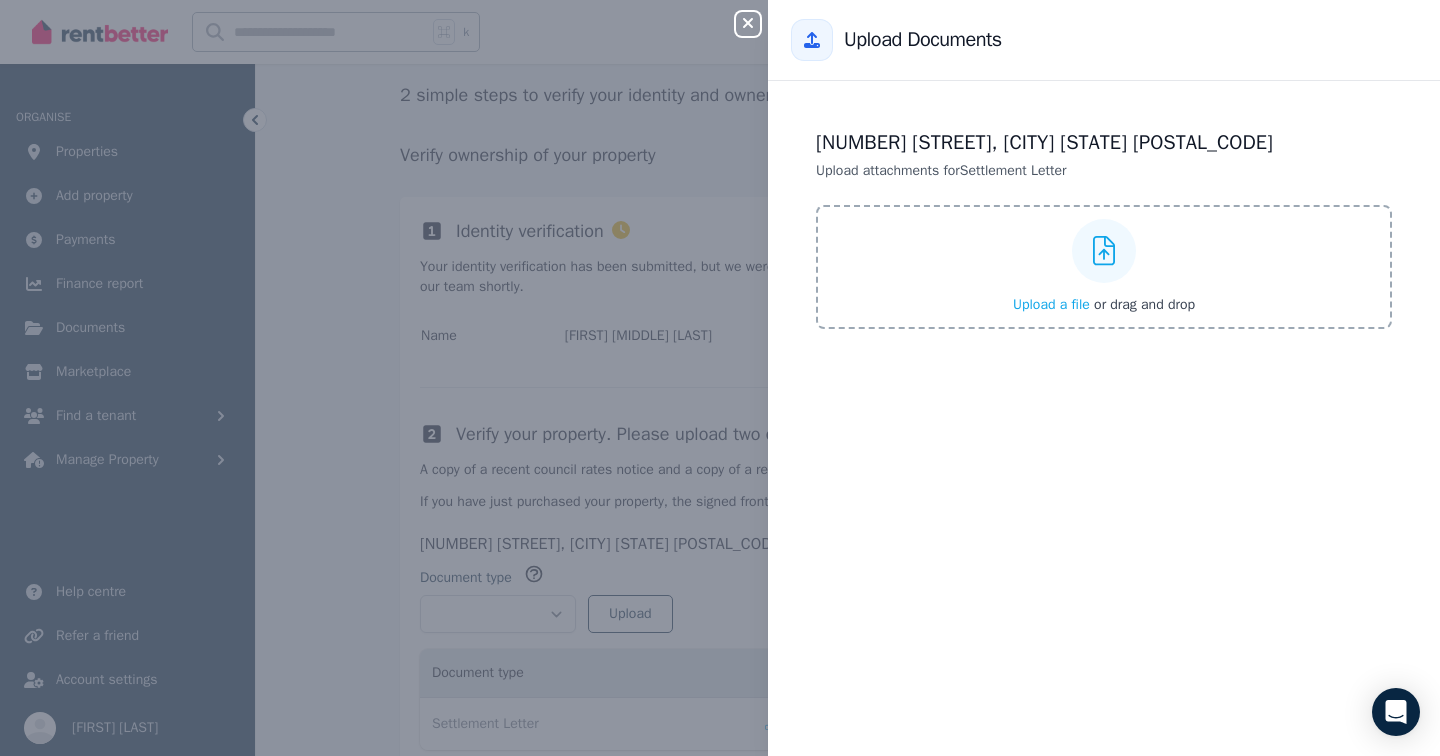 click on "Upload a file" at bounding box center (1051, 304) 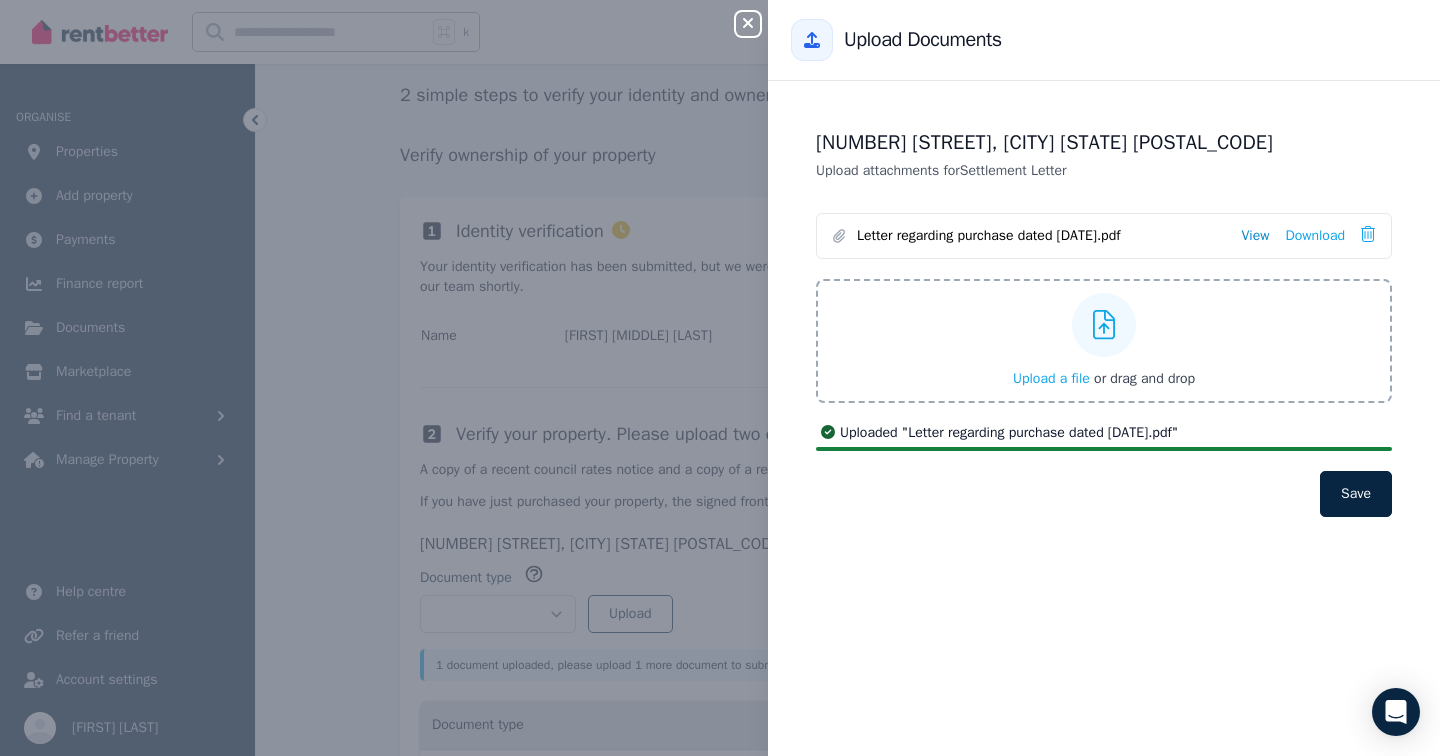 click on "View" at bounding box center [1255, 236] 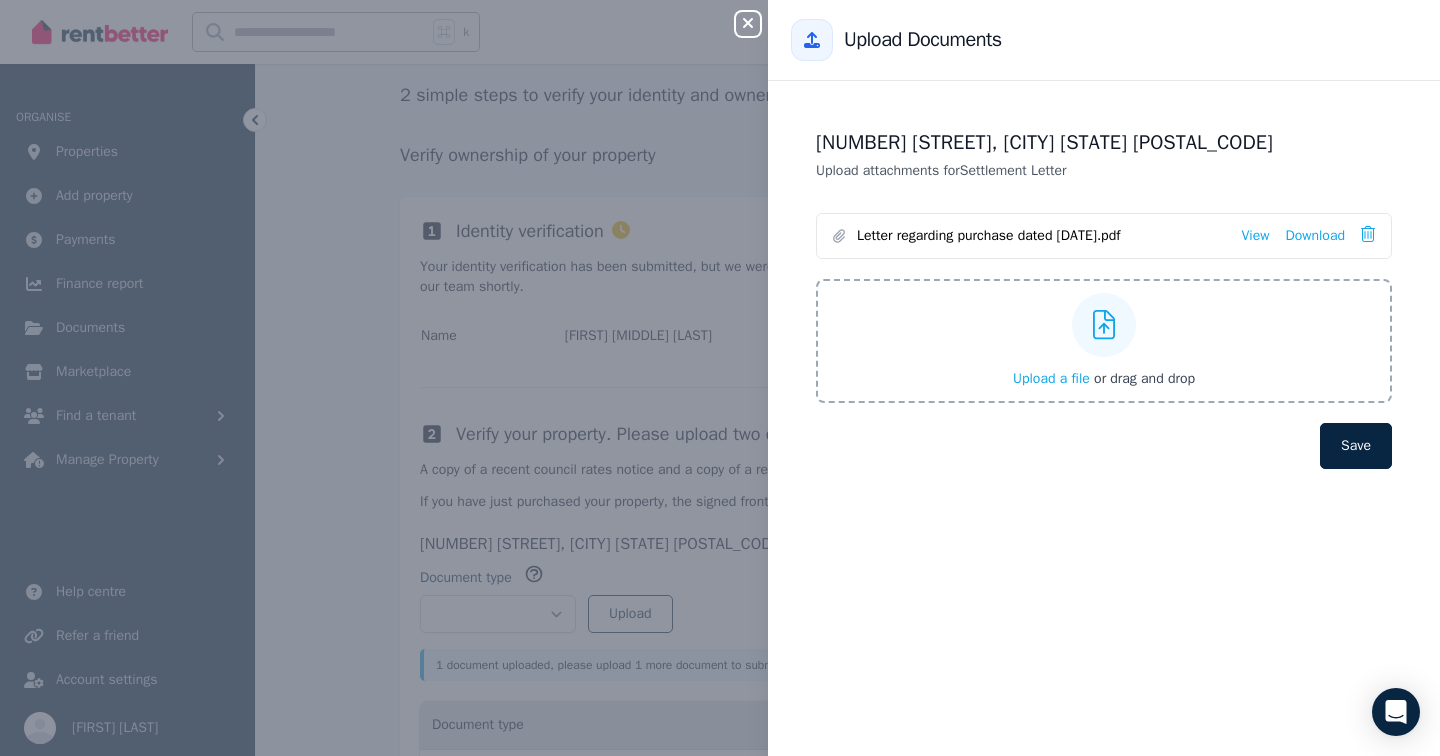 click on "Close panel Back to Upload Documents [NUMBER] [STREET], [CITY] [STATE] [POSTAL_CODE] Upload attachments for Settlement Letter Letter regarding purchase dated [DATE].pdf View Download Upload a file or drag and drop Uploaded " Letter regarding purchase dated [DATE].pdf " Save" at bounding box center [720, 378] 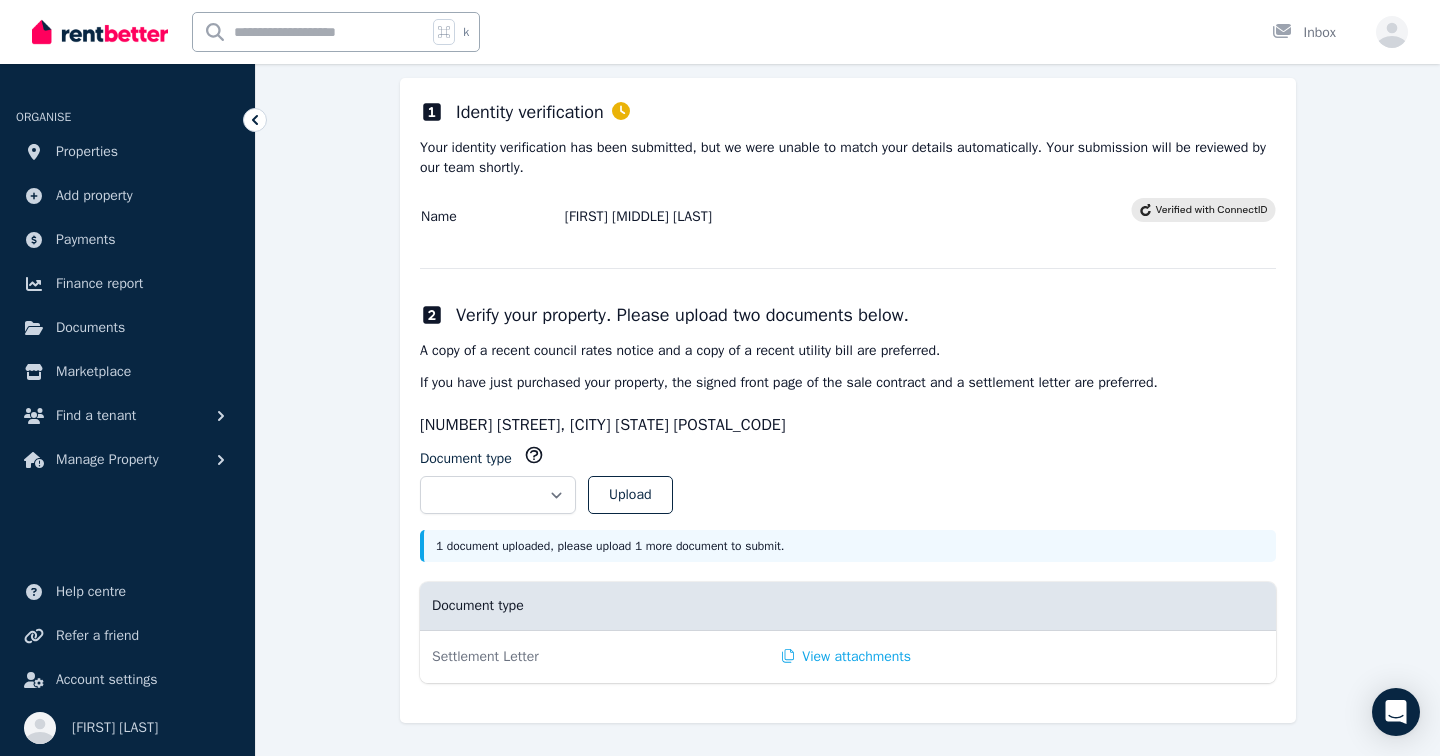 scroll, scrollTop: 262, scrollLeft: 0, axis: vertical 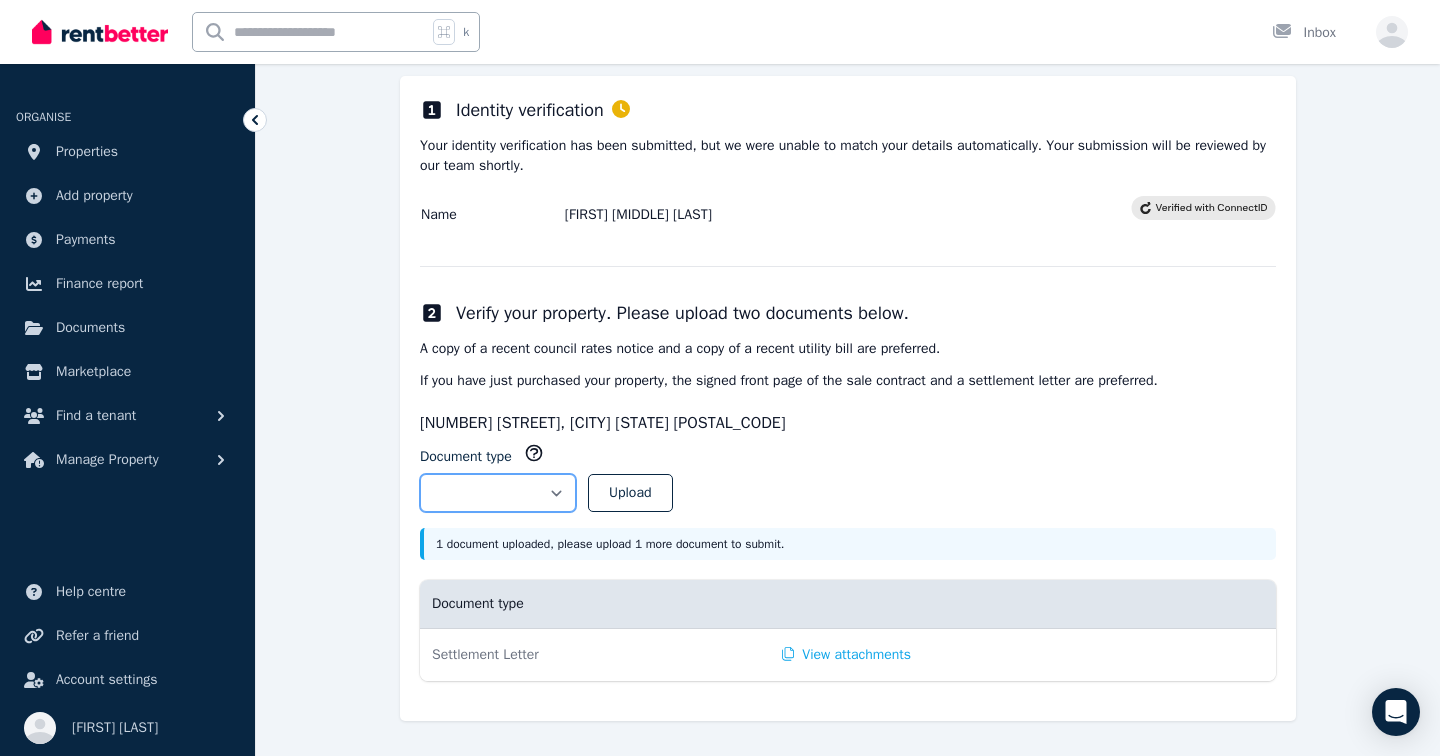 click on "**********" at bounding box center (498, 493) 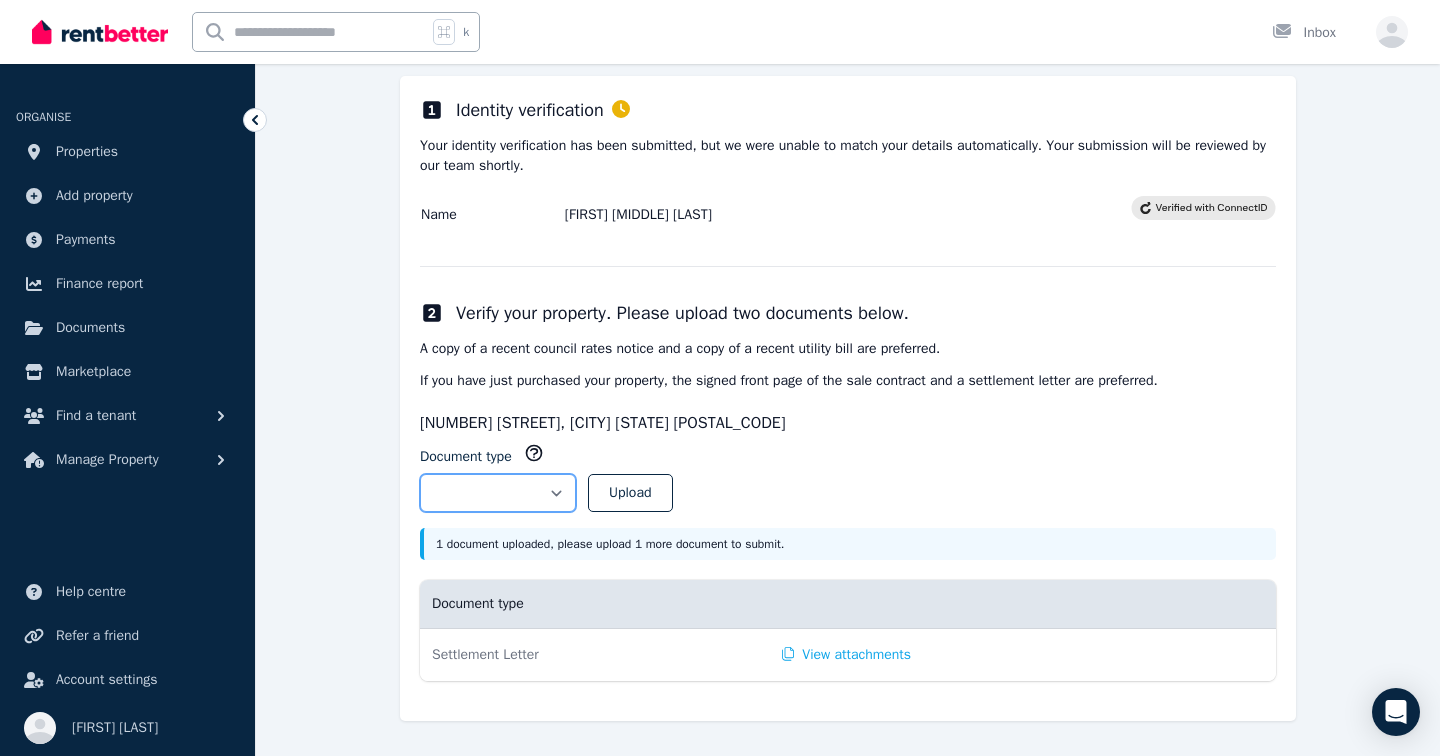 select on "**********" 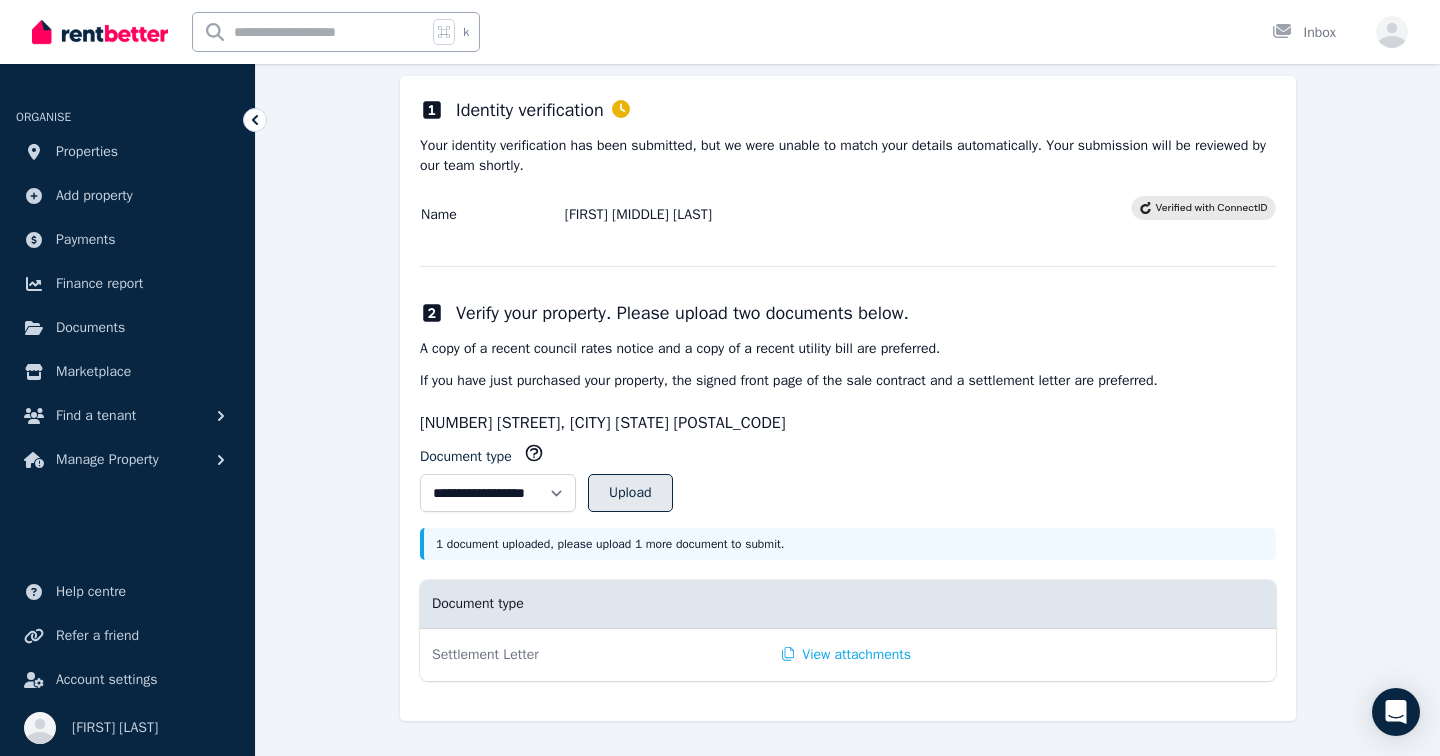 click on "Upload" at bounding box center [630, 493] 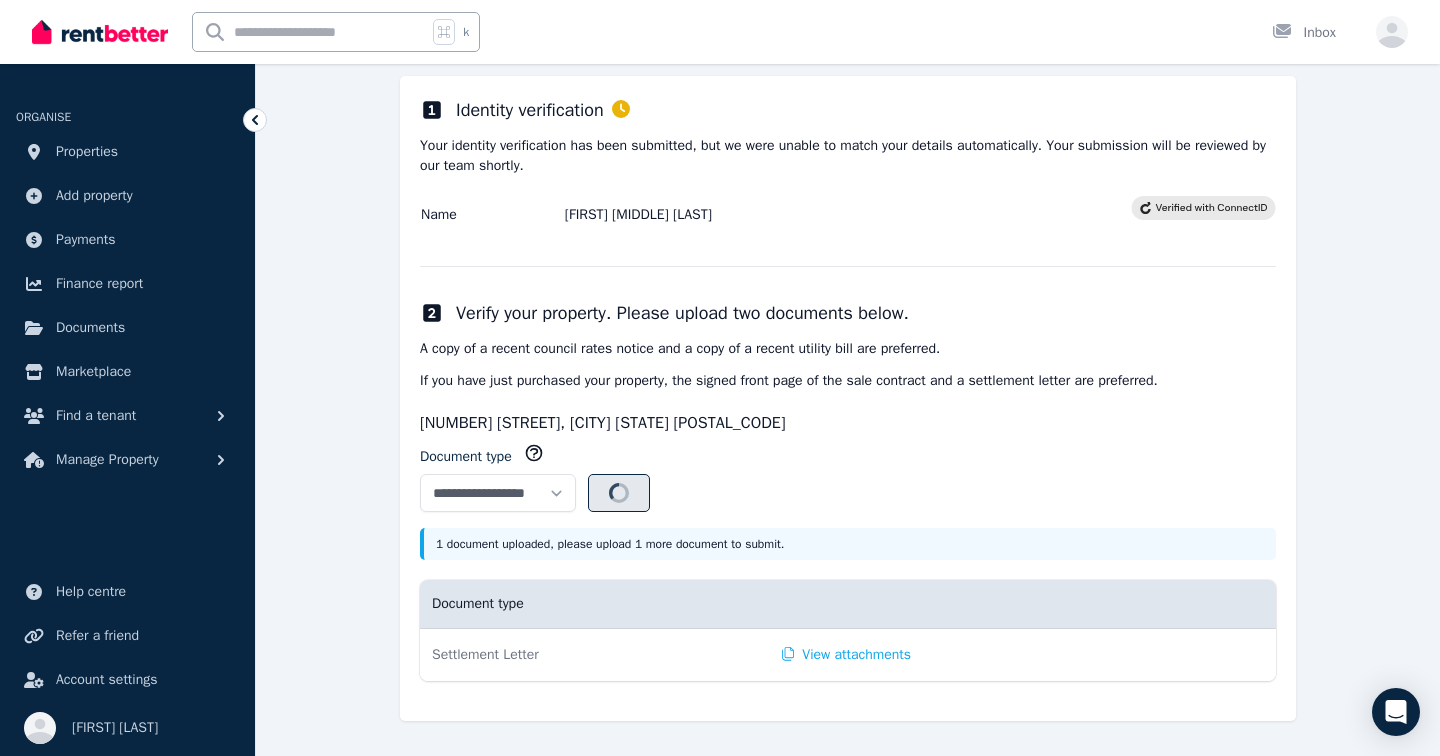 select 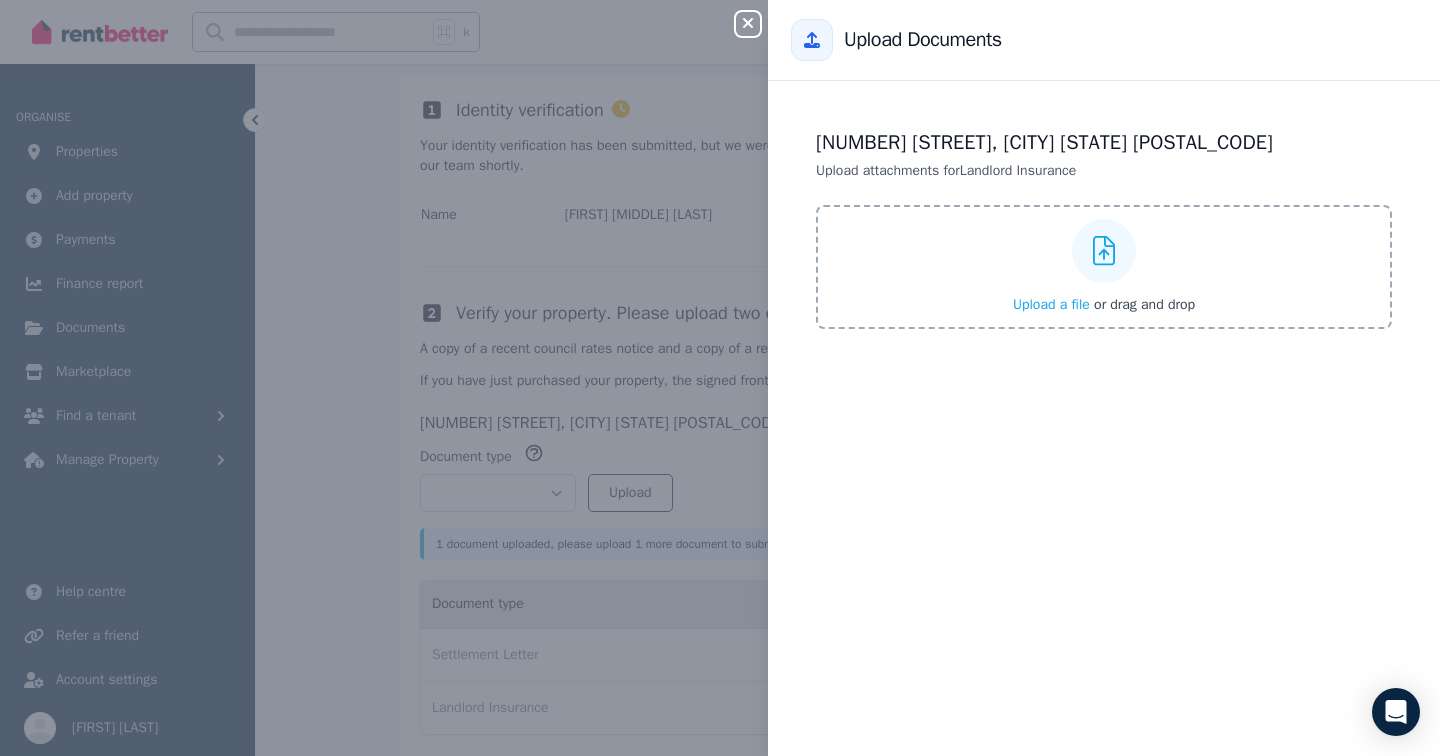 click on "Upload a file" at bounding box center (1051, 304) 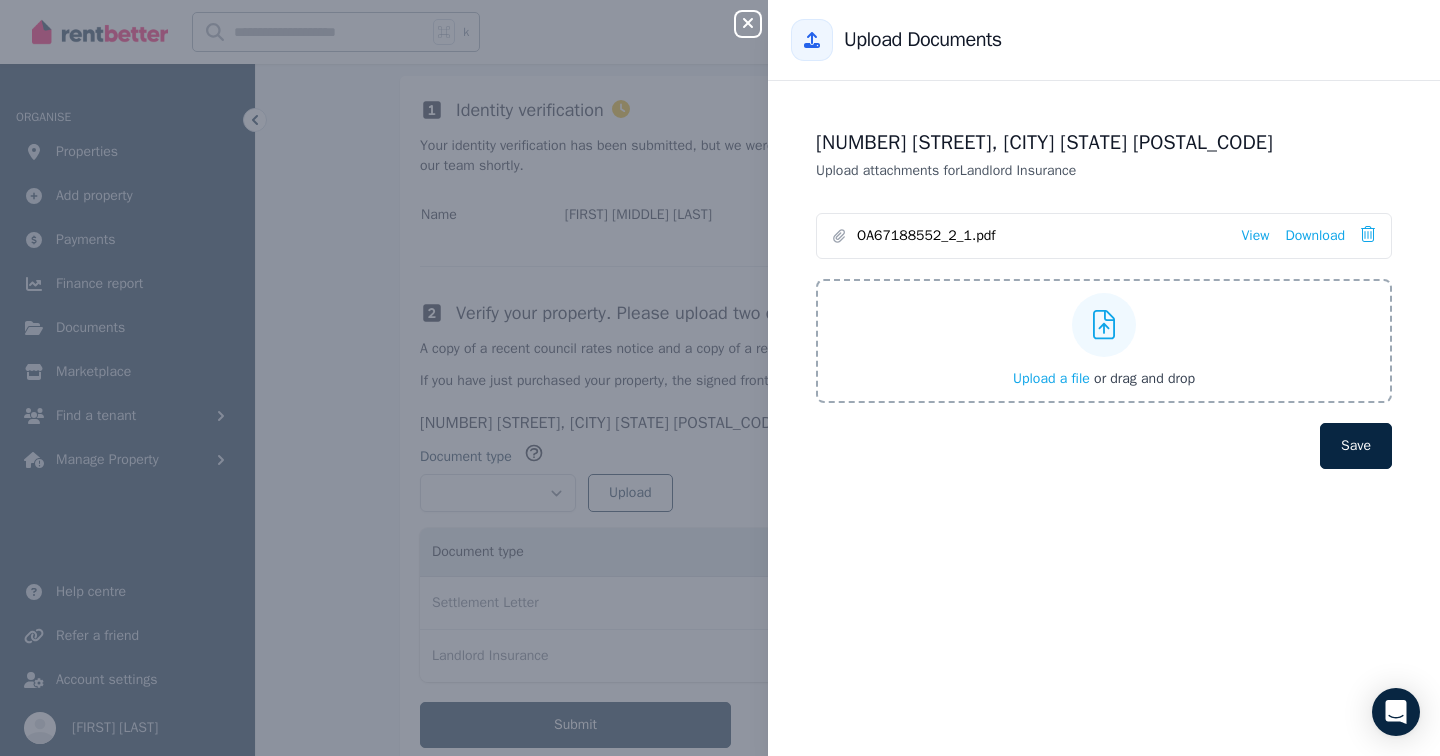 click 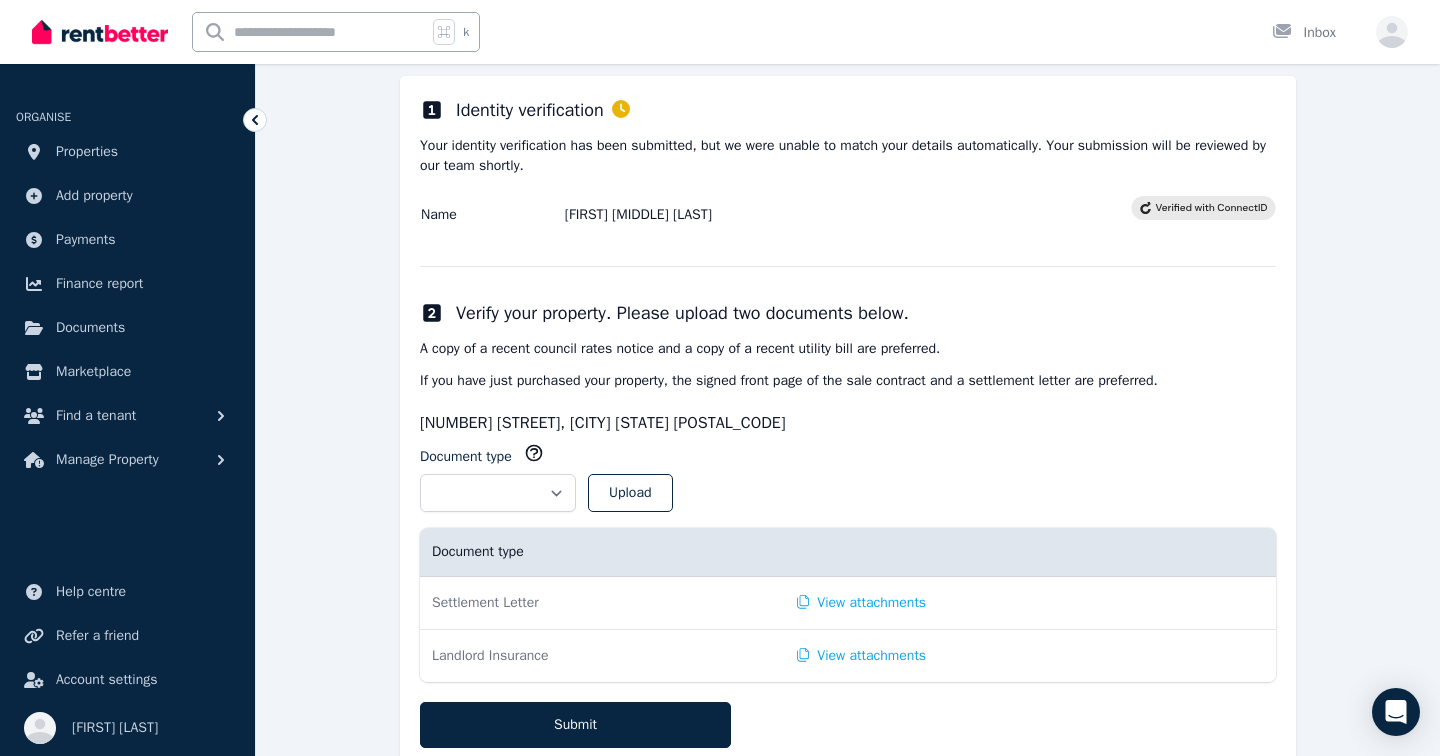 scroll, scrollTop: 329, scrollLeft: 0, axis: vertical 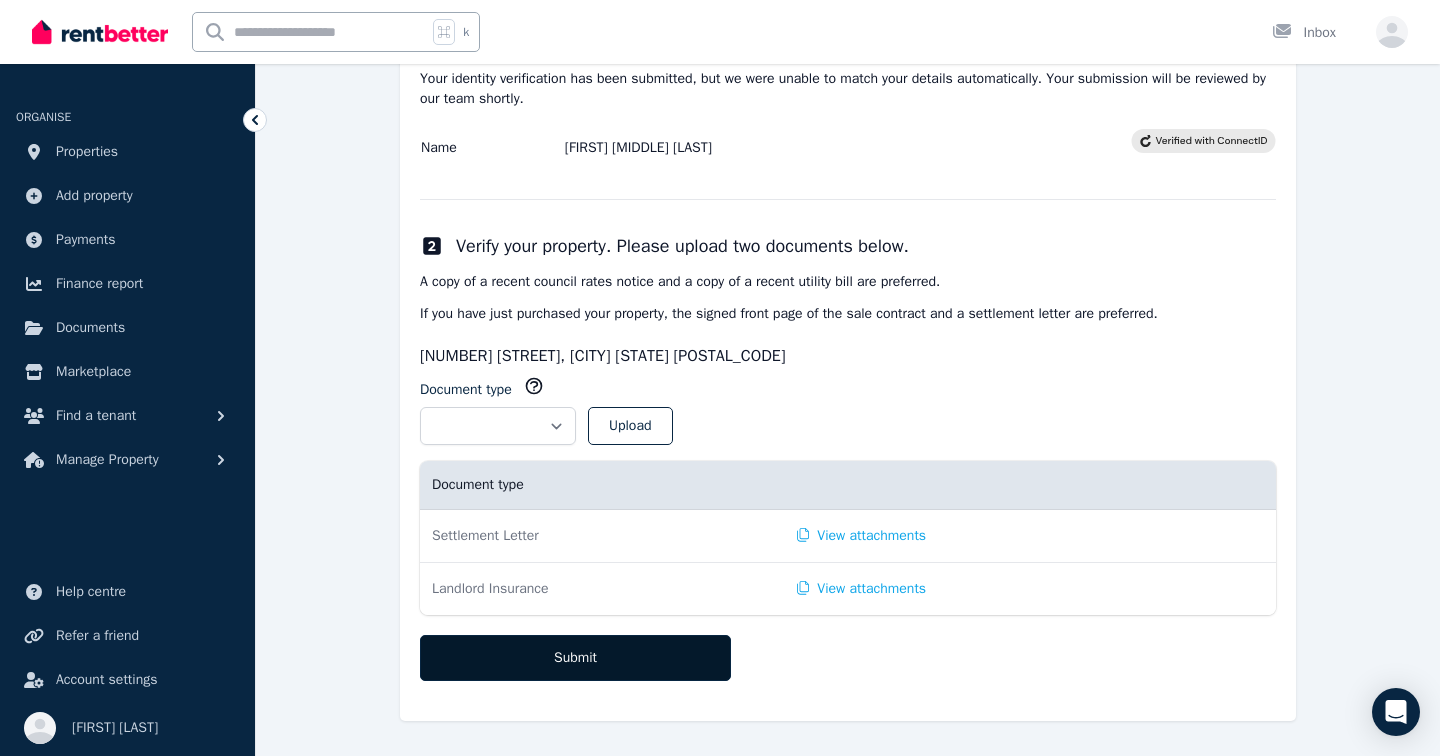 click on "Submit" at bounding box center (575, 658) 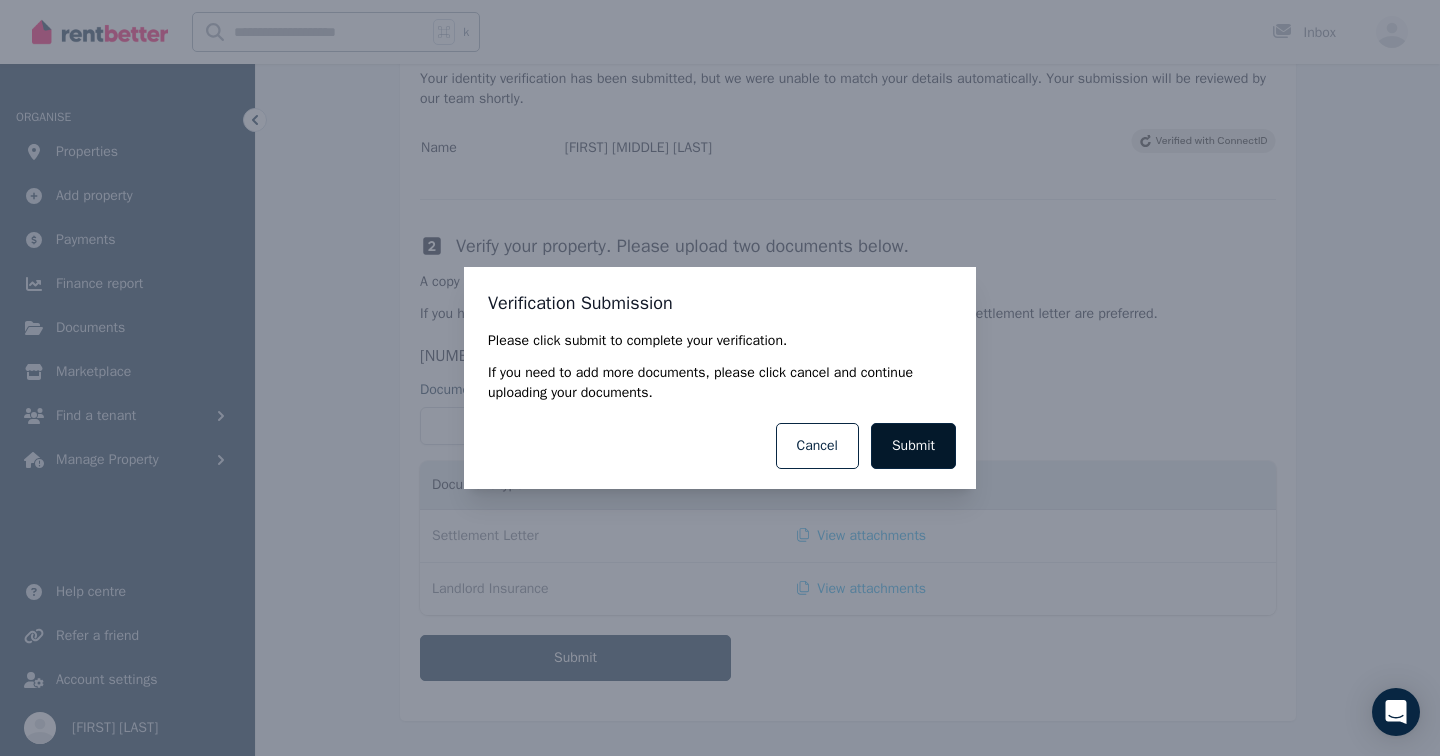 click on "Submit" at bounding box center (913, 446) 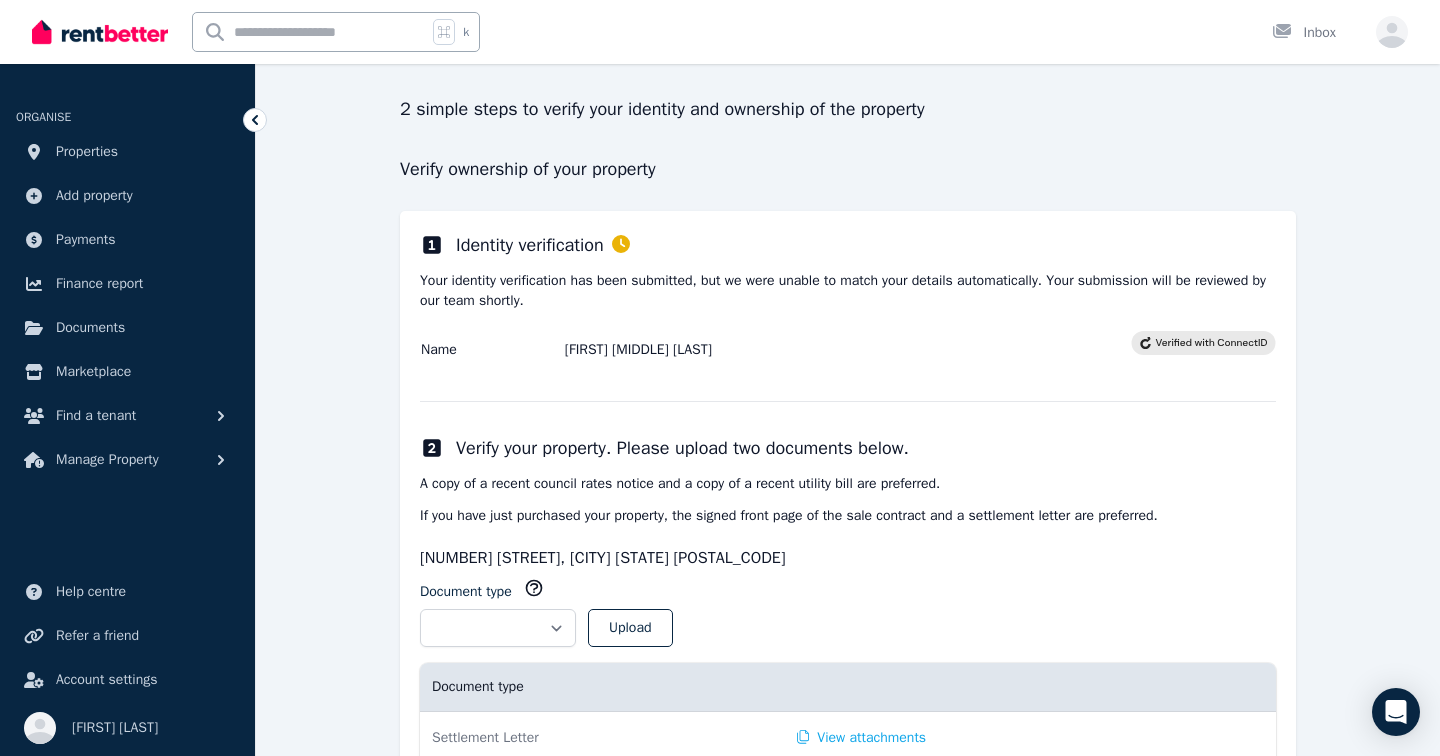 scroll, scrollTop: 0, scrollLeft: 0, axis: both 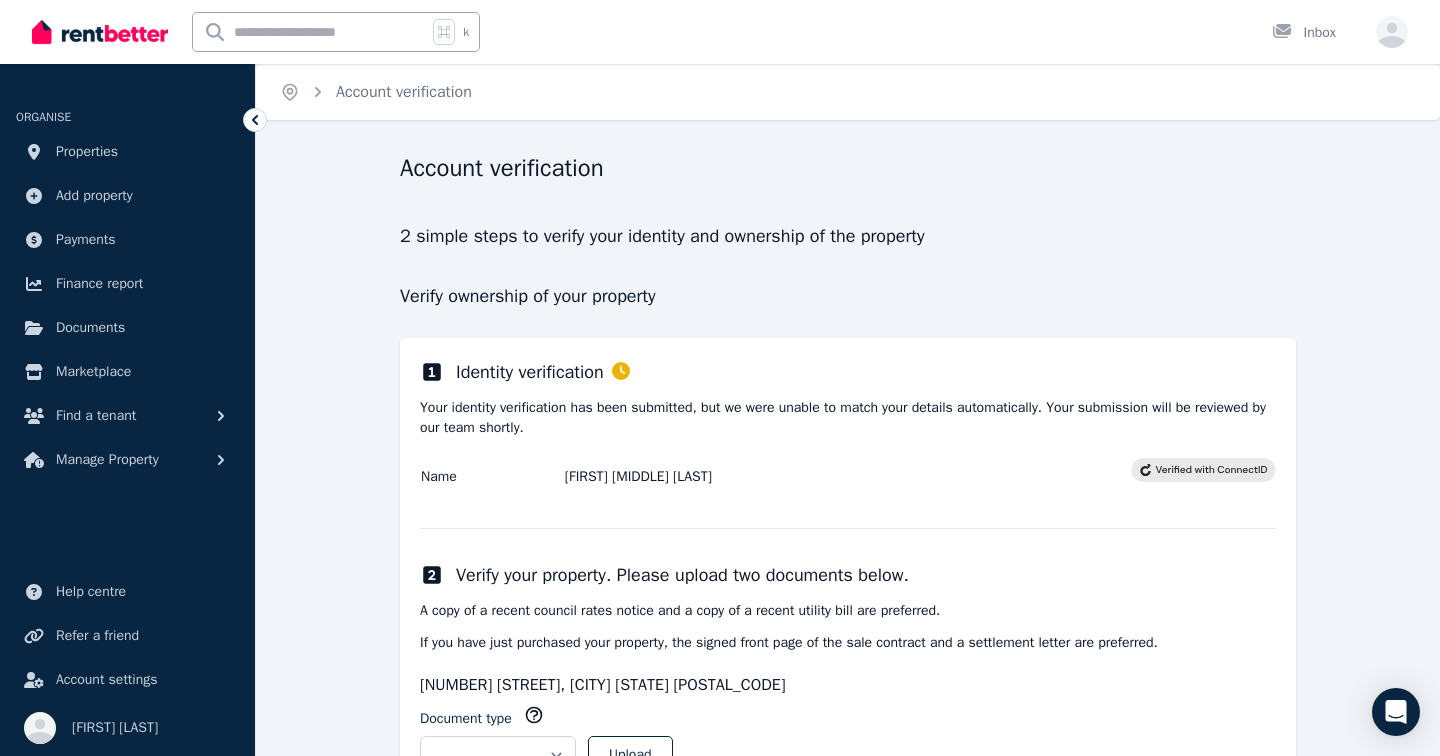 click 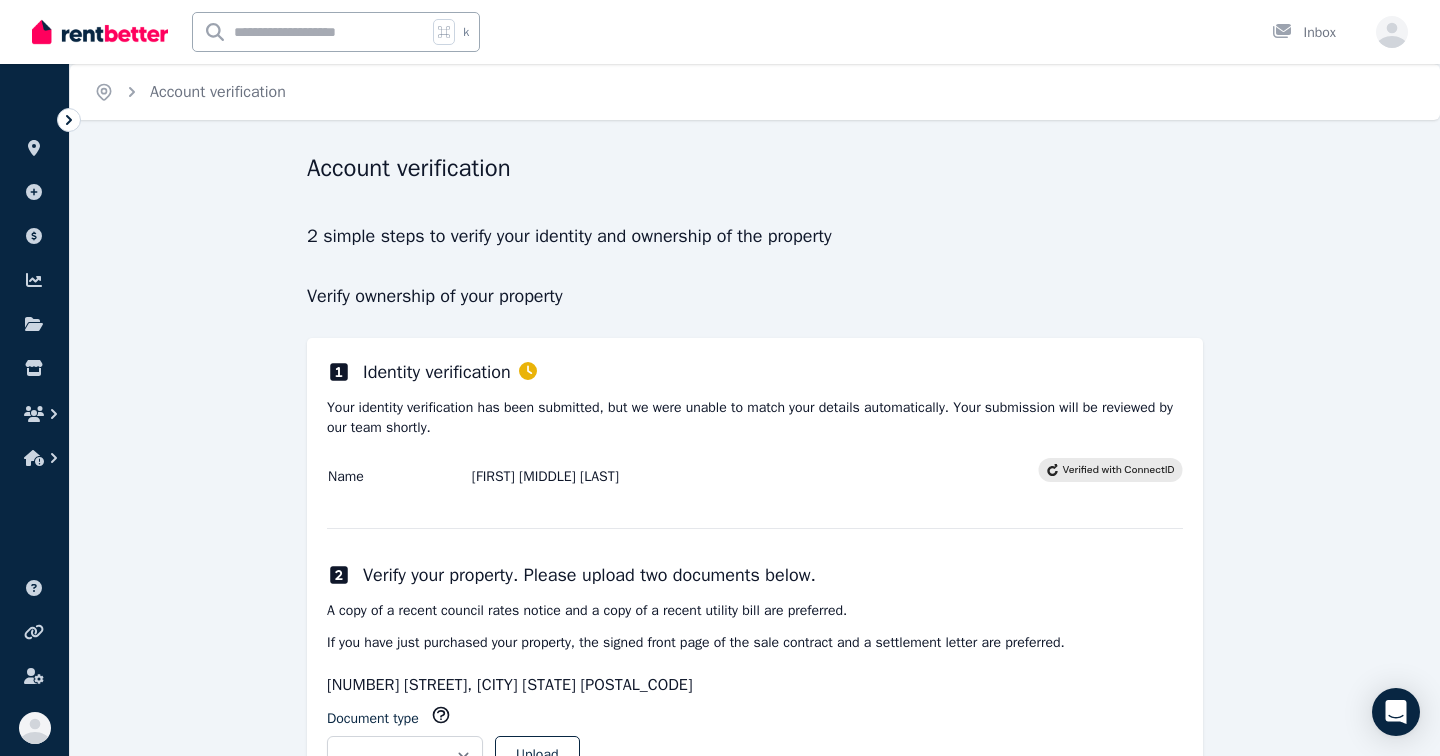 click 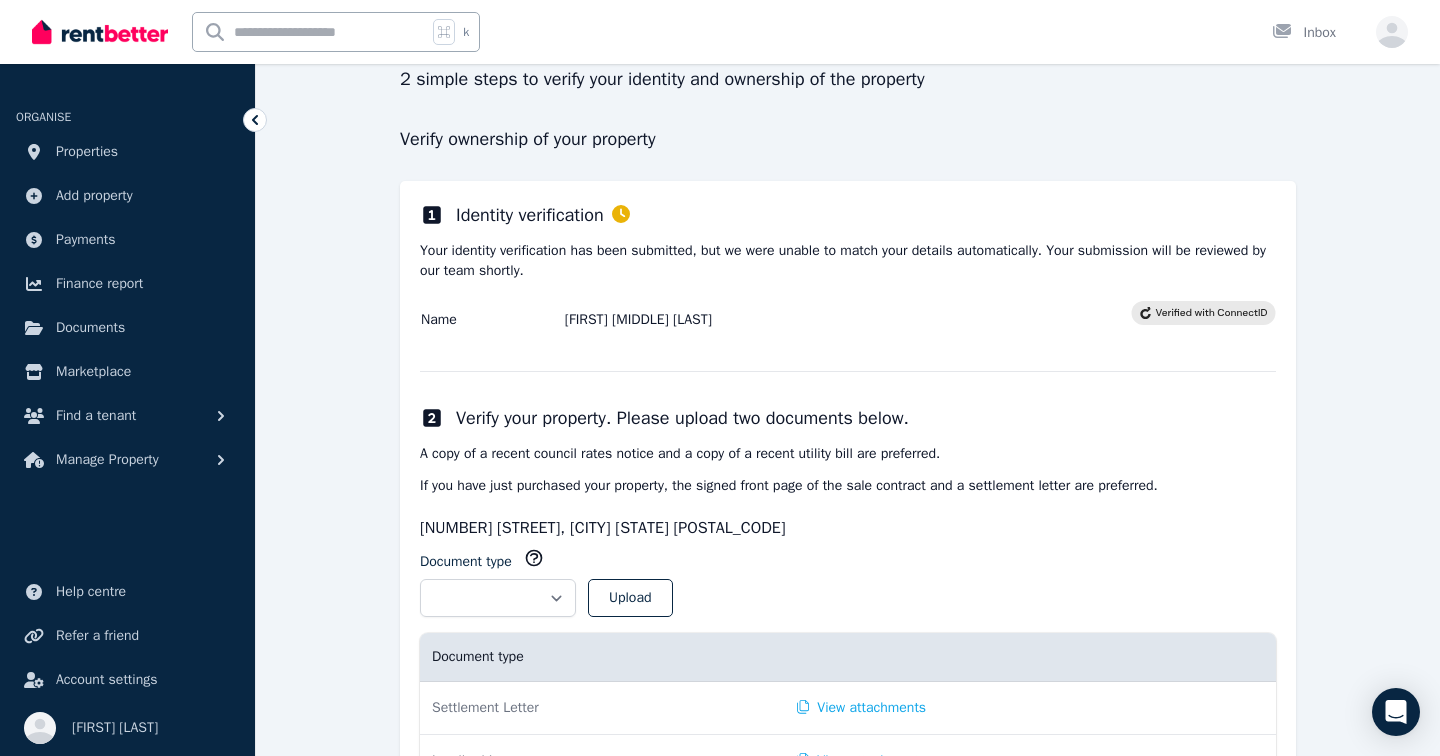 scroll, scrollTop: 329, scrollLeft: 0, axis: vertical 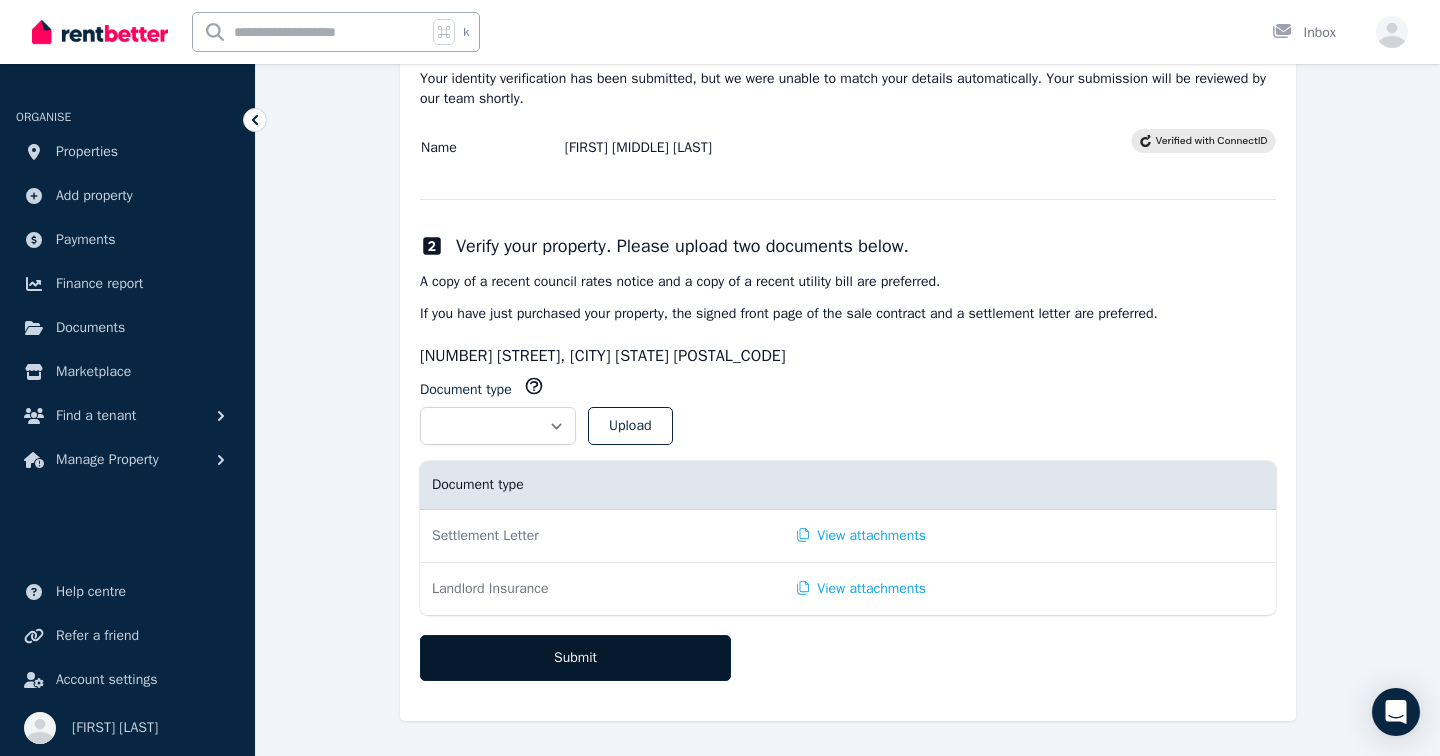 click on "Submit" at bounding box center (575, 658) 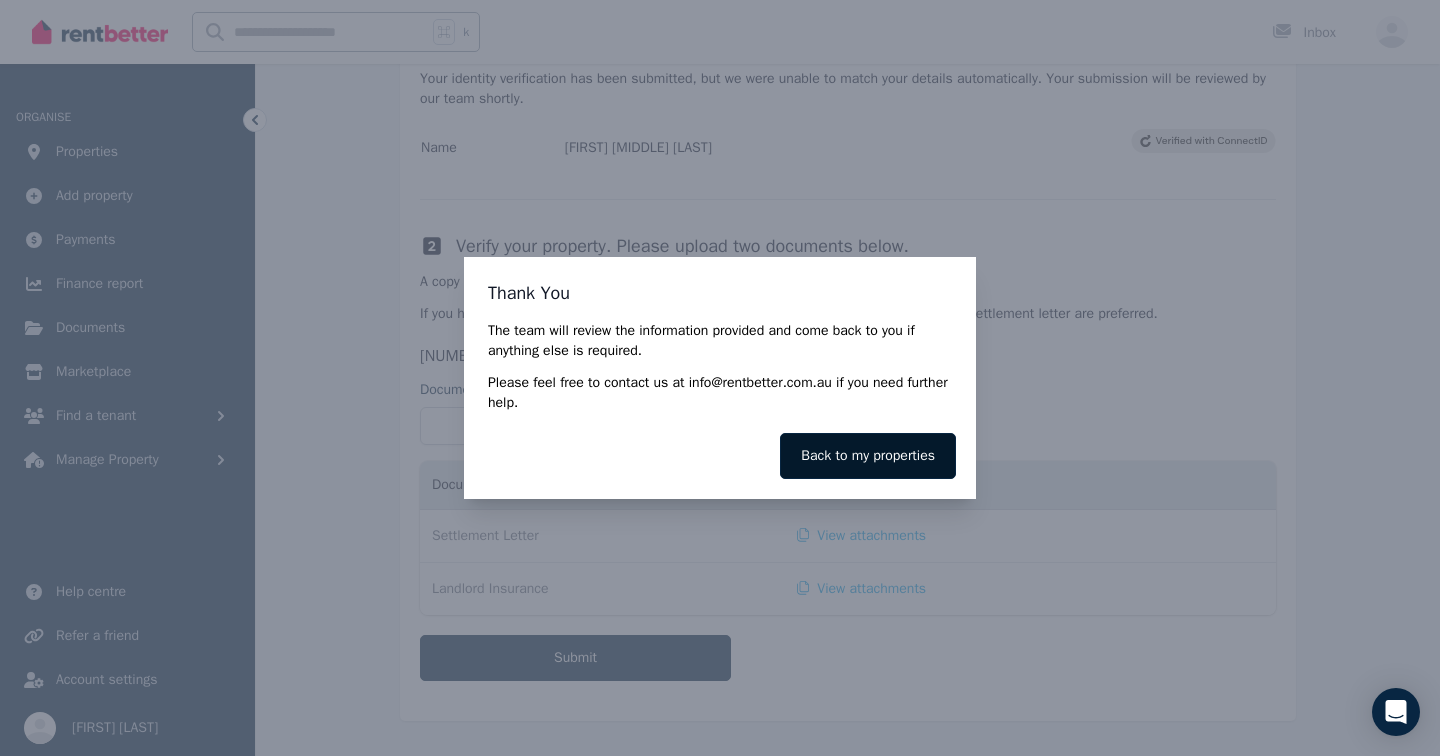 click on "Back to my properties" at bounding box center [868, 456] 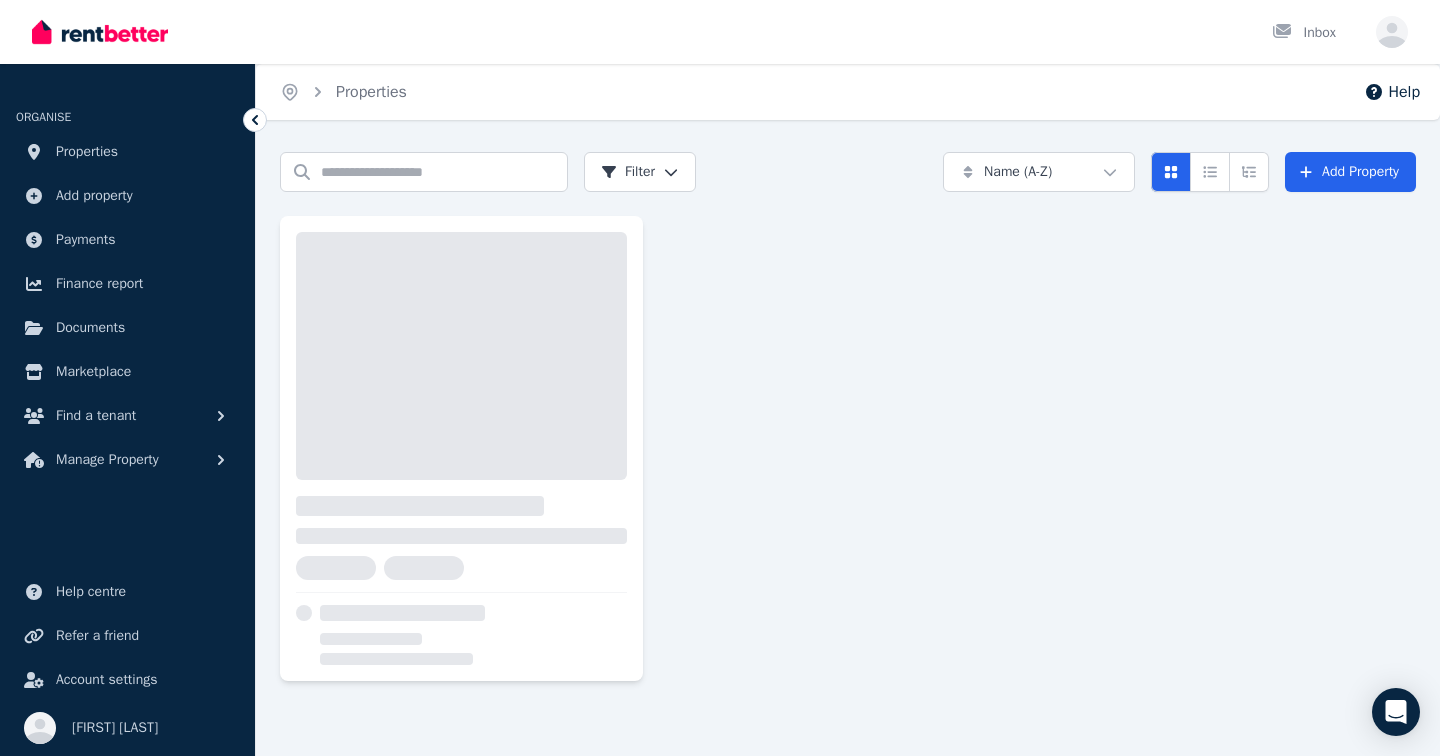 scroll, scrollTop: 0, scrollLeft: 0, axis: both 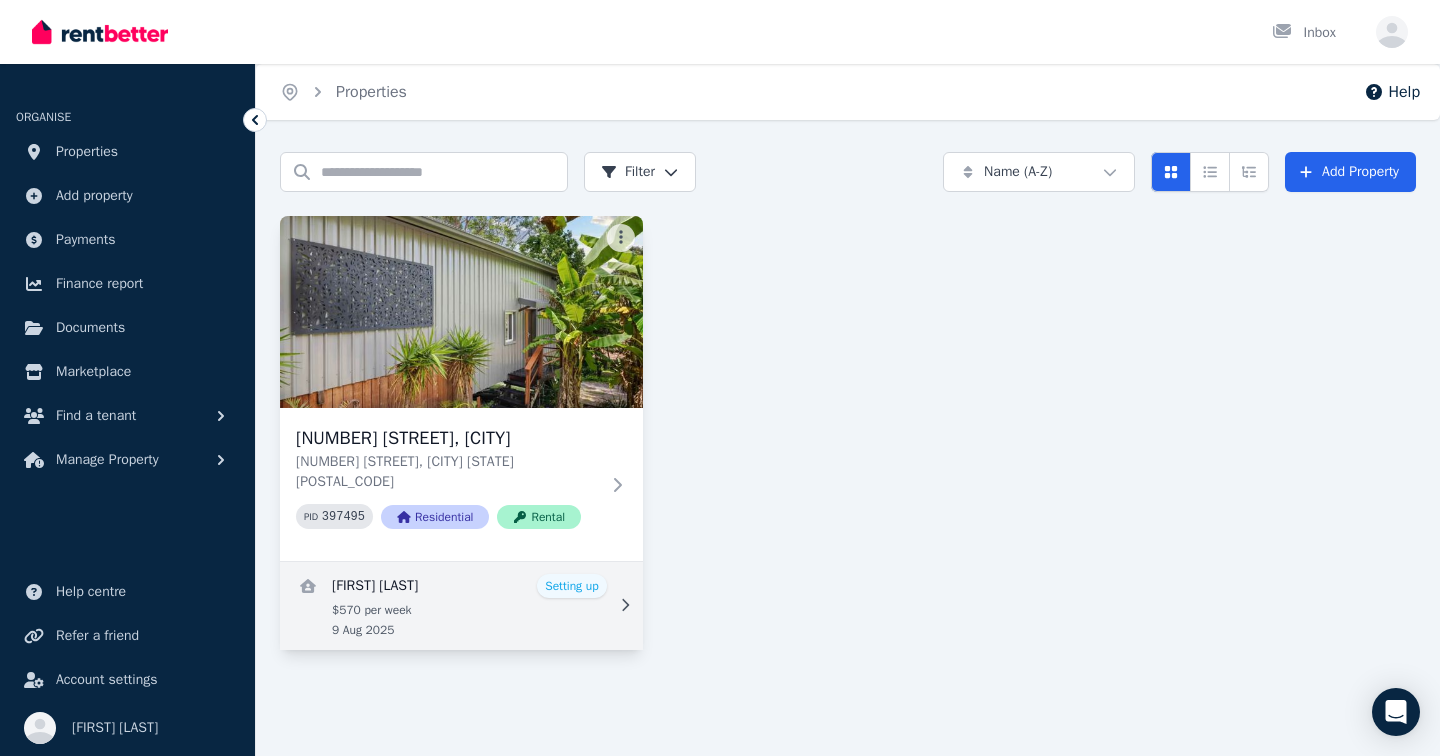 click at bounding box center (461, 606) 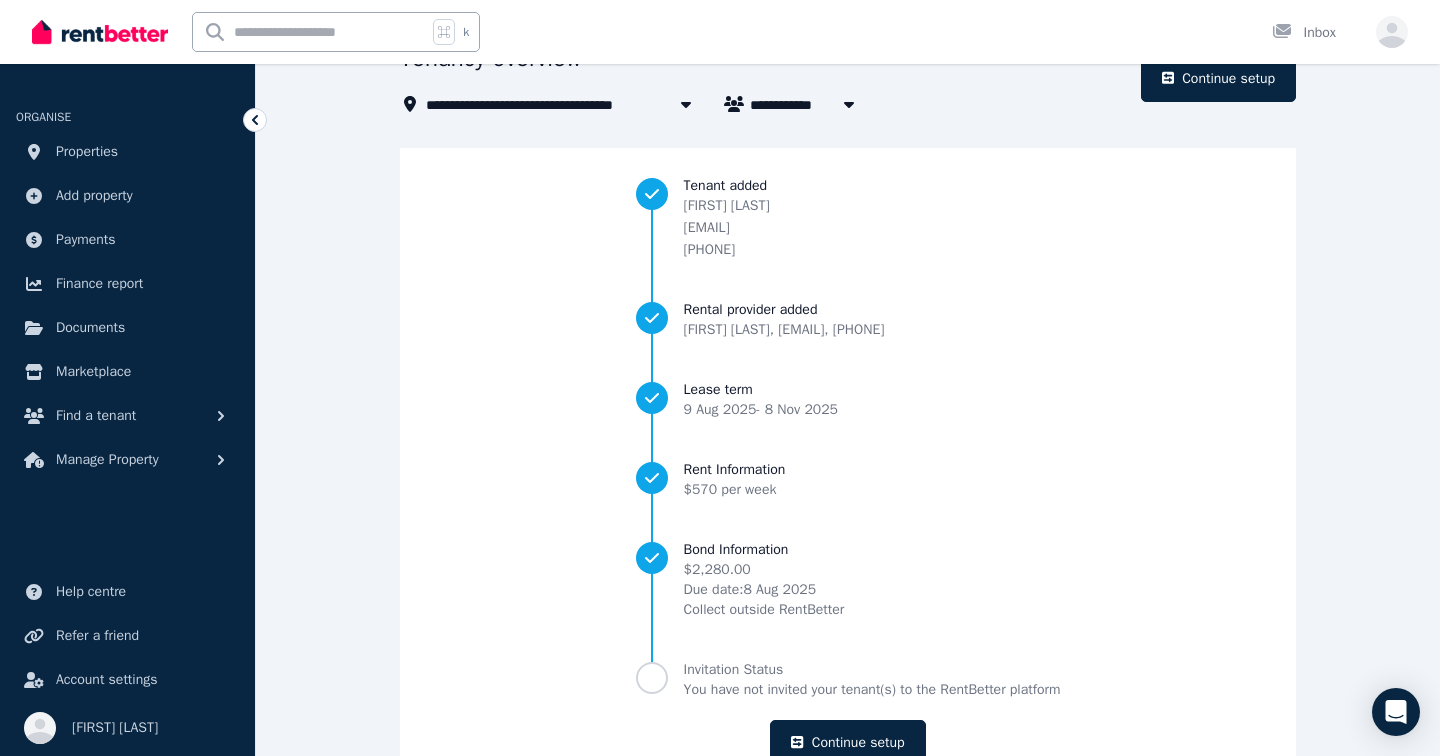 scroll, scrollTop: 184, scrollLeft: 0, axis: vertical 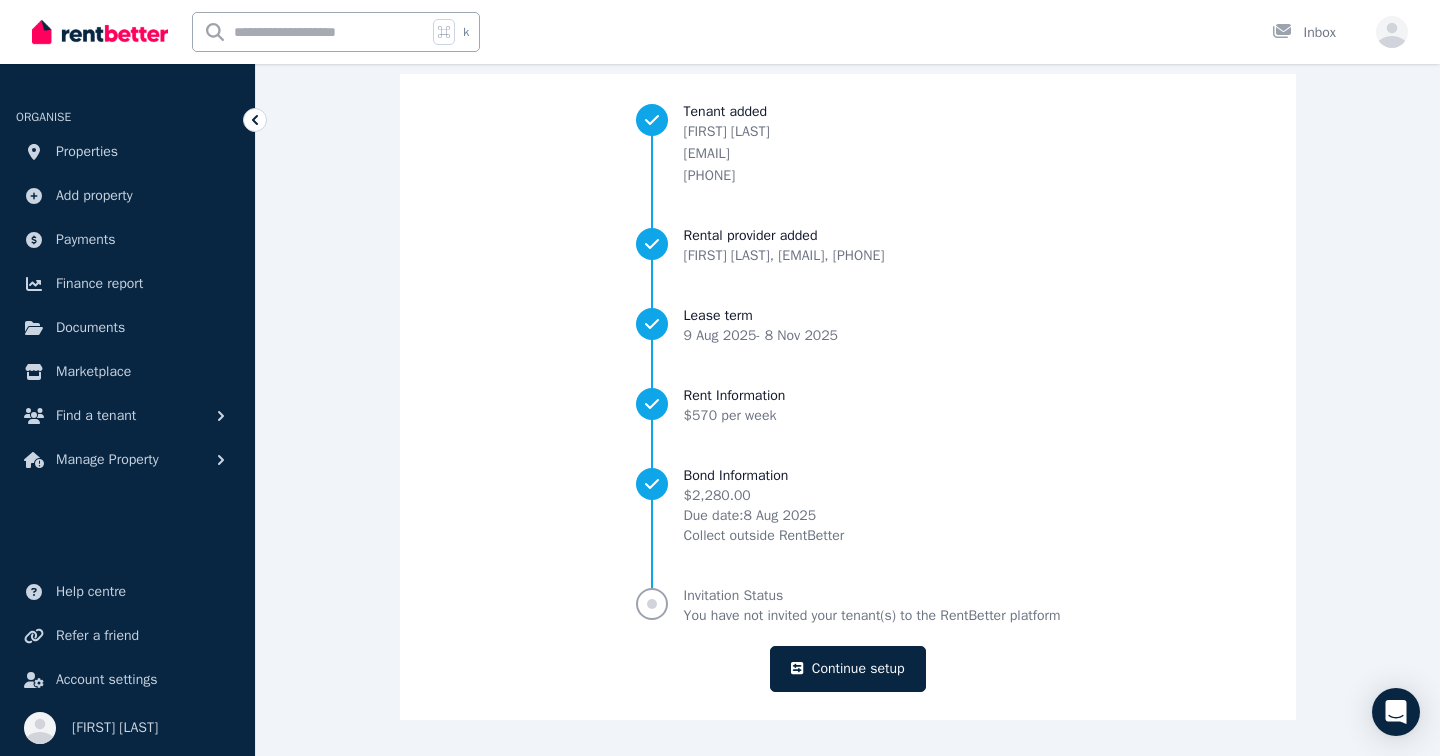 click on "Invitation Status" at bounding box center (872, 596) 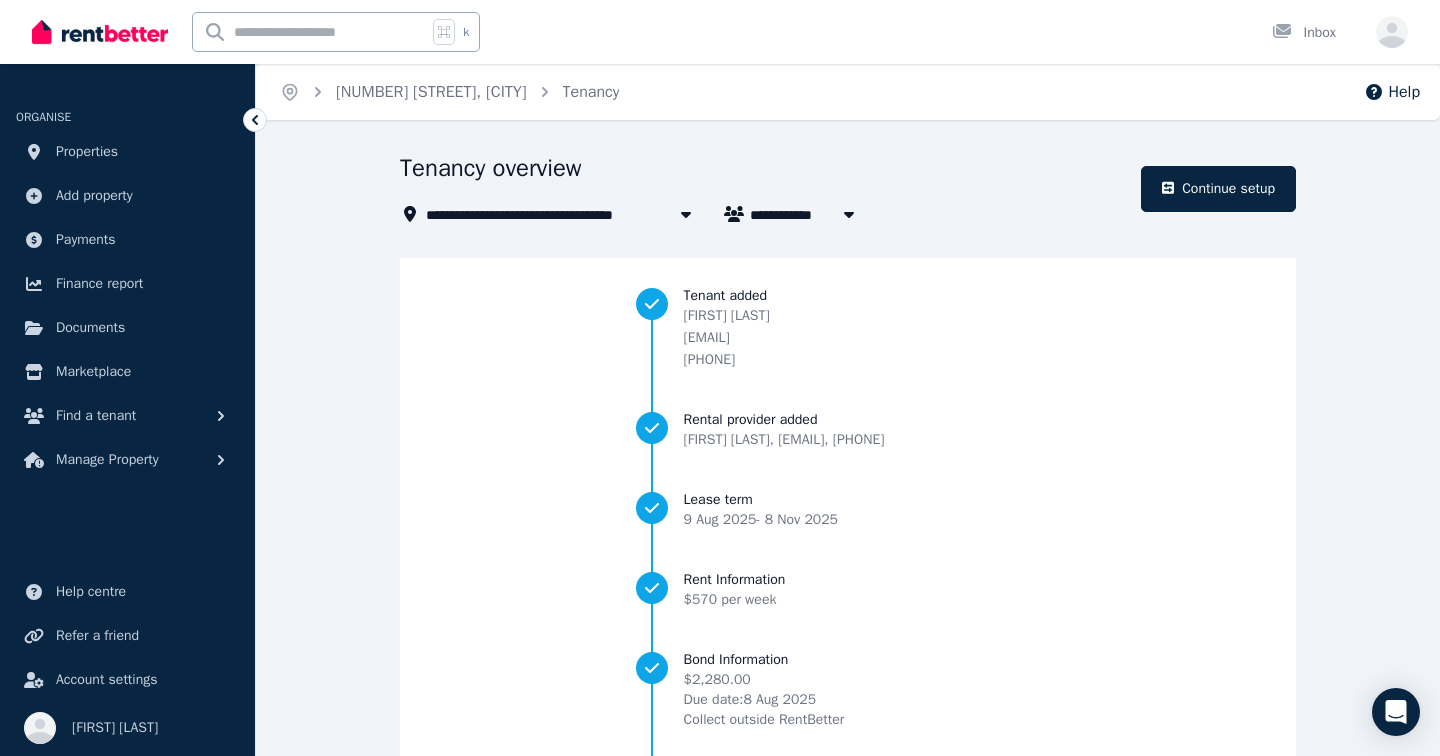 scroll, scrollTop: 184, scrollLeft: 0, axis: vertical 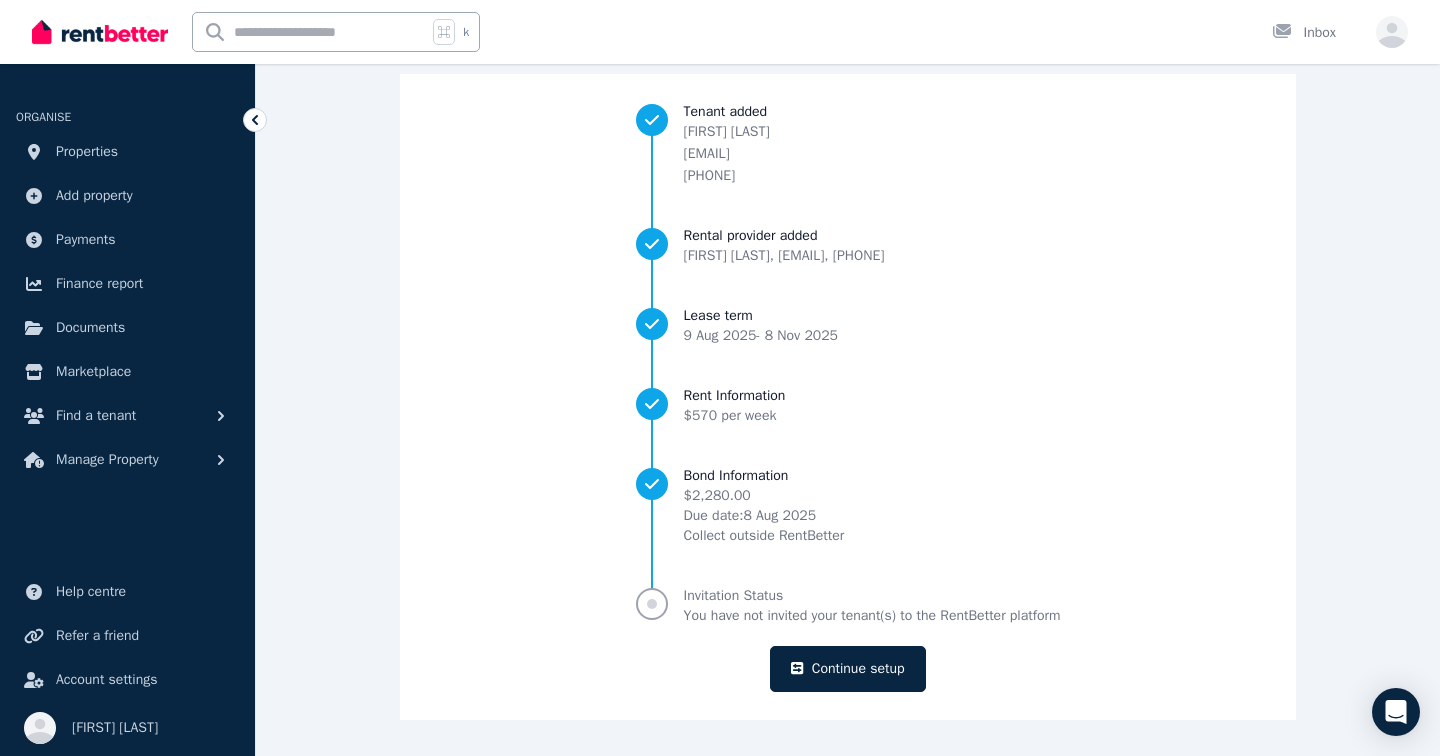 click on "Invitation Status" at bounding box center [872, 596] 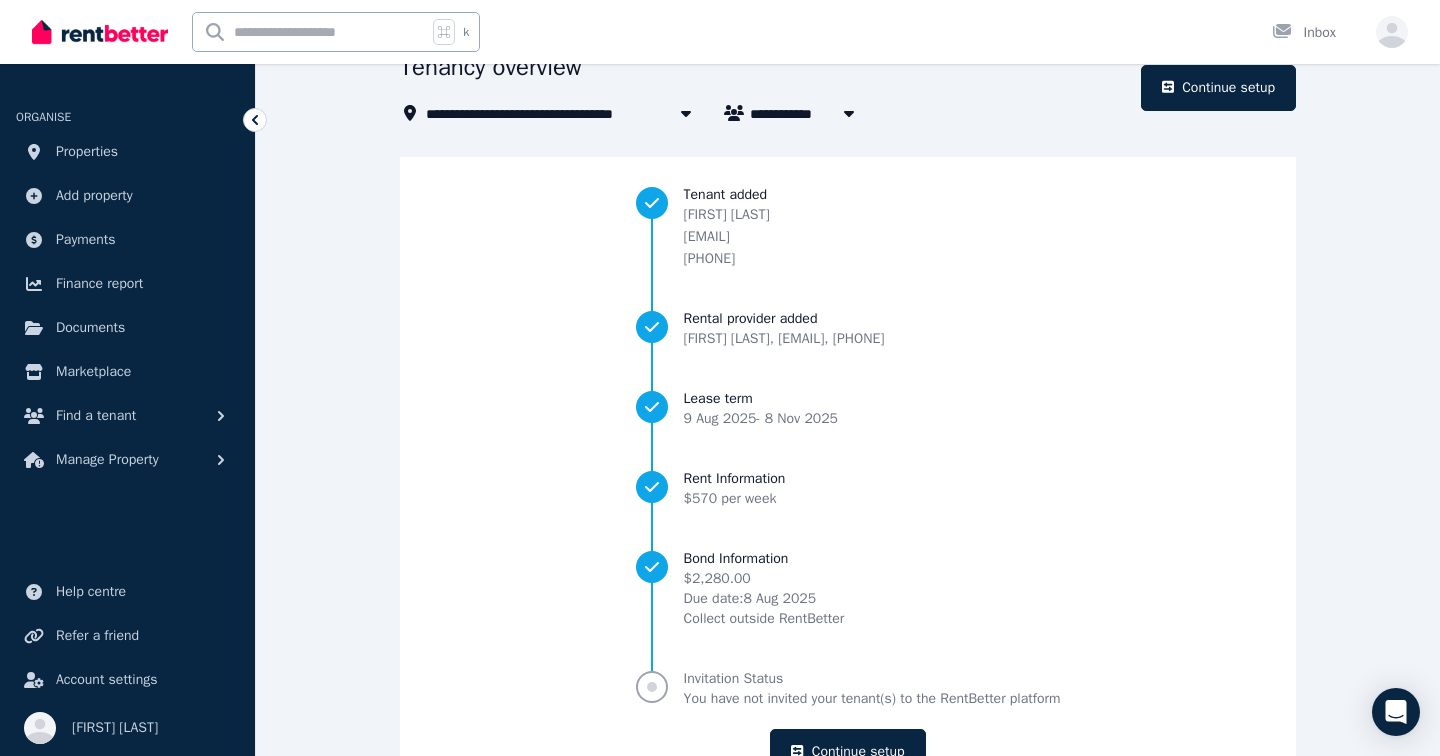 scroll, scrollTop: 184, scrollLeft: 0, axis: vertical 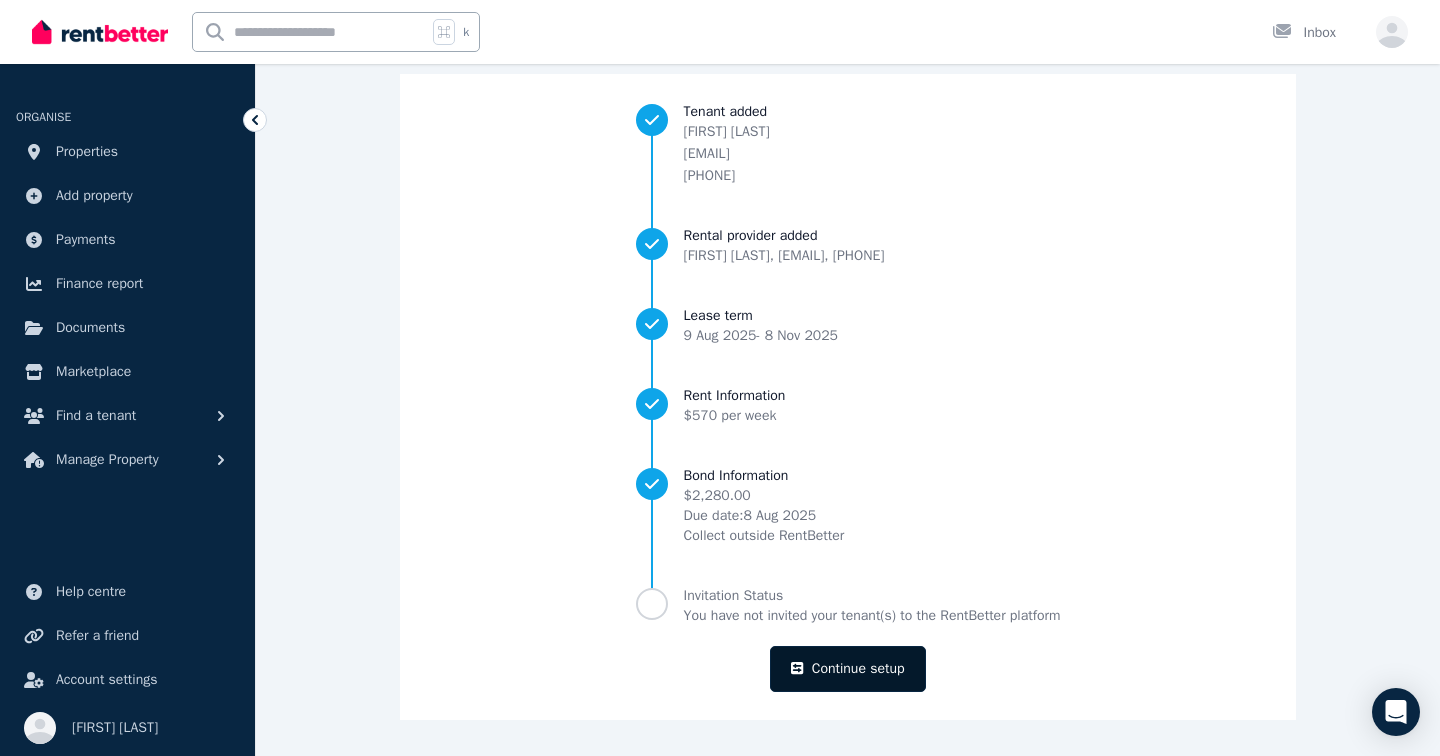 click on "Continue setup" at bounding box center [847, 669] 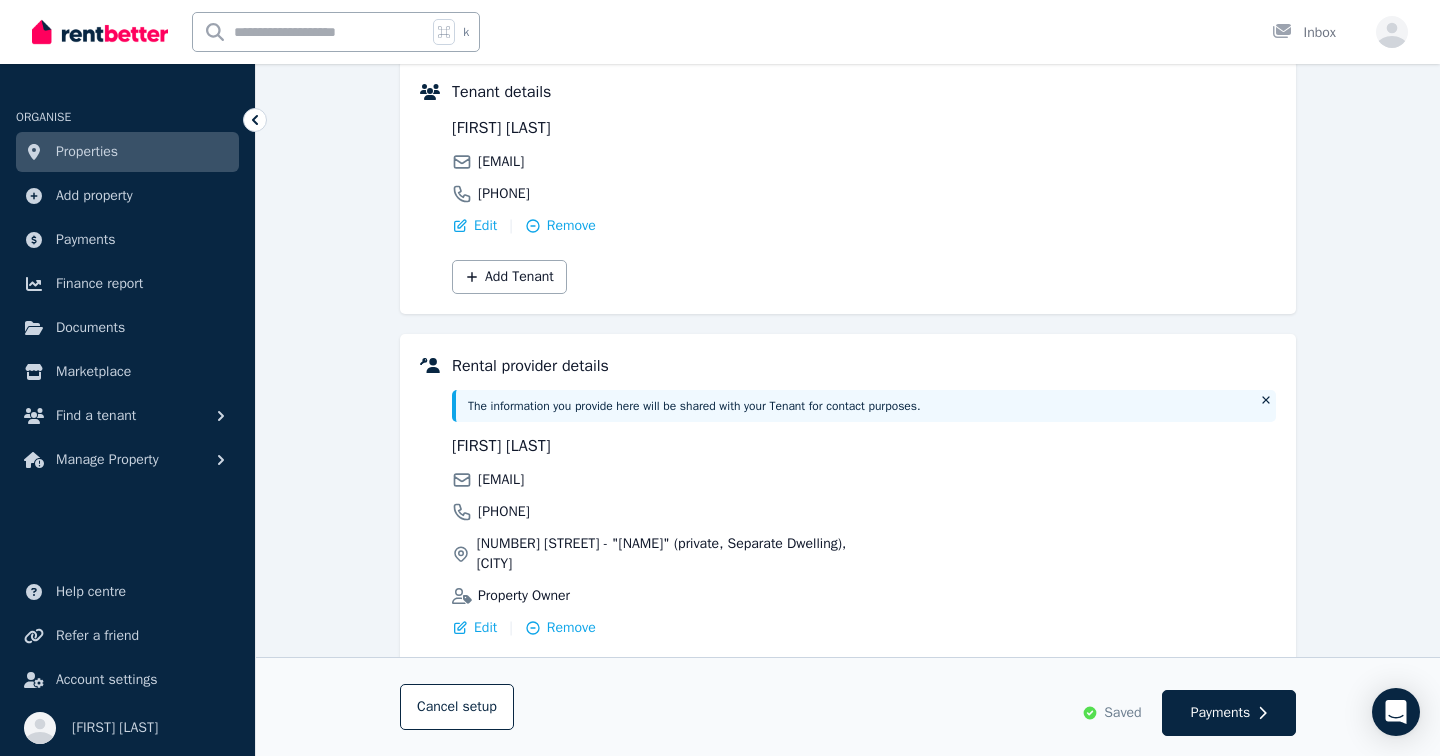 scroll, scrollTop: 371, scrollLeft: 0, axis: vertical 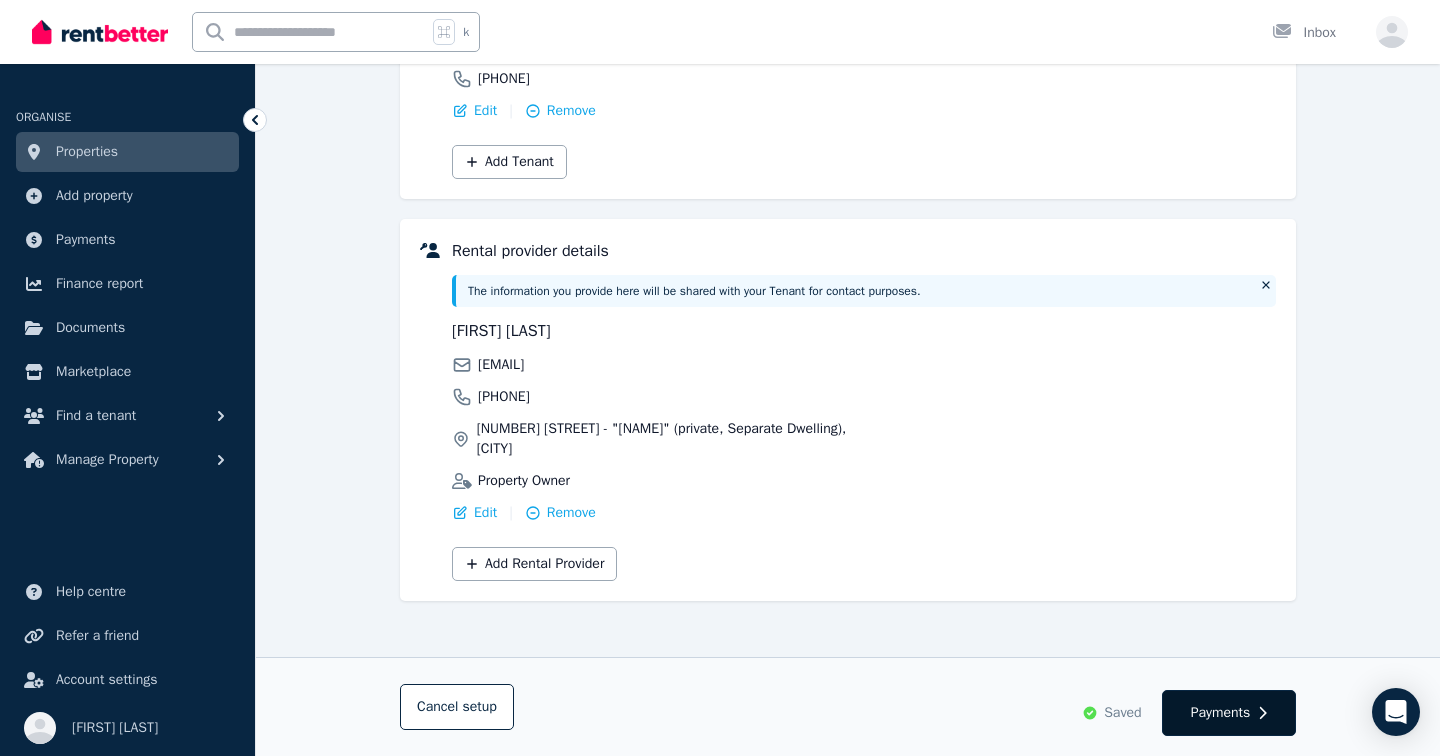 click 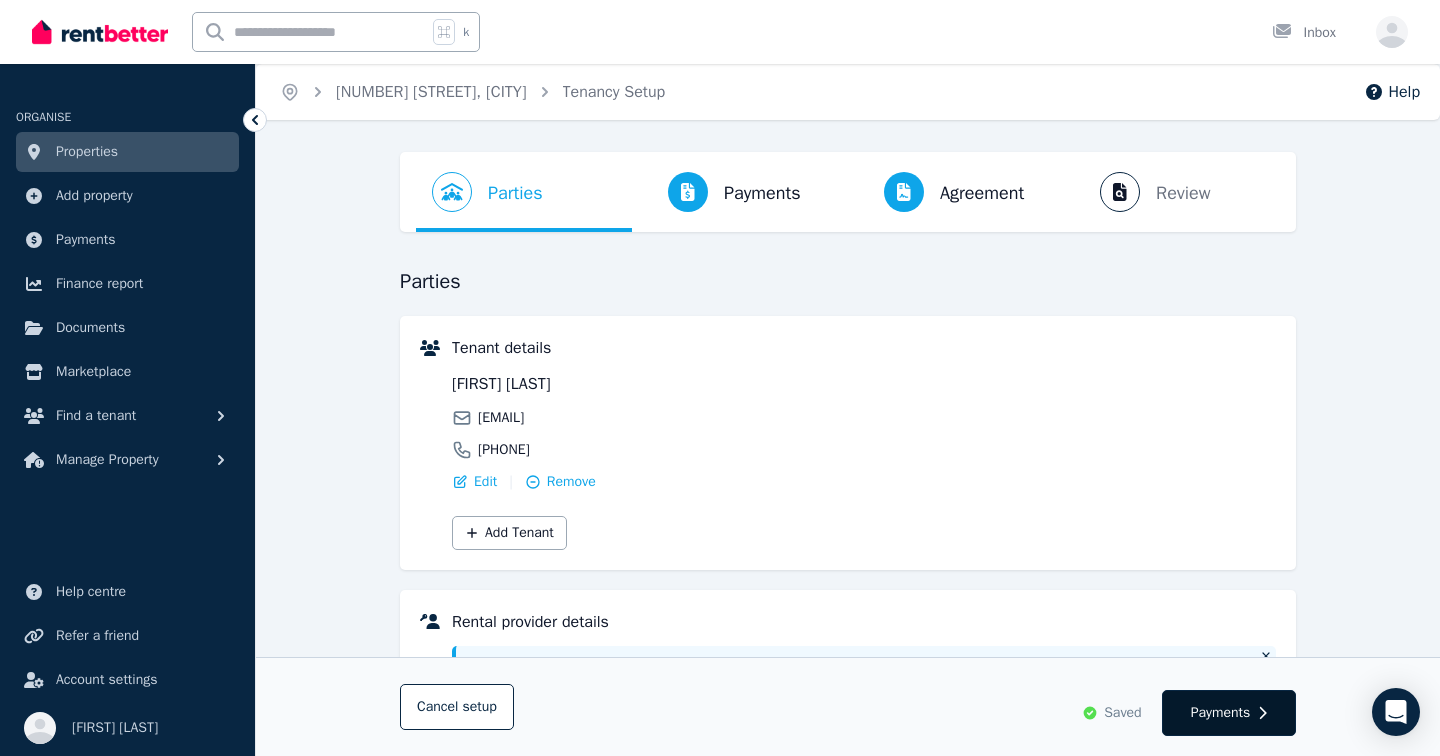 select on "*" 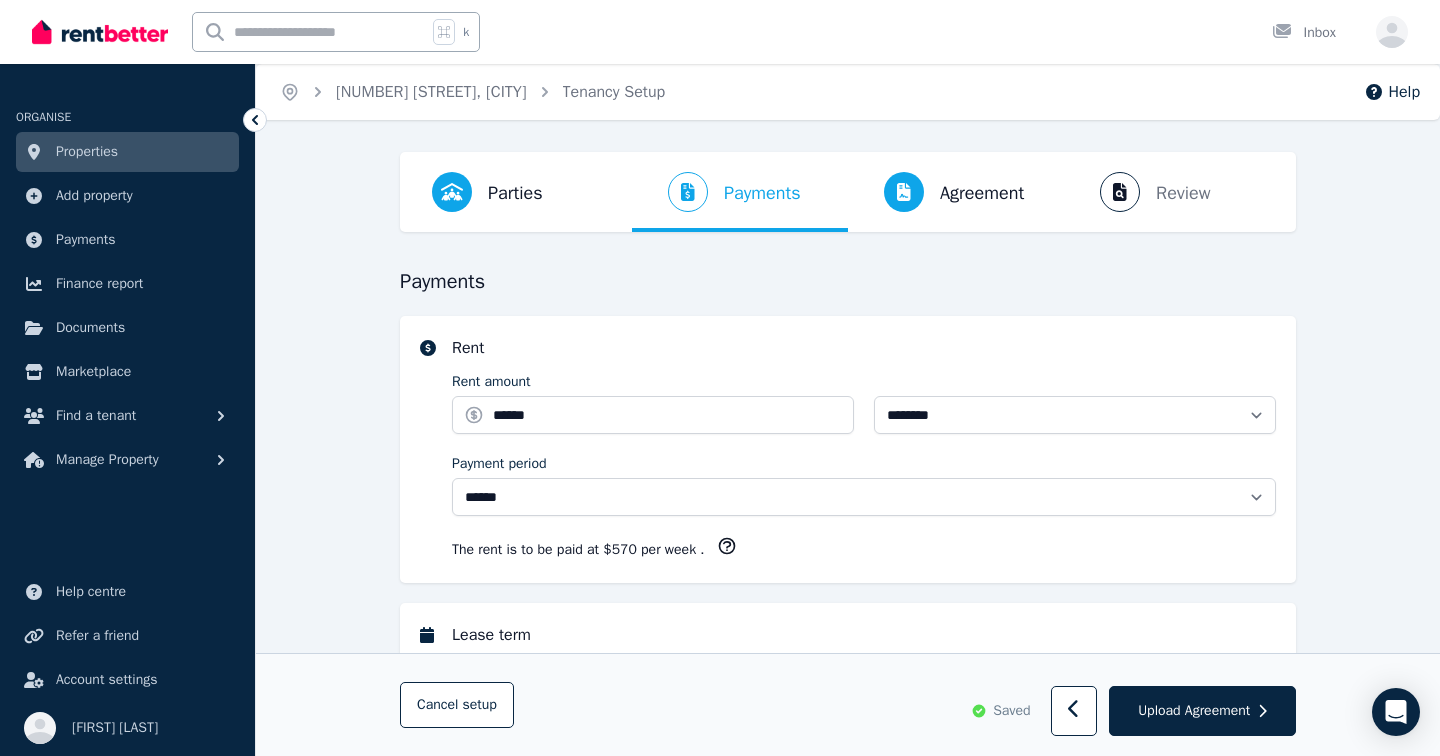 select on "**********" 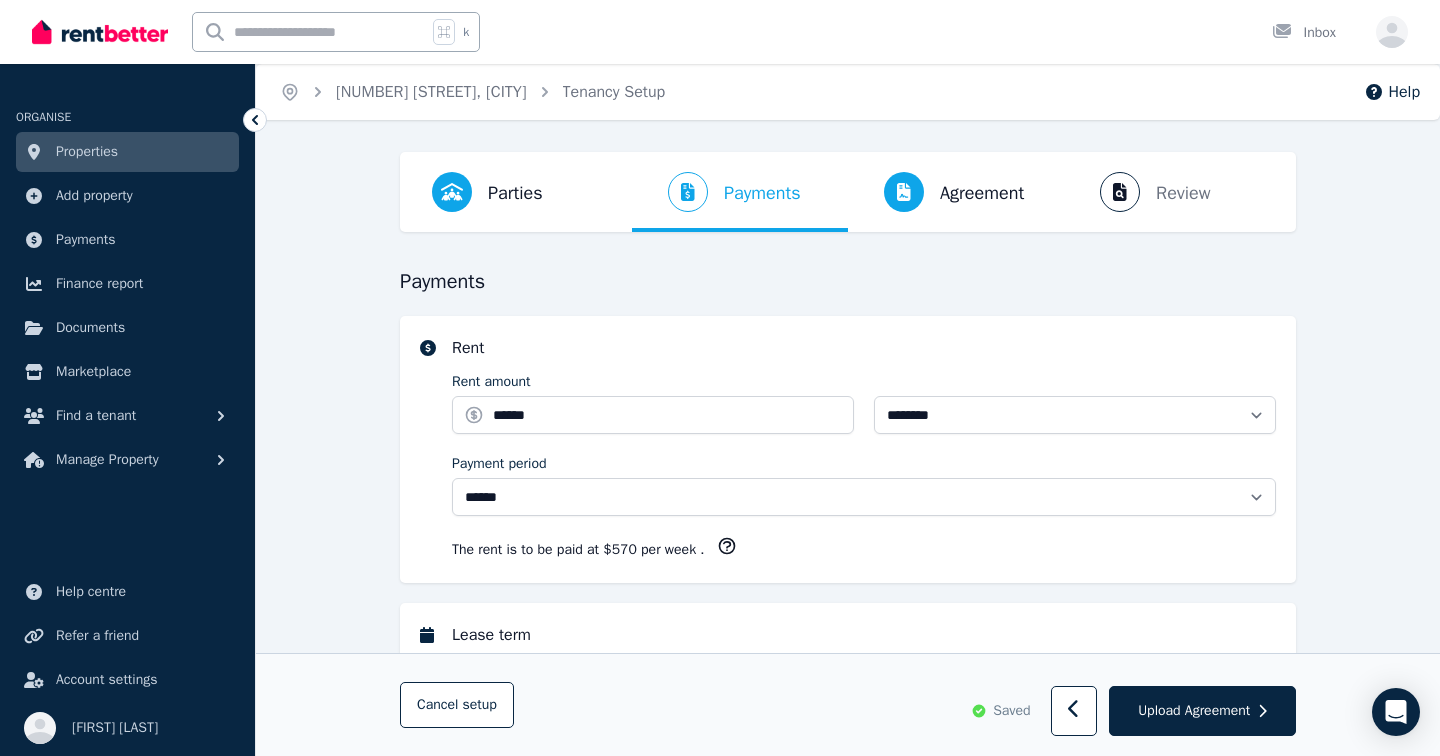 click 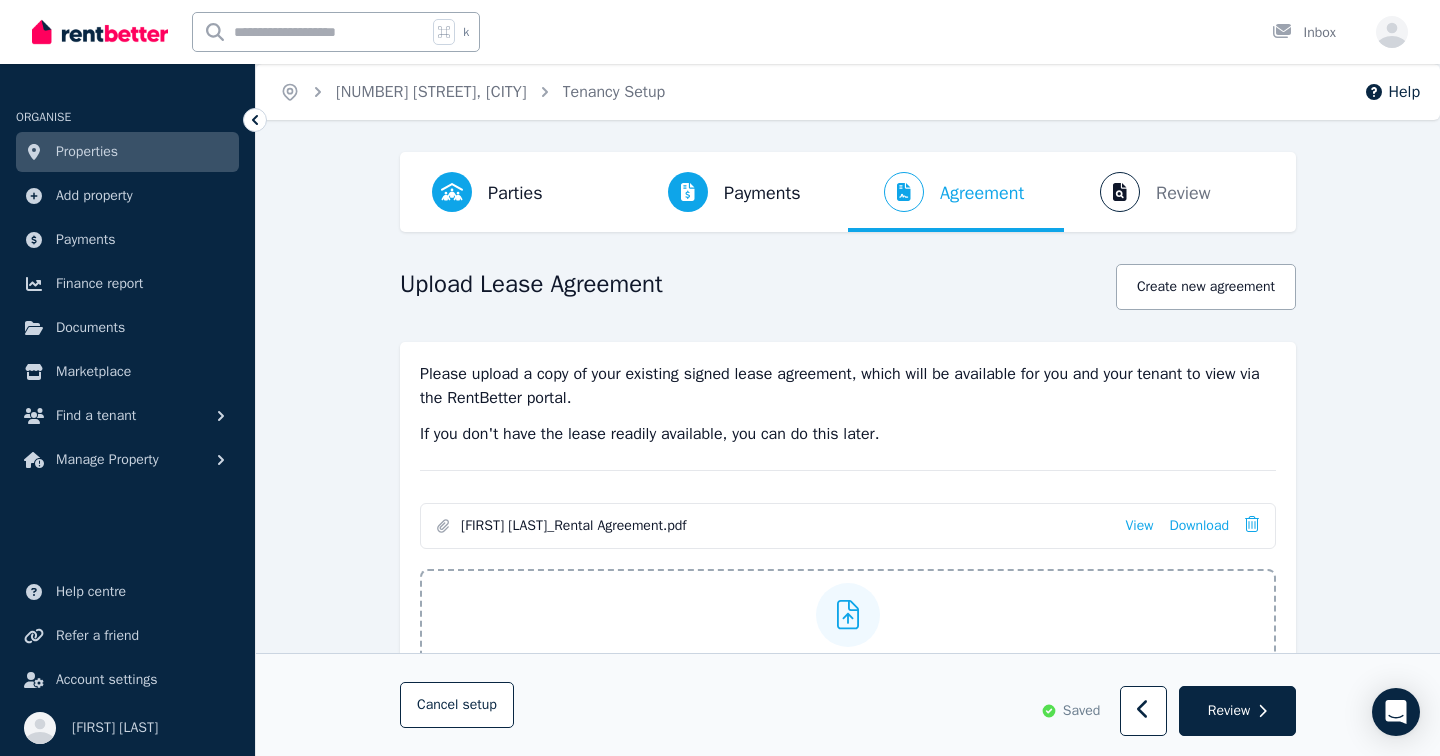 click 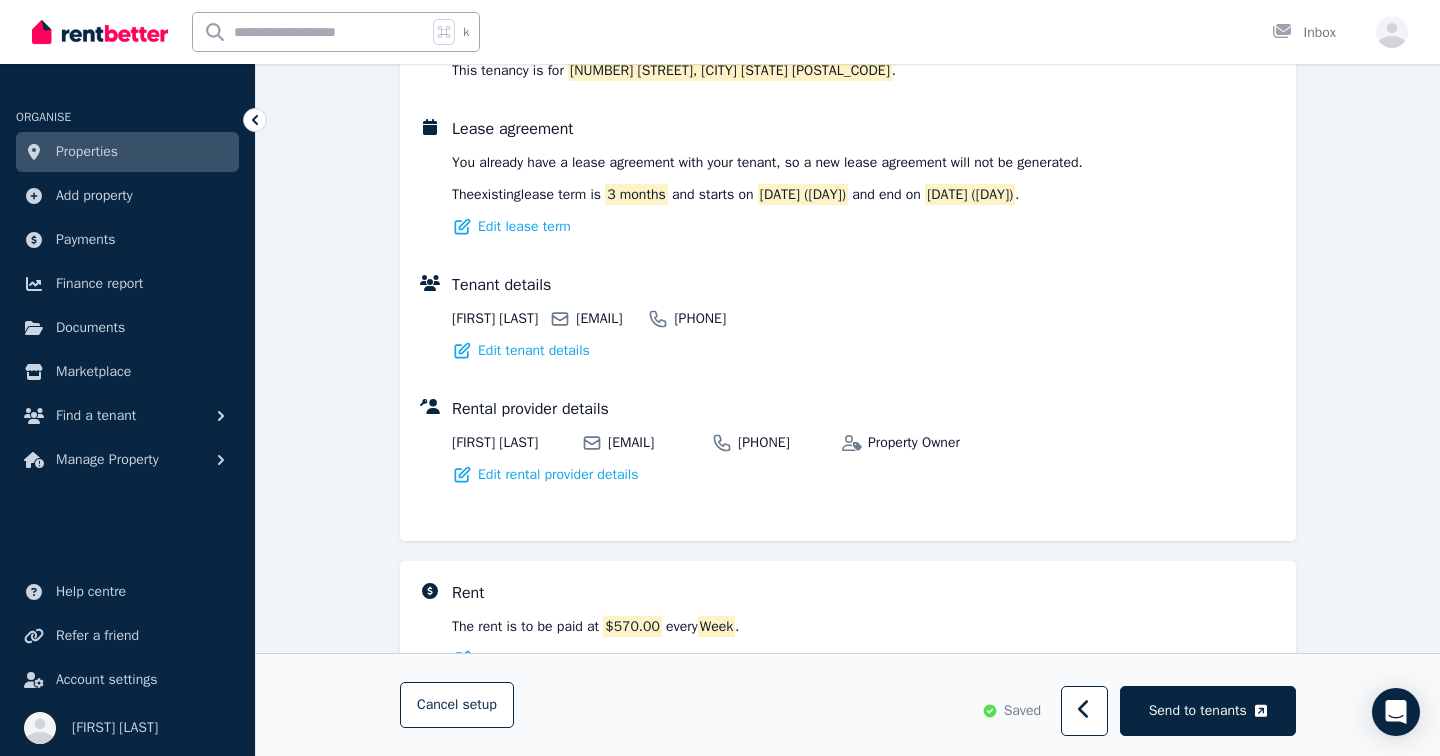 scroll, scrollTop: 352, scrollLeft: 0, axis: vertical 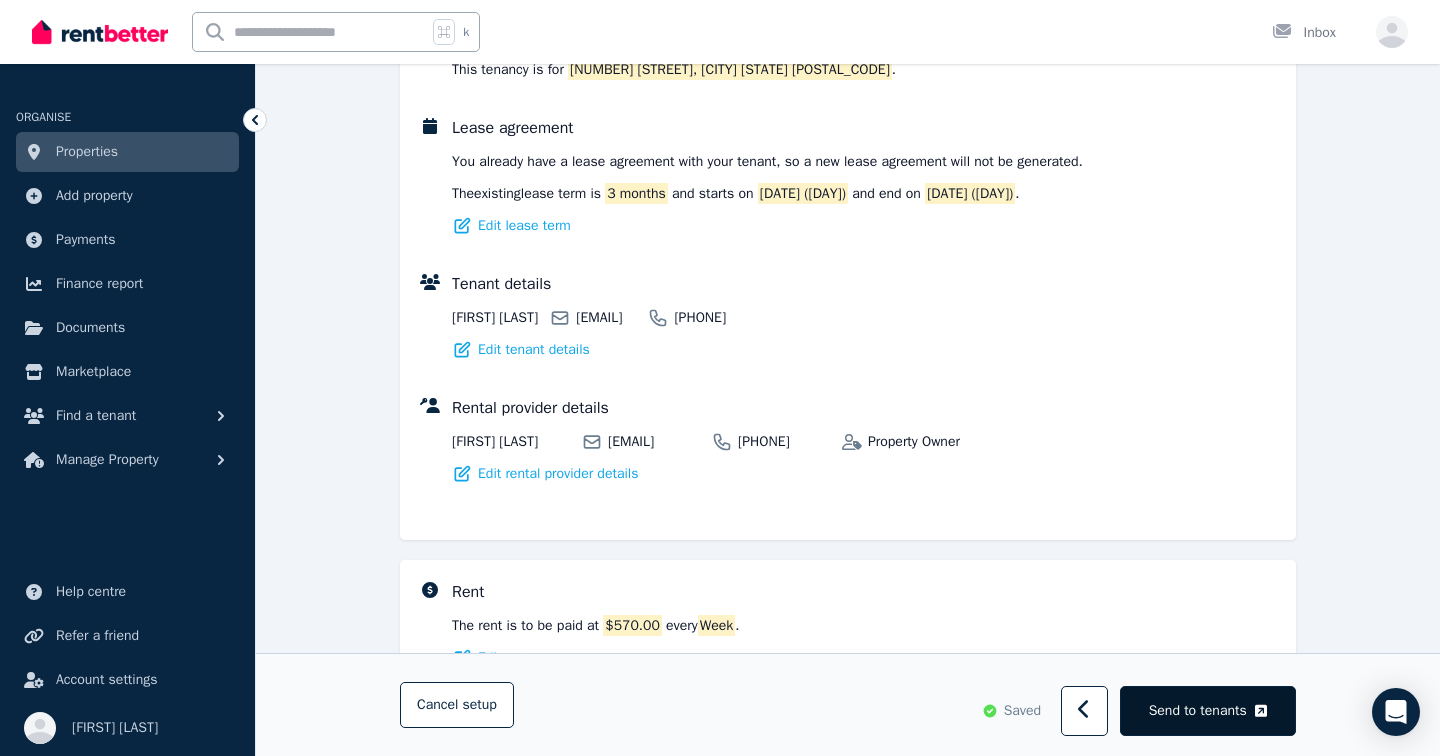 click on "Send to tenants" at bounding box center [1198, 711] 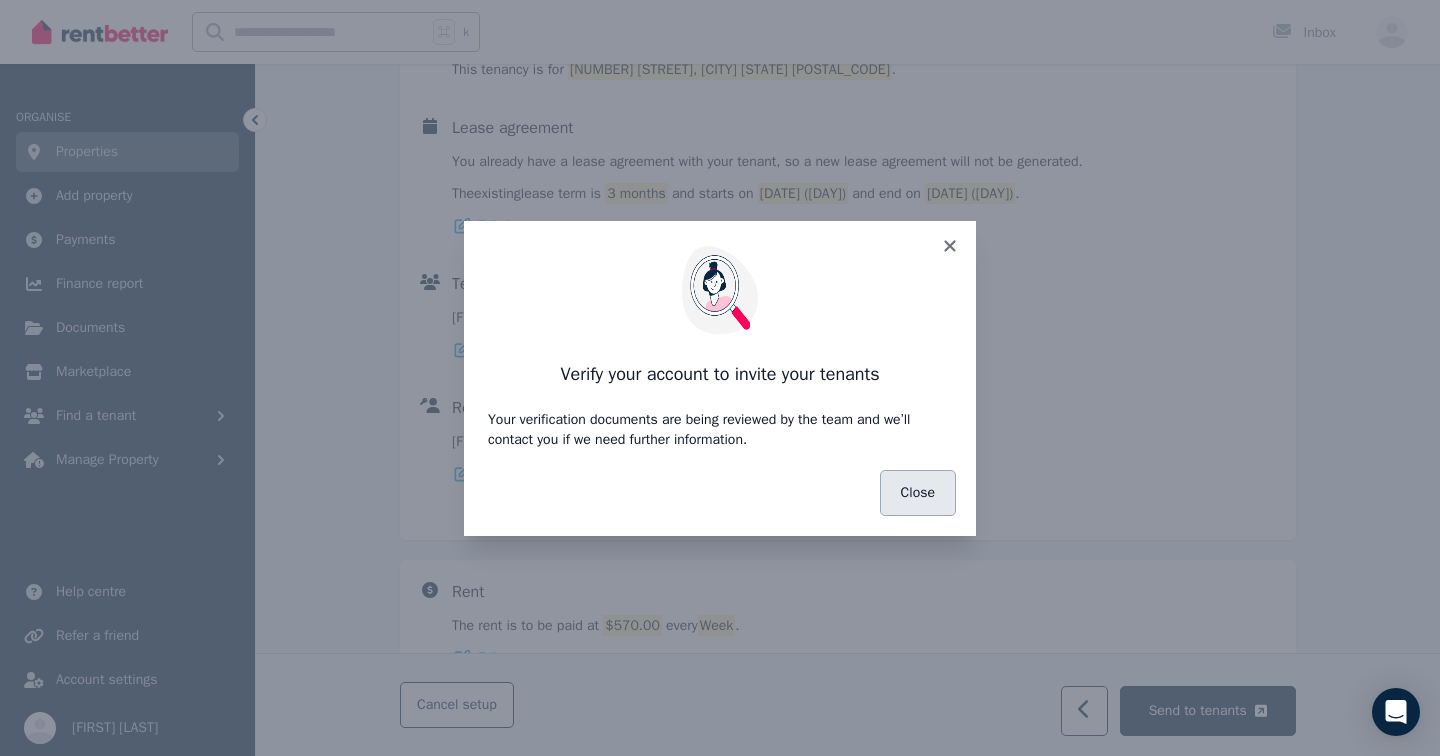 click on "Close" at bounding box center [918, 493] 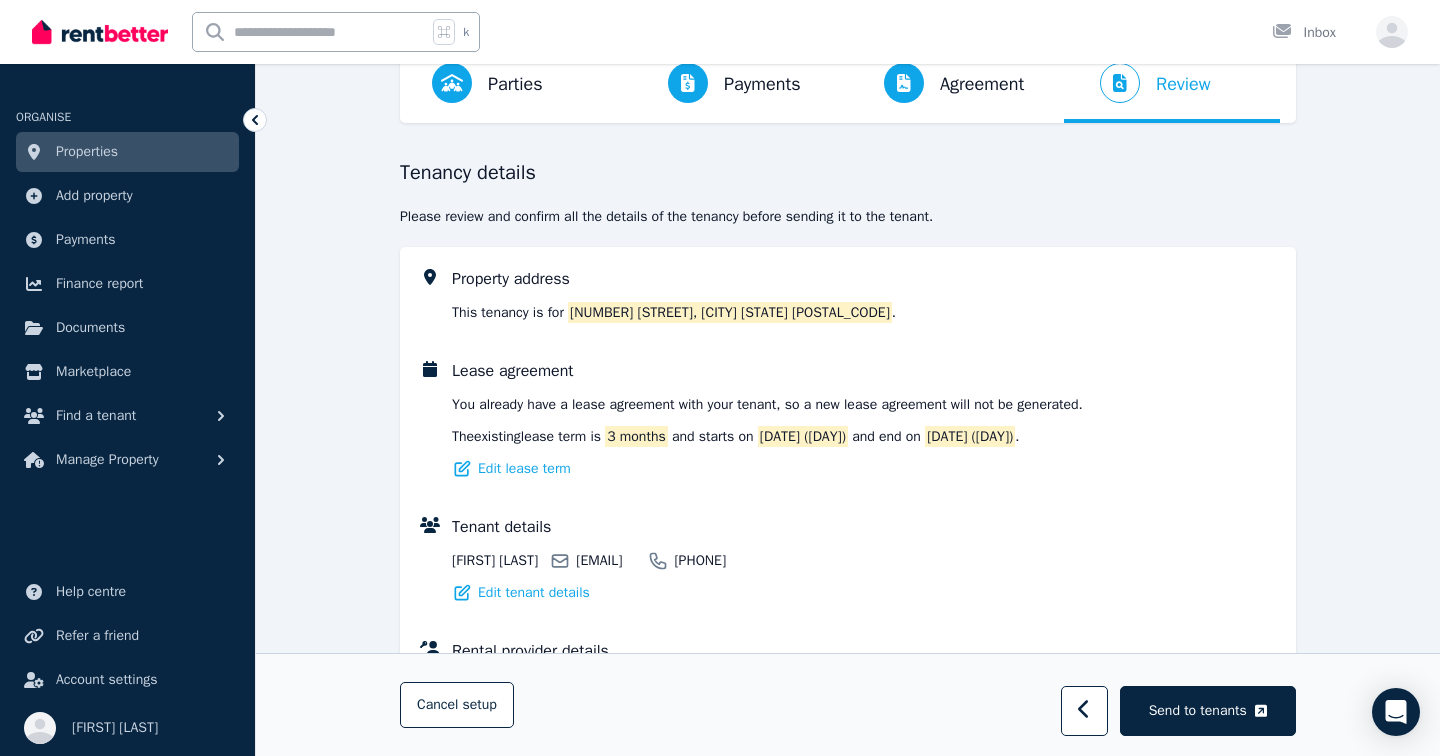 scroll, scrollTop: 121, scrollLeft: 0, axis: vertical 